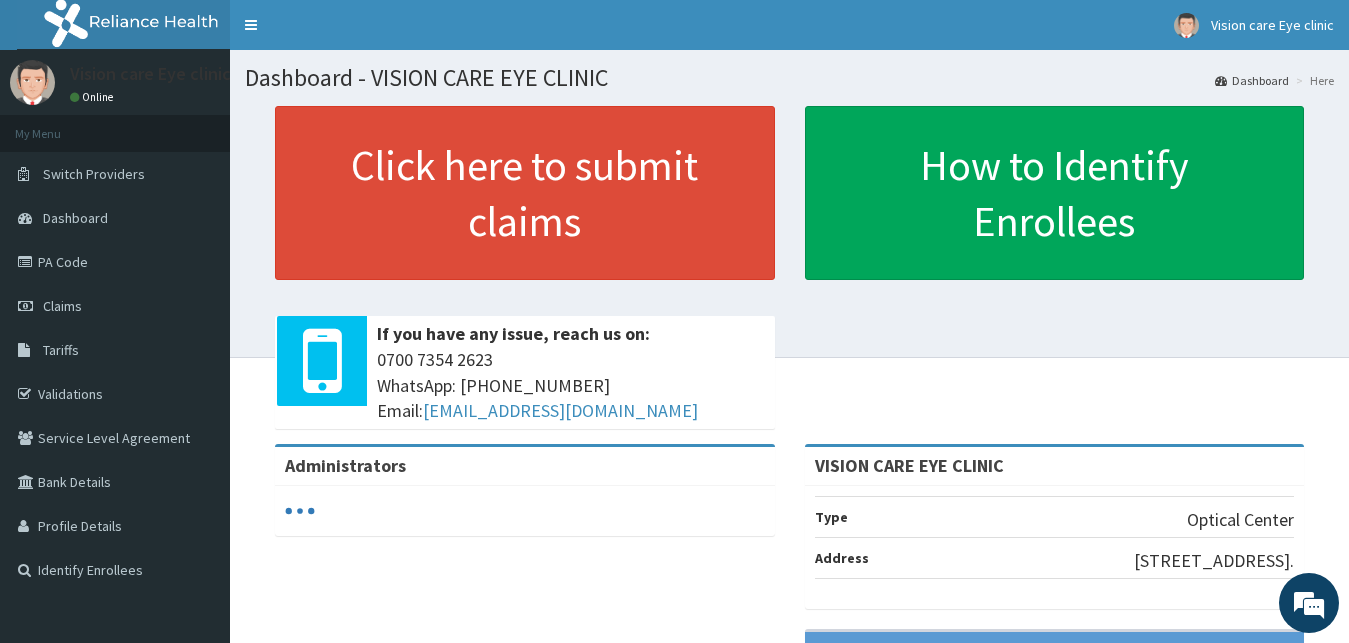 scroll, scrollTop: 0, scrollLeft: 0, axis: both 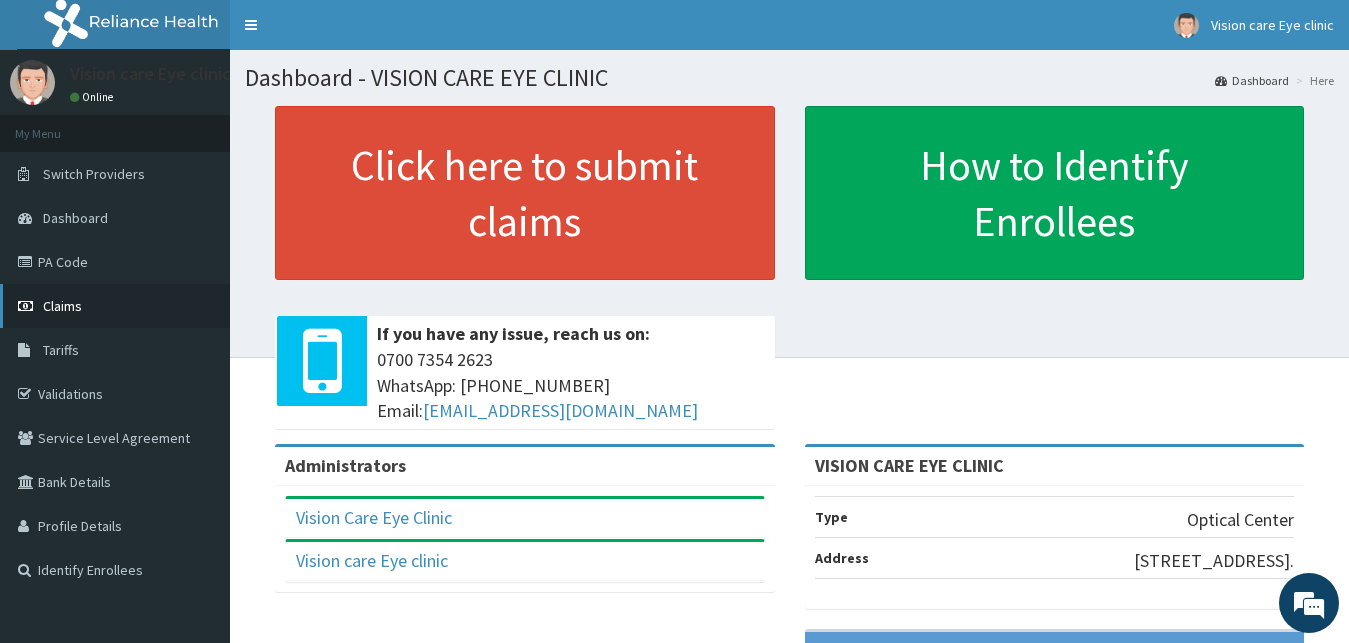 click on "Claims" at bounding box center [62, 306] 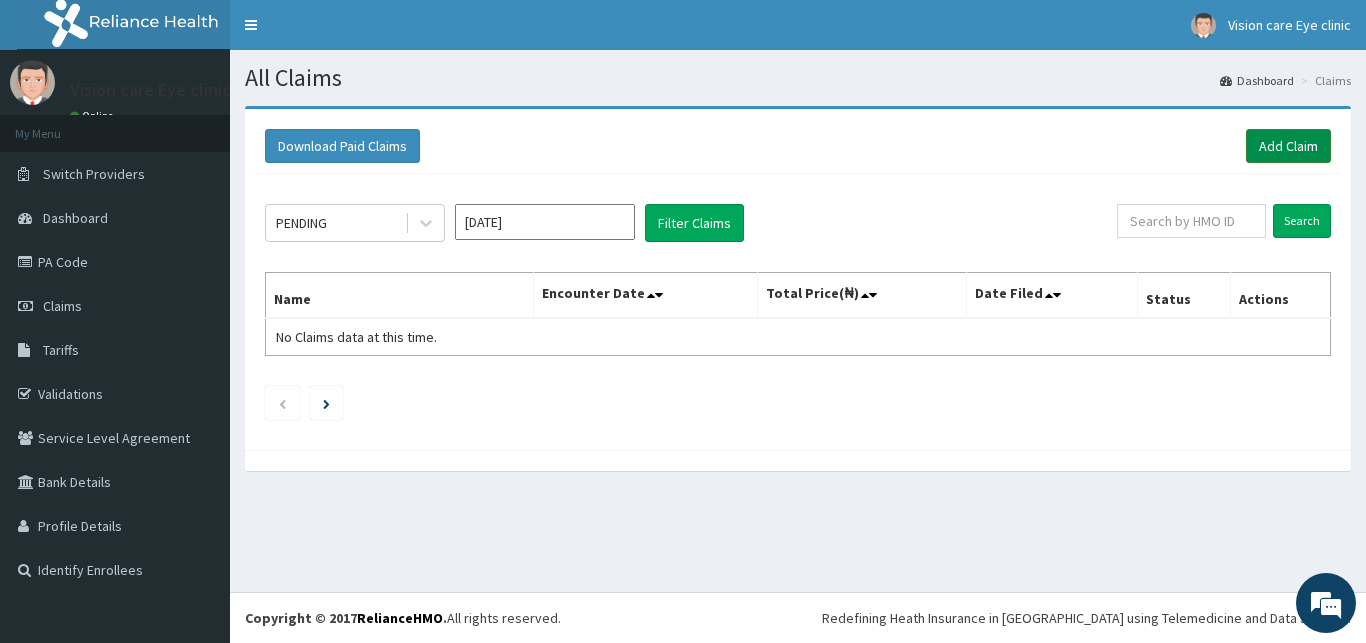 scroll, scrollTop: 0, scrollLeft: 0, axis: both 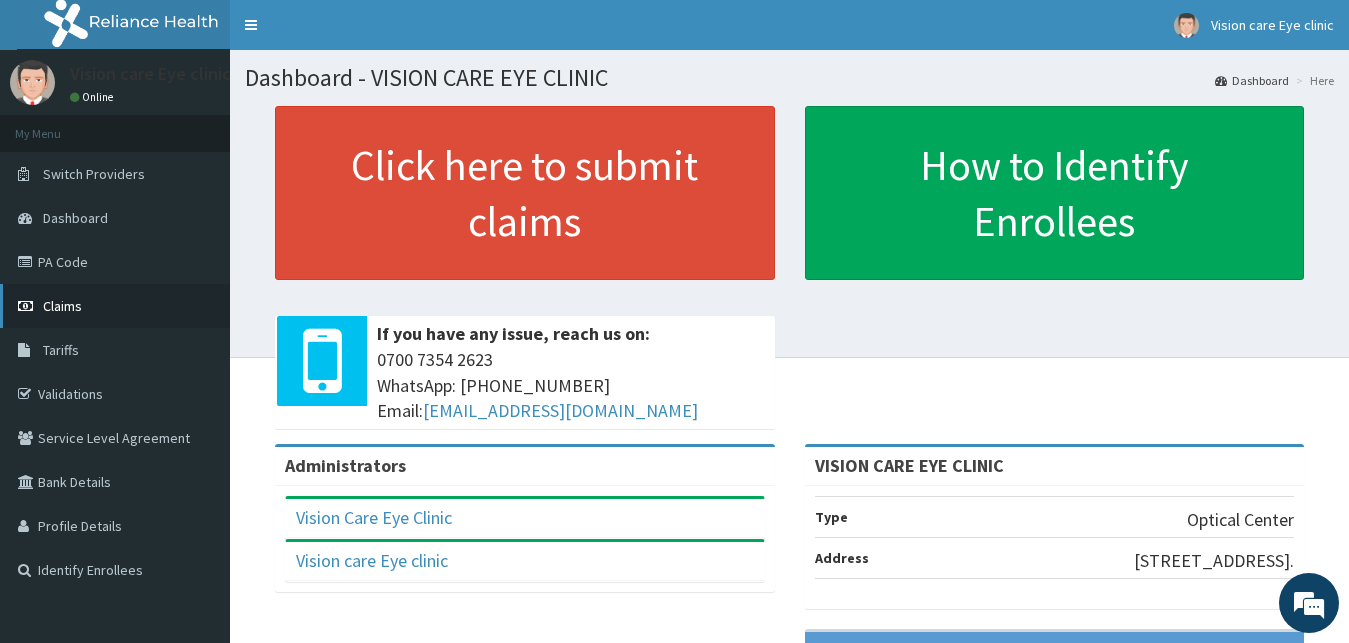 click on "Claims" at bounding box center [62, 306] 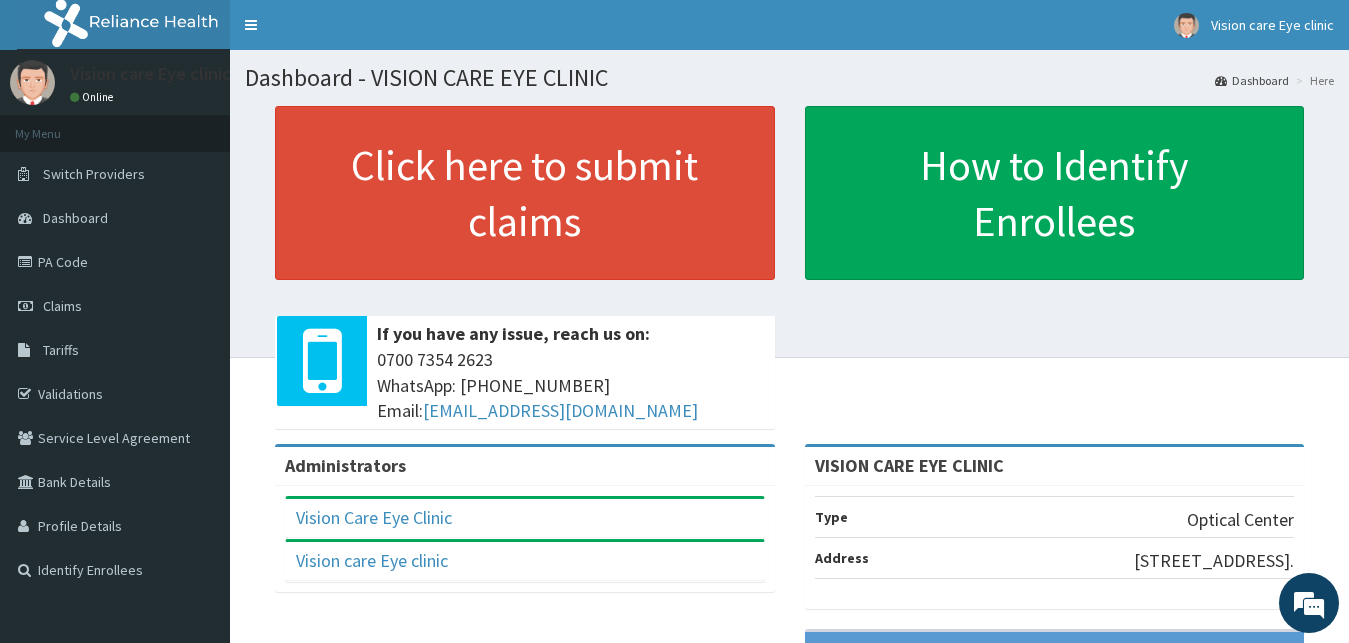 scroll, scrollTop: 0, scrollLeft: 0, axis: both 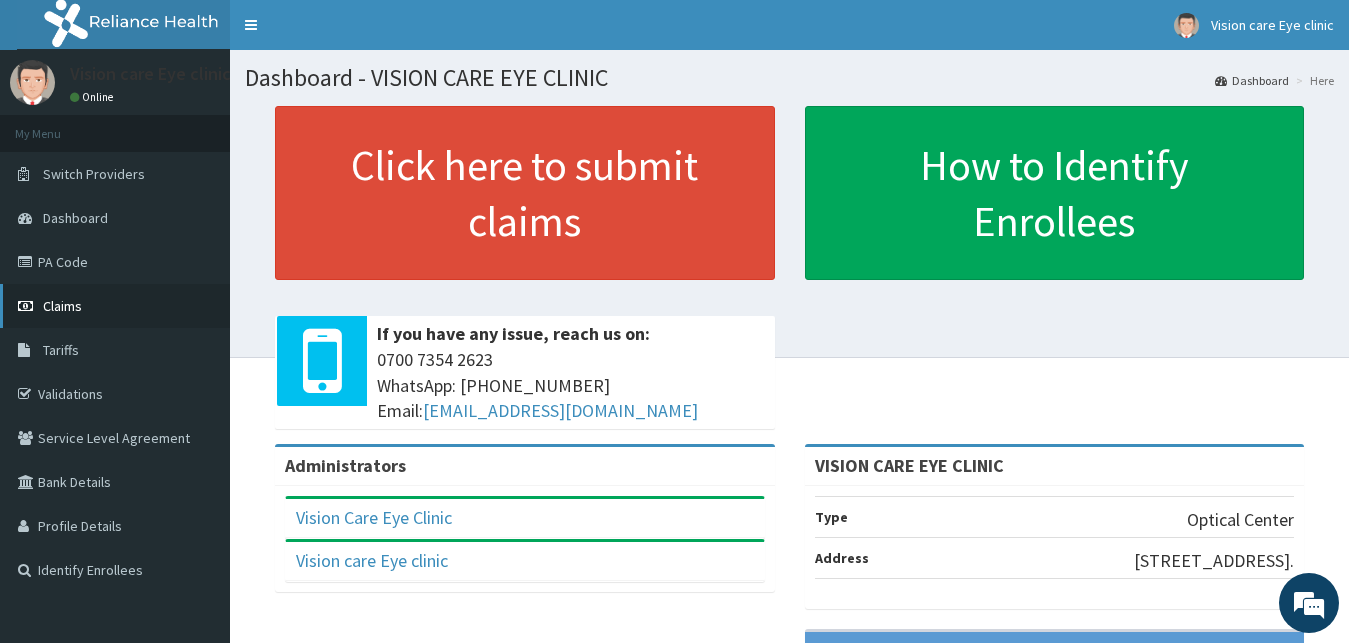 click on "Claims" at bounding box center [62, 306] 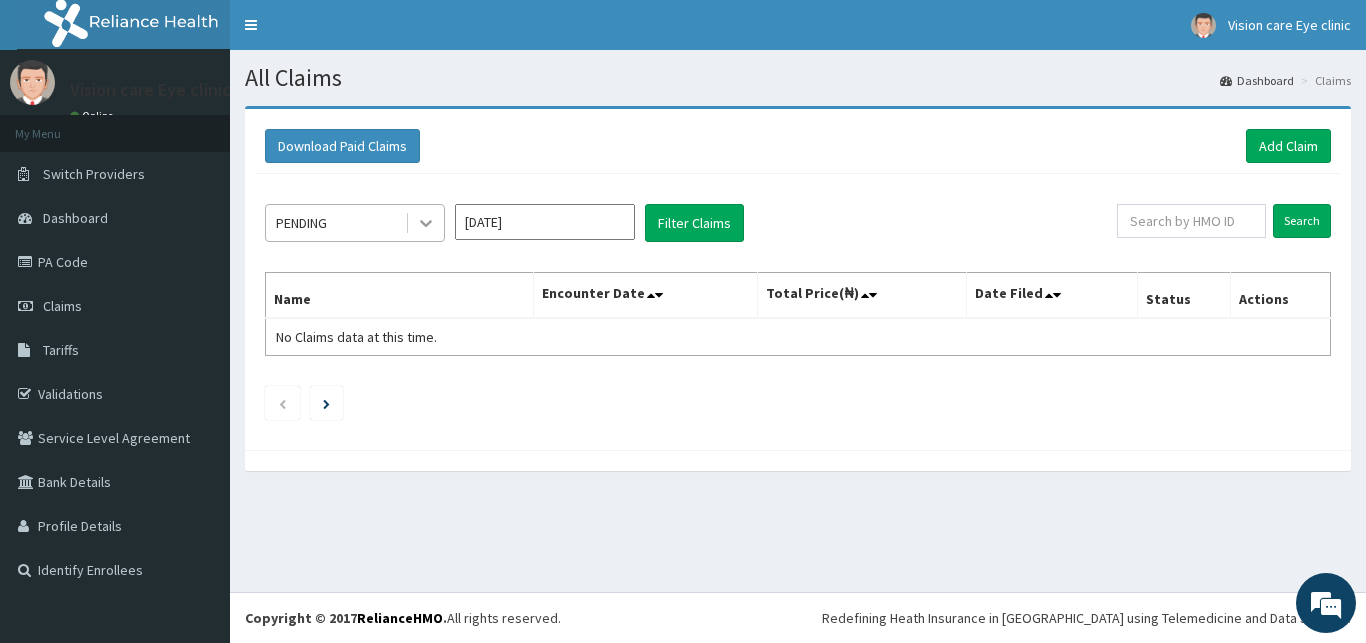 scroll, scrollTop: 0, scrollLeft: 0, axis: both 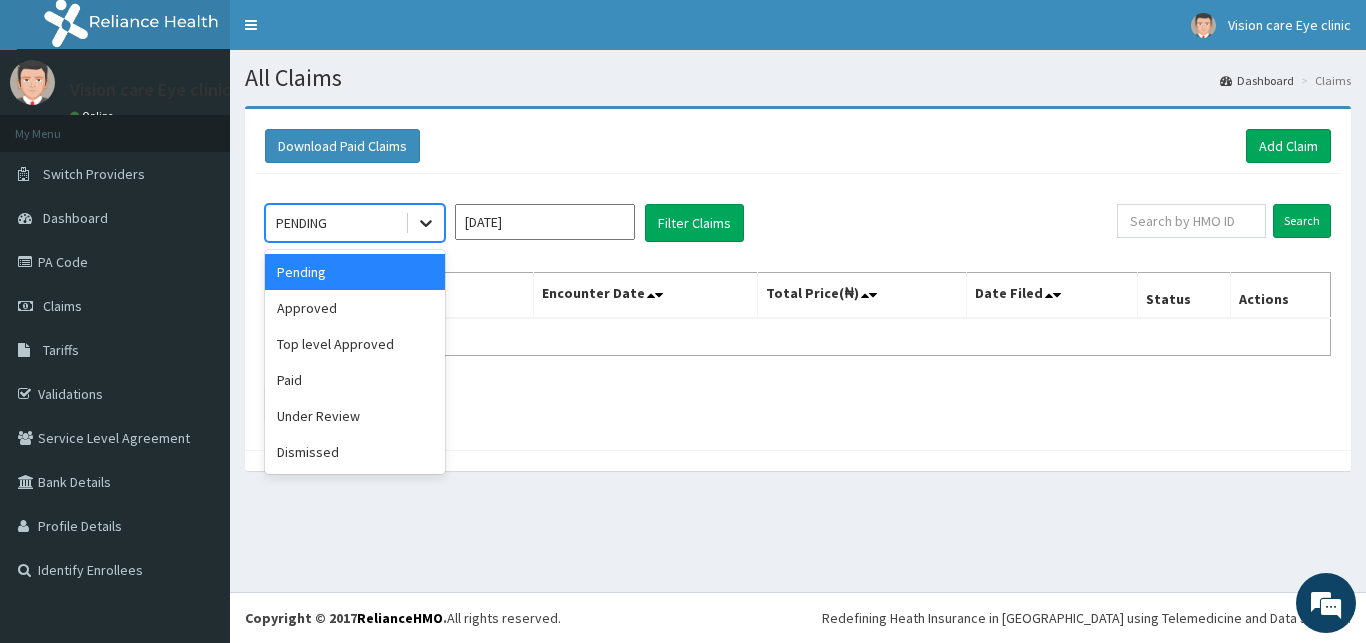 click 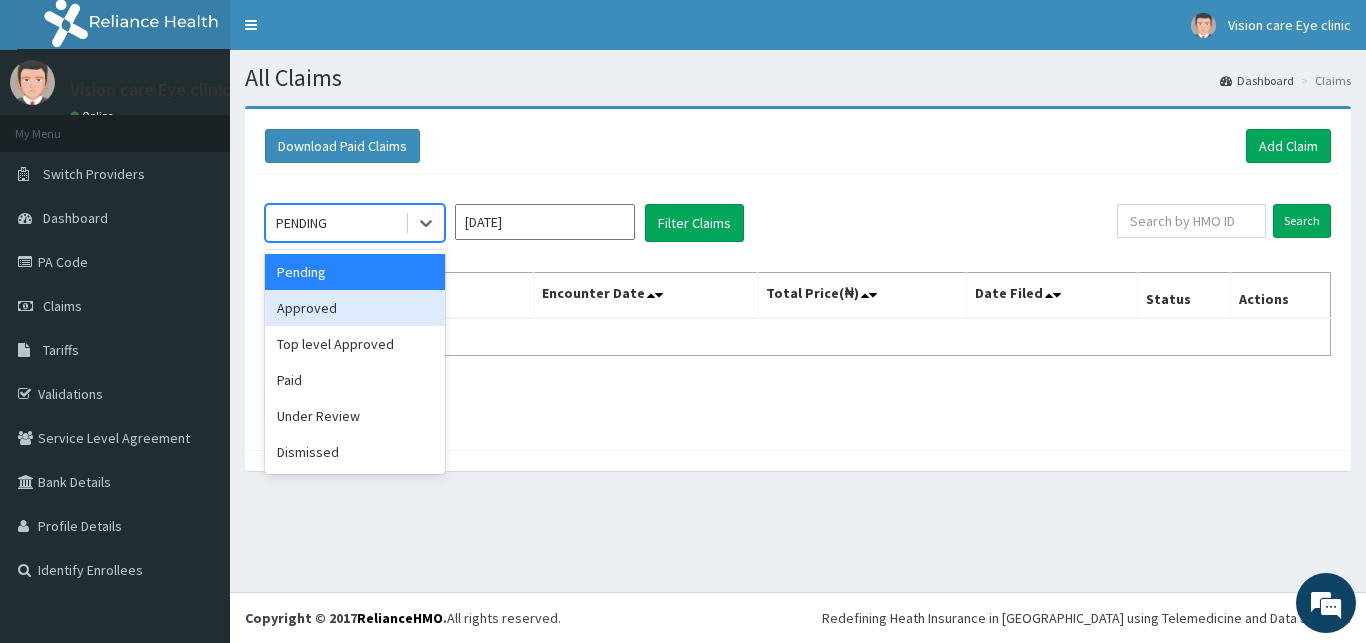 scroll, scrollTop: 0, scrollLeft: 0, axis: both 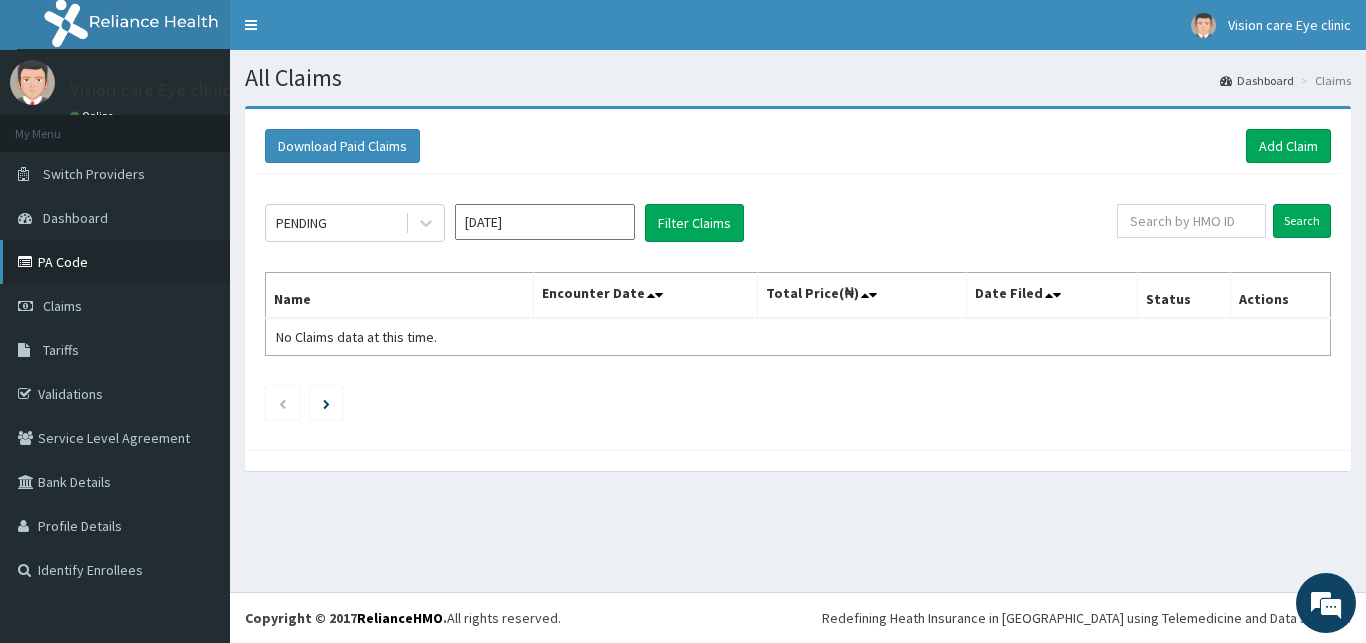 click on "PA Code" at bounding box center [115, 262] 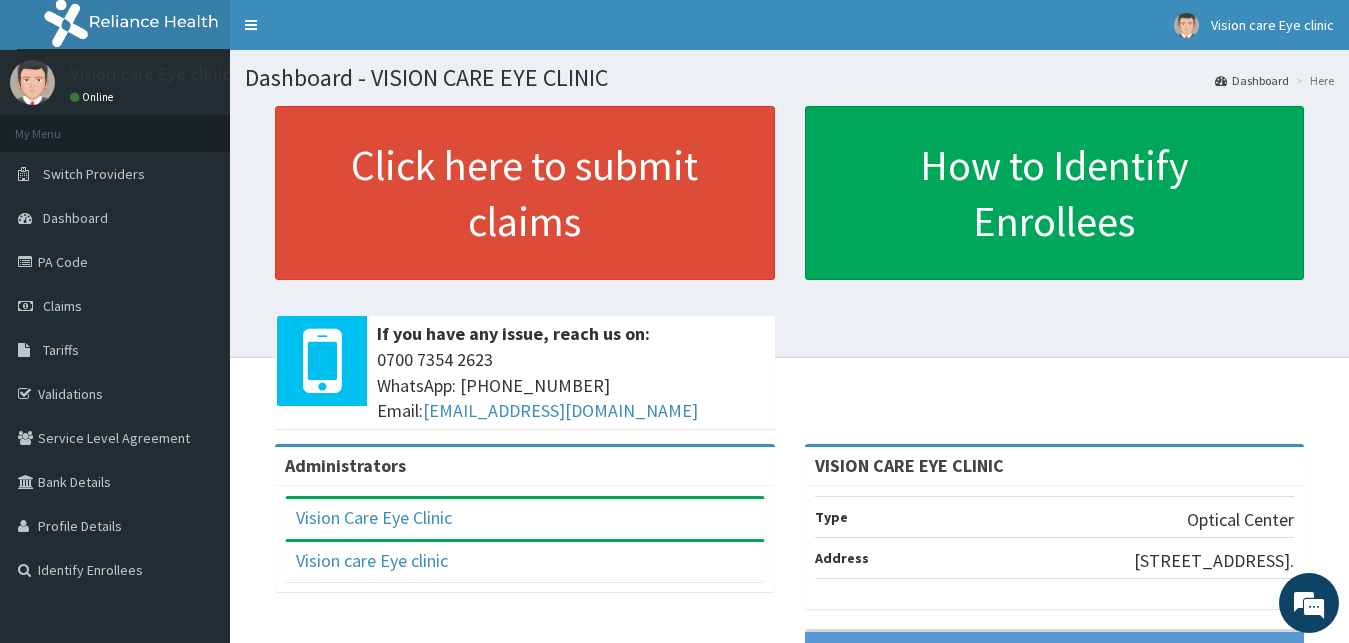 scroll, scrollTop: 0, scrollLeft: 0, axis: both 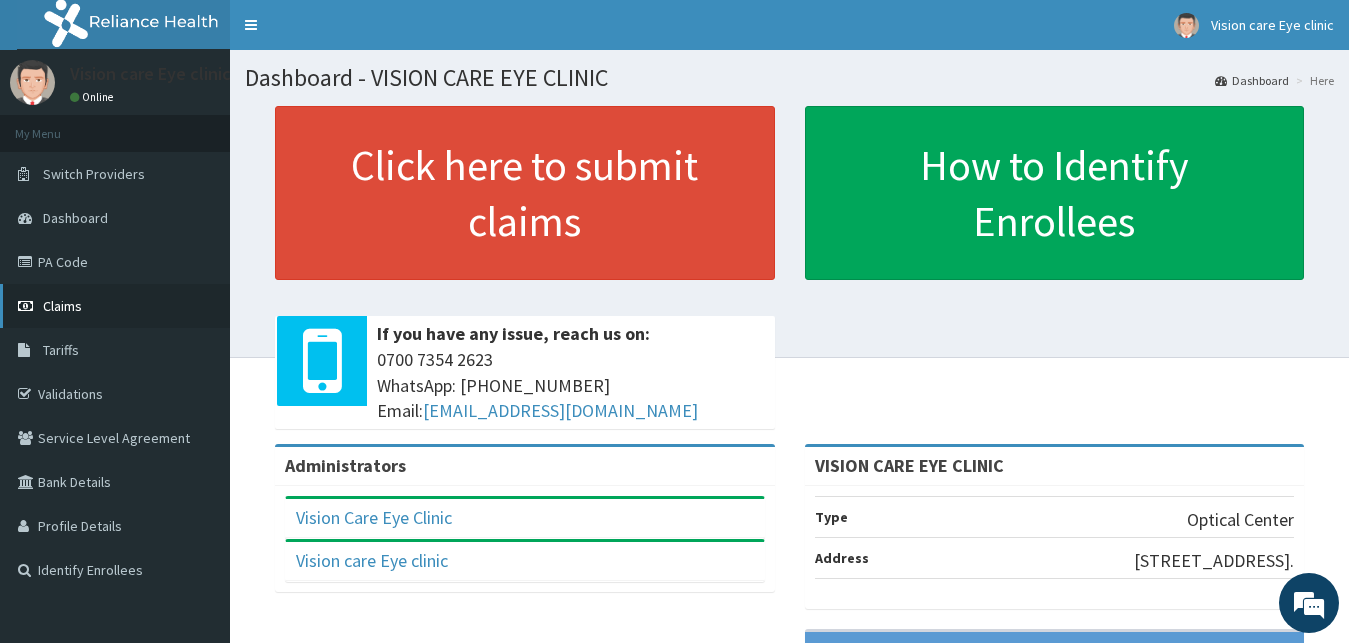click on "Claims" at bounding box center [115, 306] 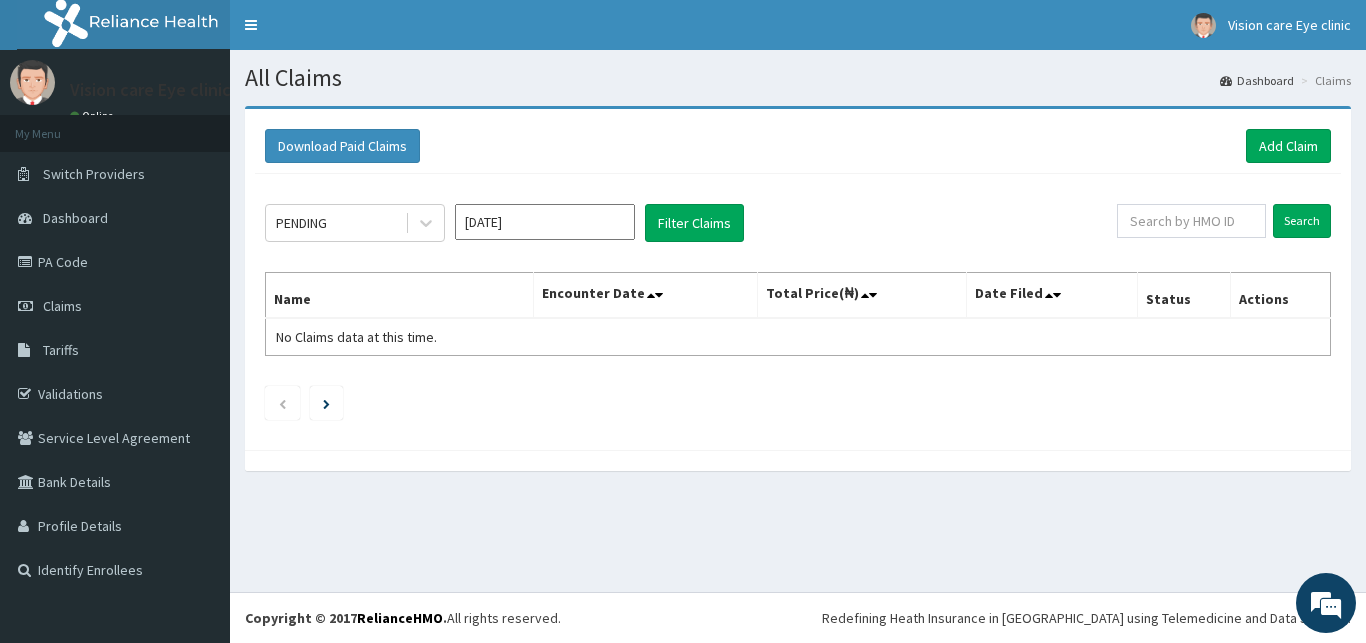 scroll, scrollTop: 0, scrollLeft: 0, axis: both 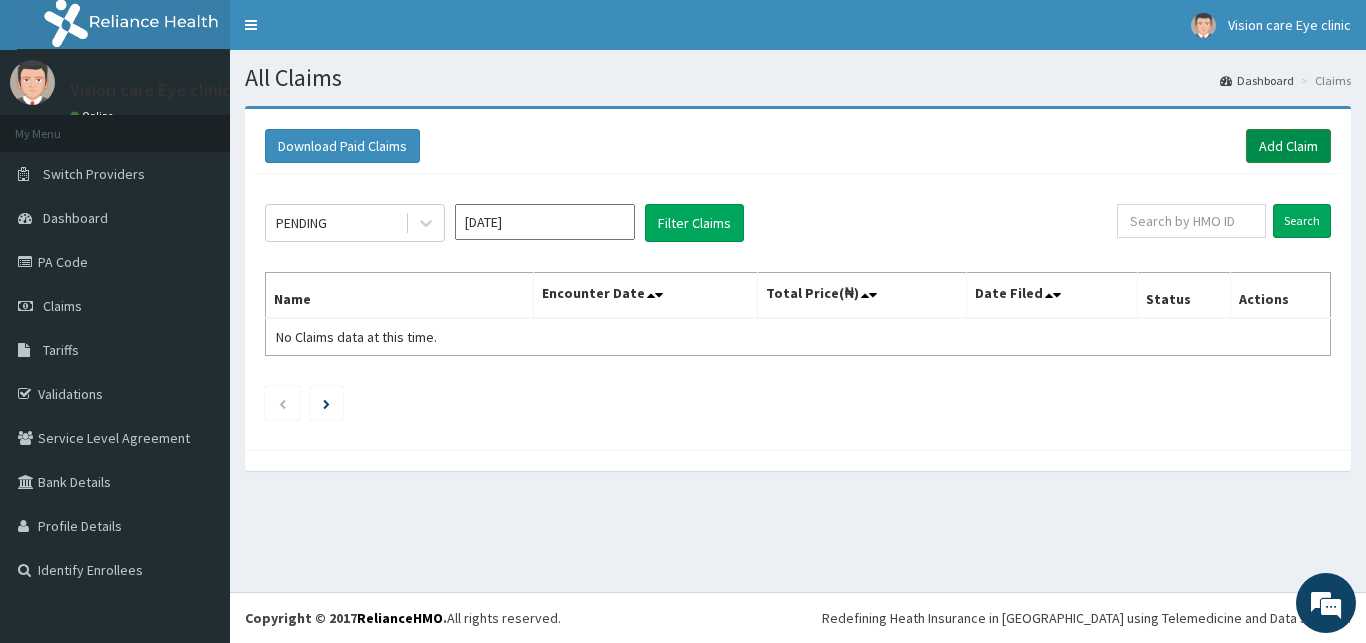 click on "Add Claim" at bounding box center (1288, 146) 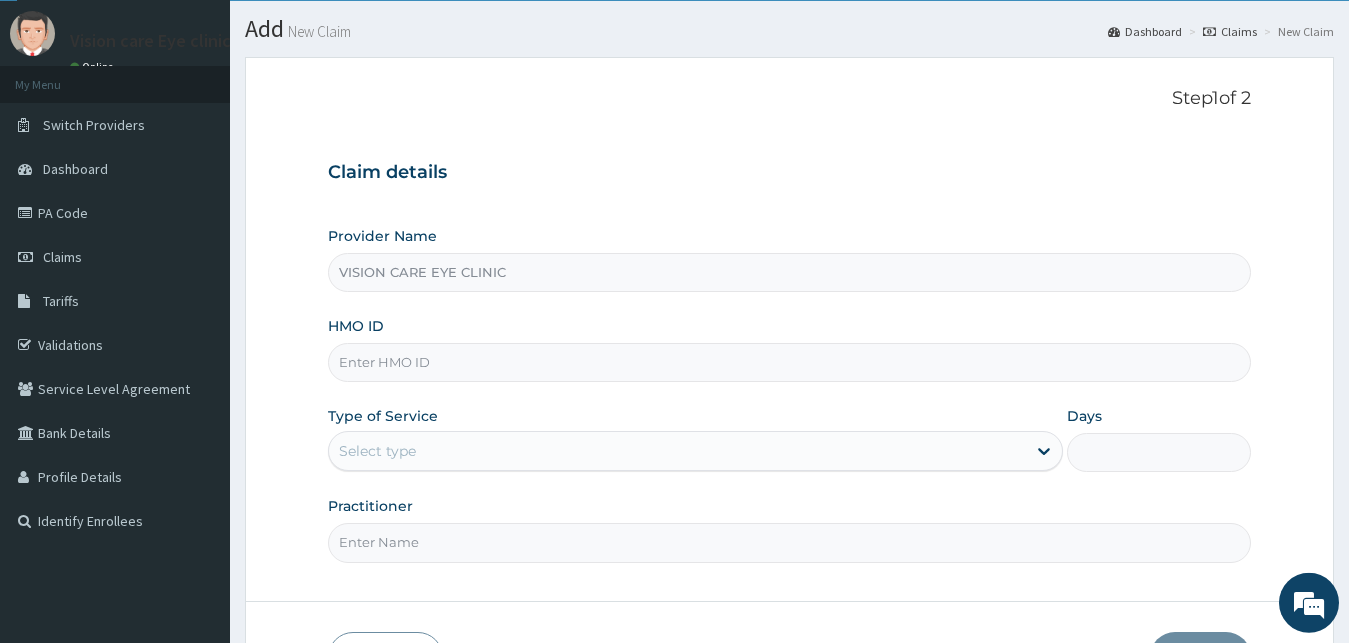 scroll, scrollTop: 102, scrollLeft: 0, axis: vertical 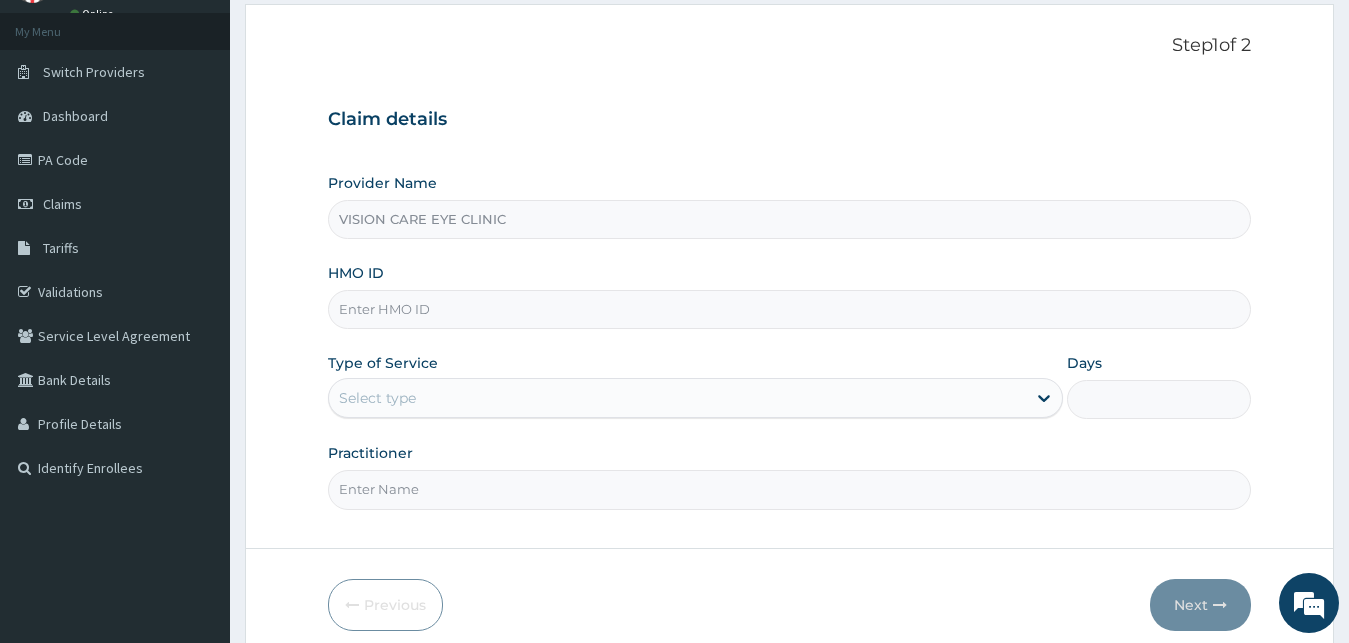 click on "HMO ID" at bounding box center [790, 309] 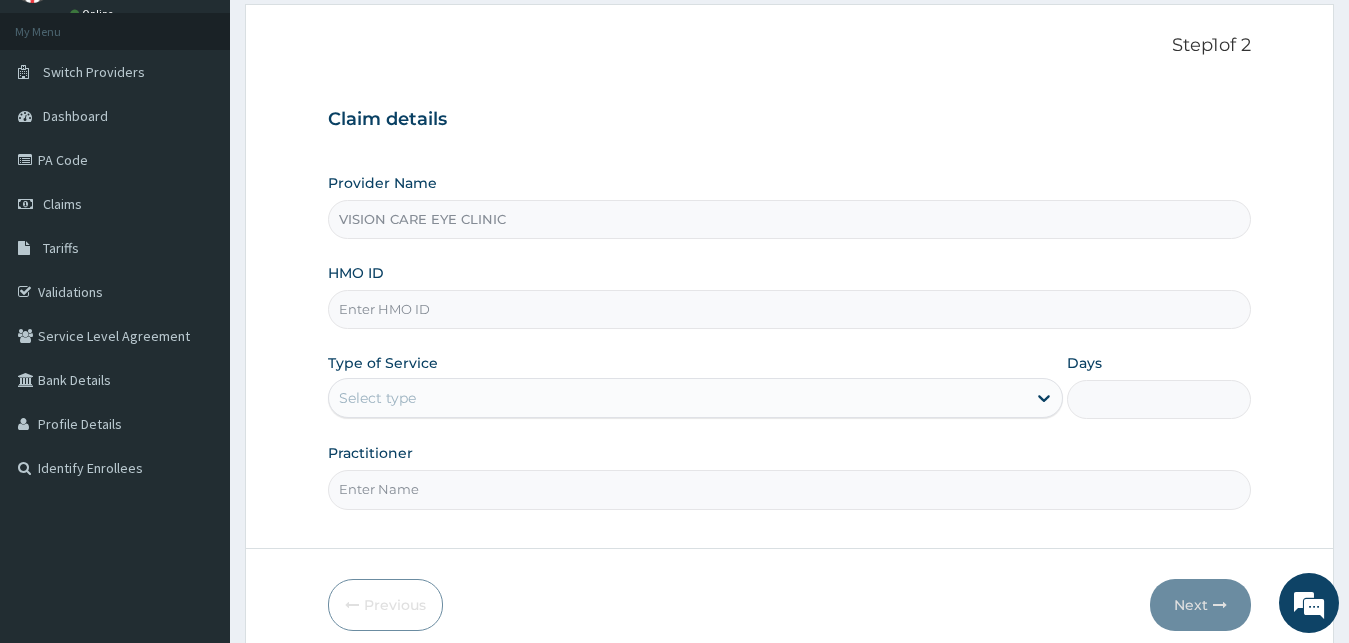 scroll, scrollTop: 0, scrollLeft: 0, axis: both 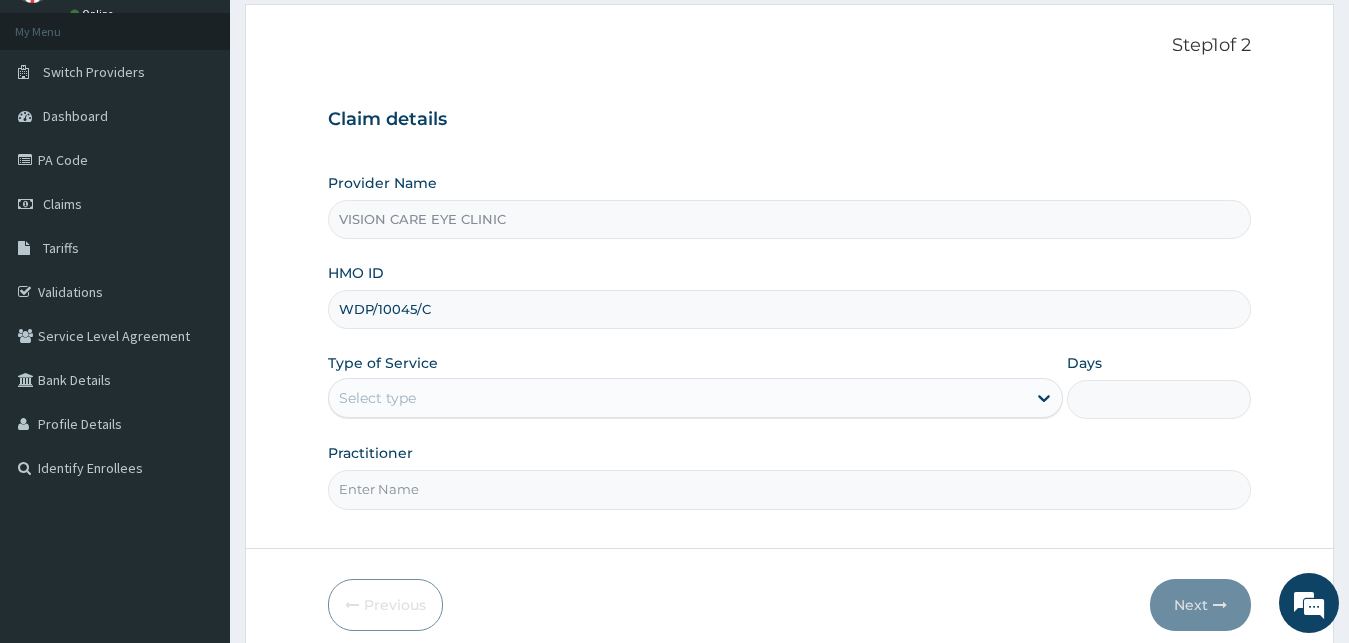 type on "WDP/10045/C" 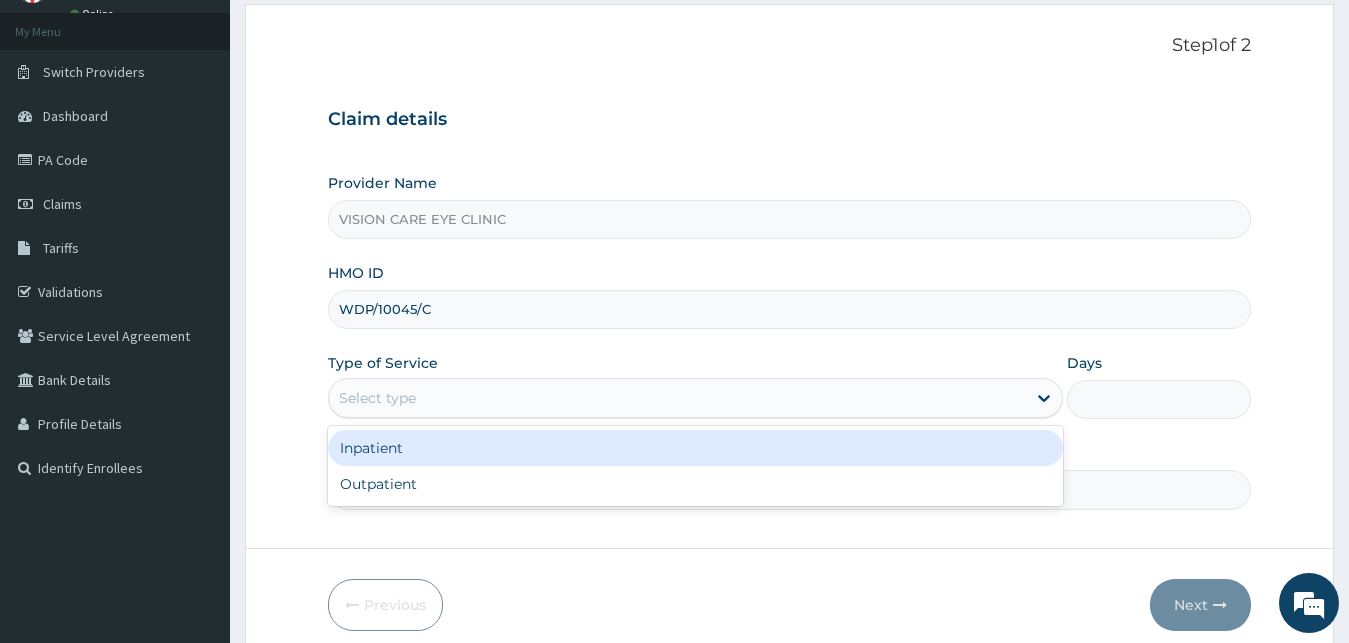 click on "Select type" at bounding box center [678, 398] 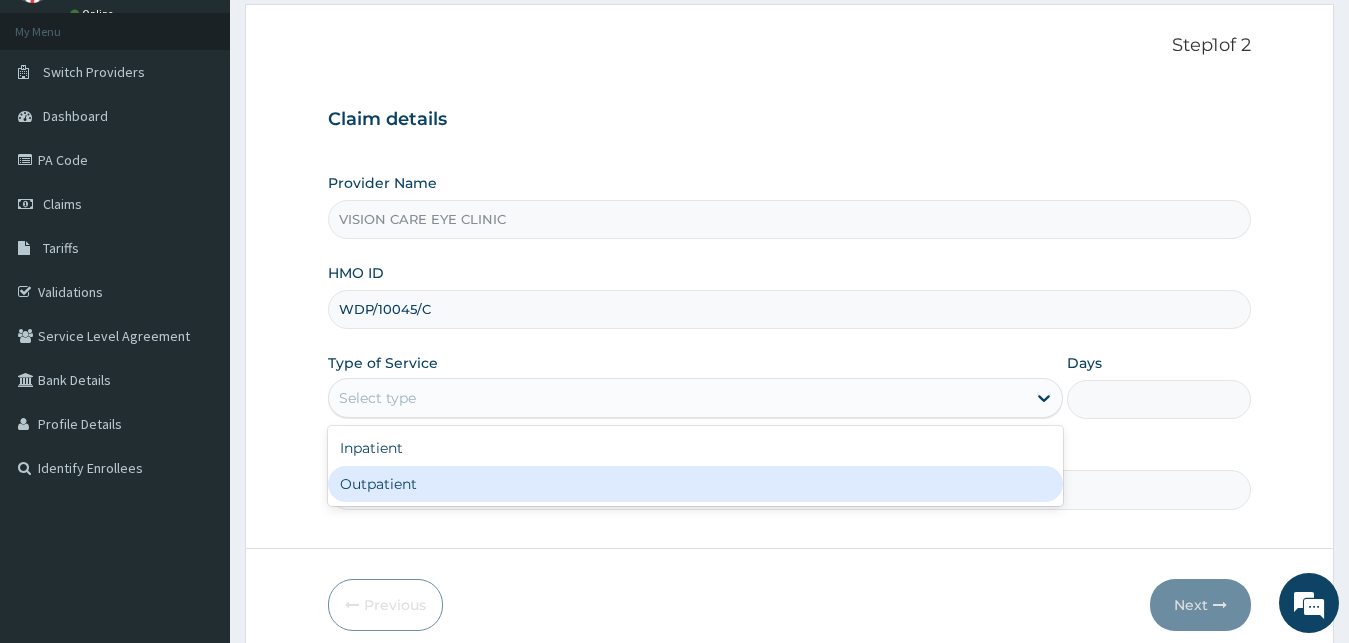 click on "Outpatient" at bounding box center (696, 484) 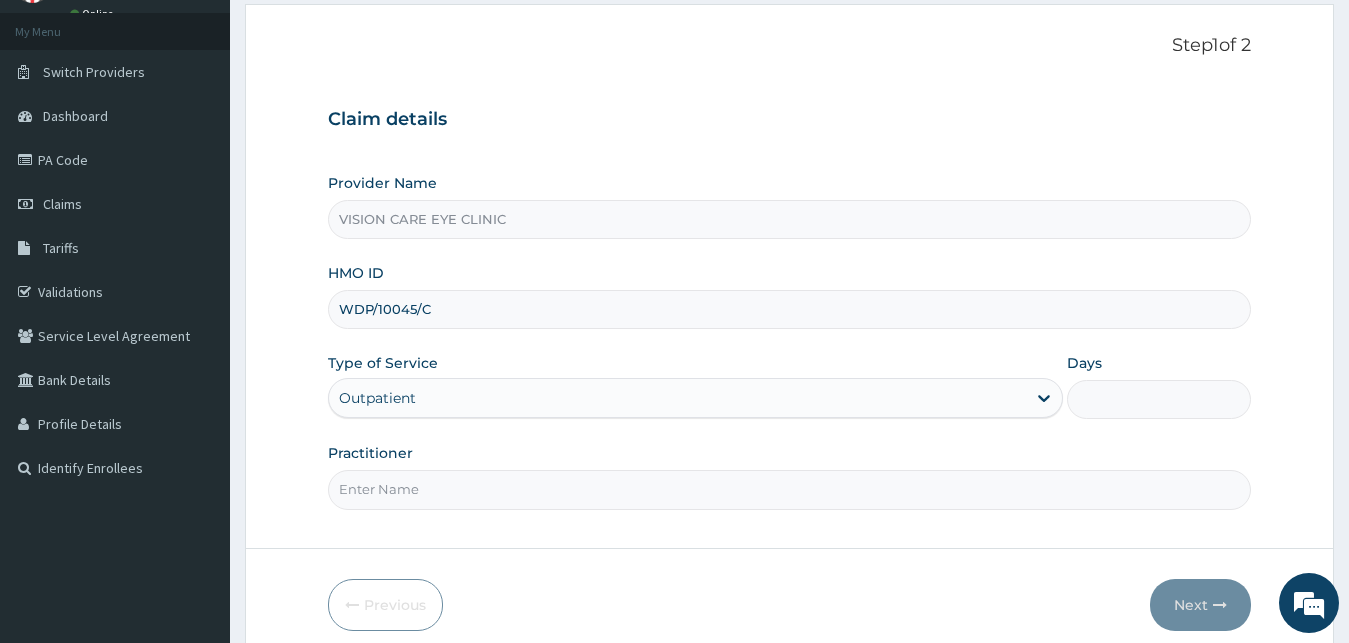 click on "Practitioner" at bounding box center (790, 489) 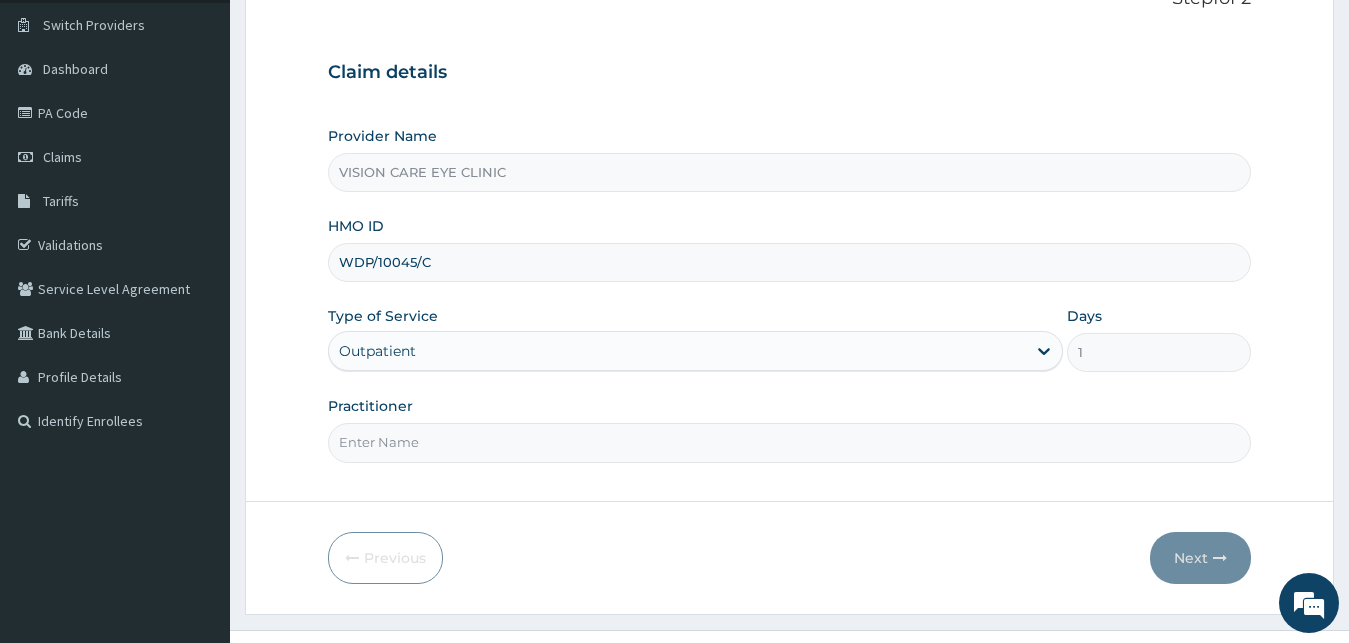 scroll, scrollTop: 187, scrollLeft: 0, axis: vertical 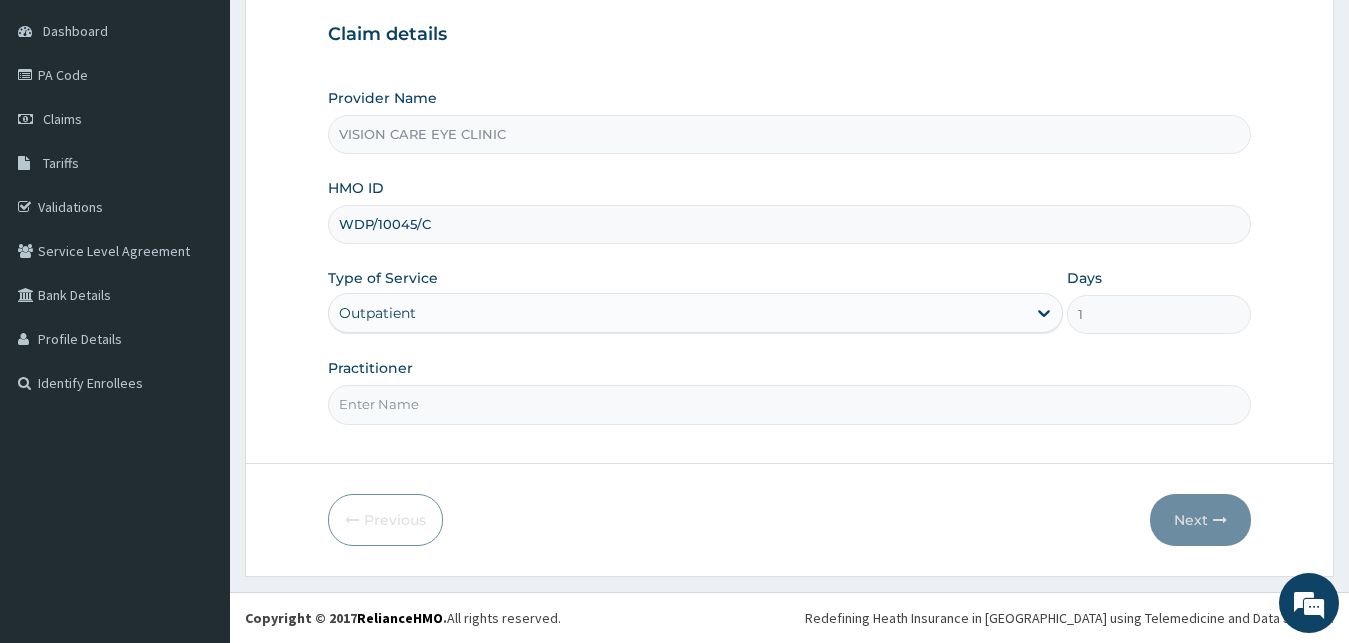 click on "Practitioner" at bounding box center [790, 404] 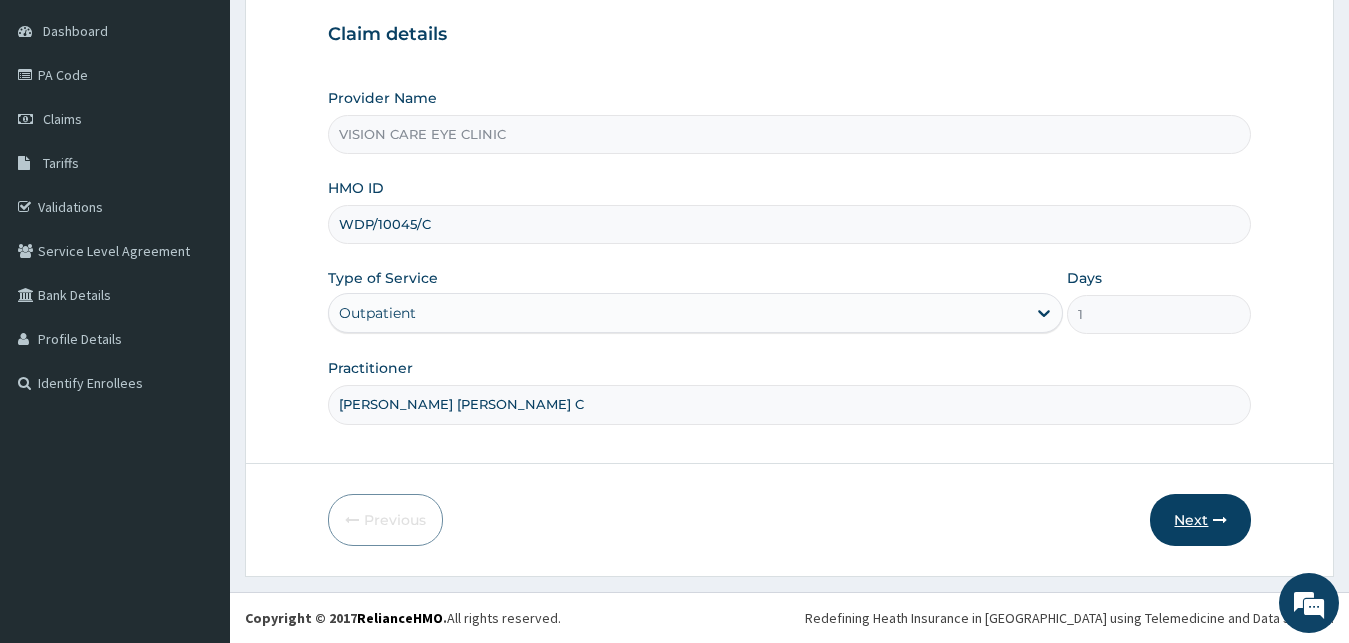 type on "DR OHIRI COLLINS C" 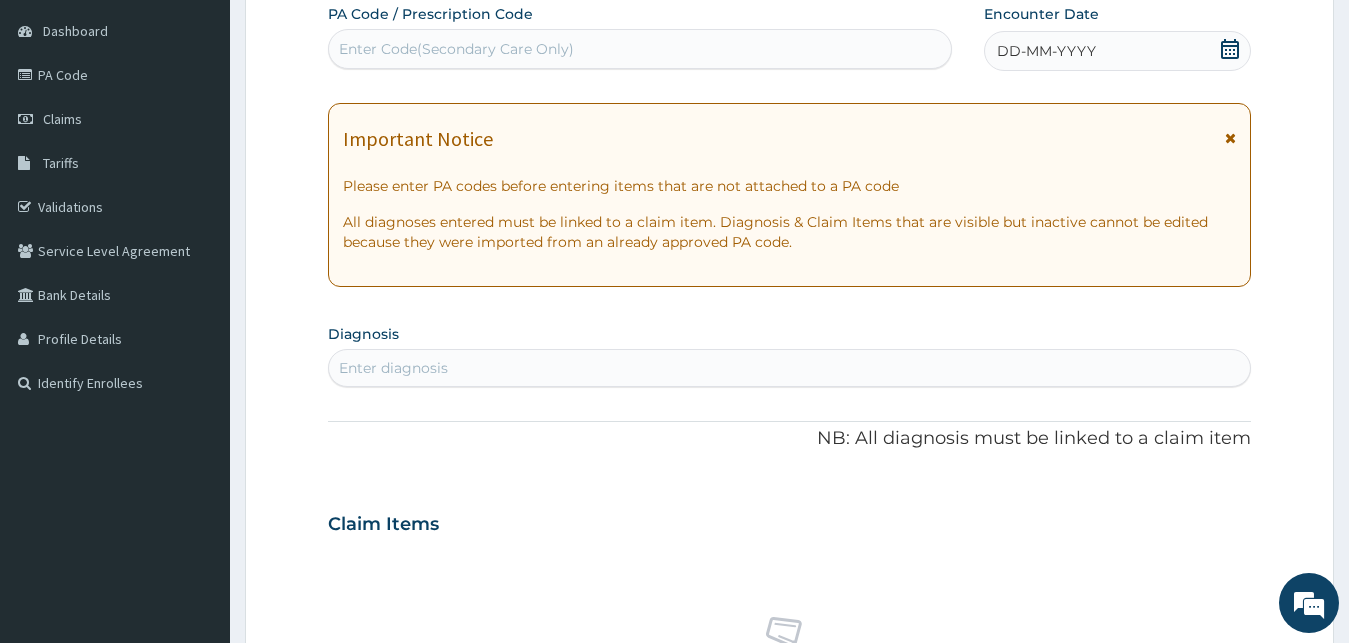 click 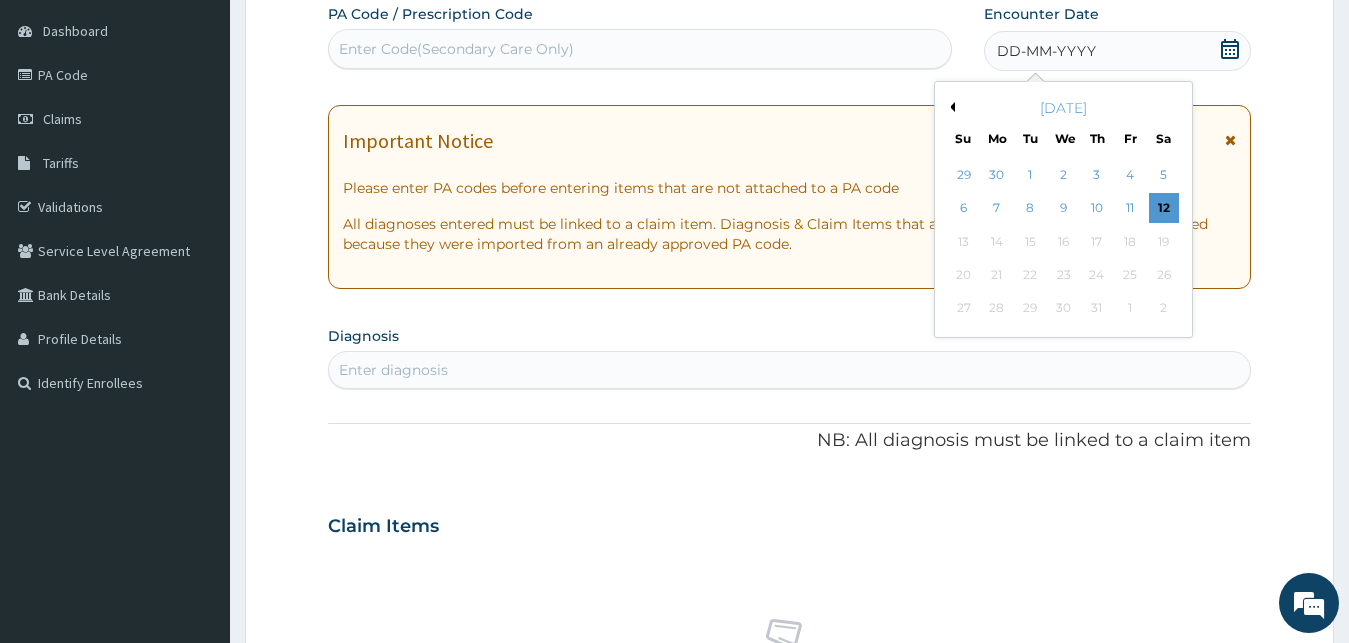 click on "Previous Month" at bounding box center [950, 107] 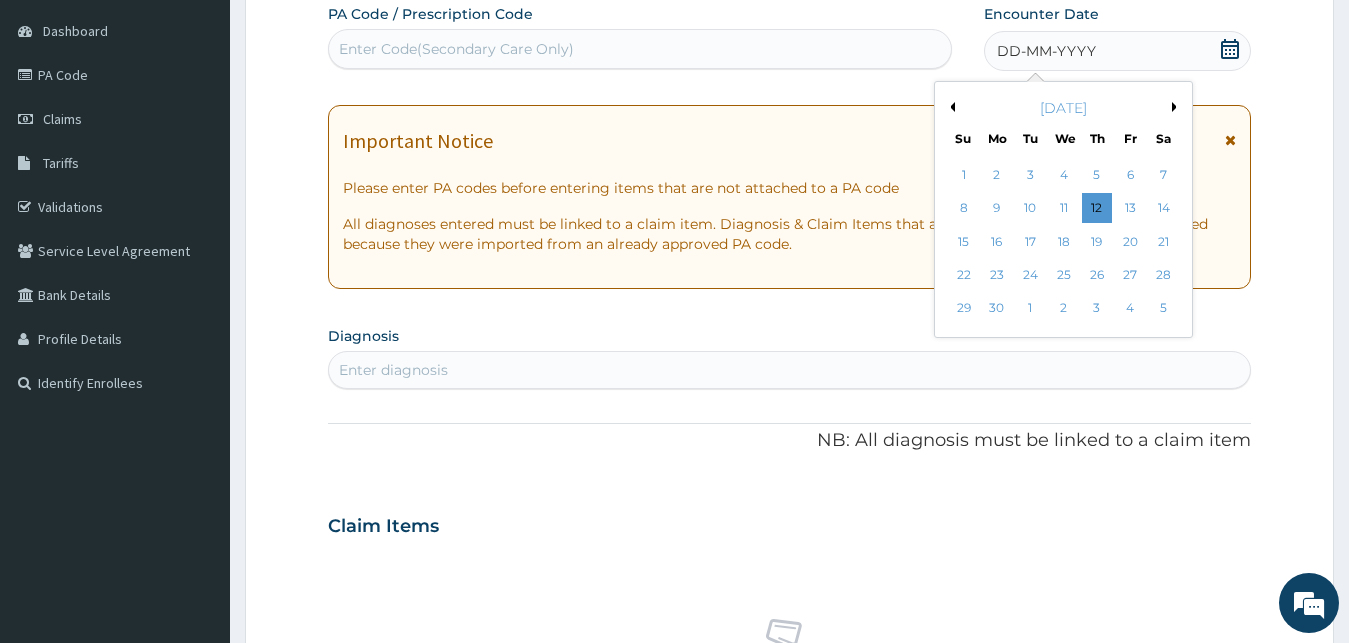 click on "Previous Month" at bounding box center [950, 107] 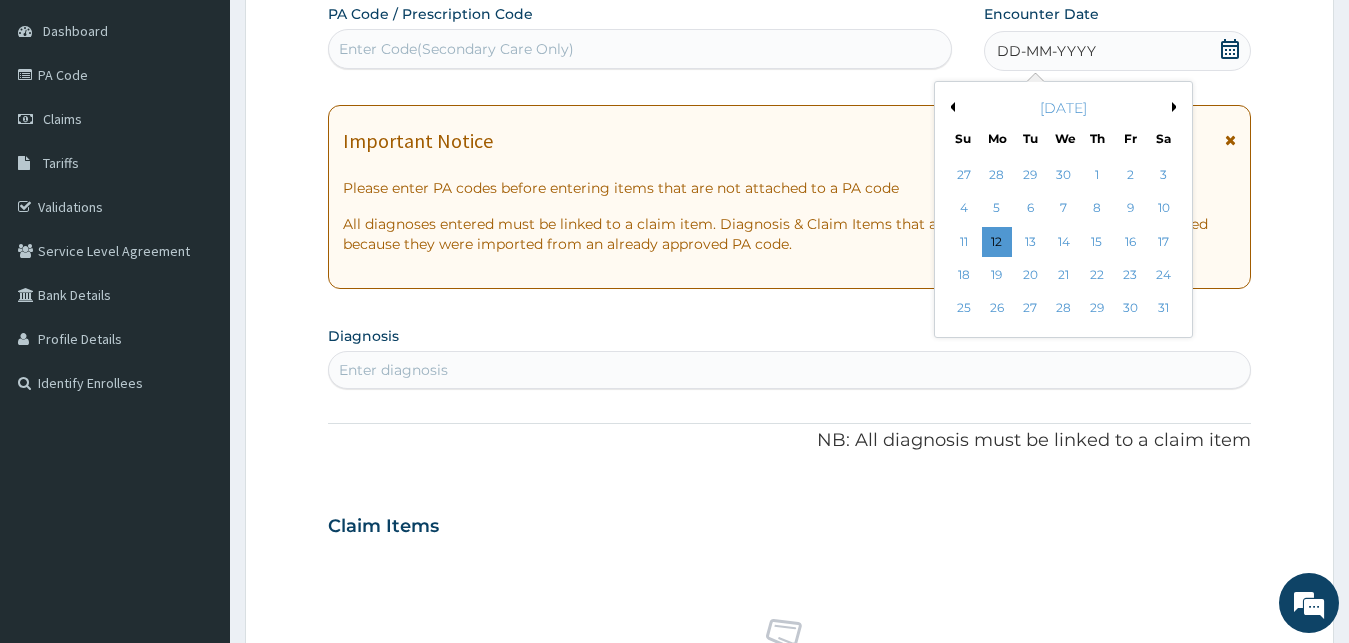 click on "Previous Month" at bounding box center [950, 107] 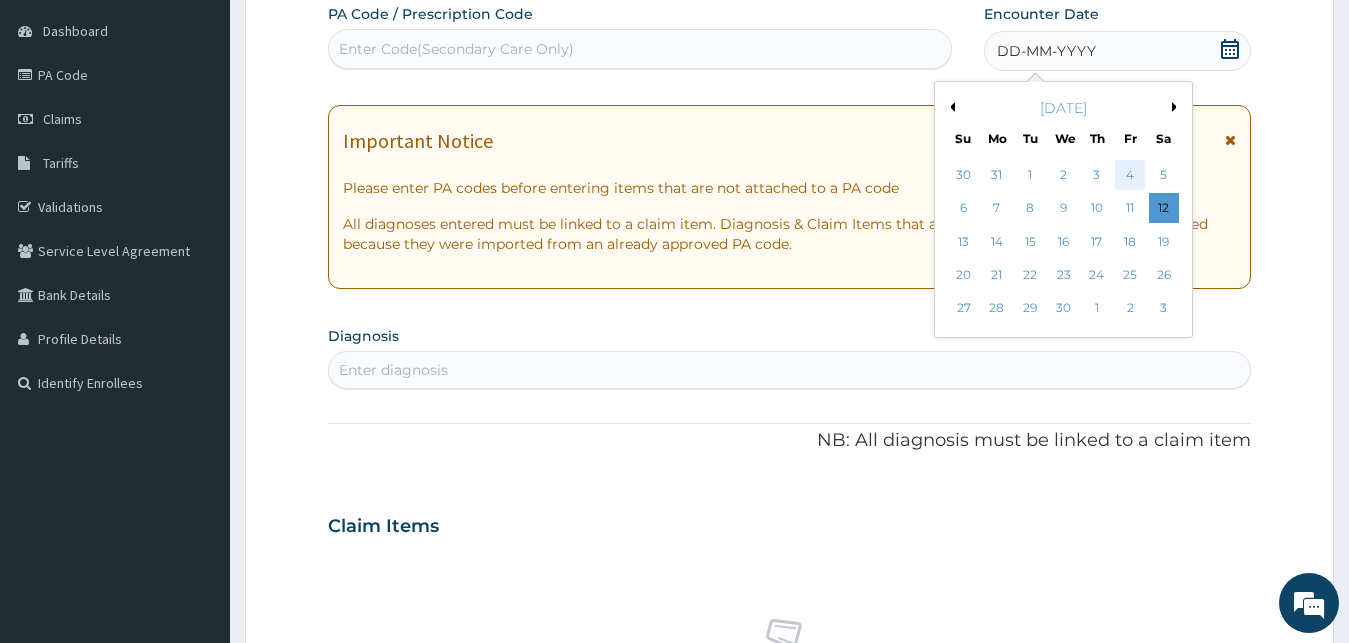 click on "4" at bounding box center (1130, 175) 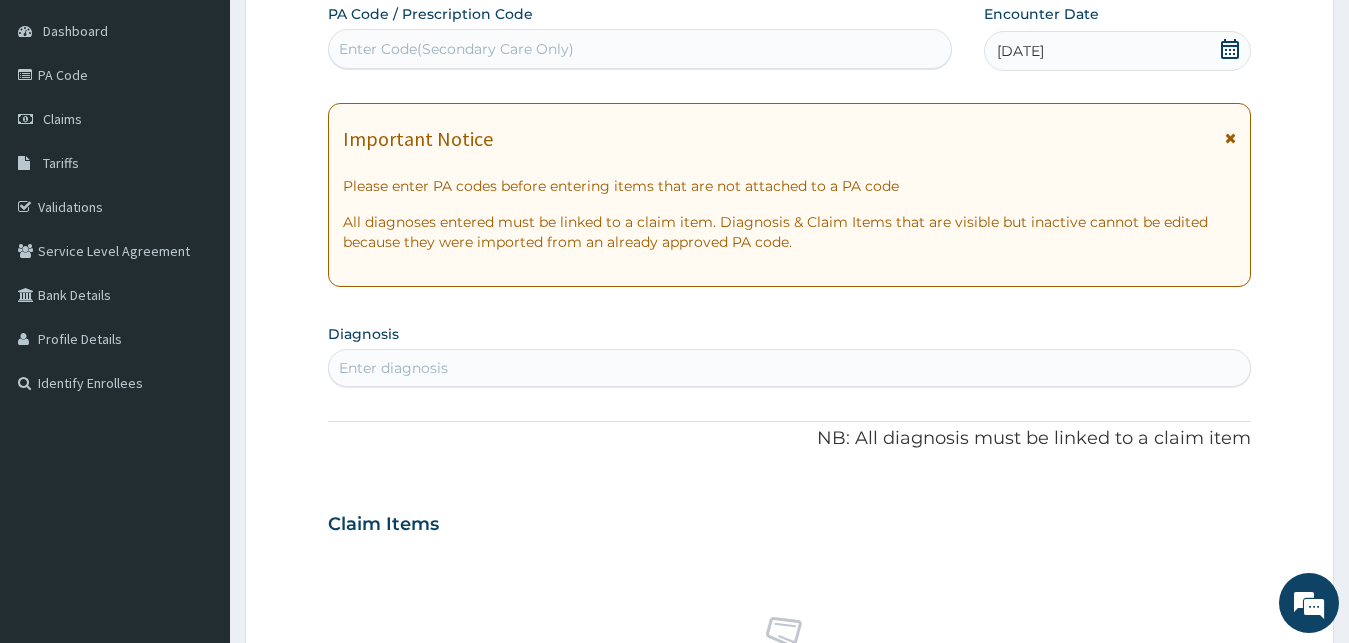 click on "Enter Code(Secondary Care Only)" at bounding box center (456, 49) 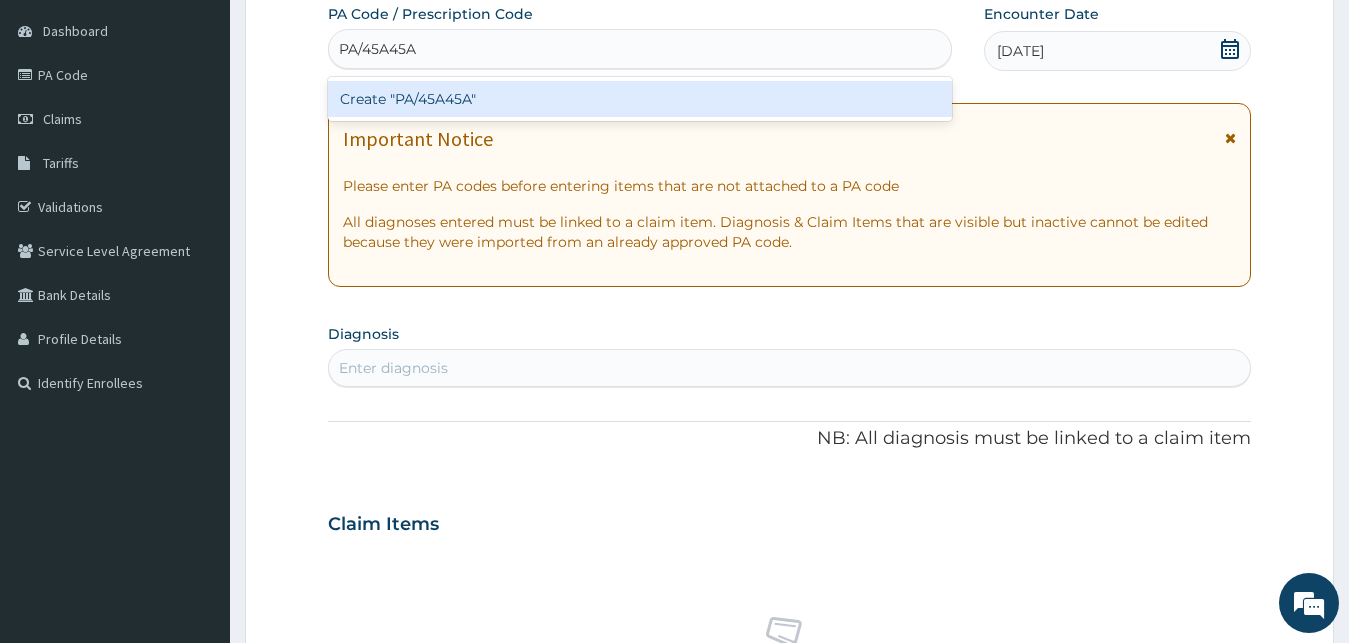 type on "PA/45A45A" 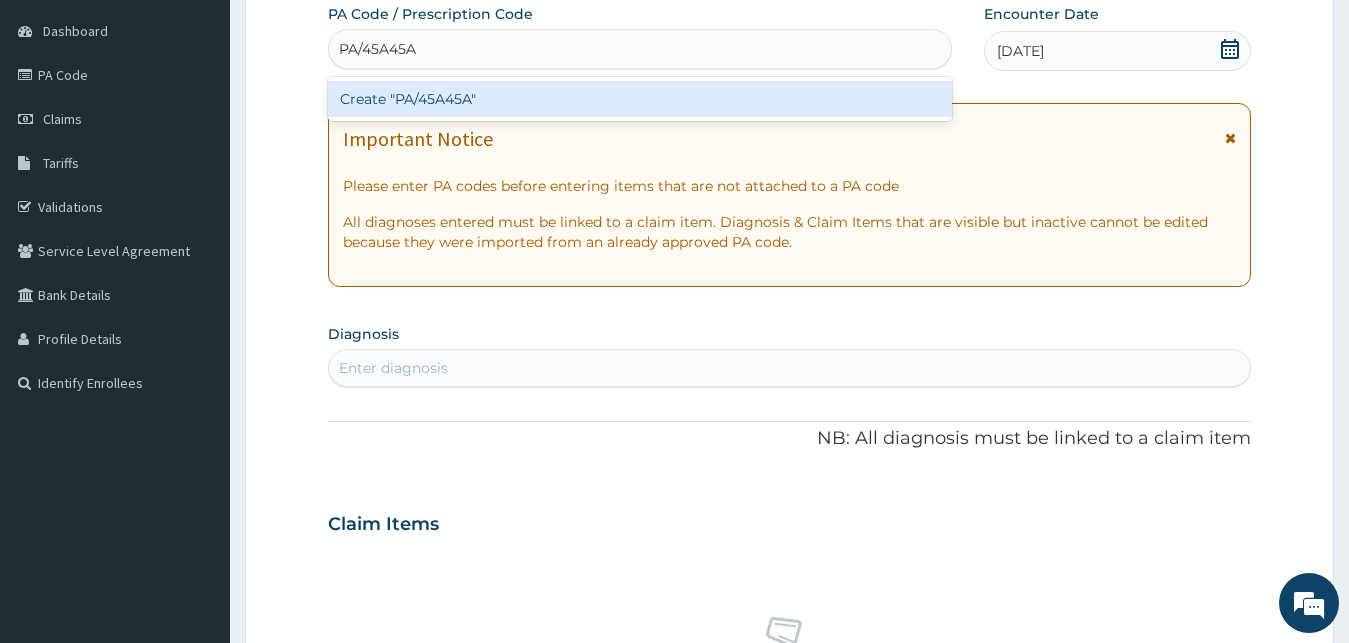 click on "Create "PA/45A45A"" at bounding box center [640, 99] 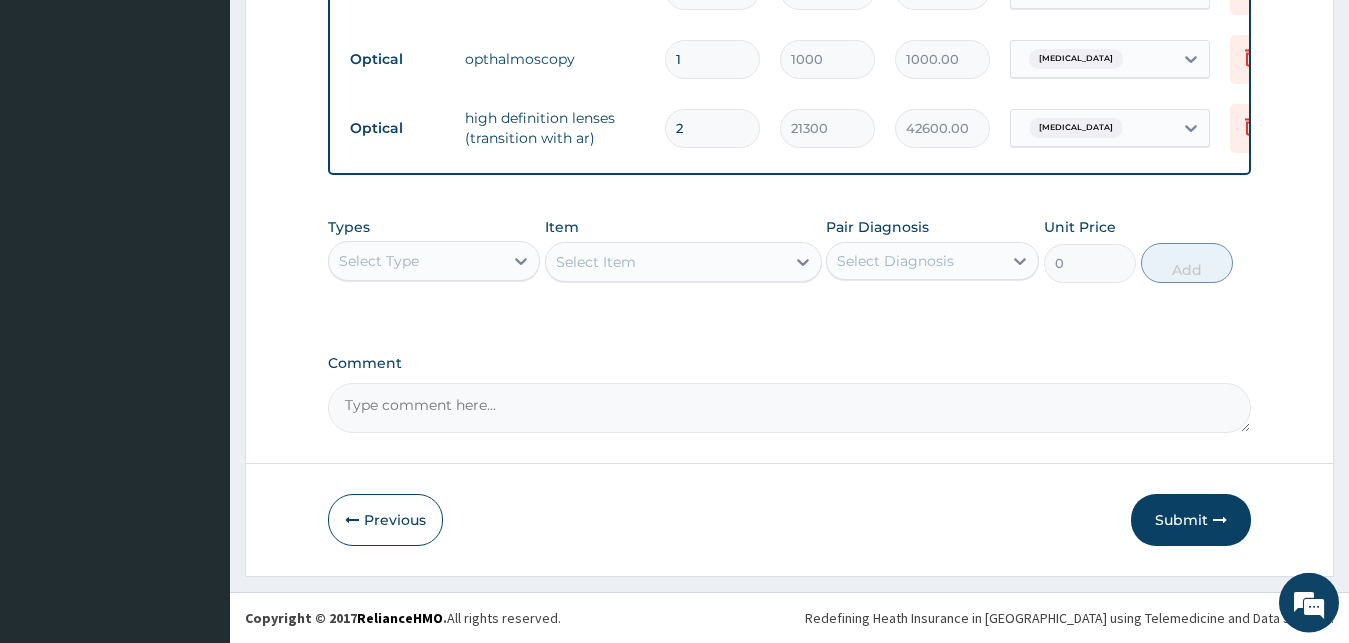 scroll, scrollTop: 1129, scrollLeft: 0, axis: vertical 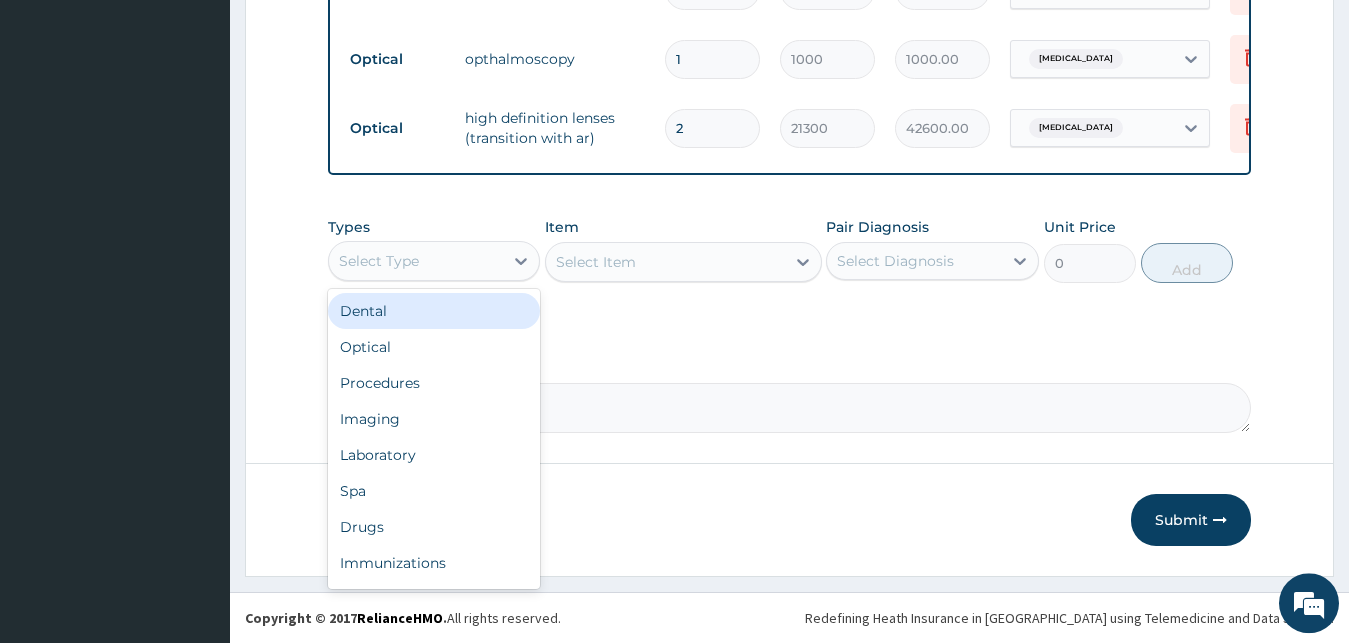 click on "Select Type" at bounding box center [416, 261] 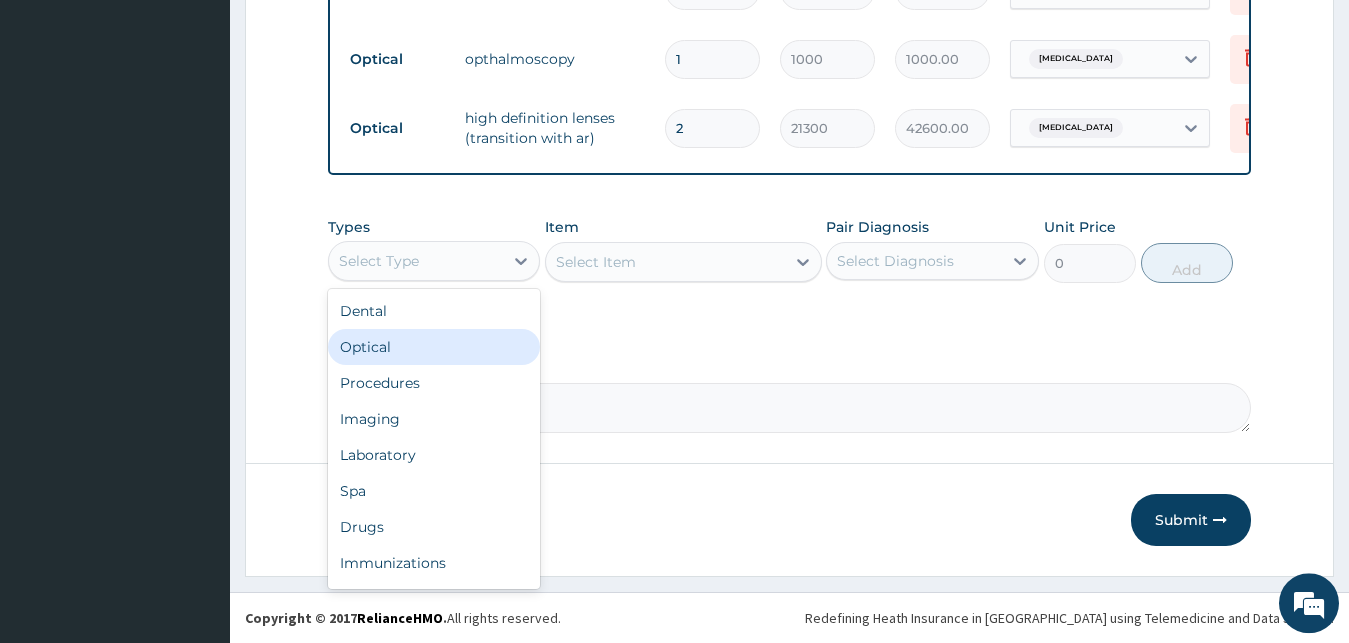 click on "Optical" at bounding box center (434, 347) 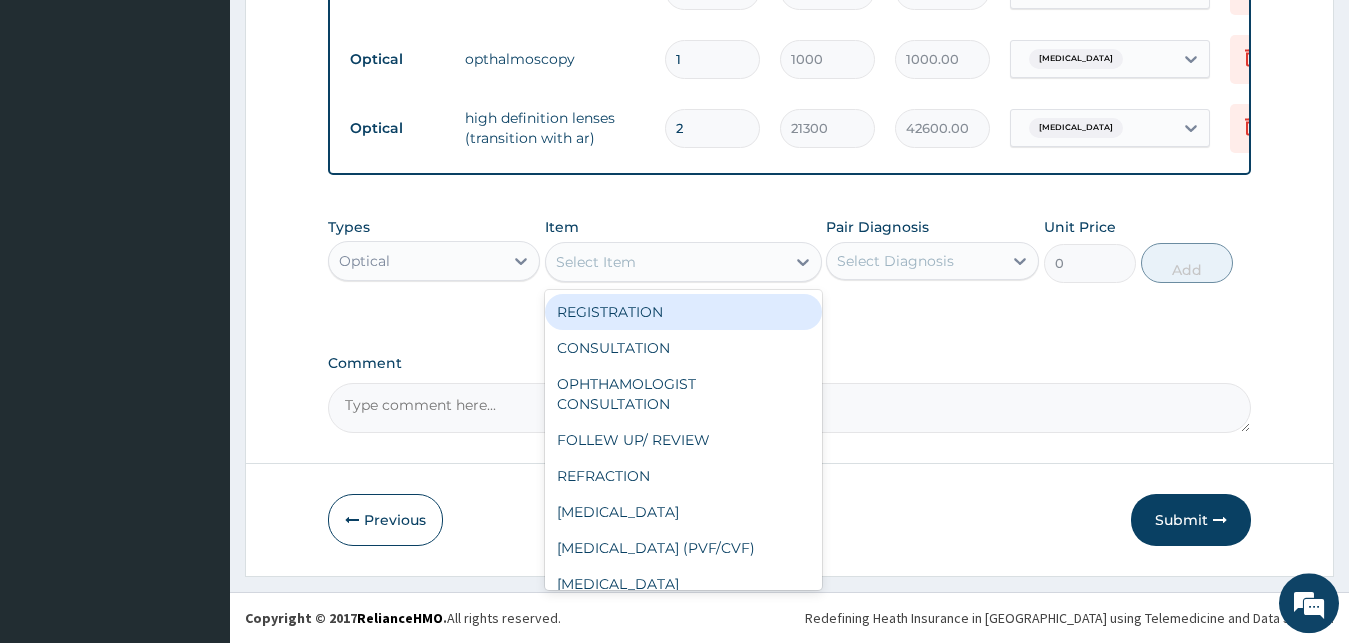click on "Select Item" at bounding box center [596, 262] 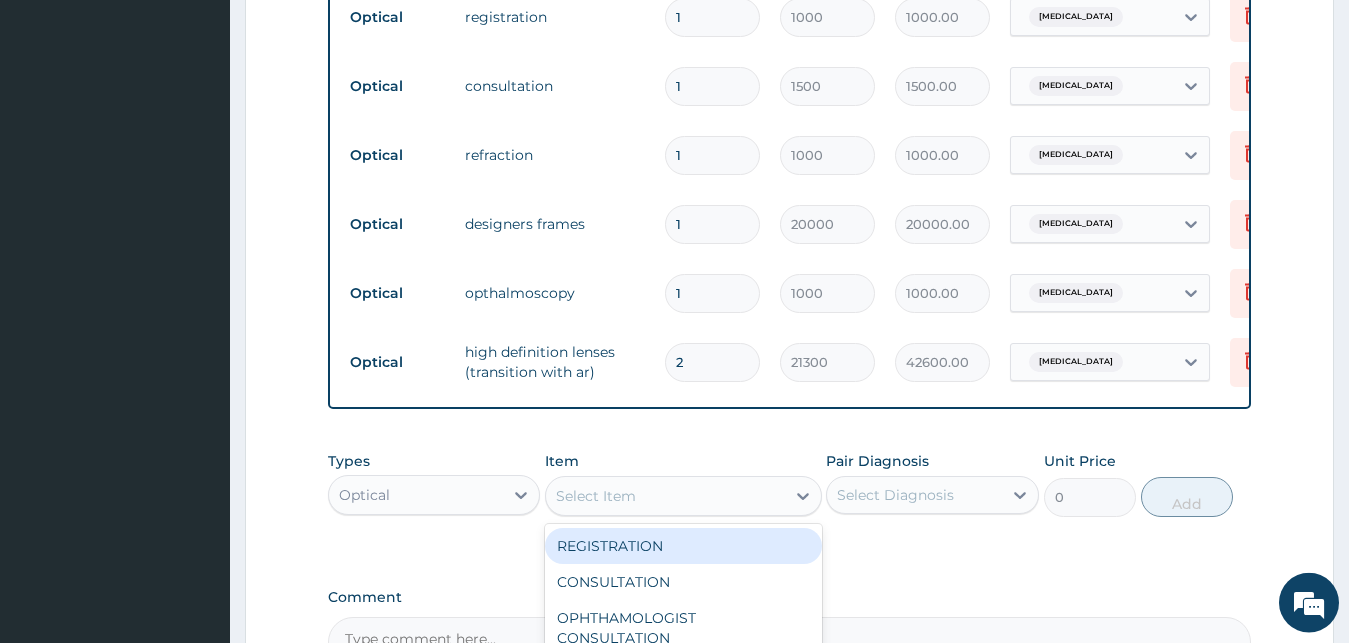scroll, scrollTop: 1129, scrollLeft: 0, axis: vertical 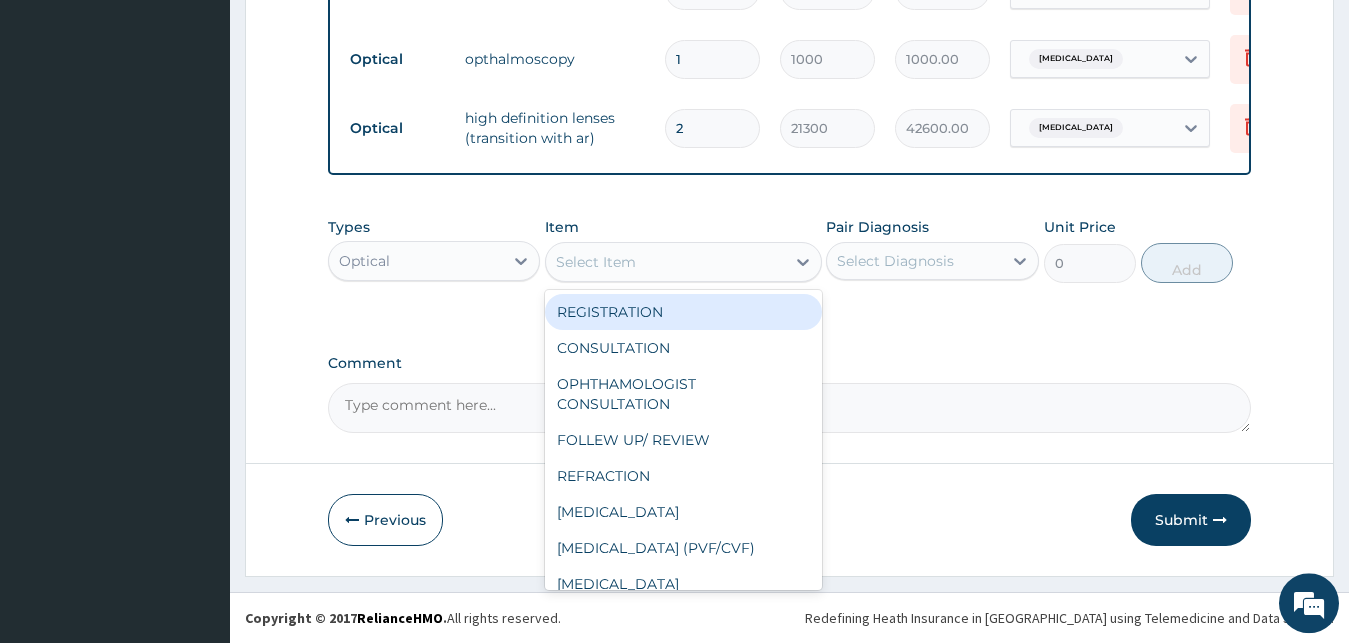 click on "REGISTRATION" at bounding box center [683, 312] 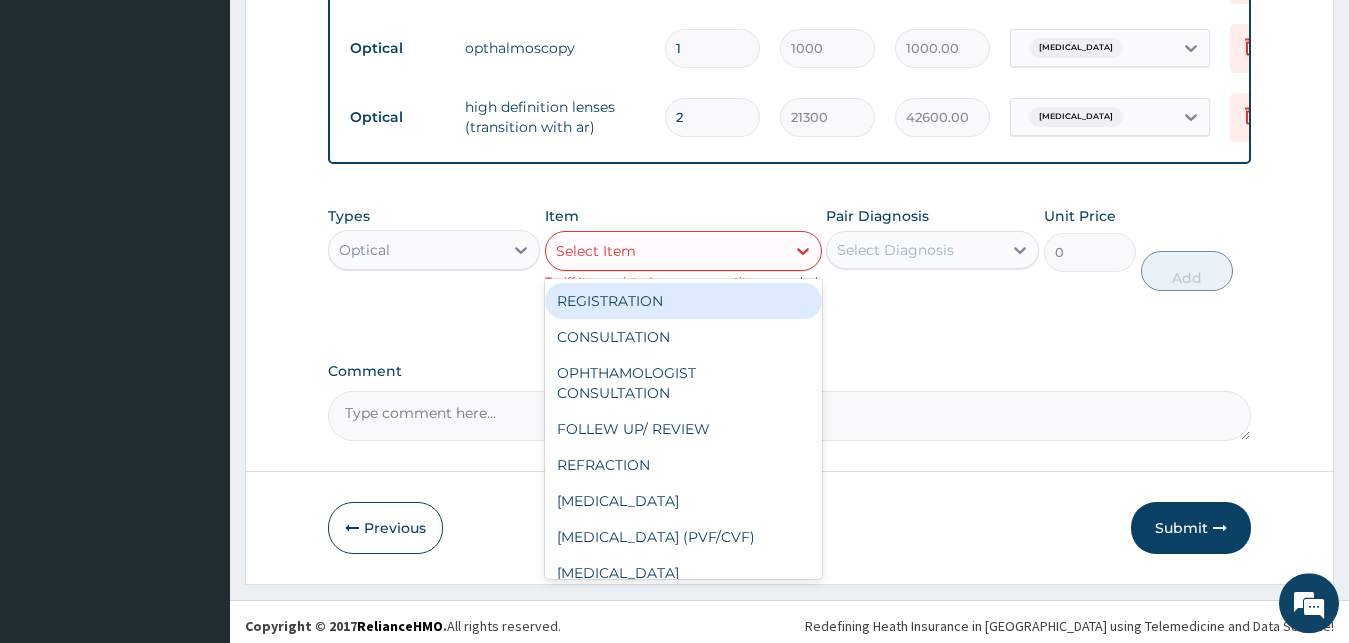click on "Select Item" at bounding box center [665, 251] 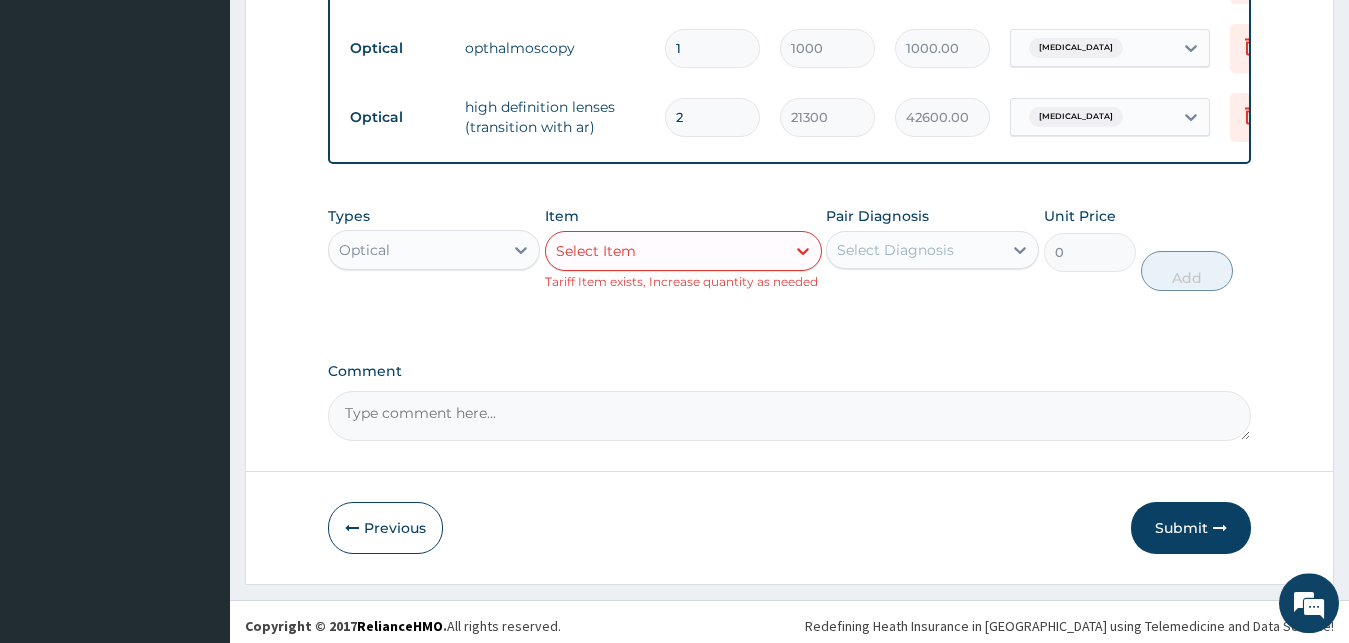 click on "Select Item" at bounding box center (665, 251) 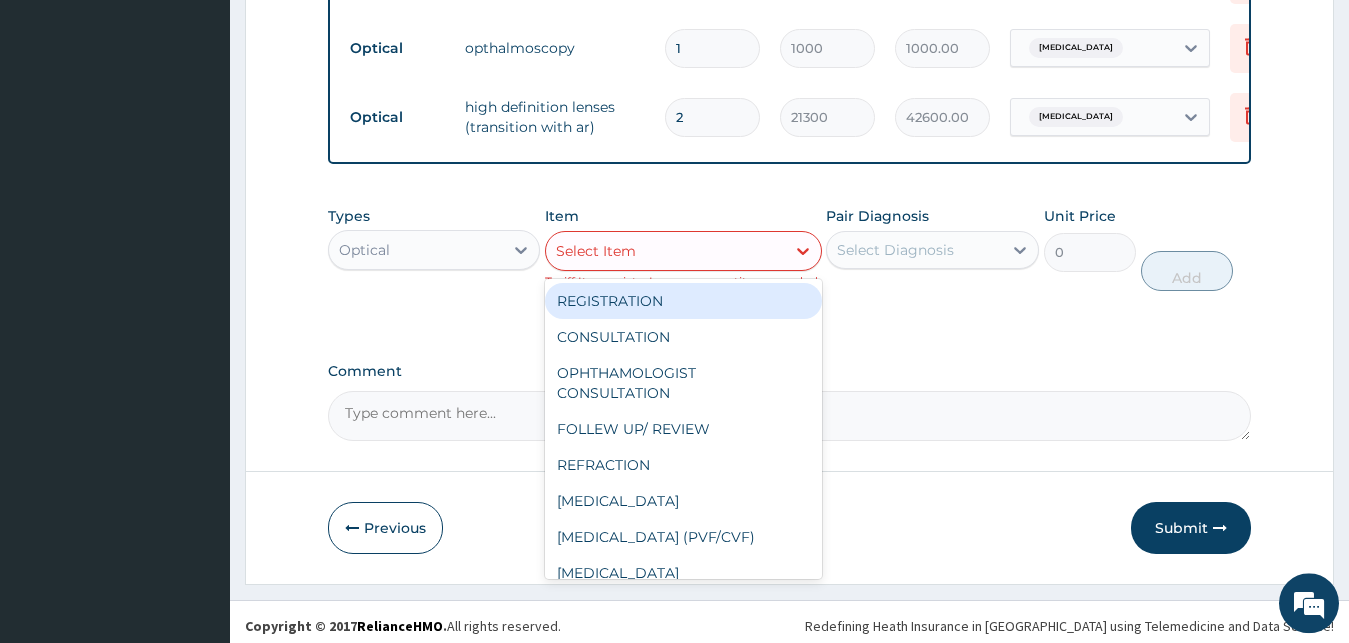 click on "REGISTRATION" at bounding box center [683, 301] 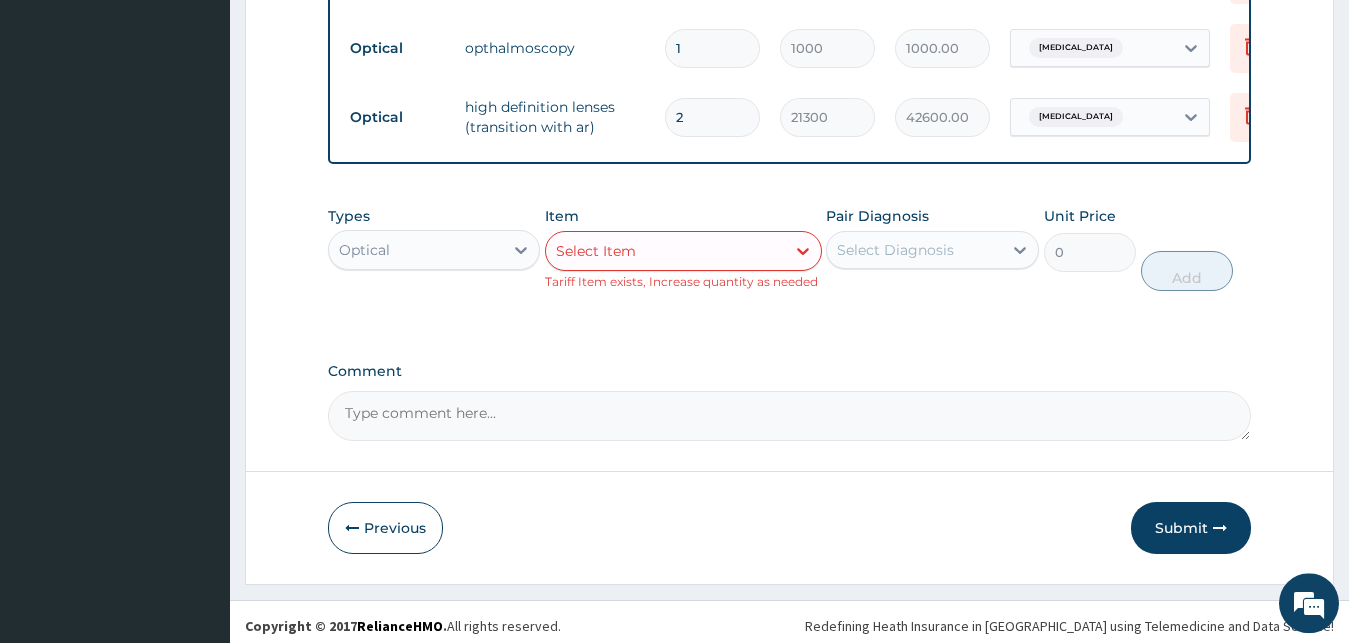 click on "PA Code / Prescription Code PA/45A45A Encounter Date 04-04-2025 Important Notice Please enter PA codes before entering items that are not attached to a PA code   All diagnoses entered must be linked to a claim item. Diagnosis & Claim Items that are visible but inactive cannot be edited because they were imported from an already approved PA code. Diagnosis Myopia confirmed NB: All diagnosis must be linked to a claim item Claim Items Type Name Quantity Unit Price Total Price Pair Diagnosis Actions Optical tonometry 1 1000 1000.00 Myopia Delete Optical registration 1 1000 1000.00 Myopia Delete Optical consultation 1 1500 1500.00 Myopia Delete Optical refraction 1 1000 1000.00 Myopia Delete Optical designers frames 1 20000 20000.00 Myopia Delete Optical opthalmoscopy 1 1000 1000.00 Myopia Delete Optical  high definition lenses (transition with ar) 2 21300 42600.00 Myopia Delete Types Optical Item Select Item Tariff Item exists, Increase quantity as needed Pair Diagnosis Select Diagnosis Unit Price 0 Add Comment" at bounding box center (790, -249) 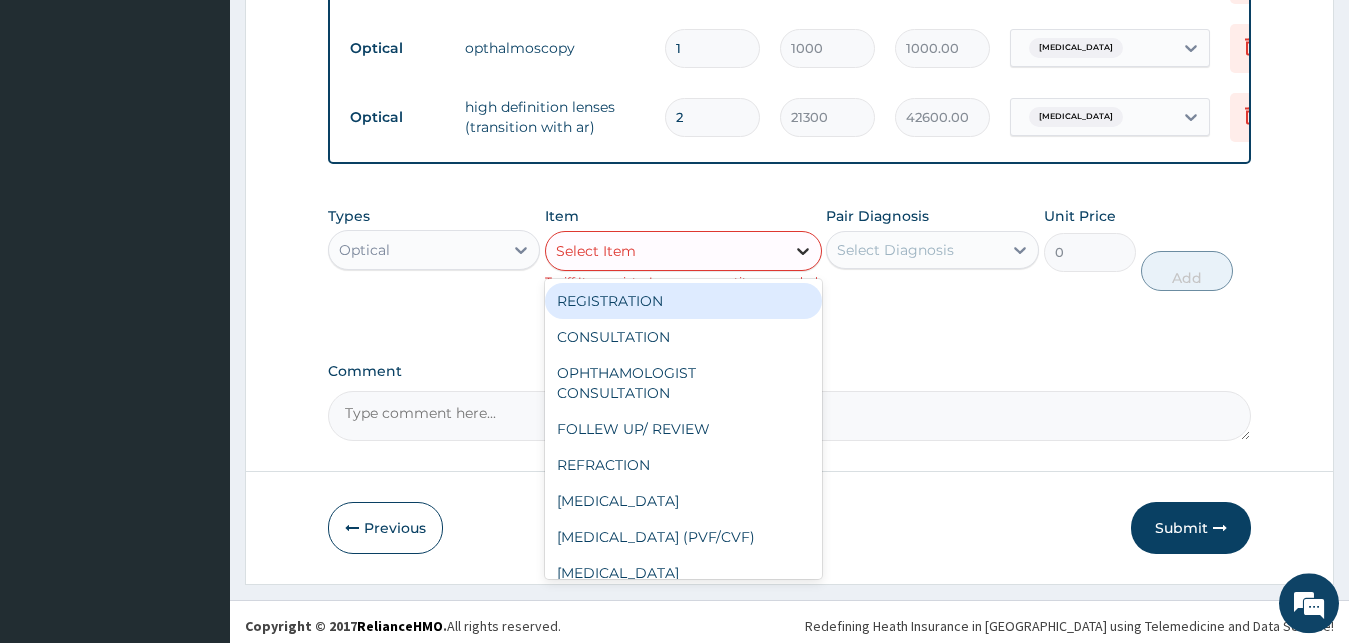 click 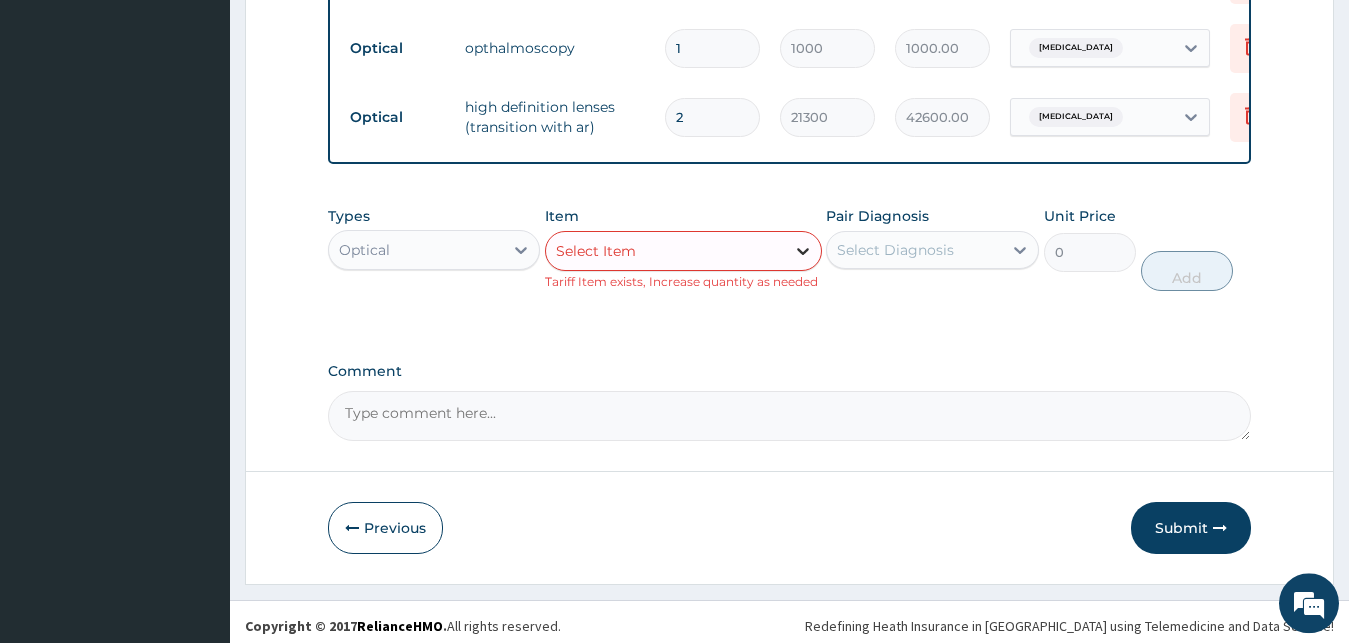 click 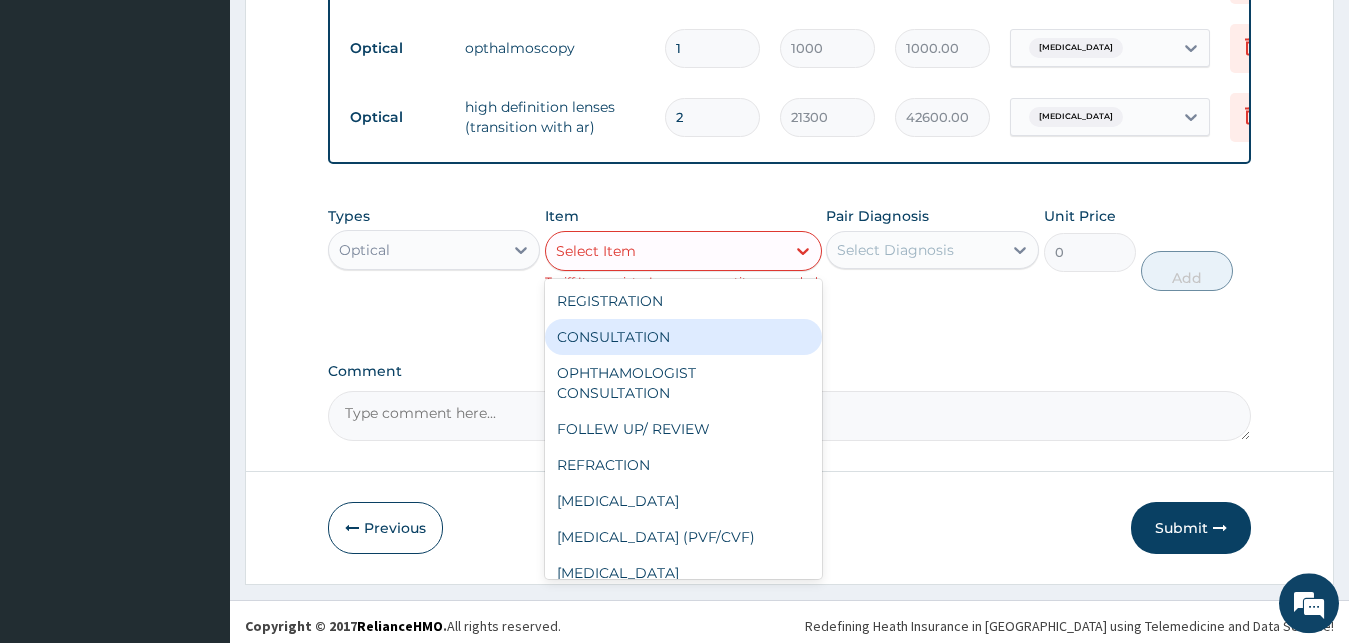 click on "CONSULTATION" at bounding box center (683, 337) 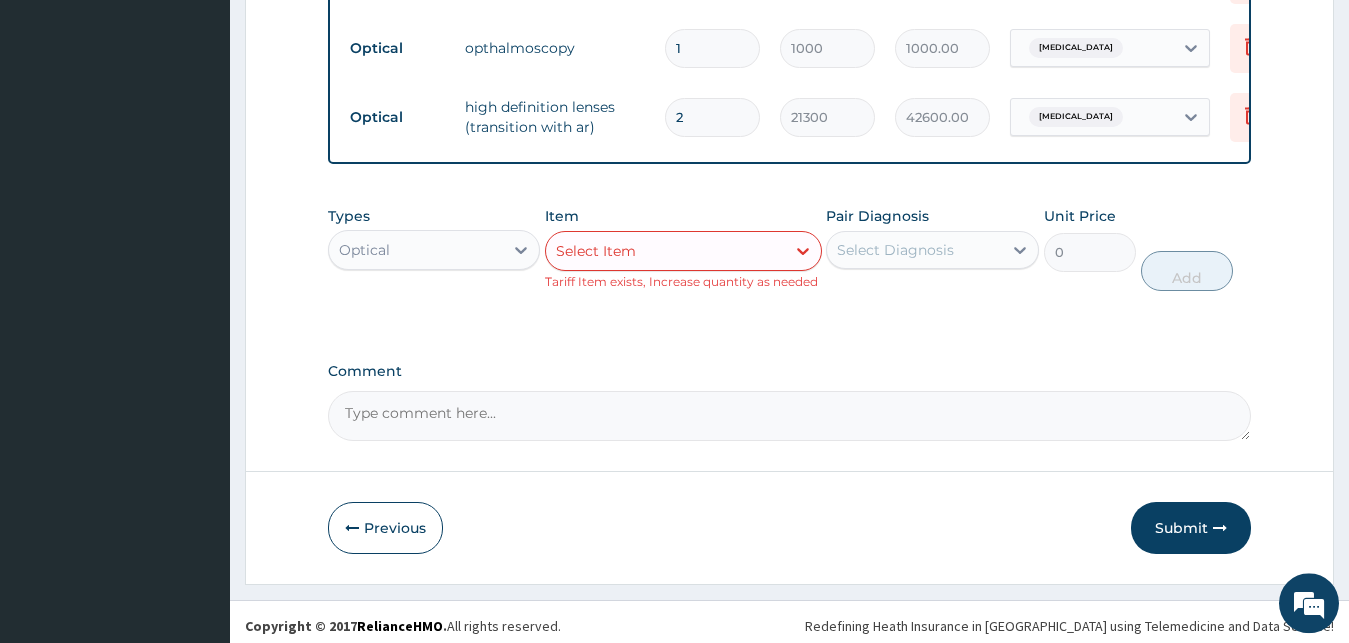 click on "PA Code / Prescription Code PA/45A45A Encounter Date 04-04-2025 Important Notice Please enter PA codes before entering items that are not attached to a PA code   All diagnoses entered must be linked to a claim item. Diagnosis & Claim Items that are visible but inactive cannot be edited because they were imported from an already approved PA code. Diagnosis Myopia confirmed NB: All diagnosis must be linked to a claim item Claim Items Type Name Quantity Unit Price Total Price Pair Diagnosis Actions Optical tonometry 1 1000 1000.00 Myopia Delete Optical registration 1 1000 1000.00 Myopia Delete Optical consultation 1 1500 1500.00 Myopia Delete Optical refraction 1 1000 1000.00 Myopia Delete Optical designers frames 1 20000 20000.00 Myopia Delete Optical opthalmoscopy 1 1000 1000.00 Myopia Delete Optical  high definition lenses (transition with ar) 2 21300 42600.00 Myopia Delete Types Optical Item Select Item Tariff Item exists, Increase quantity as needed Pair Diagnosis Select Diagnosis Unit Price 0 Add Comment" at bounding box center [790, -249] 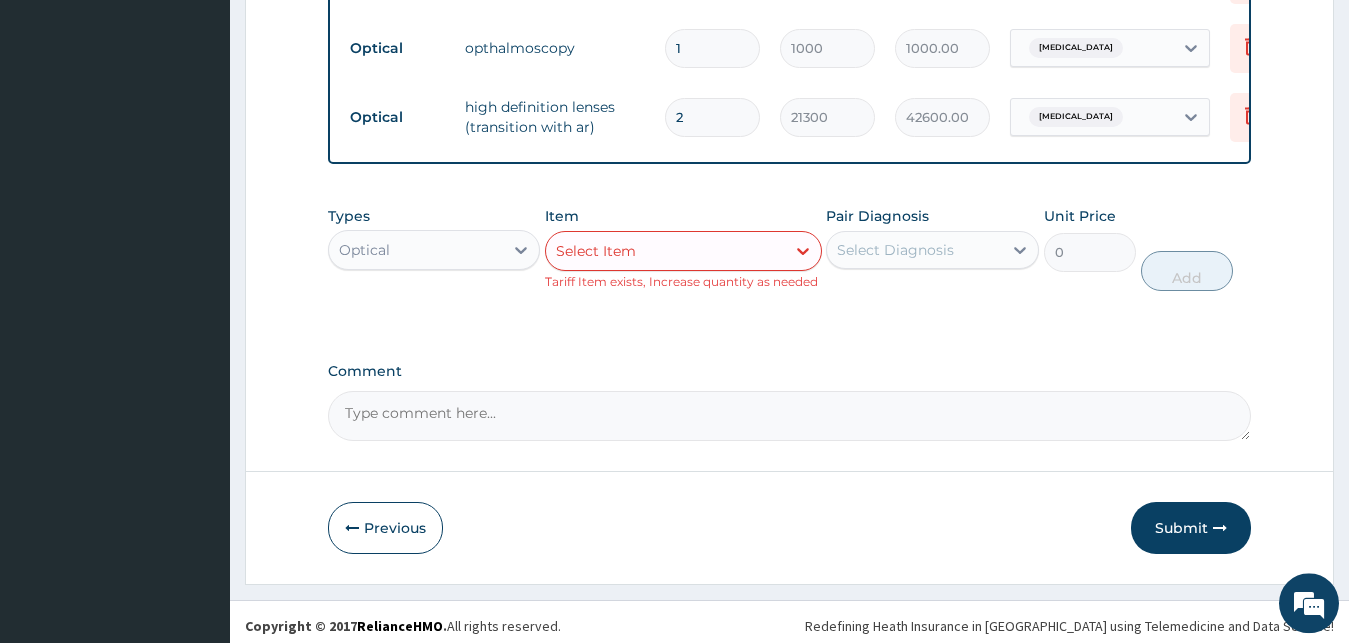 click on "PA Code / Prescription Code PA/45A45A Encounter Date 04-04-2025 Important Notice Please enter PA codes before entering items that are not attached to a PA code   All diagnoses entered must be linked to a claim item. Diagnosis & Claim Items that are visible but inactive cannot be edited because they were imported from an already approved PA code. Diagnosis Myopia confirmed NB: All diagnosis must be linked to a claim item Claim Items Type Name Quantity Unit Price Total Price Pair Diagnosis Actions Optical tonometry 1 1000 1000.00 Myopia Delete Optical registration 1 1000 1000.00 Myopia Delete Optical consultation 1 1500 1500.00 Myopia Delete Optical refraction 1 1000 1000.00 Myopia Delete Optical designers frames 1 20000 20000.00 Myopia Delete Optical opthalmoscopy 1 1000 1000.00 Myopia Delete Optical  high definition lenses (transition with ar) 2 21300 42600.00 Myopia Delete Types Optical Item Select Item Tariff Item exists, Increase quantity as needed Pair Diagnosis Select Diagnosis Unit Price 0 Add Comment" at bounding box center [790, -249] 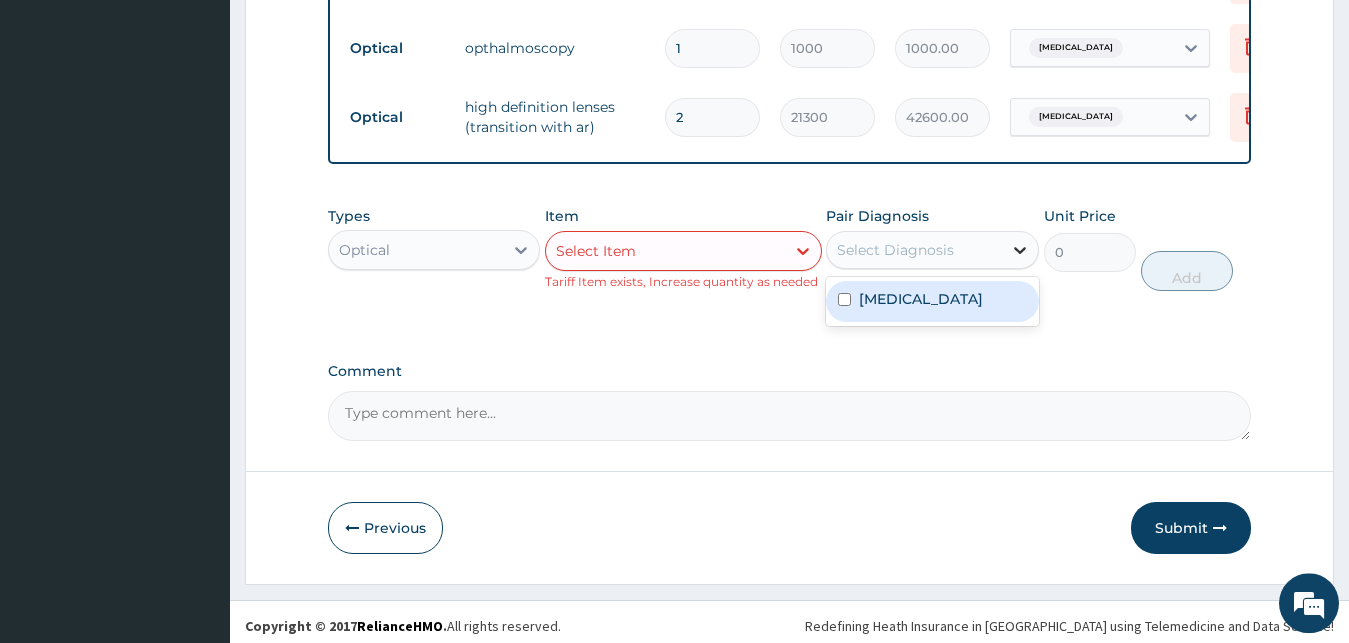click 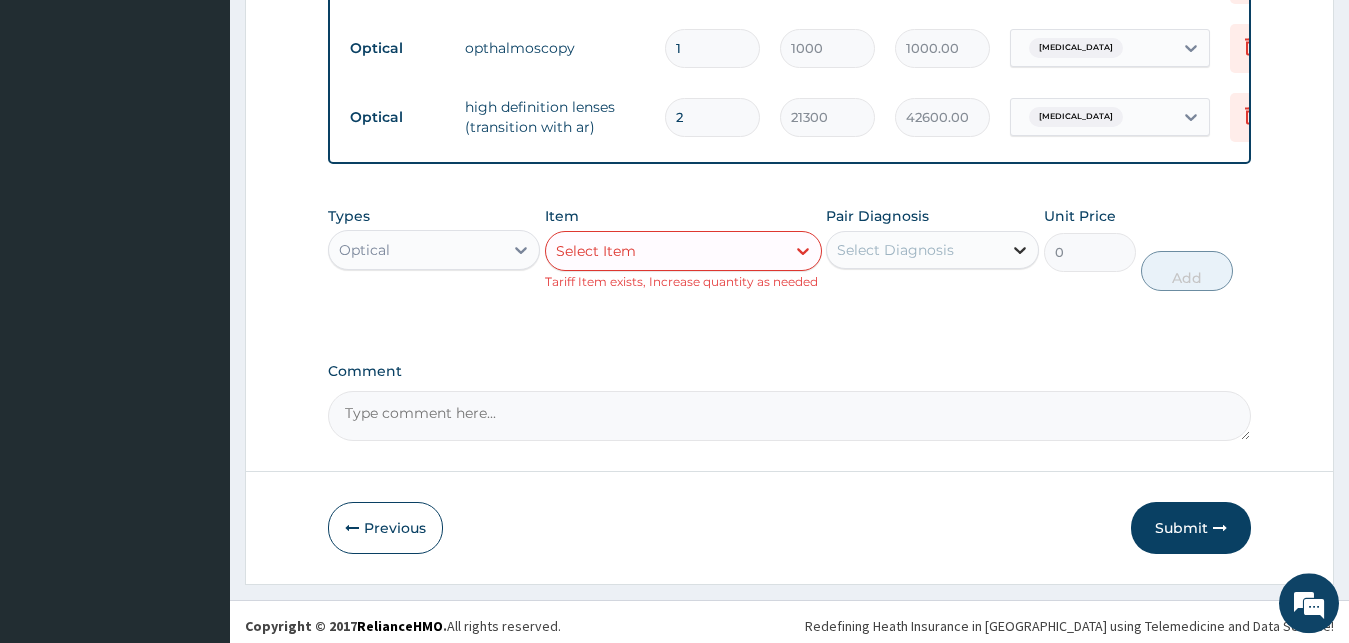 click 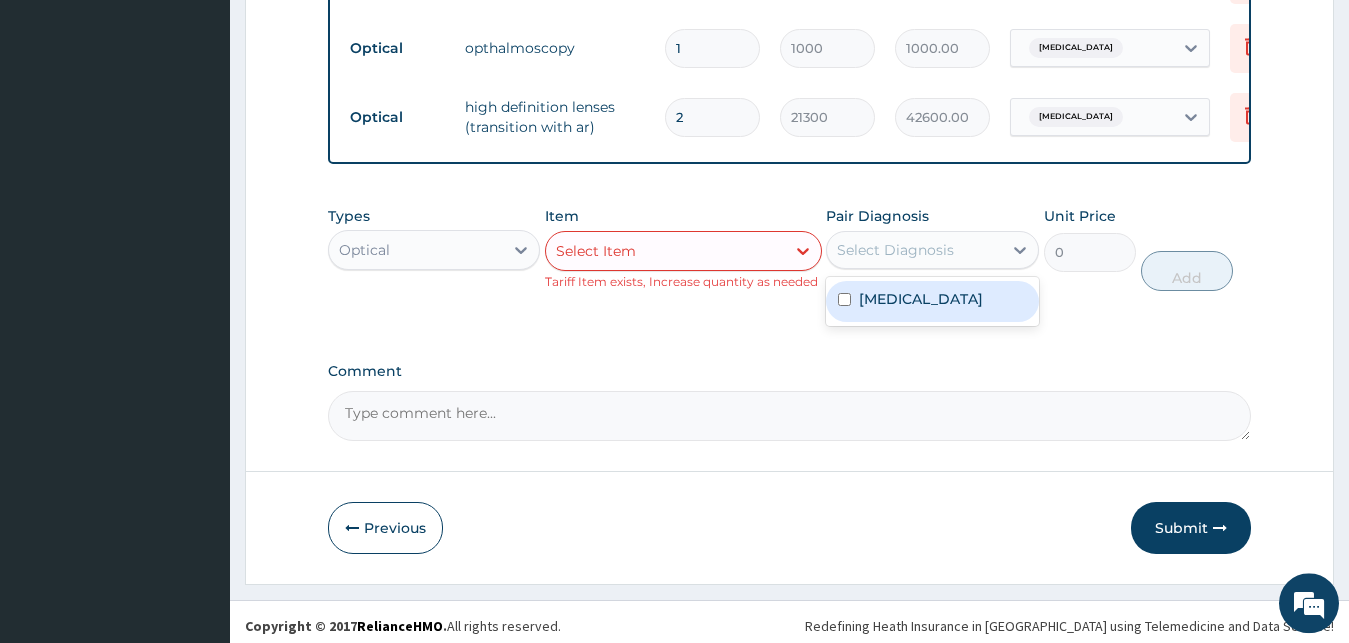 click on "[MEDICAL_DATA]" at bounding box center (932, 301) 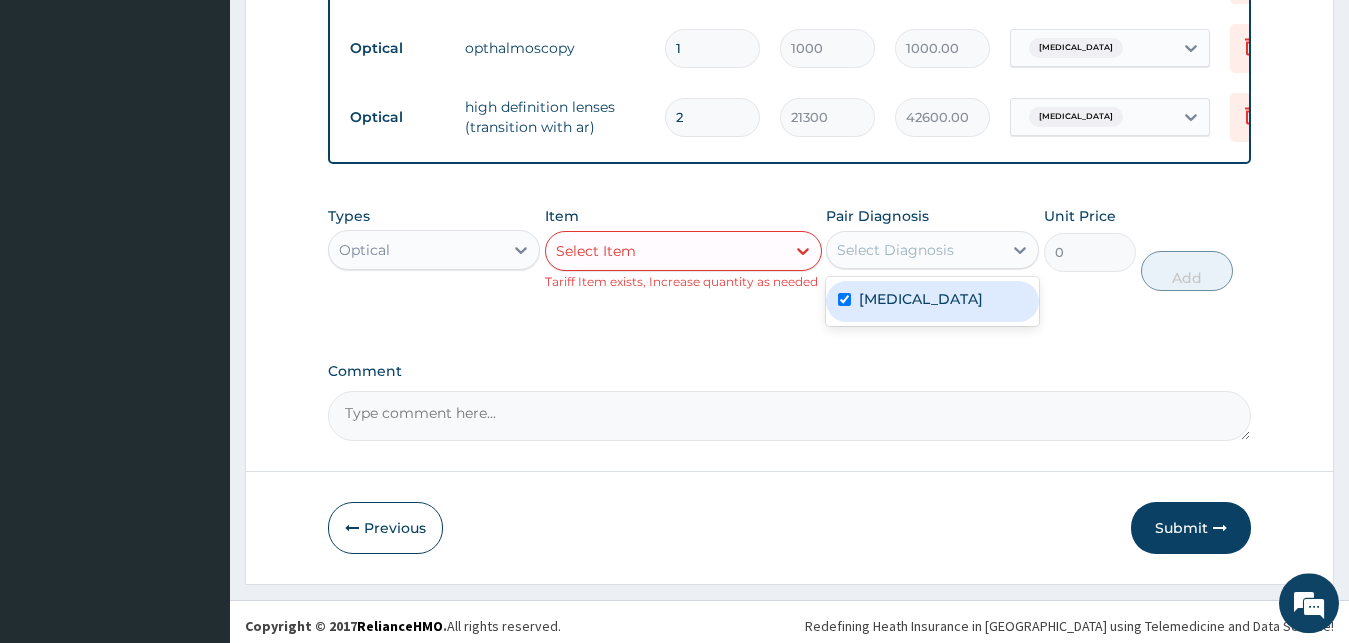 checkbox on "true" 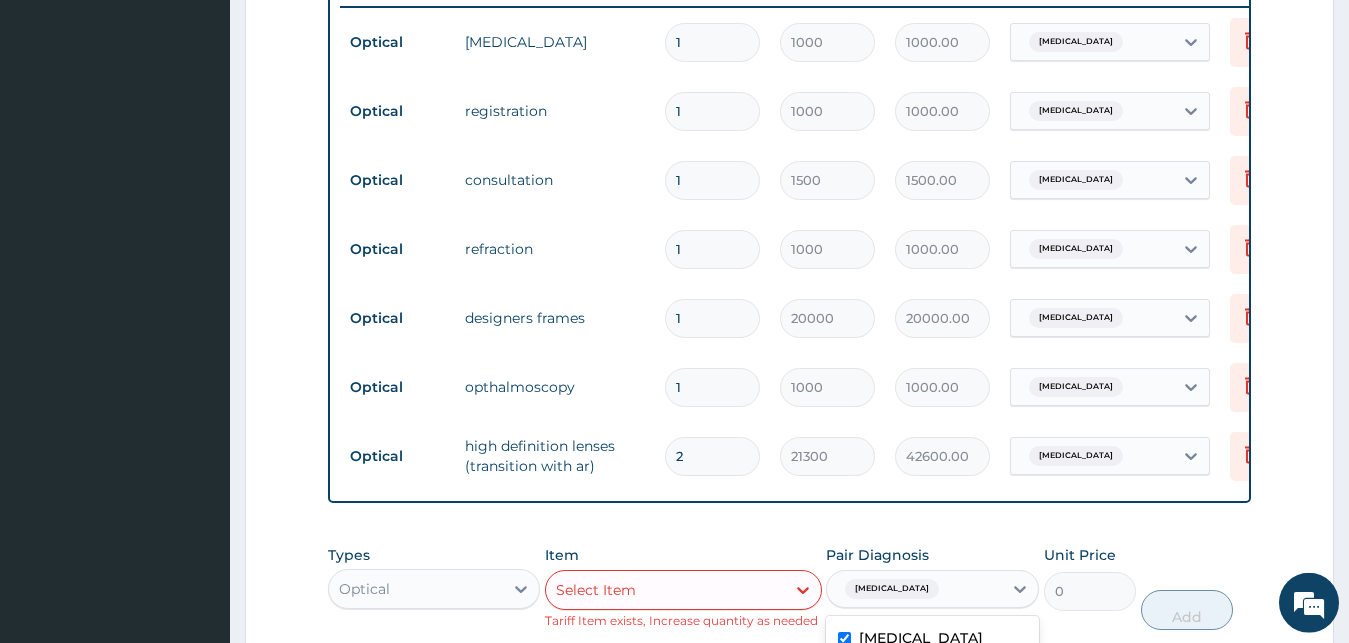 scroll, scrollTop: 823, scrollLeft: 0, axis: vertical 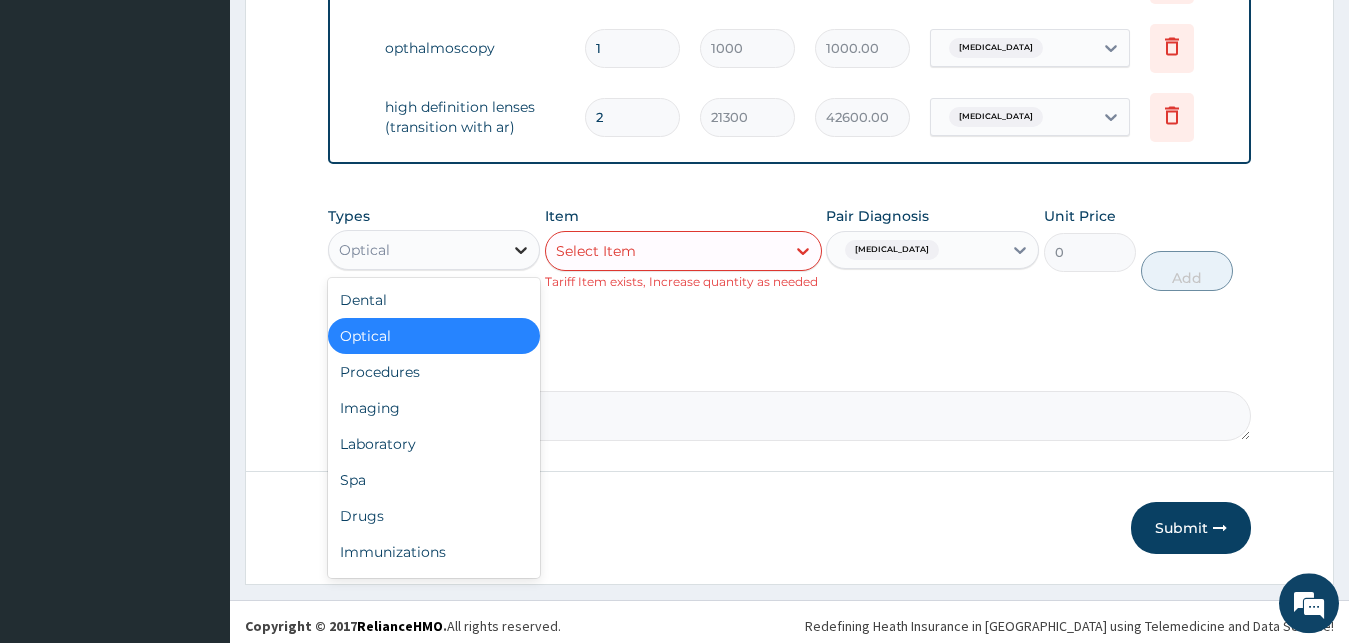 click 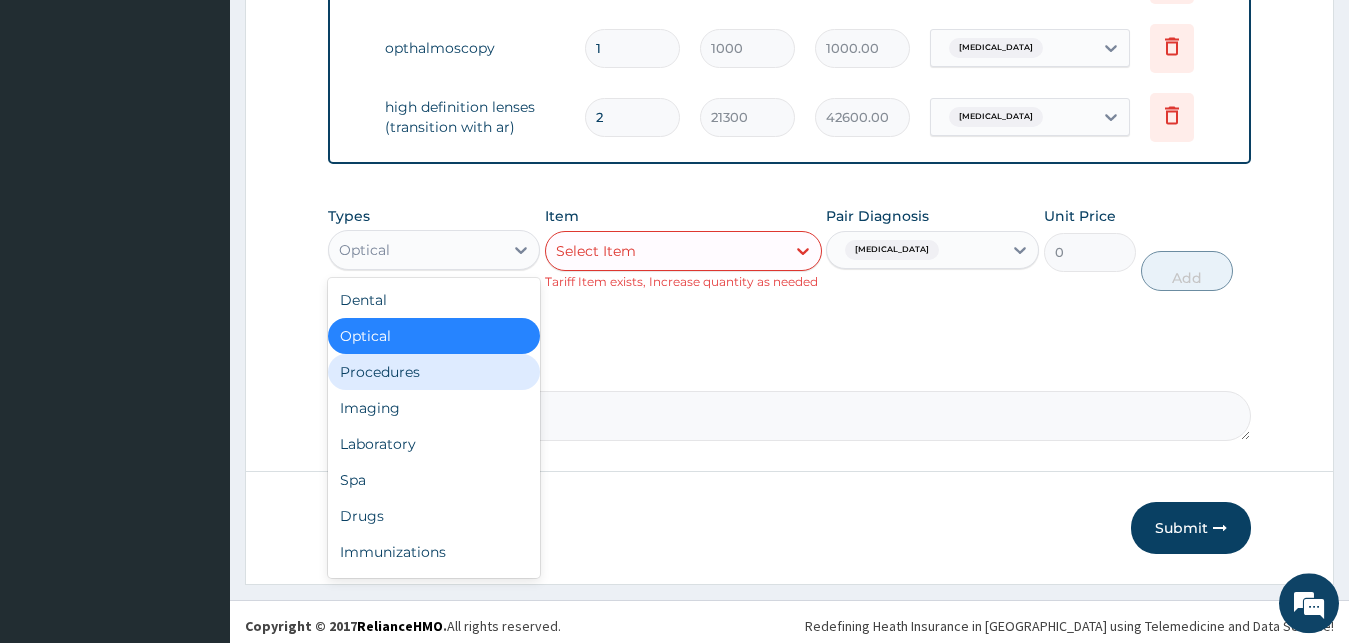 click on "Procedures" at bounding box center [434, 372] 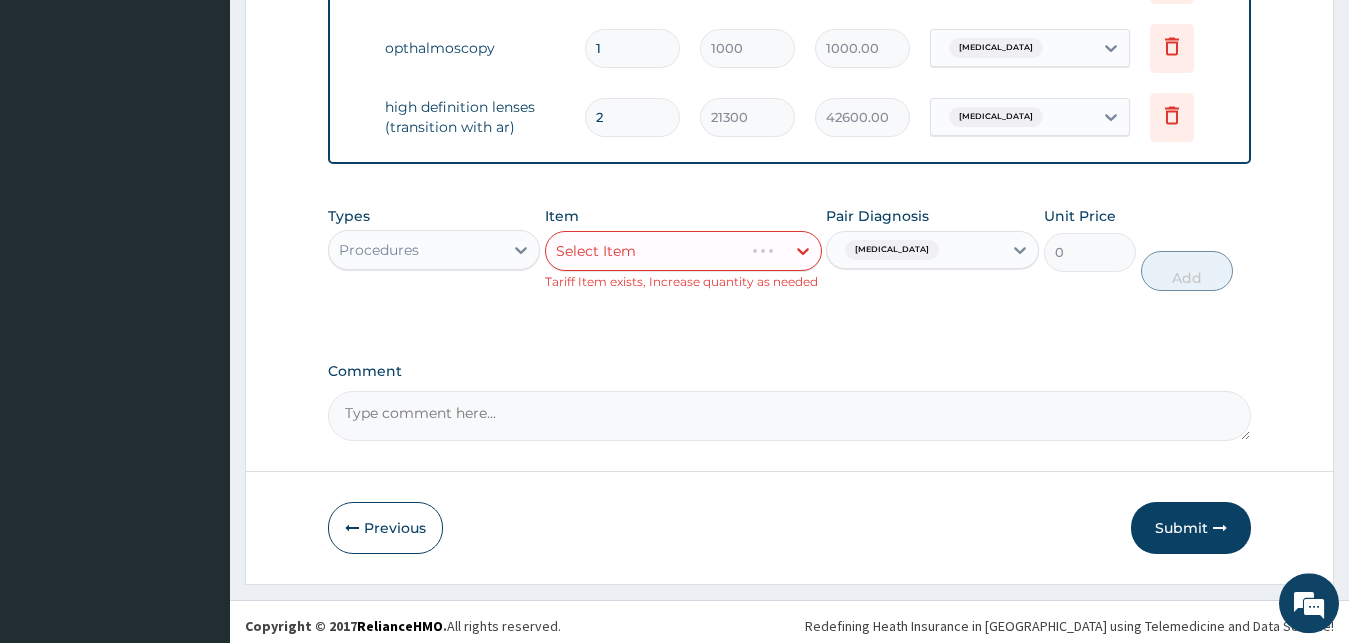 click on "Select Item" at bounding box center [683, 251] 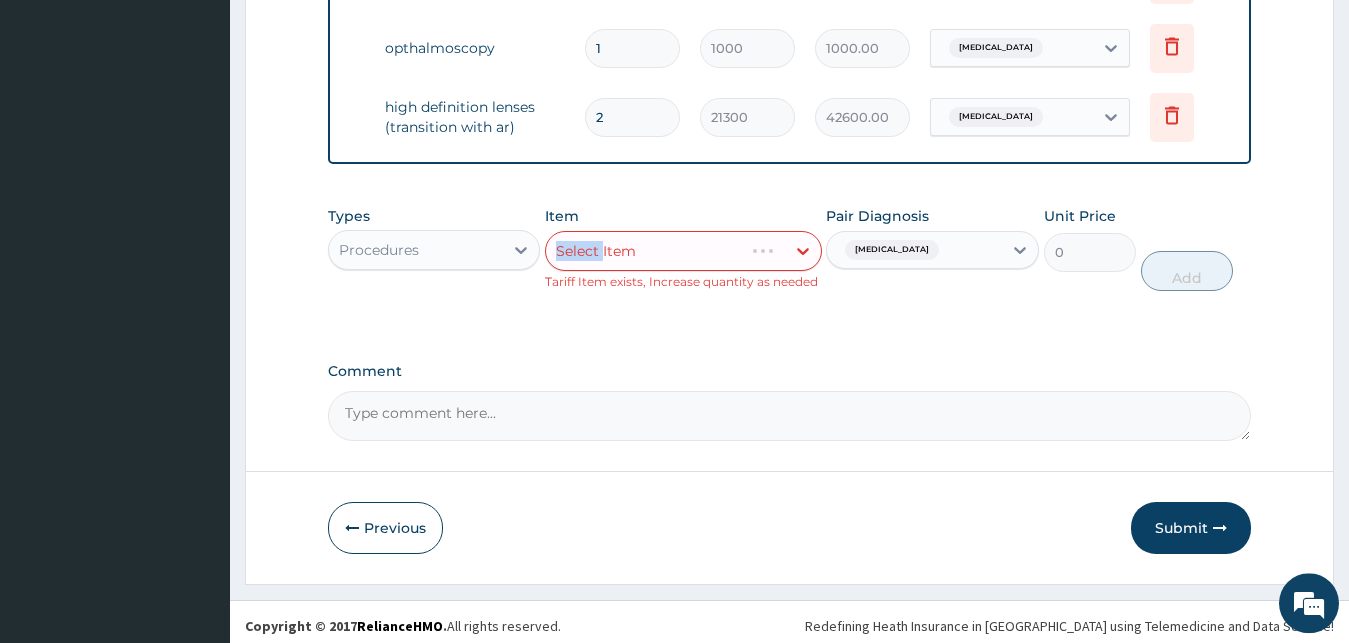 click on "Select Item" at bounding box center [683, 251] 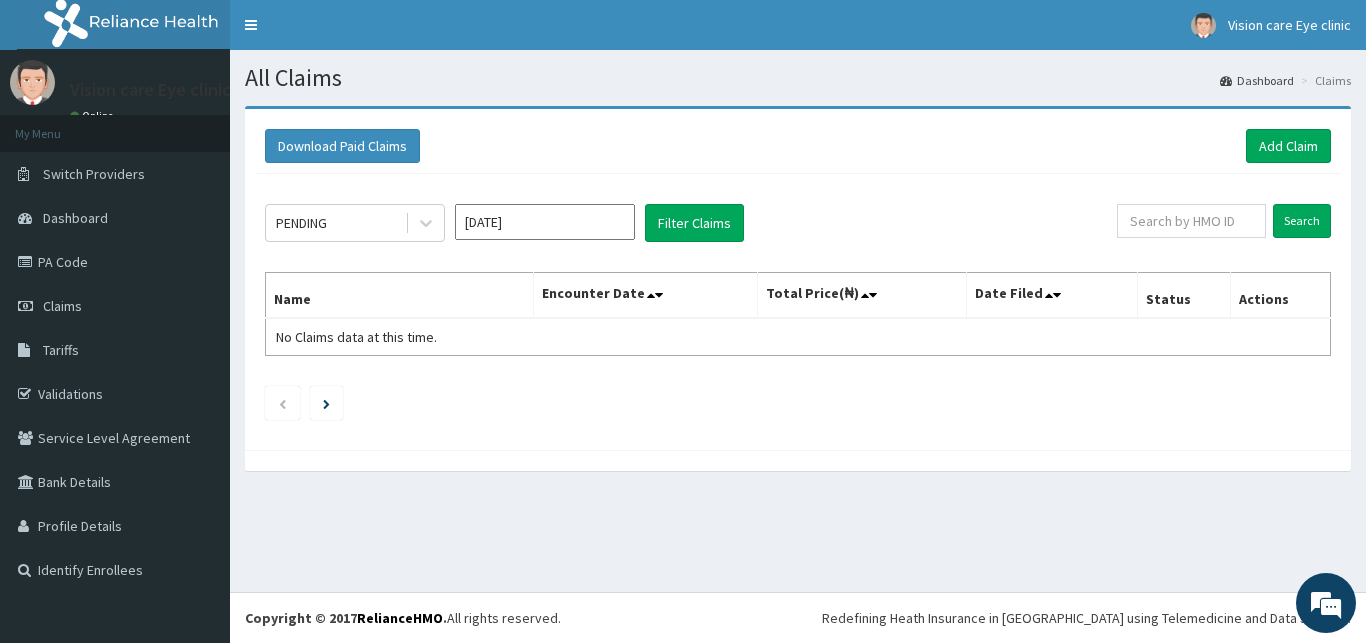 scroll, scrollTop: 0, scrollLeft: 0, axis: both 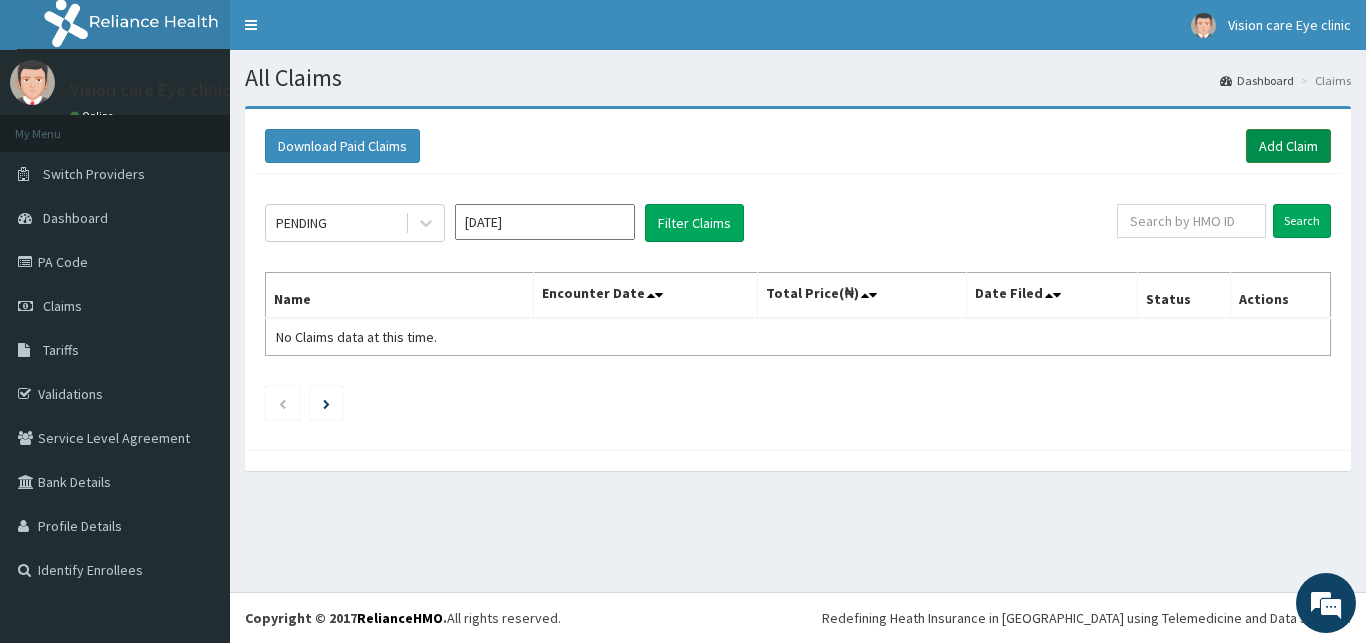 click on "Add Claim" at bounding box center [1288, 146] 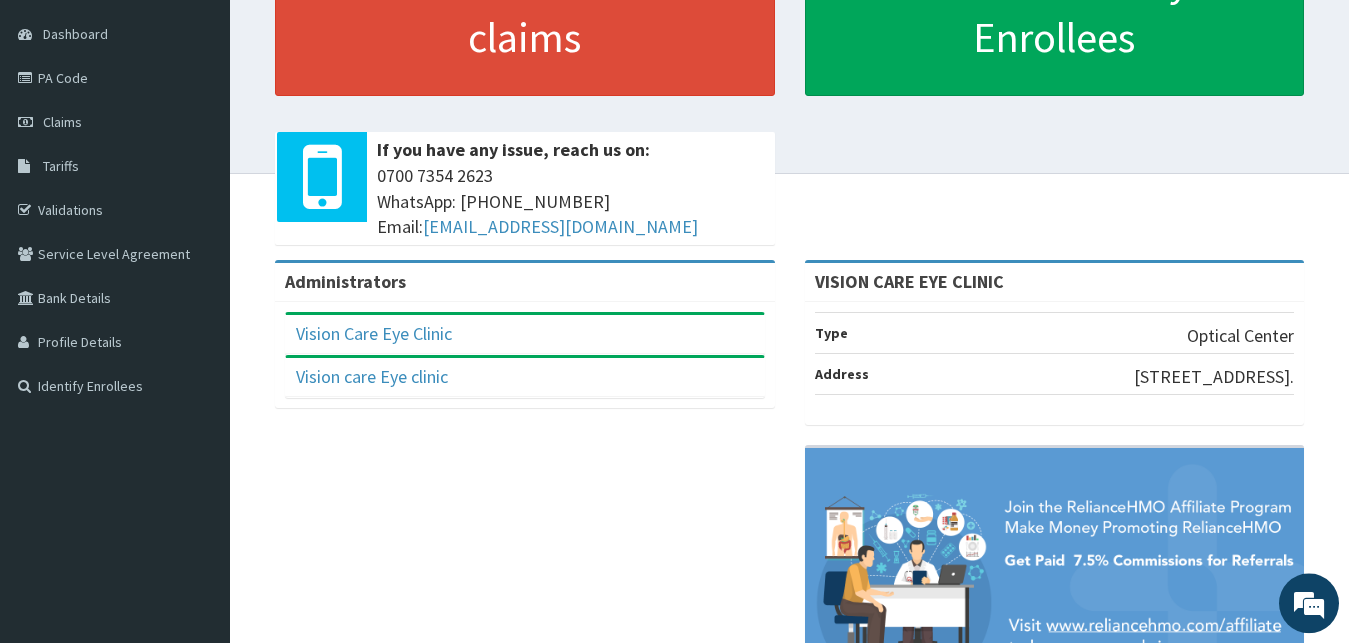 scroll, scrollTop: 204, scrollLeft: 0, axis: vertical 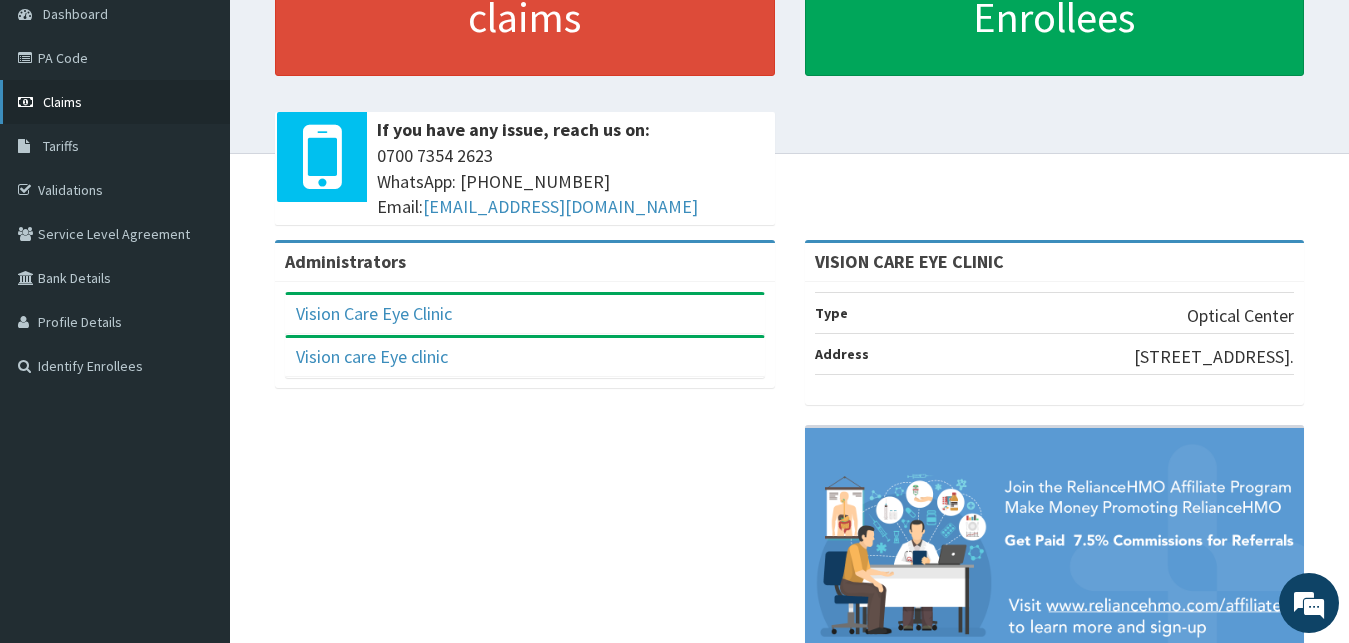 click on "Claims" at bounding box center (62, 102) 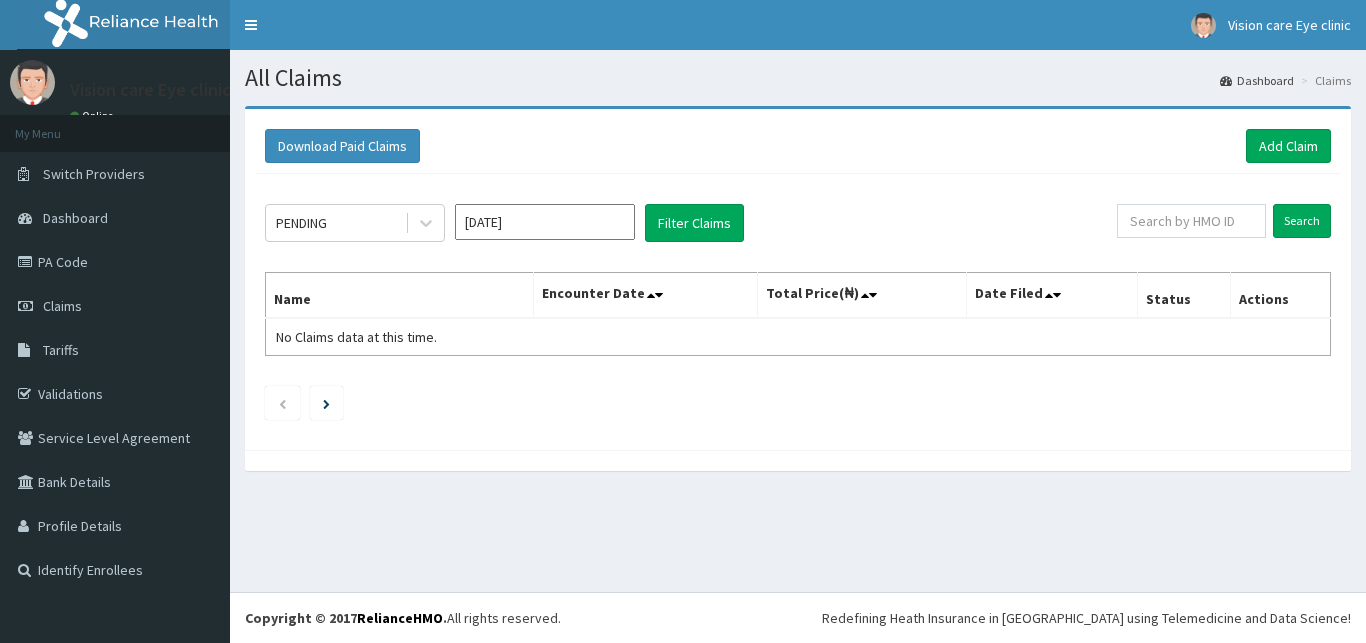 scroll, scrollTop: 0, scrollLeft: 0, axis: both 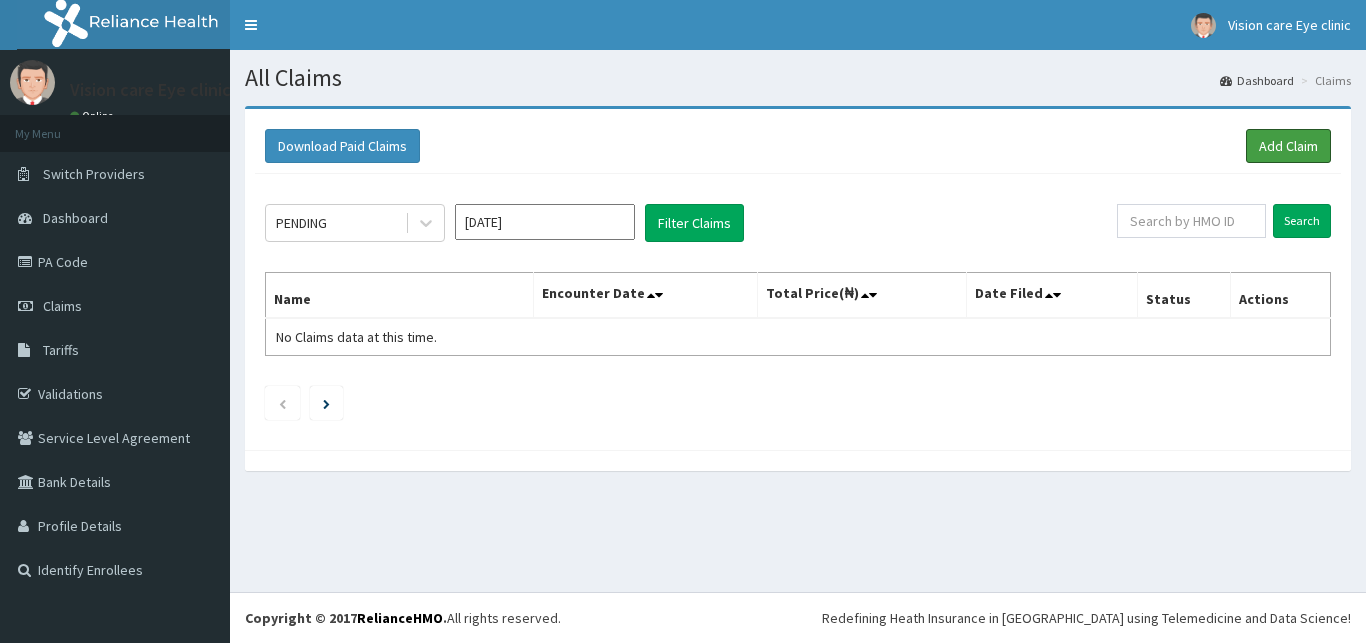 click on "Add Claim" at bounding box center [1288, 146] 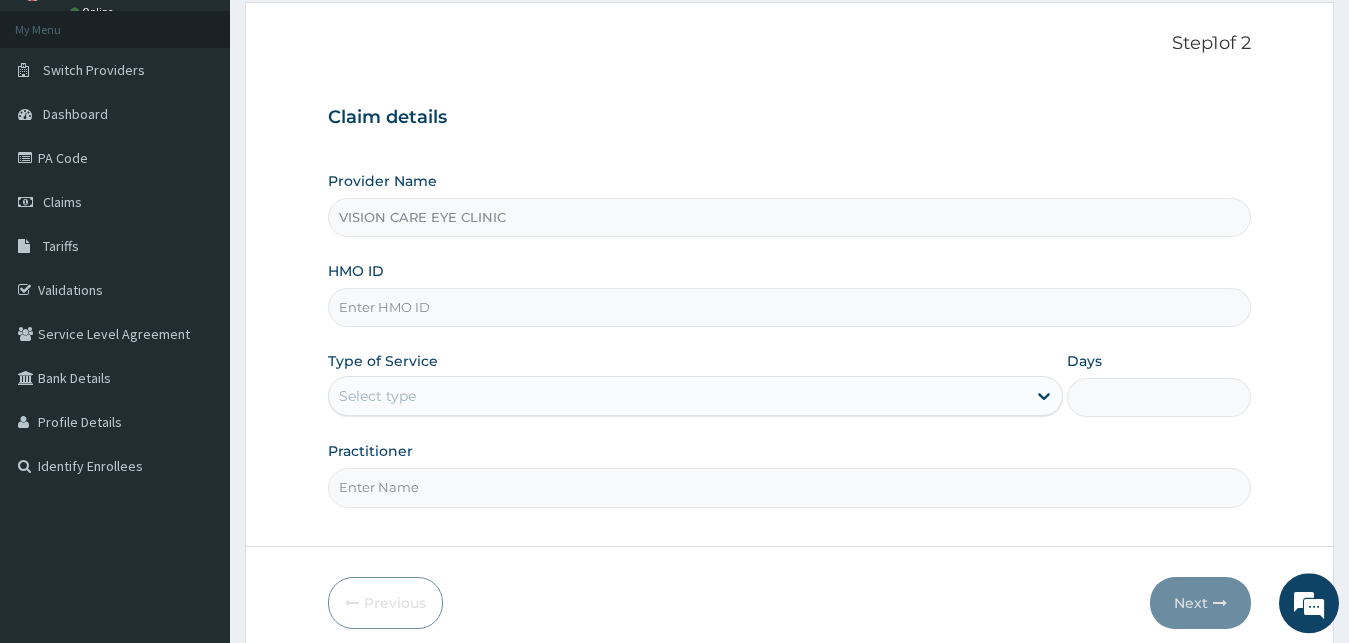 scroll, scrollTop: 0, scrollLeft: 0, axis: both 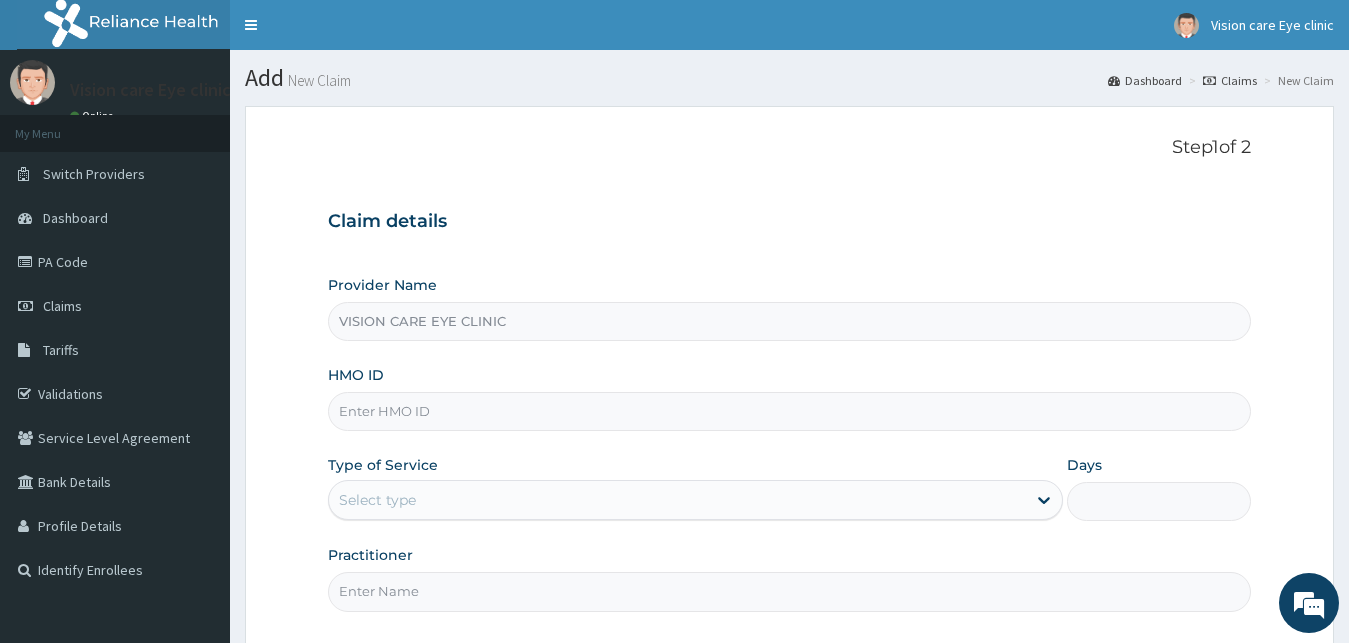 click on "HMO ID" at bounding box center [790, 411] 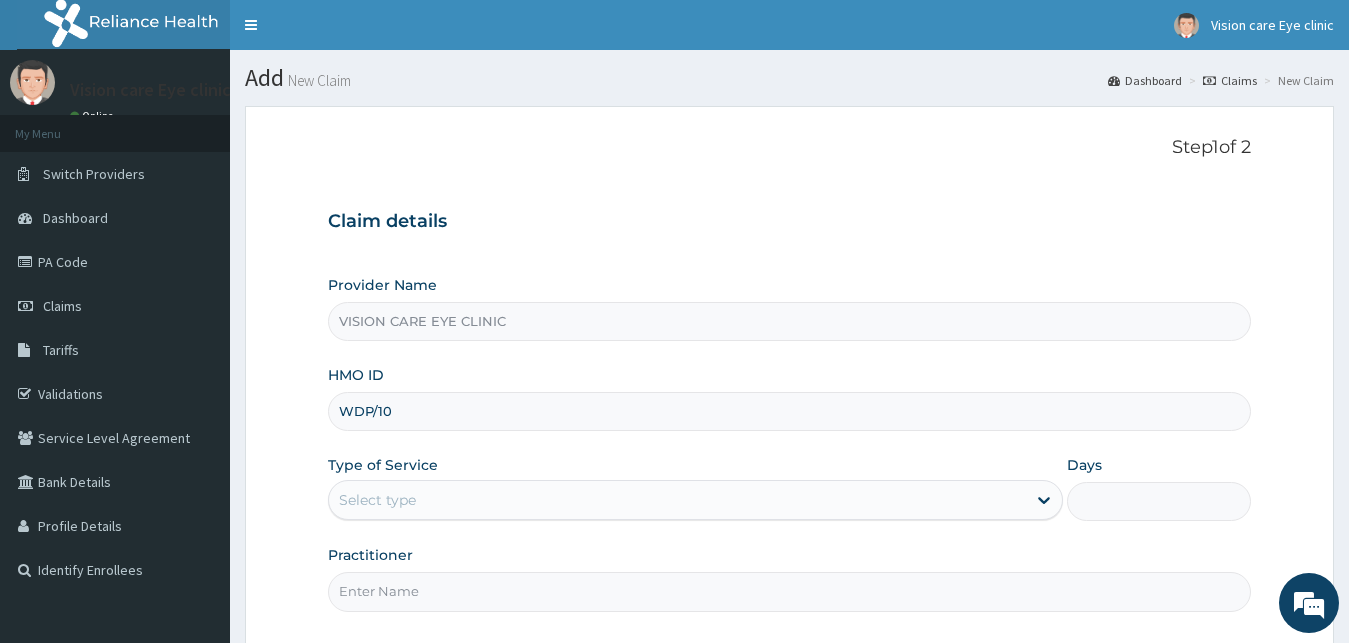 scroll, scrollTop: 0, scrollLeft: 0, axis: both 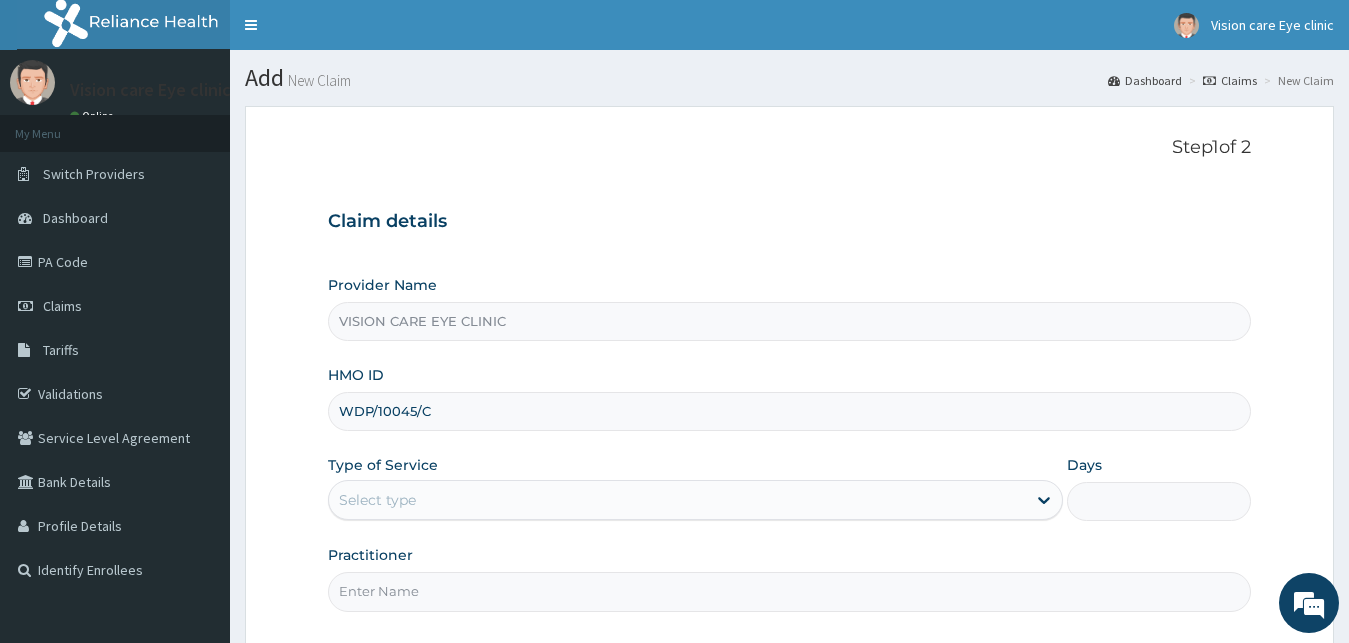 type on "WDP/10045/C" 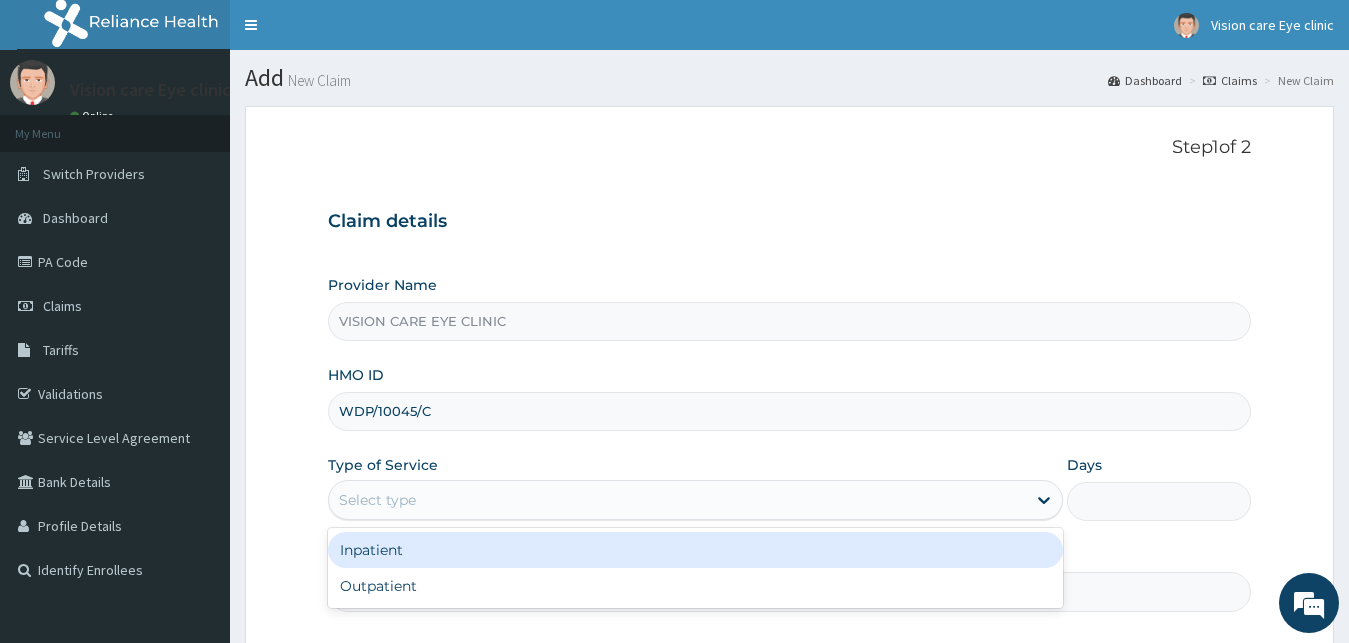 click on "Select type" at bounding box center (678, 500) 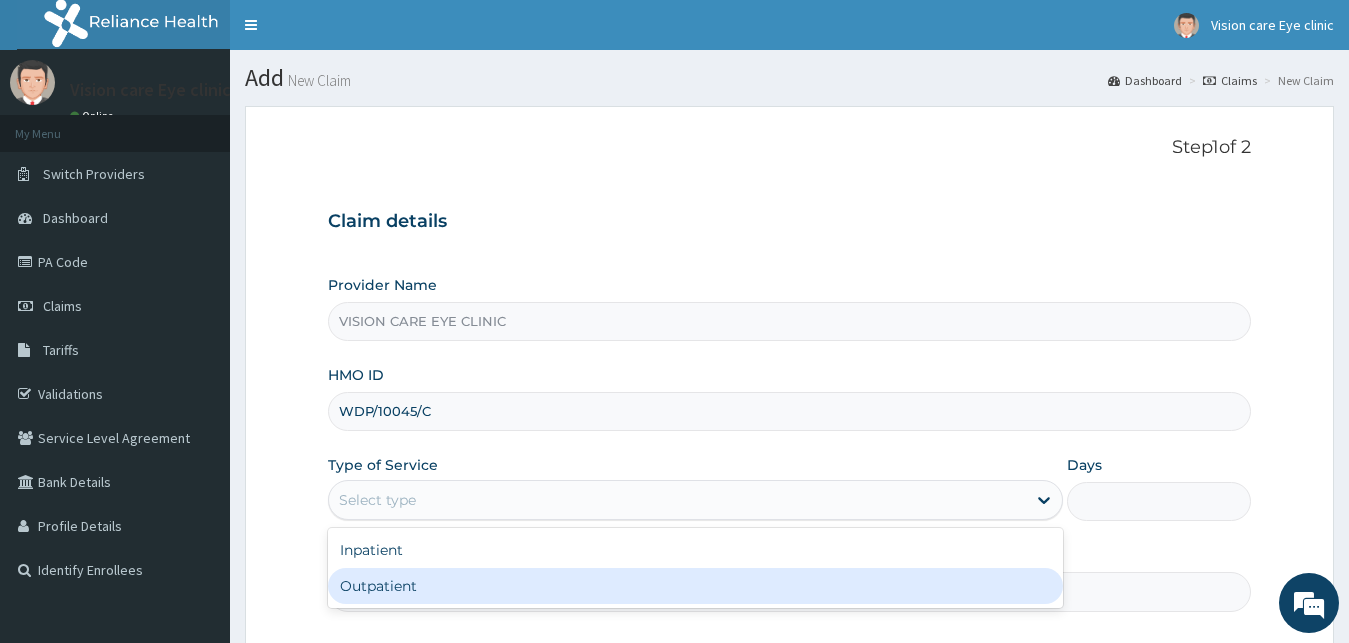 click on "Outpatient" at bounding box center [696, 586] 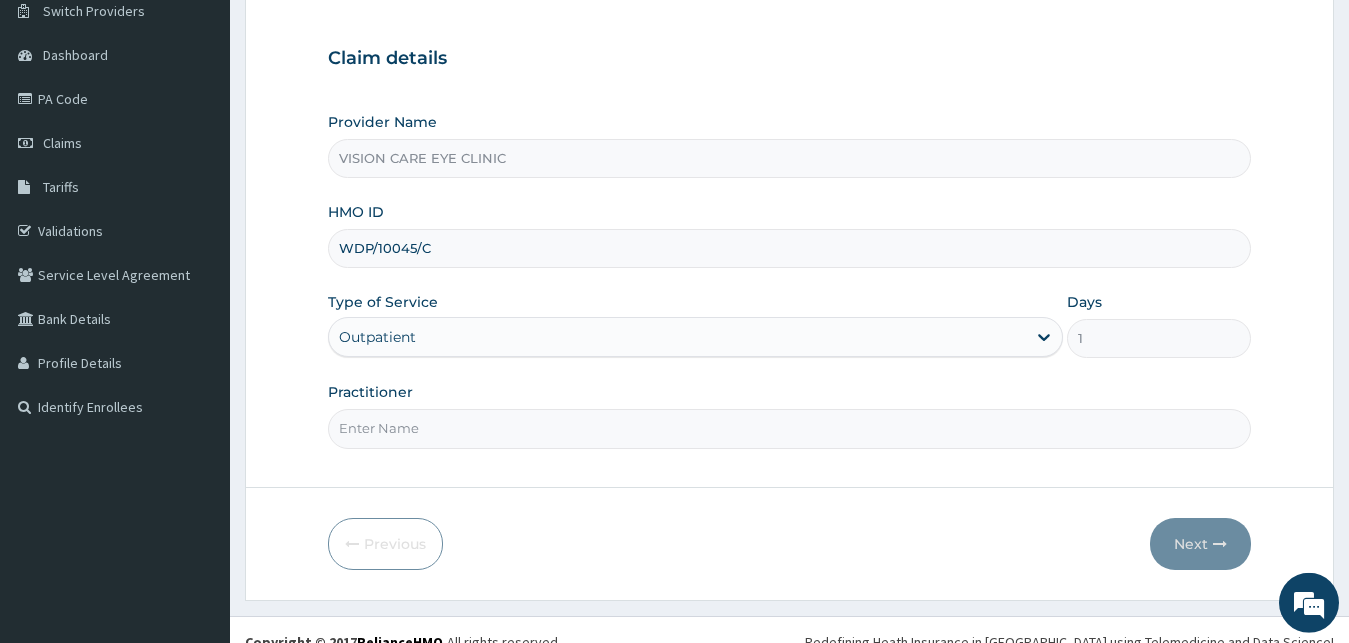 scroll, scrollTop: 187, scrollLeft: 0, axis: vertical 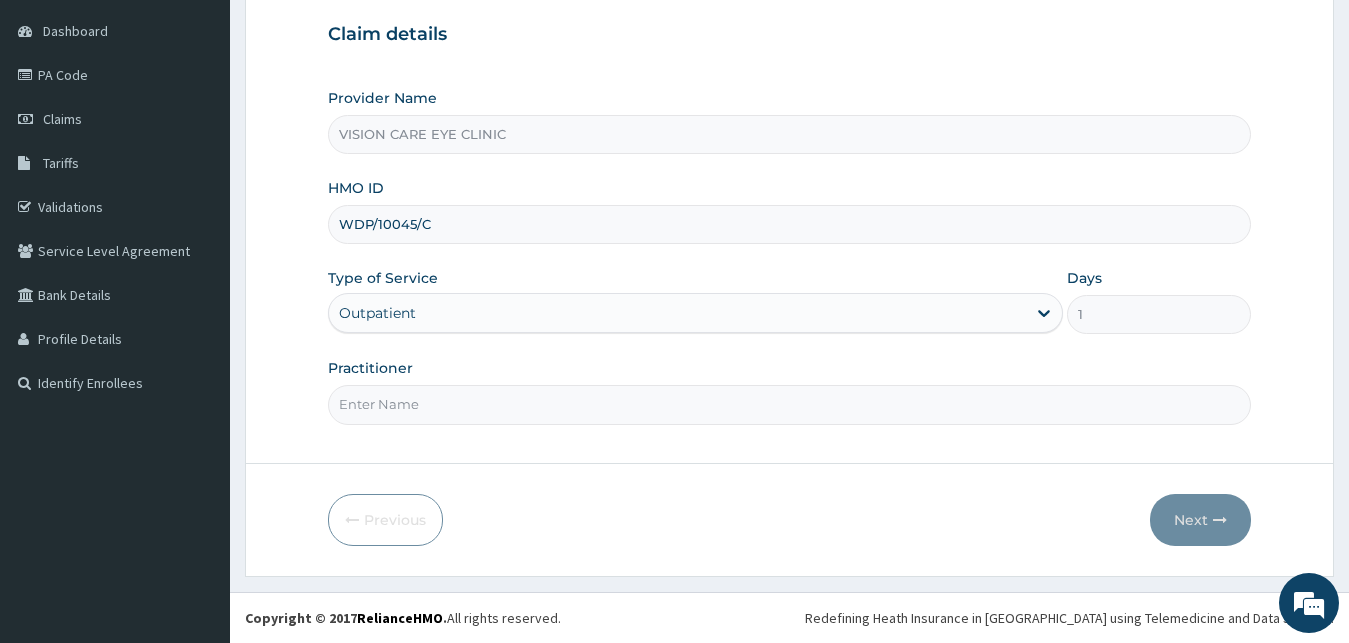 click on "Practitioner" at bounding box center (790, 404) 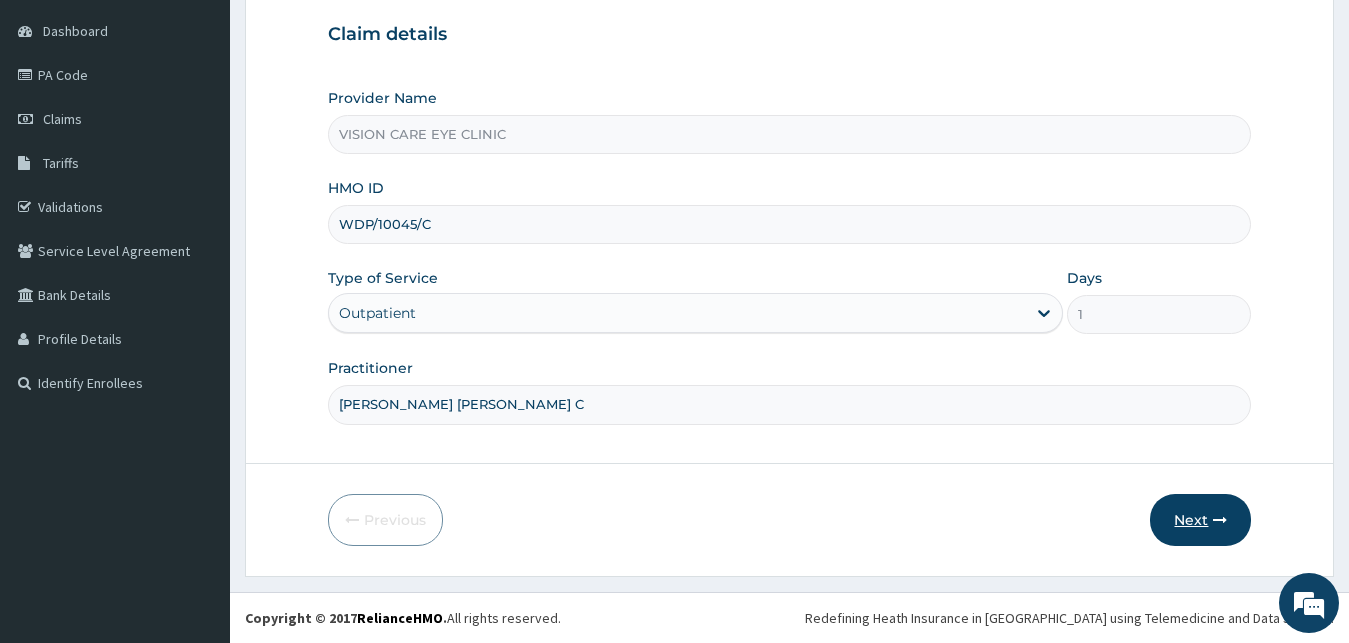 type on "DR OHIRI COLLINS C" 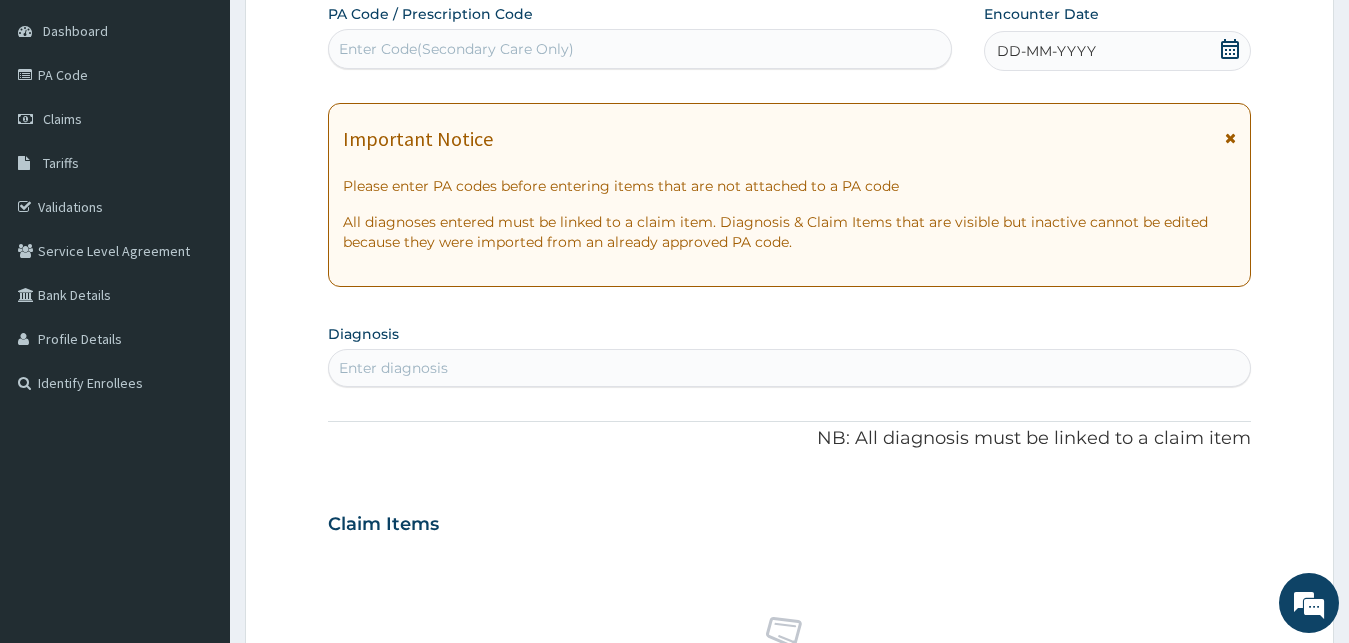 click on "Enter Code(Secondary Care Only)" at bounding box center (640, 49) 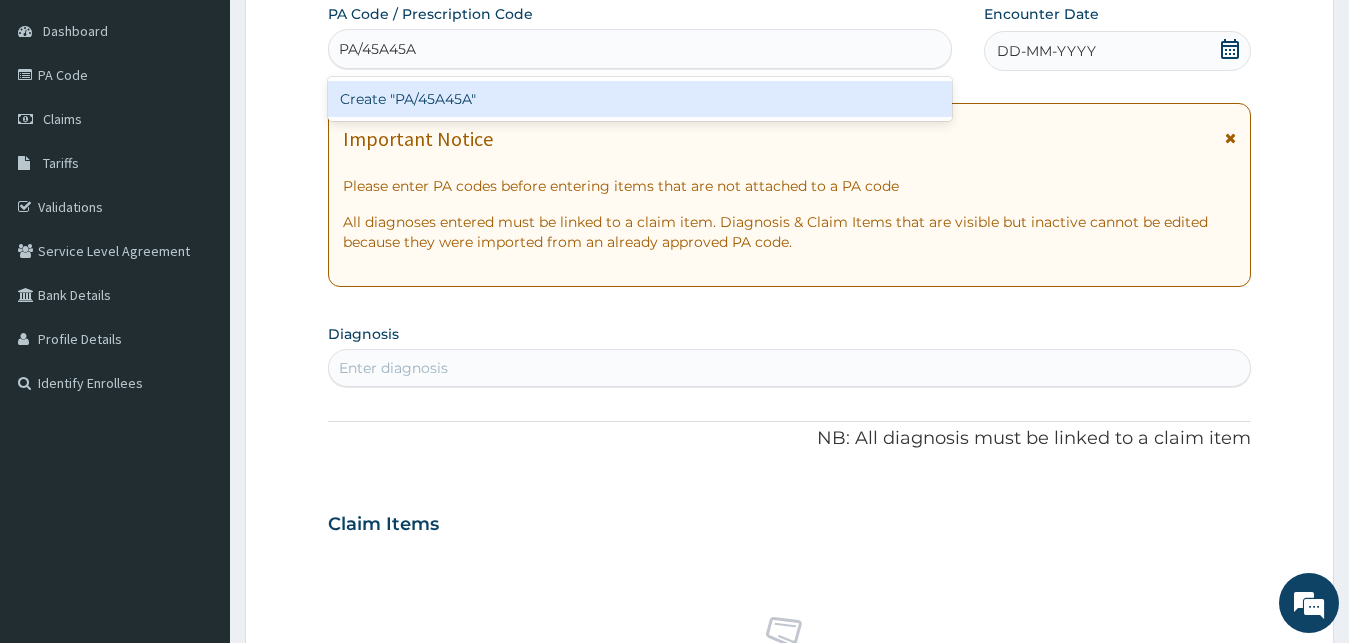 type on "PA/45A45A" 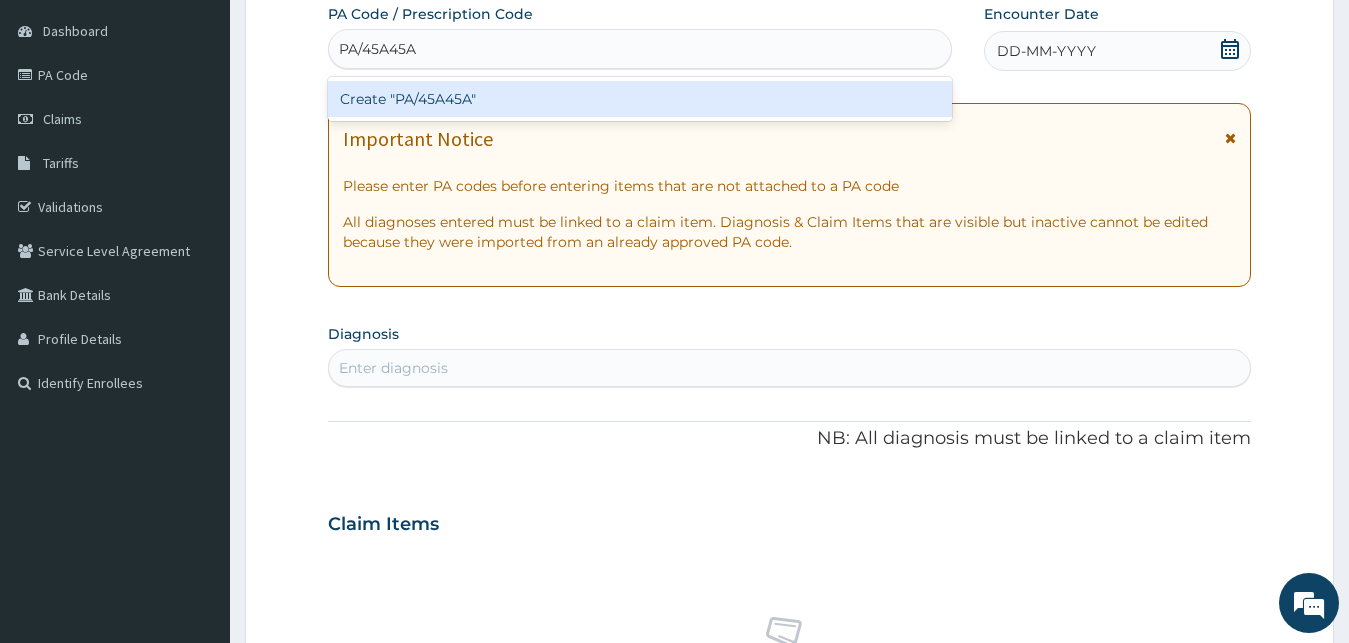 click on "Create "PA/45A45A"" at bounding box center (640, 99) 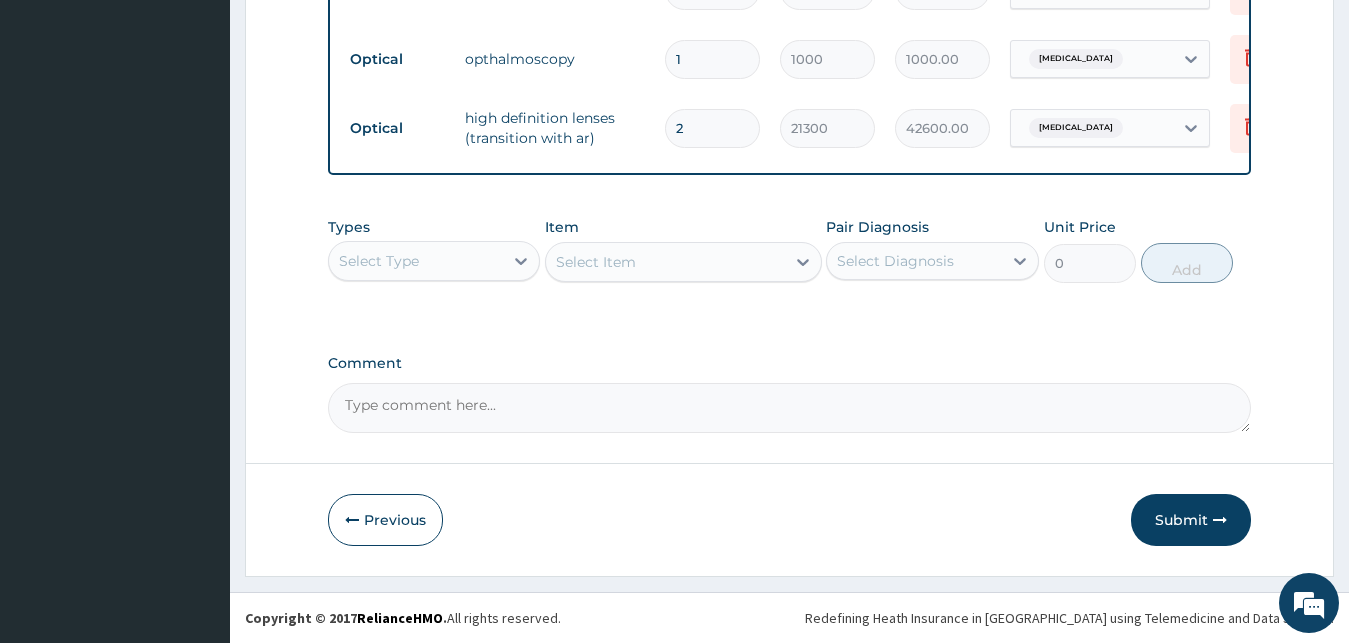scroll, scrollTop: 1135, scrollLeft: 0, axis: vertical 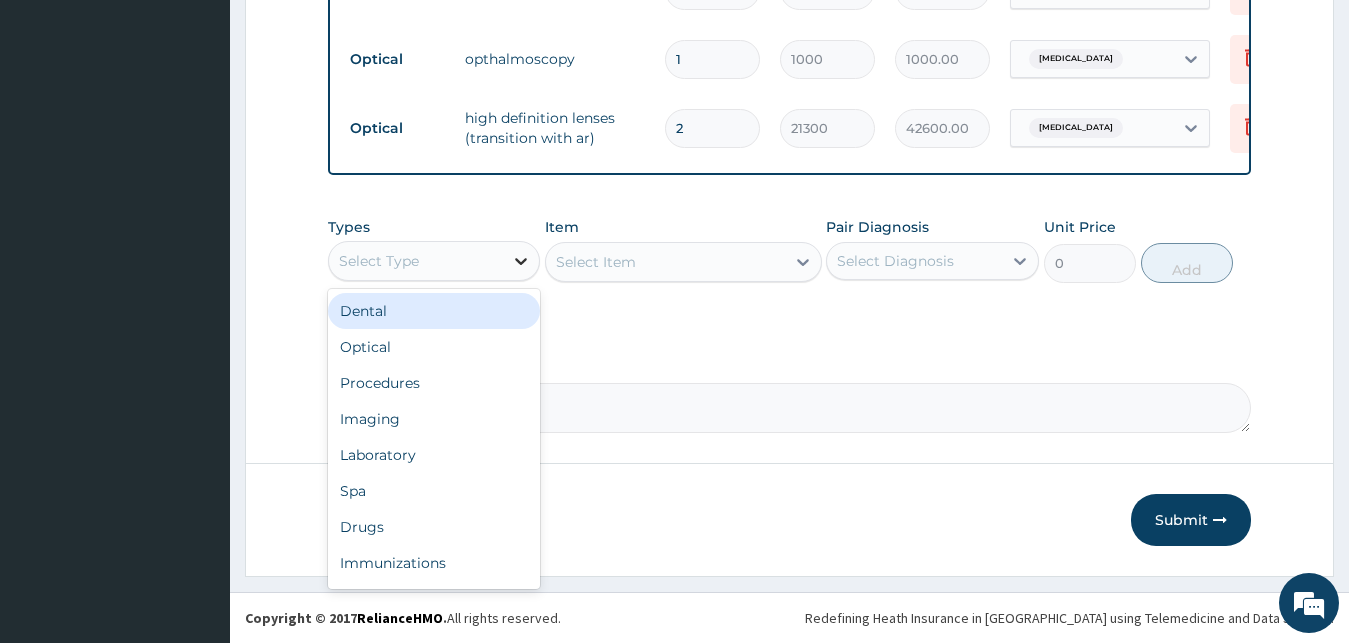 click 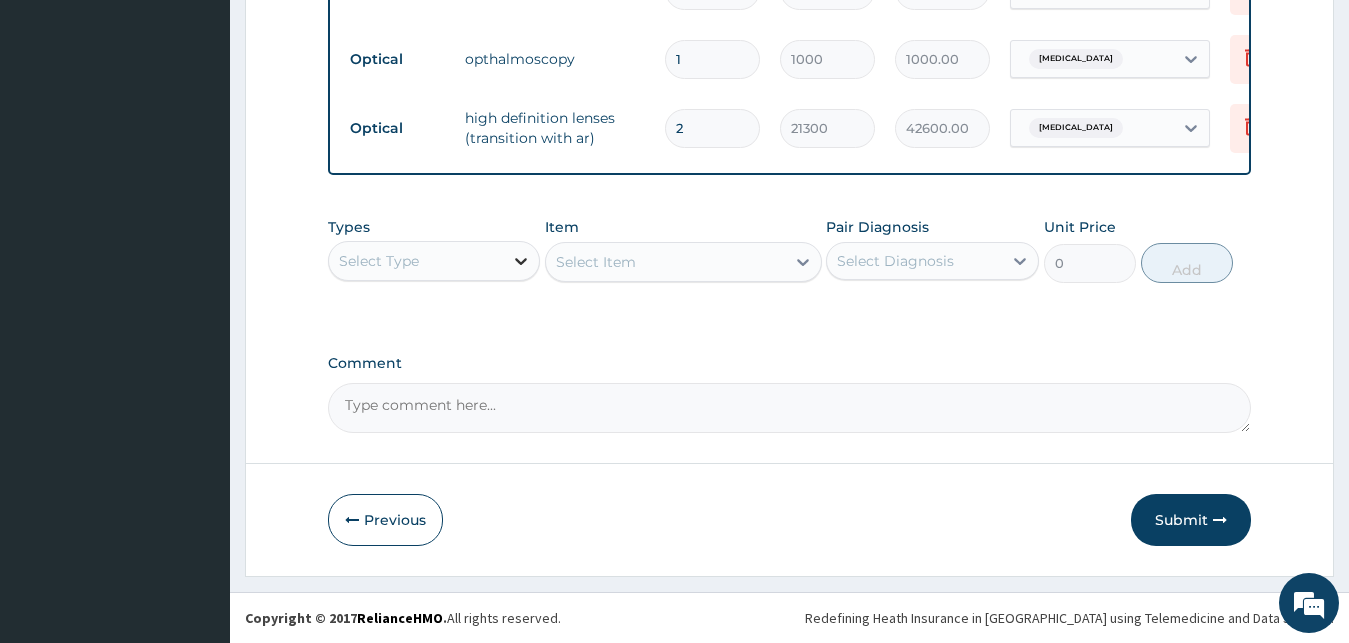 click 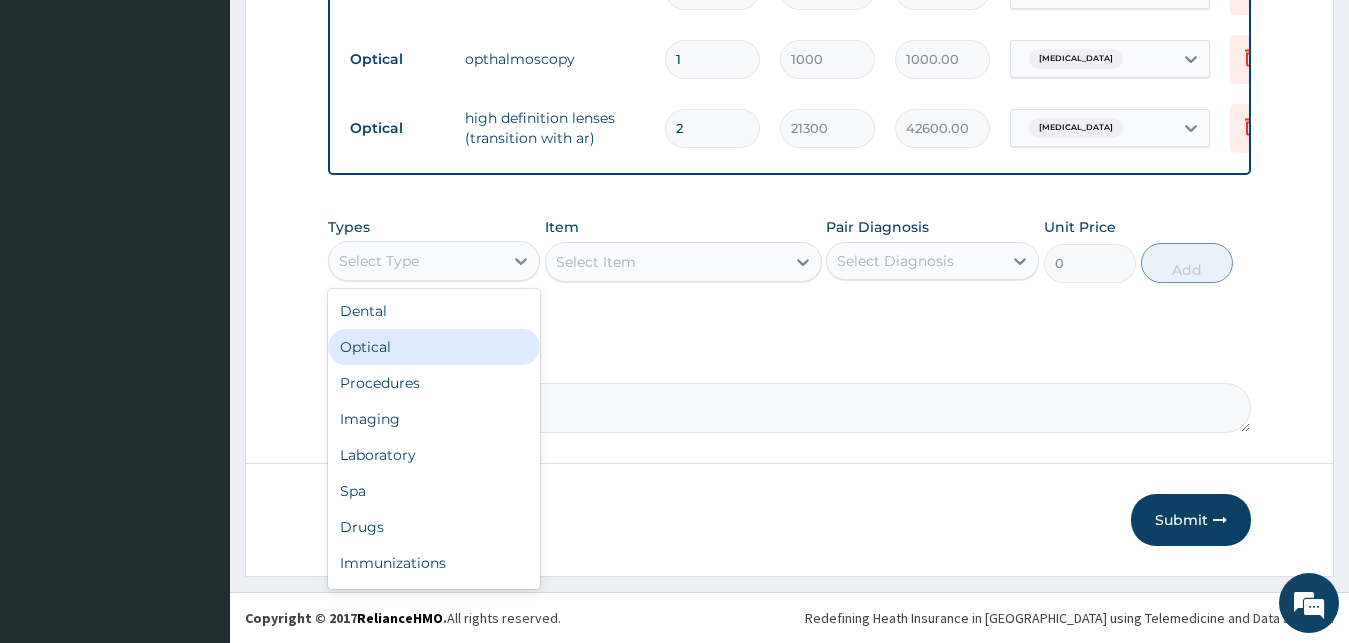 click on "Optical" at bounding box center (434, 347) 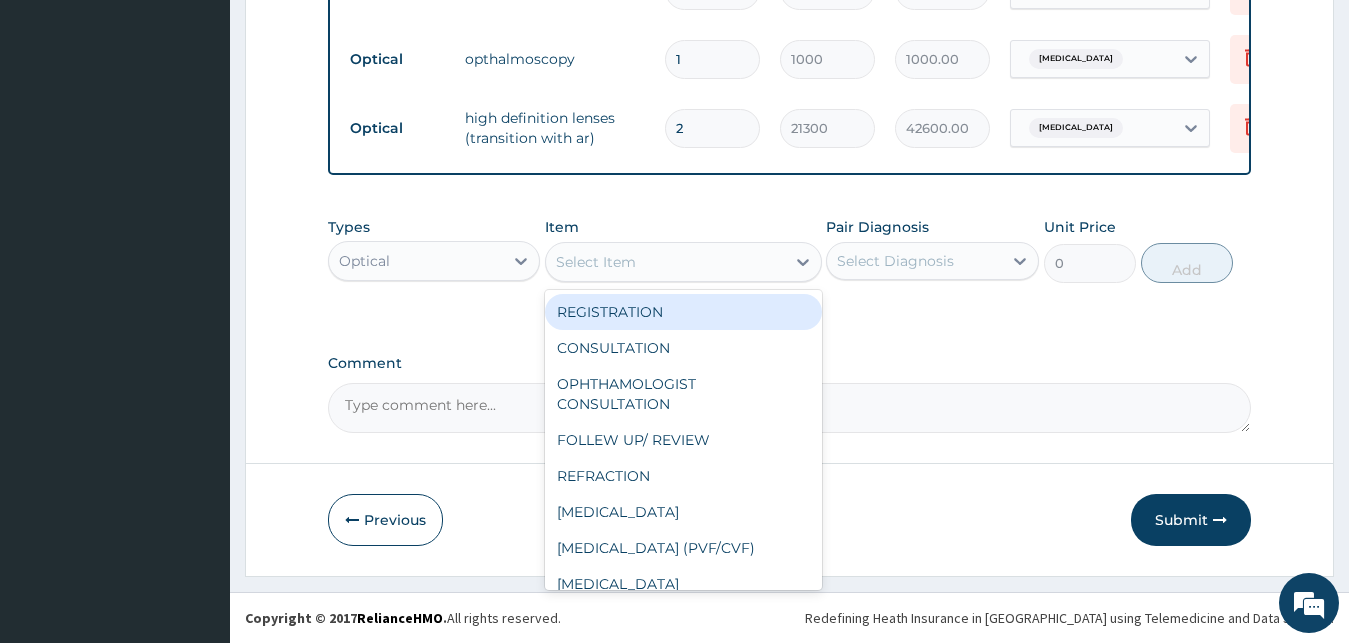 click on "Select Item" at bounding box center [665, 262] 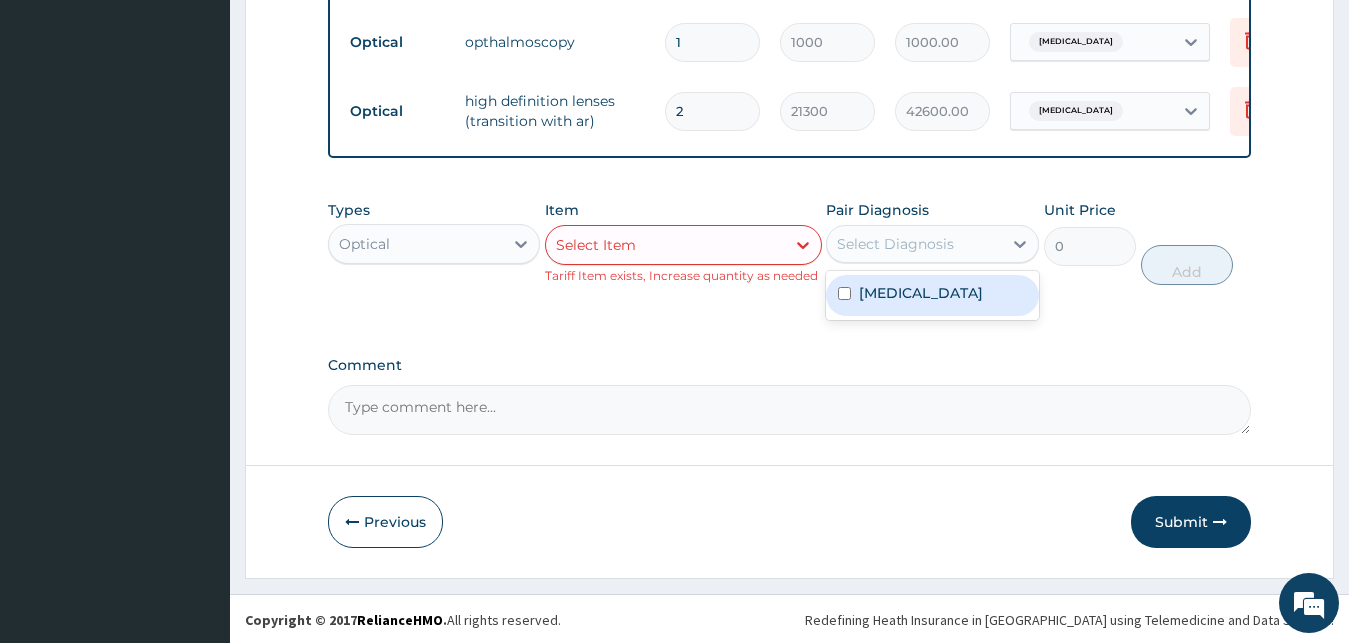 click on "Select Diagnosis" at bounding box center (914, 244) 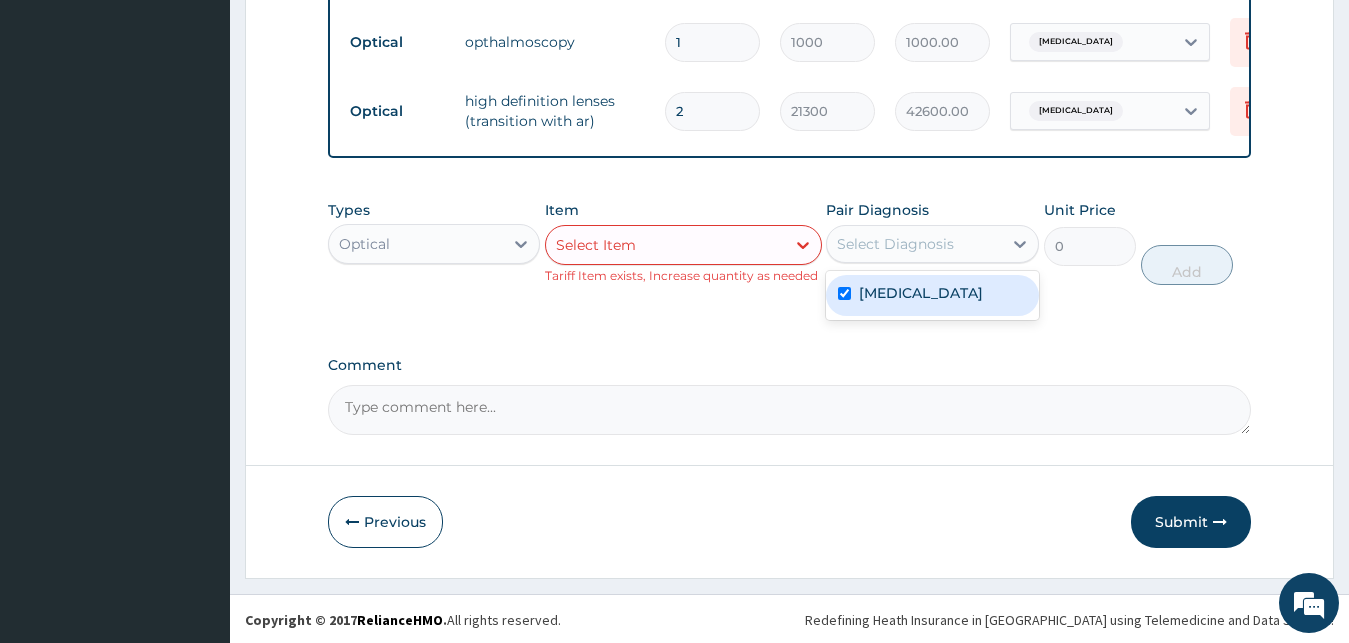 click on "Myopia" at bounding box center [921, 293] 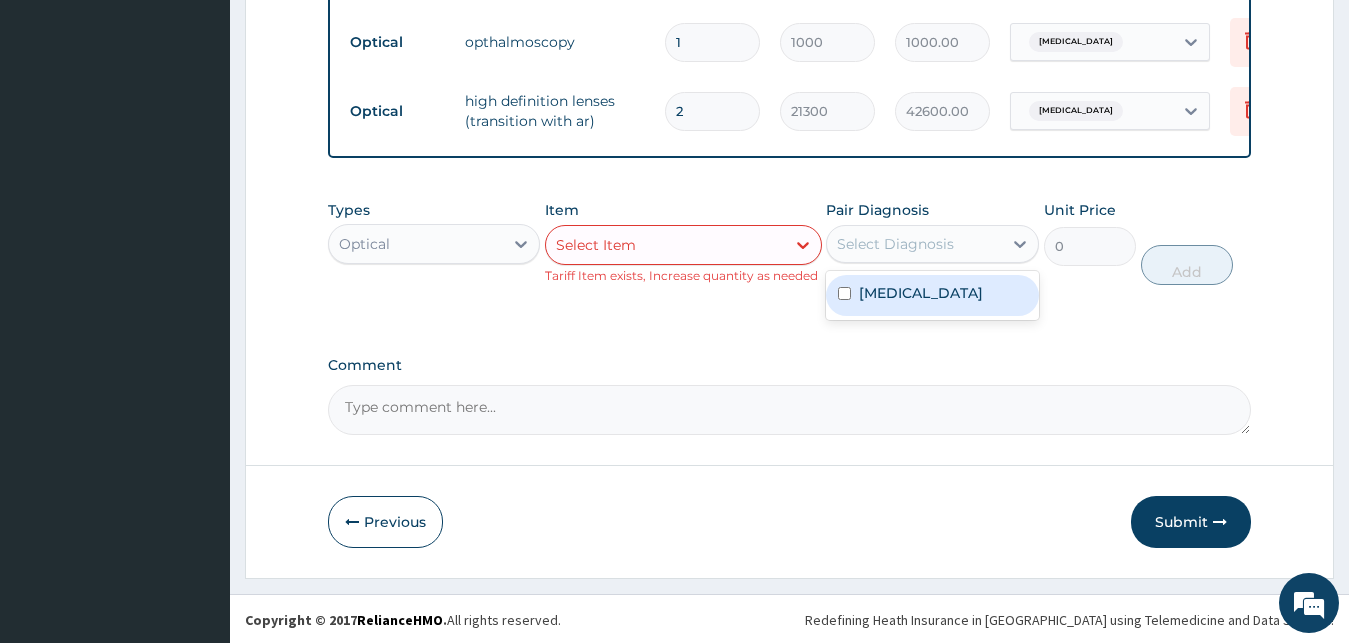 checkbox on "false" 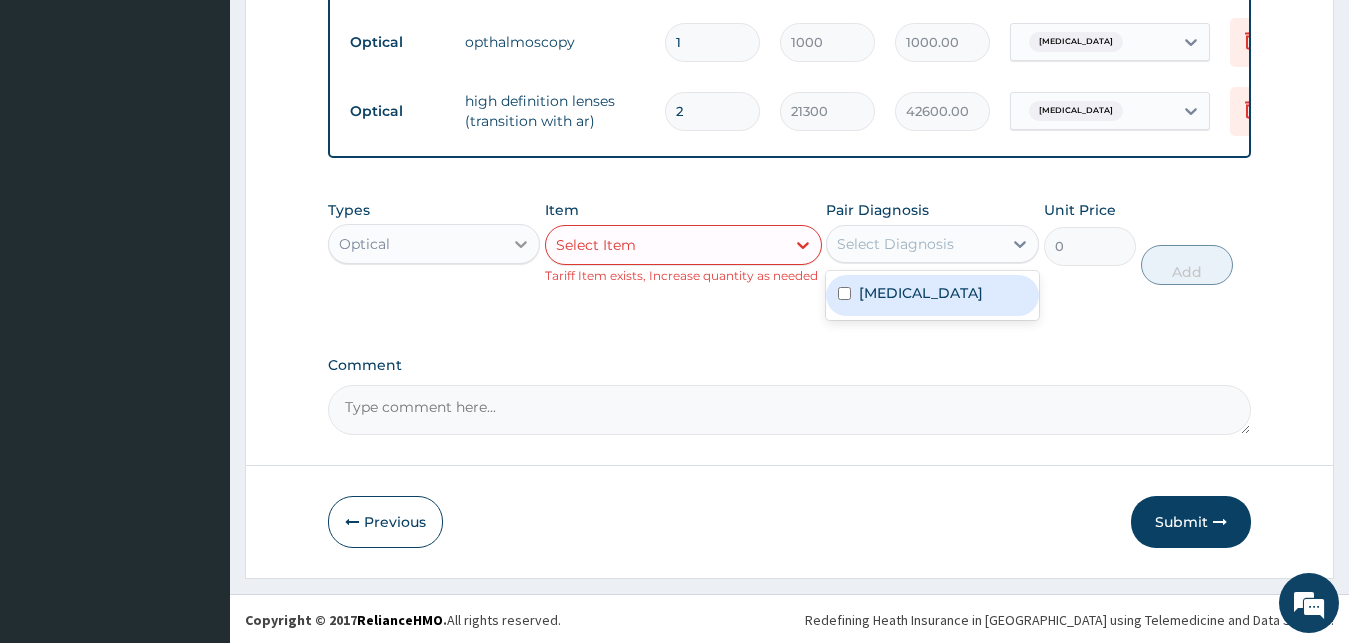 click 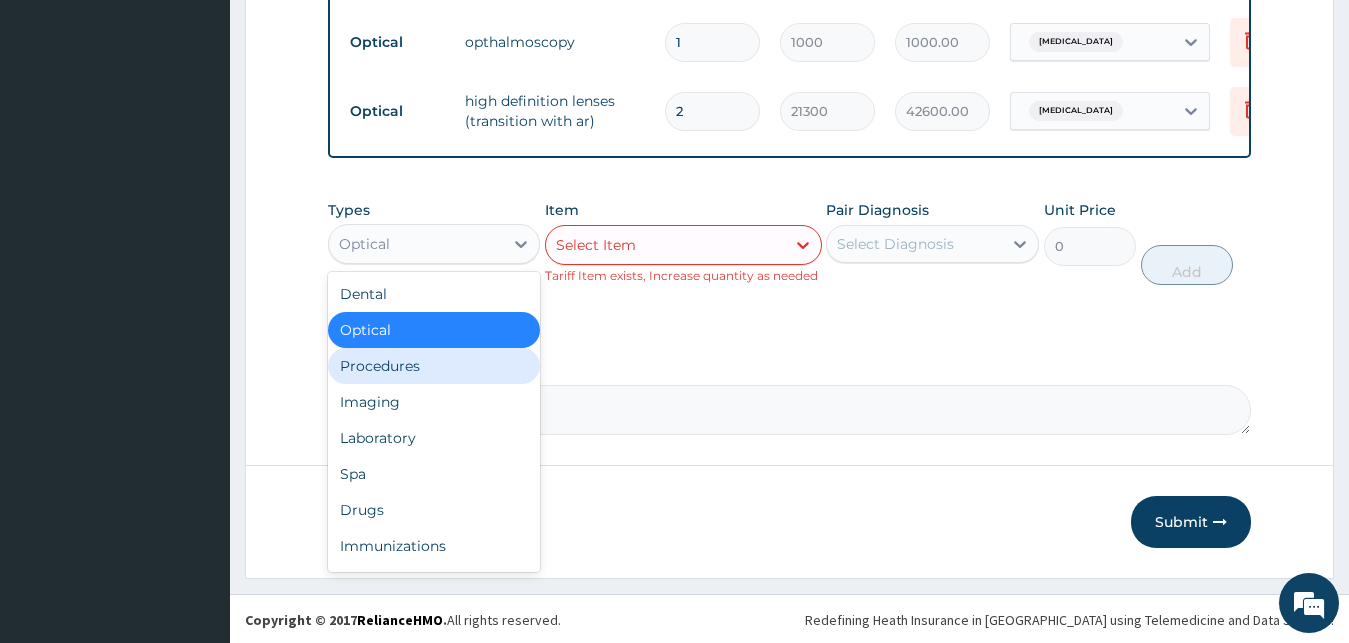 click on "Procedures" at bounding box center (434, 366) 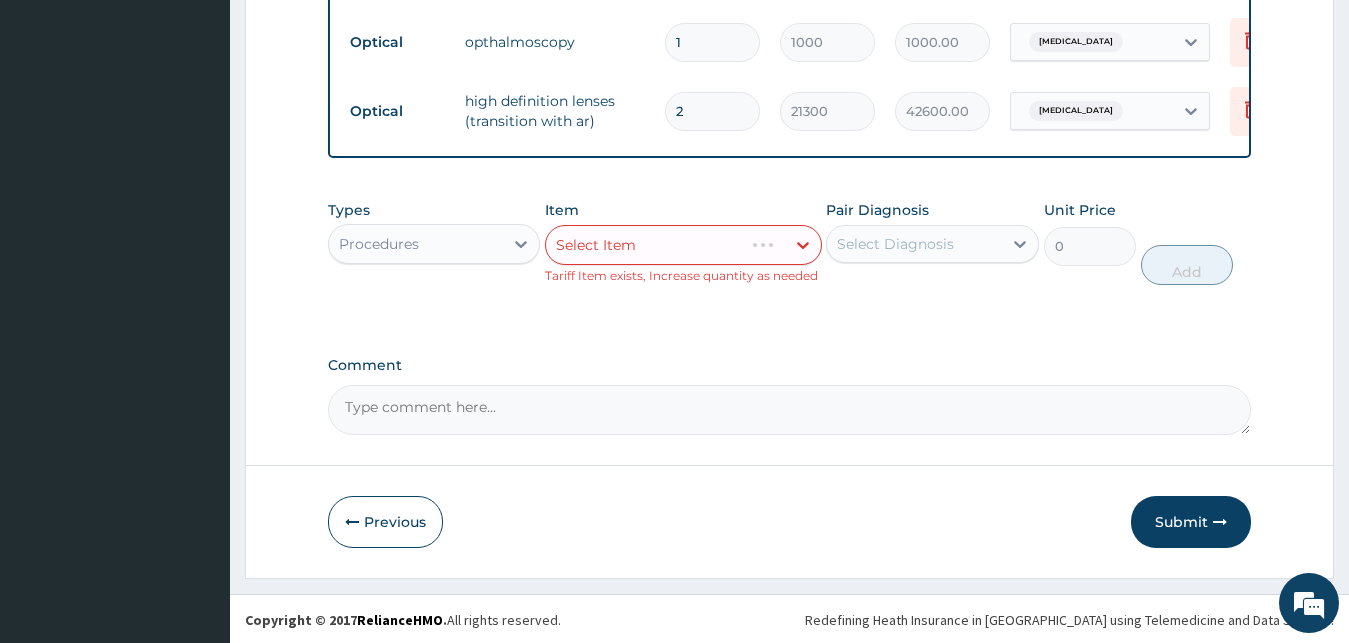 click on "Select Item" at bounding box center [644, 245] 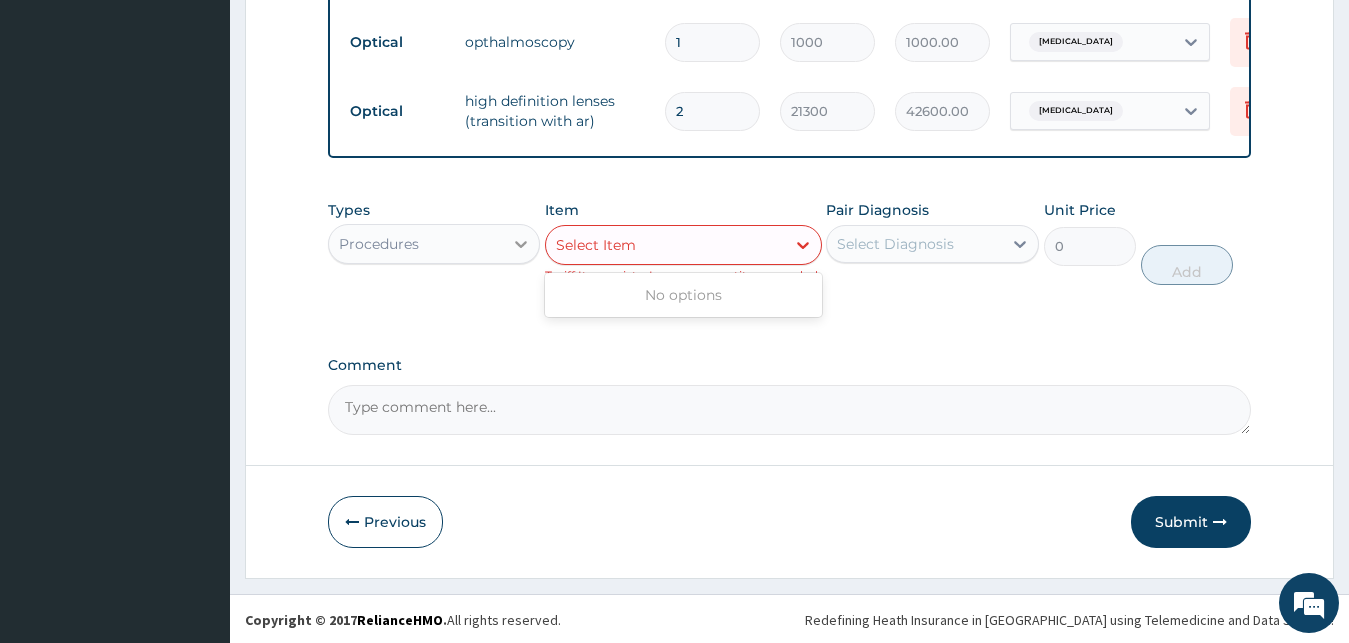 click 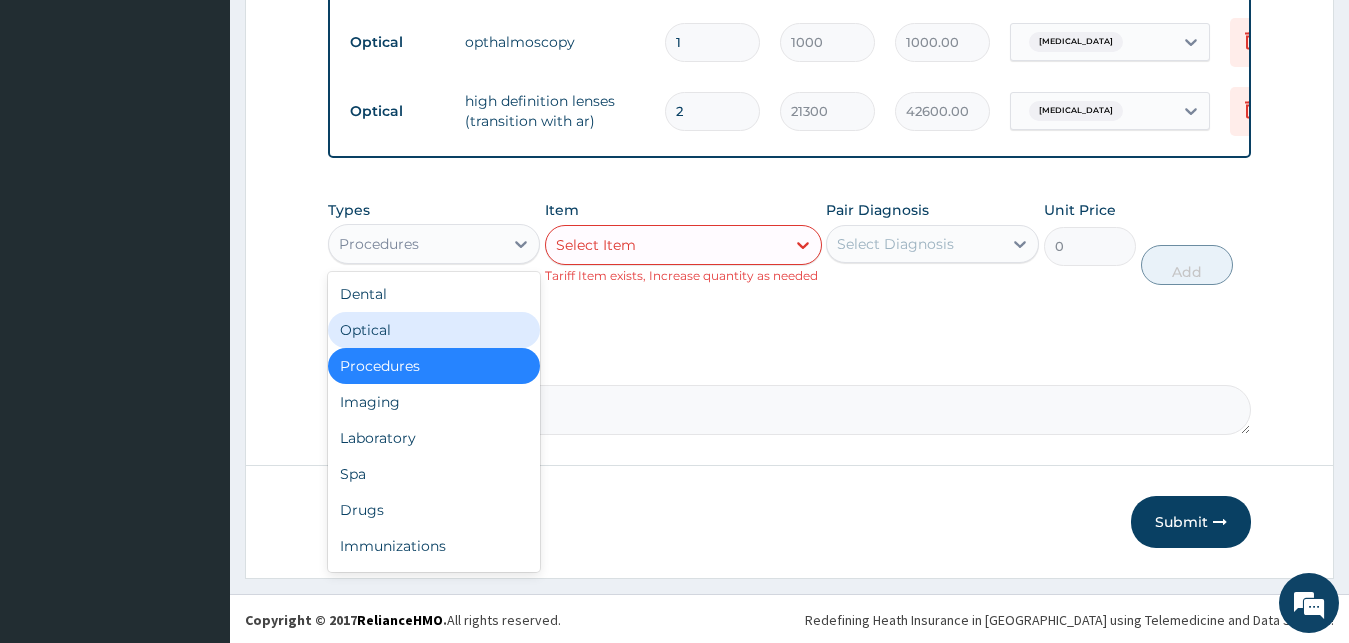 click on "Optical" at bounding box center [434, 330] 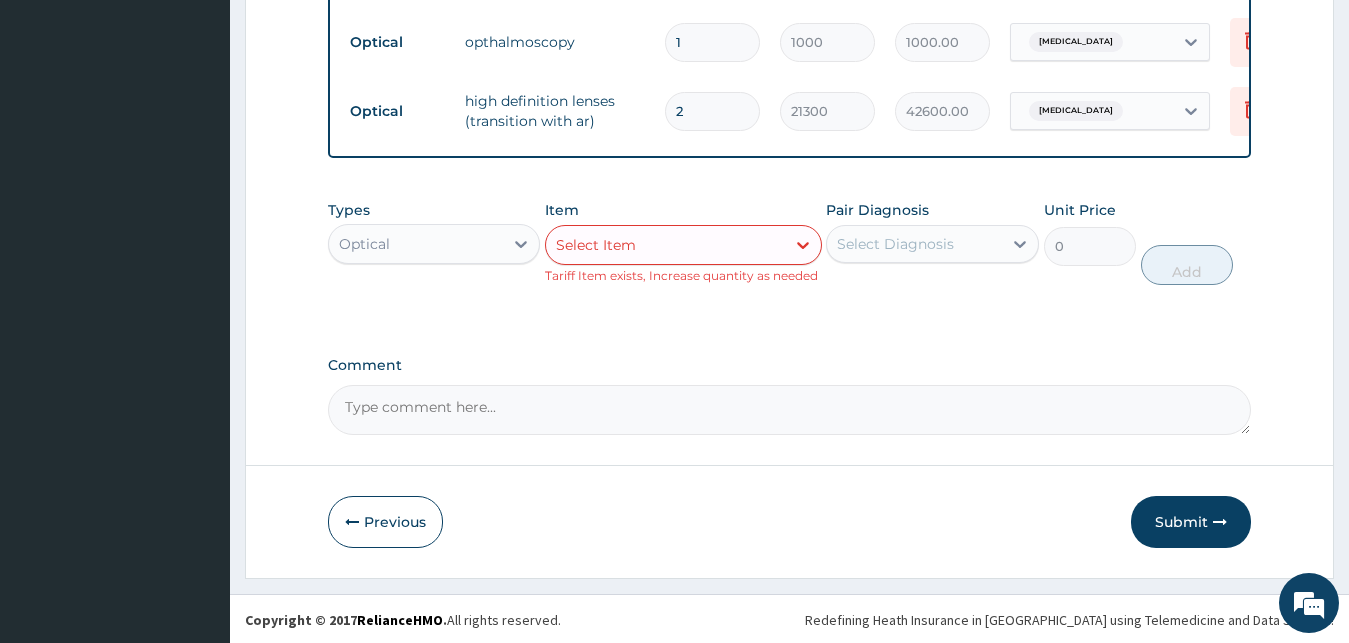 click on "Select Item" at bounding box center (665, 245) 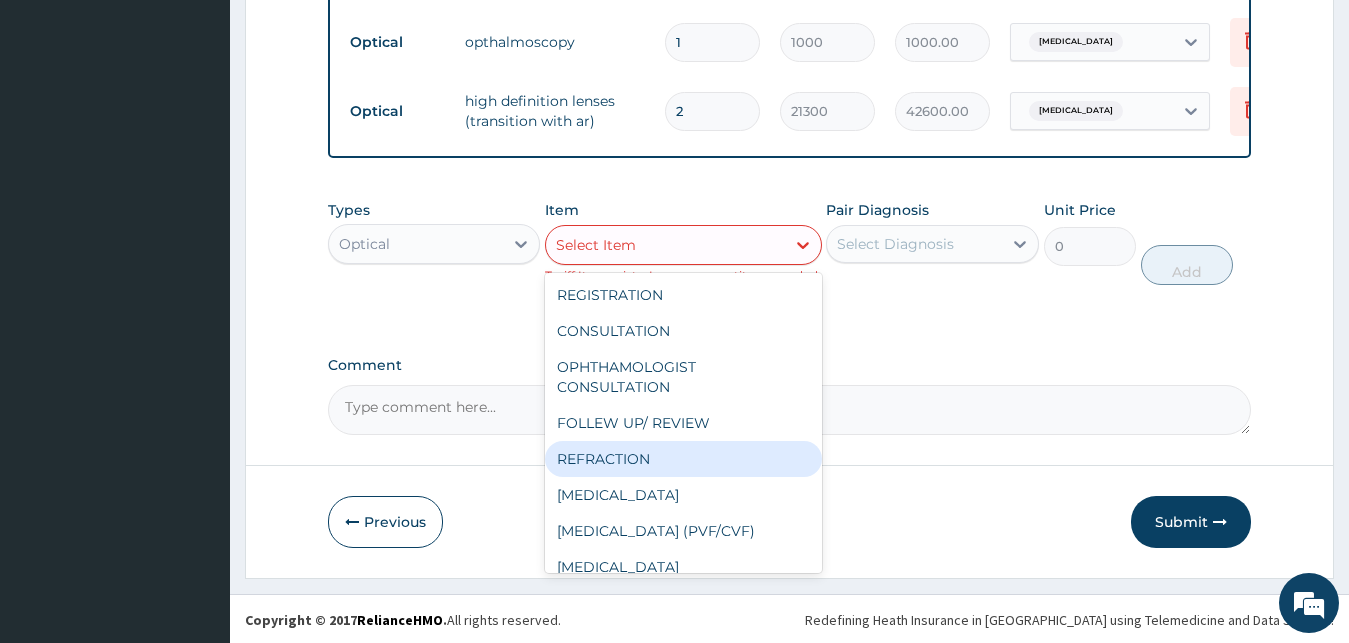 click on "REFRACTION" at bounding box center (683, 459) 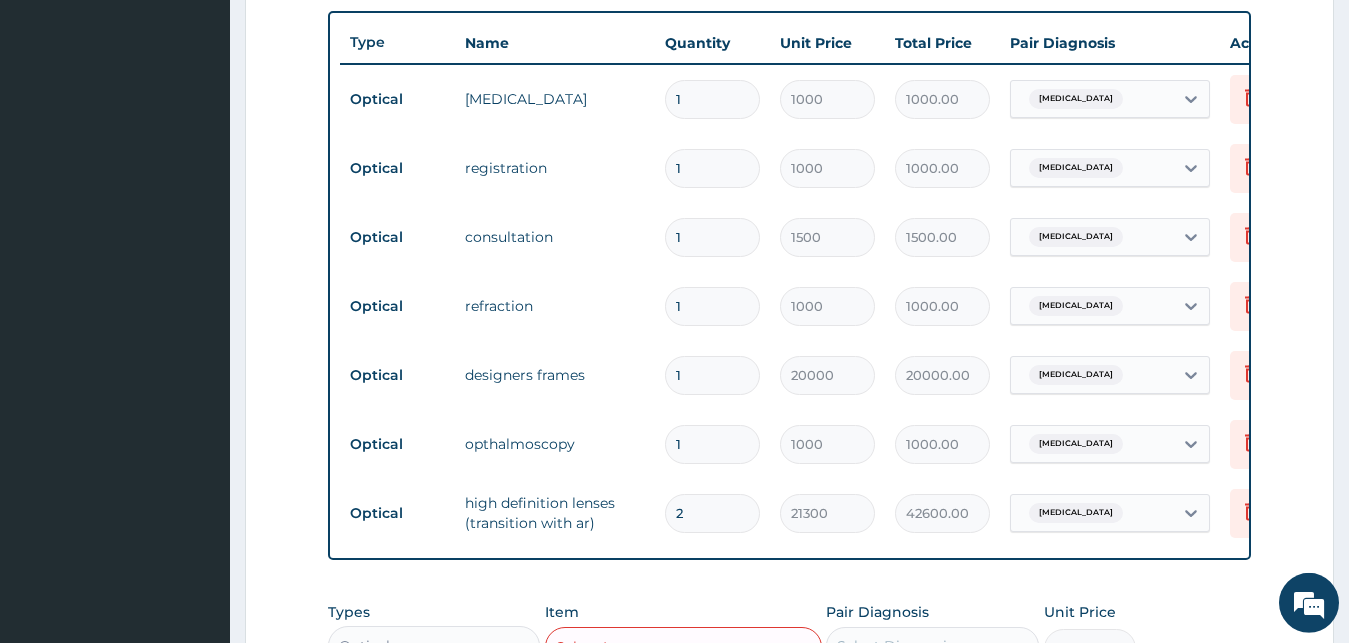 scroll, scrollTop: 727, scrollLeft: 0, axis: vertical 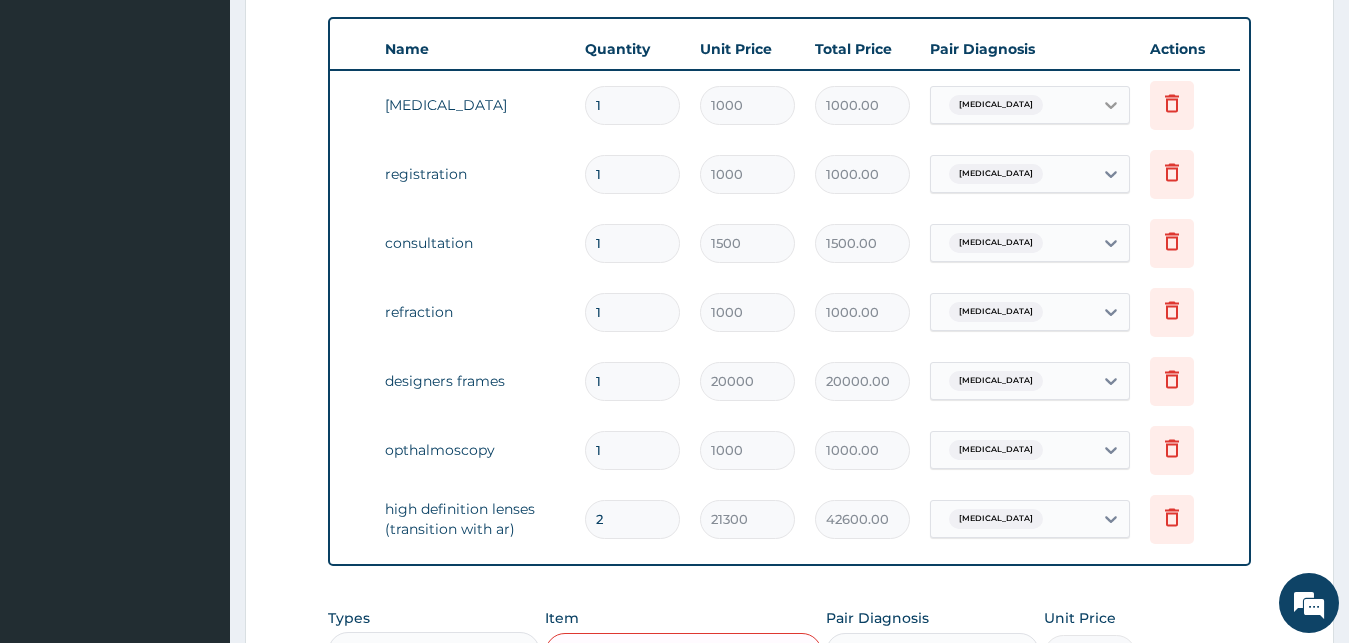 click 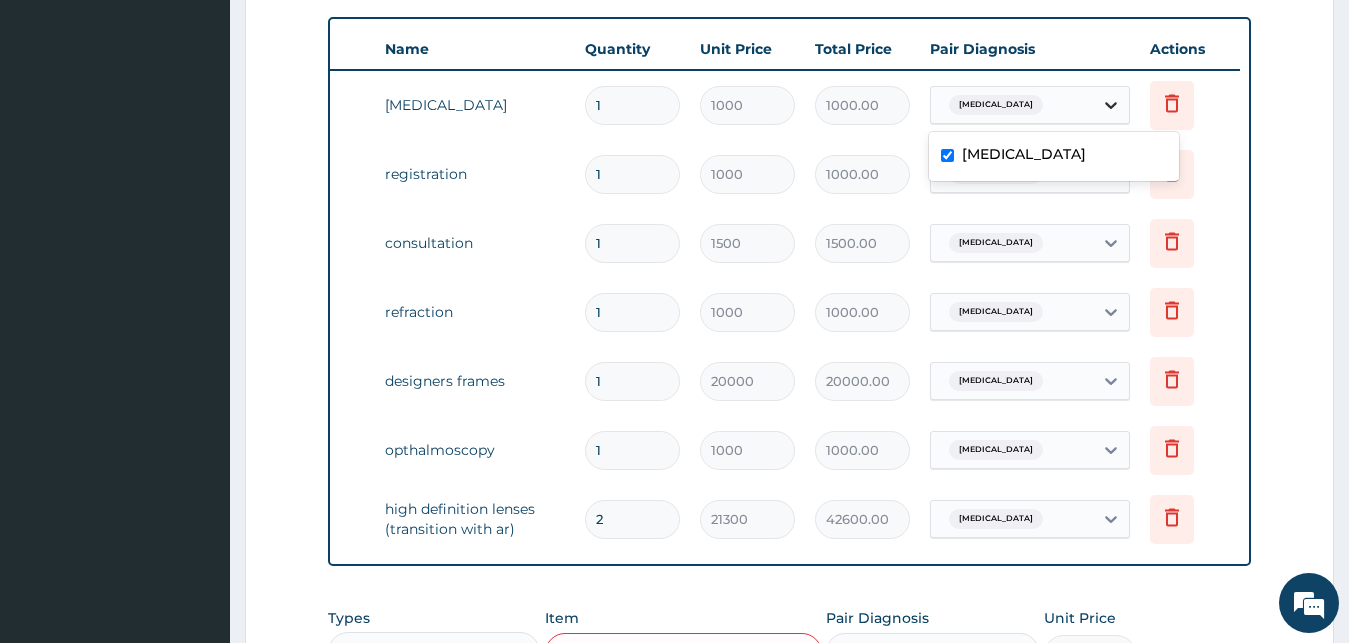 click 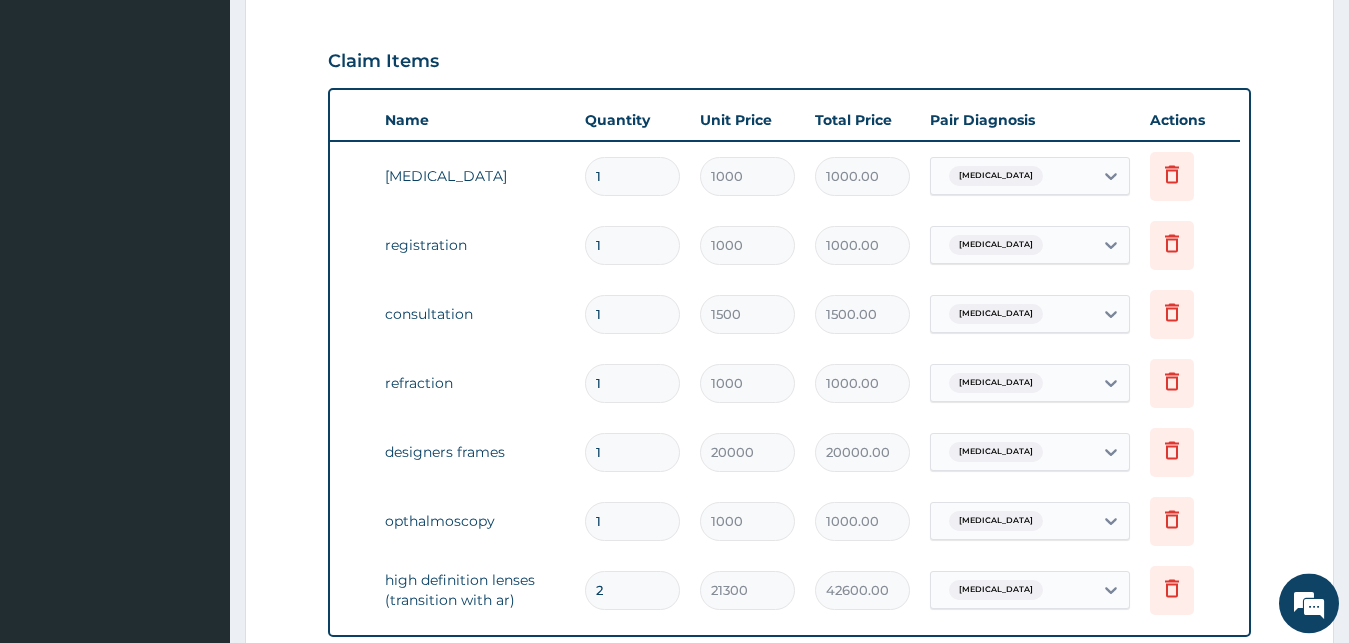 scroll, scrollTop: 931, scrollLeft: 0, axis: vertical 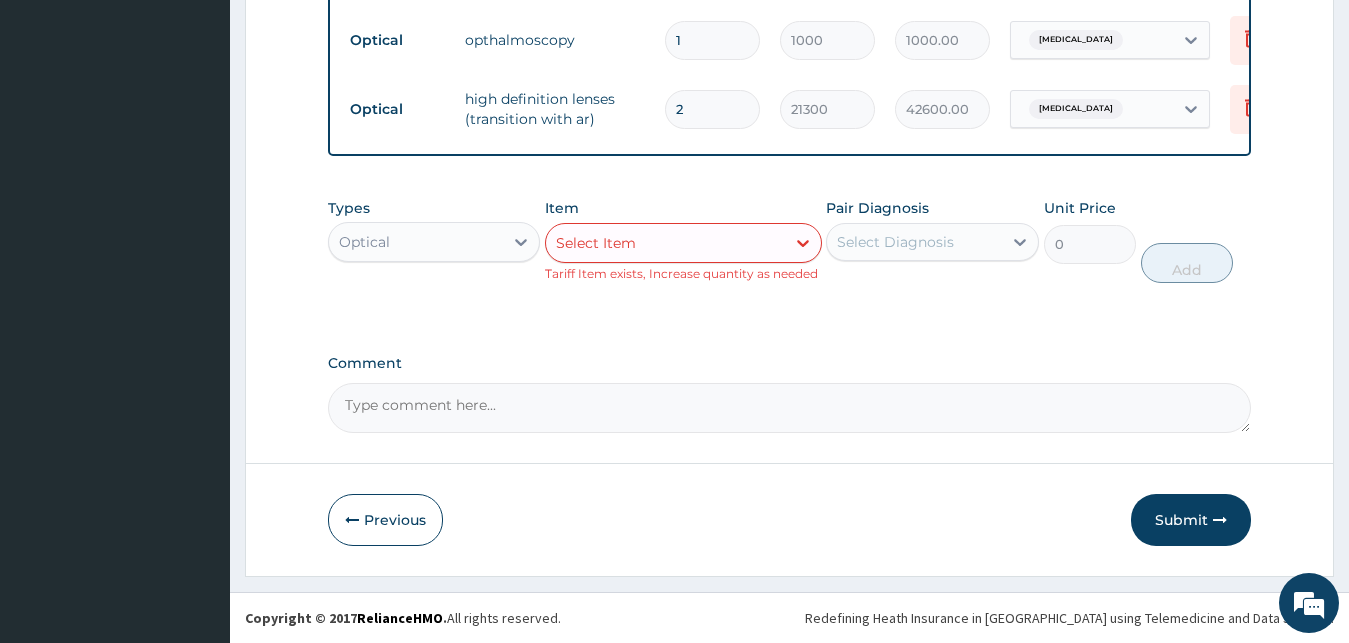 click on "Comment" at bounding box center (790, 408) 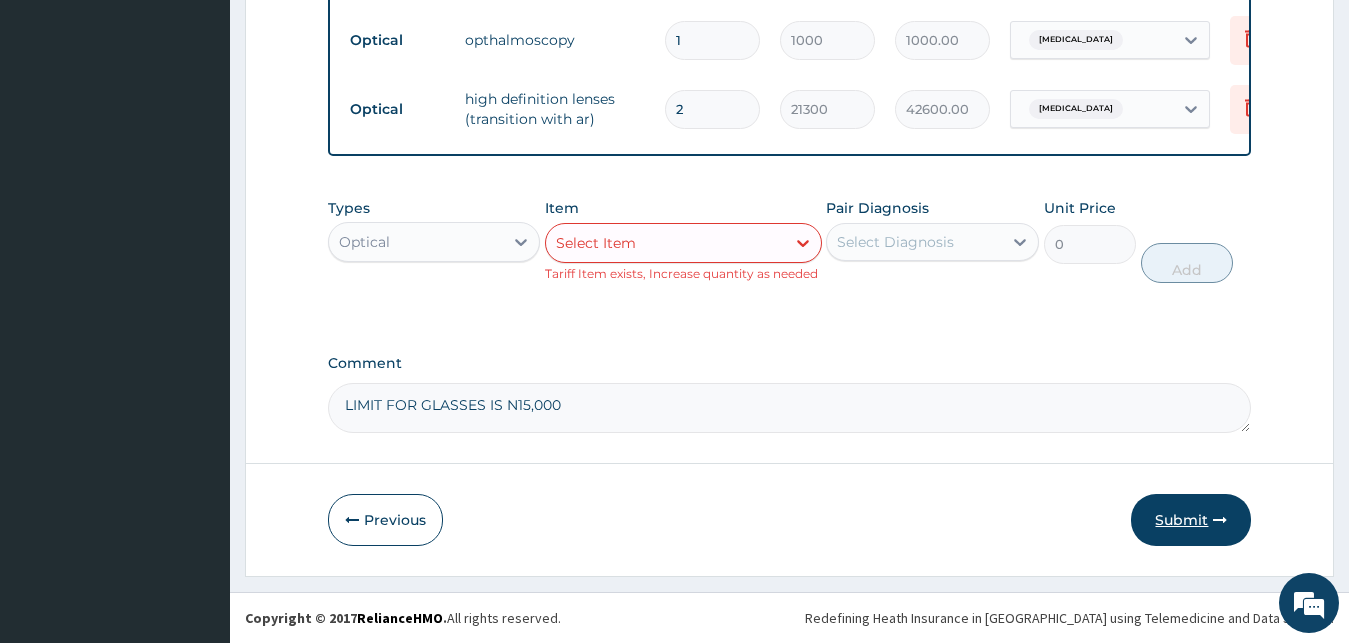 type on "LIMIT FOR GLASSES IS N15,000" 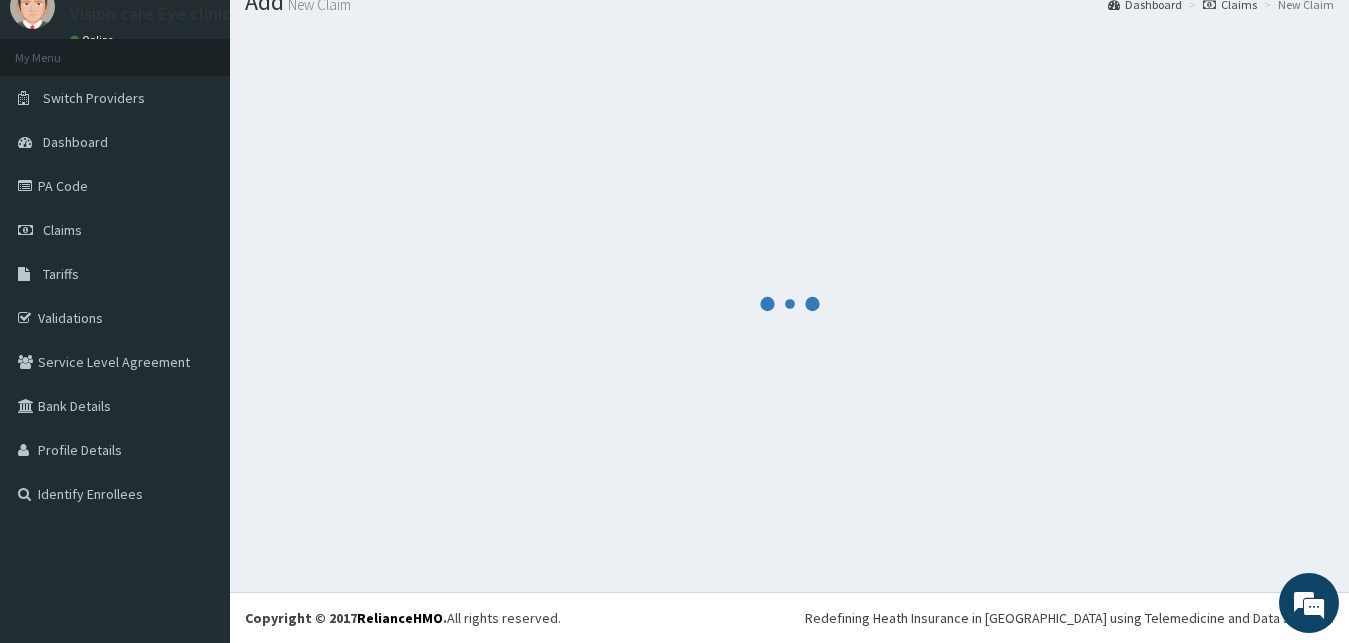 scroll, scrollTop: 76, scrollLeft: 0, axis: vertical 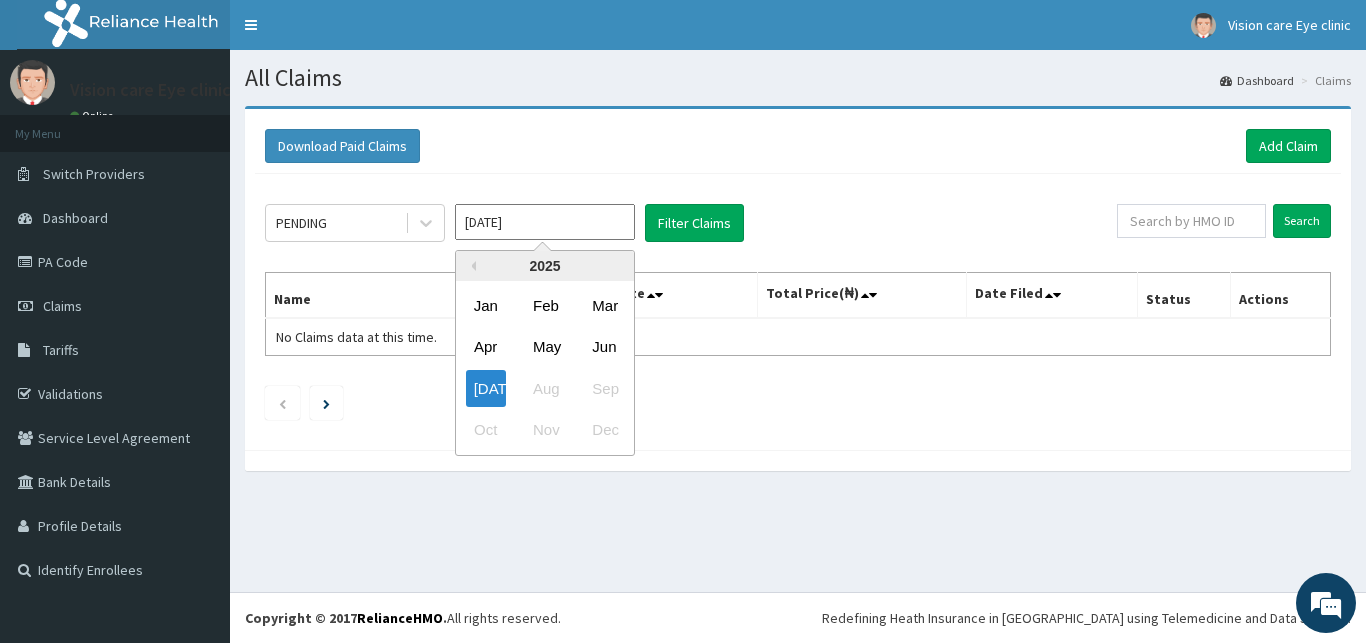 click on "Jul 2025" at bounding box center (545, 222) 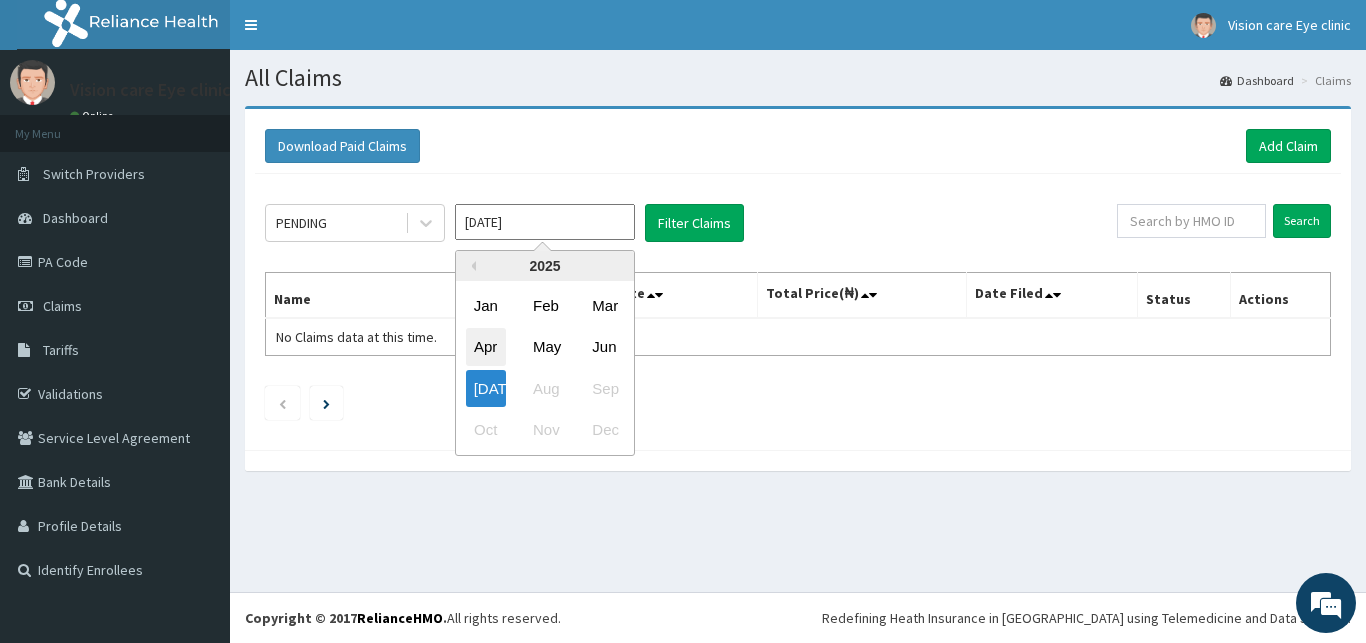 click on "Apr" at bounding box center [486, 347] 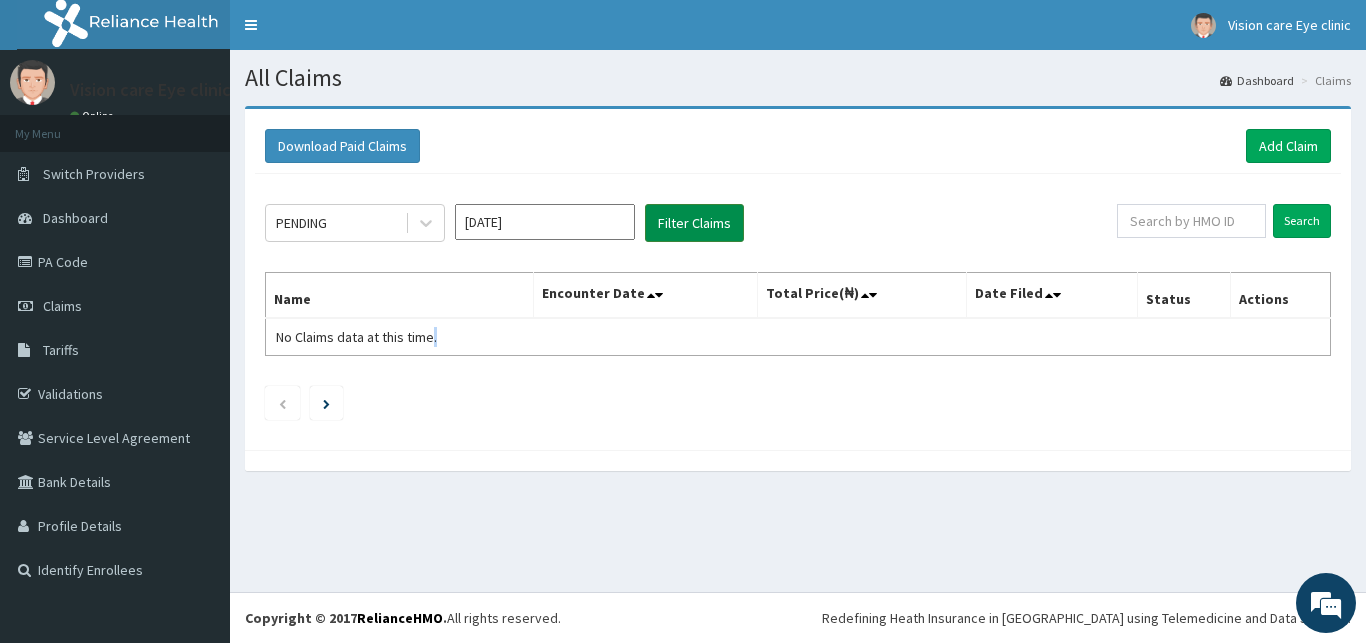 click on "Filter Claims" at bounding box center (694, 223) 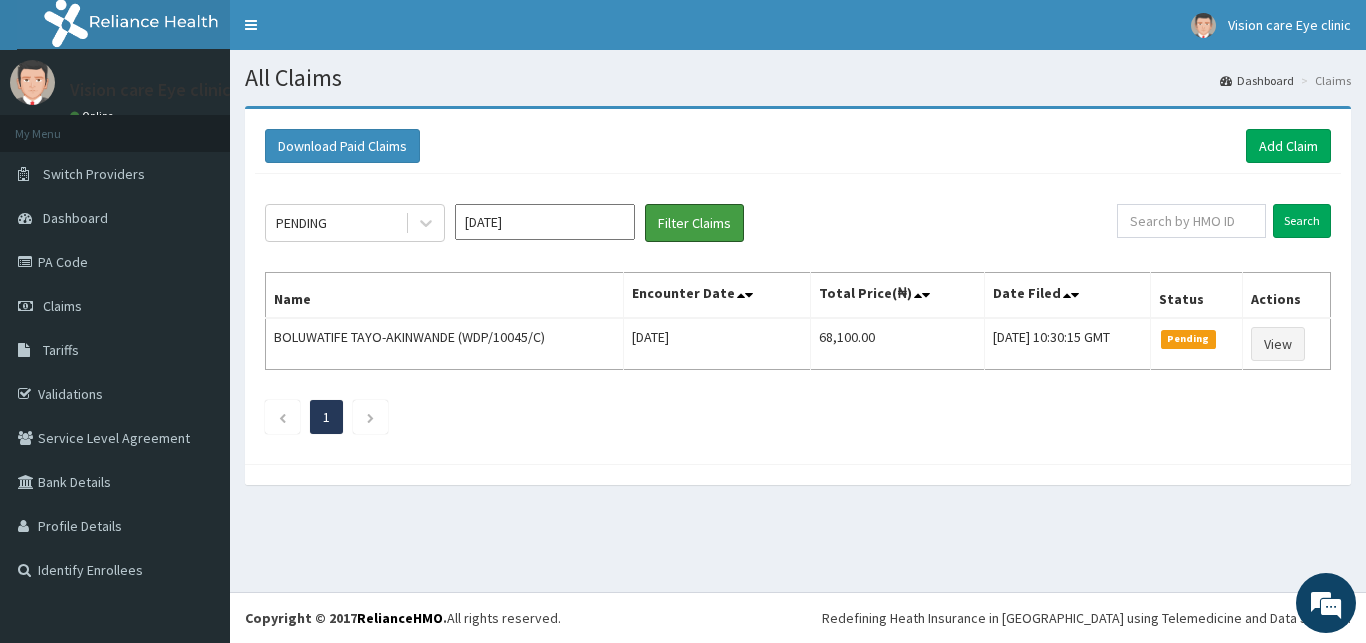 scroll, scrollTop: 0, scrollLeft: 0, axis: both 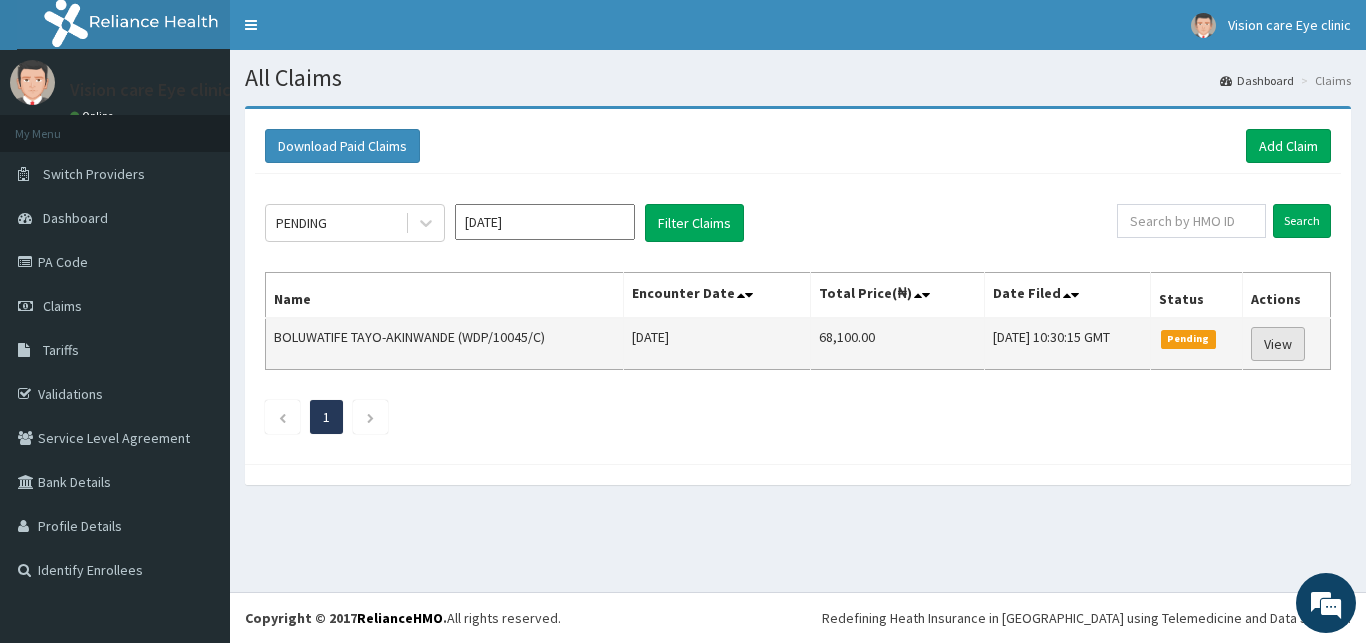 click on "View" at bounding box center [1278, 344] 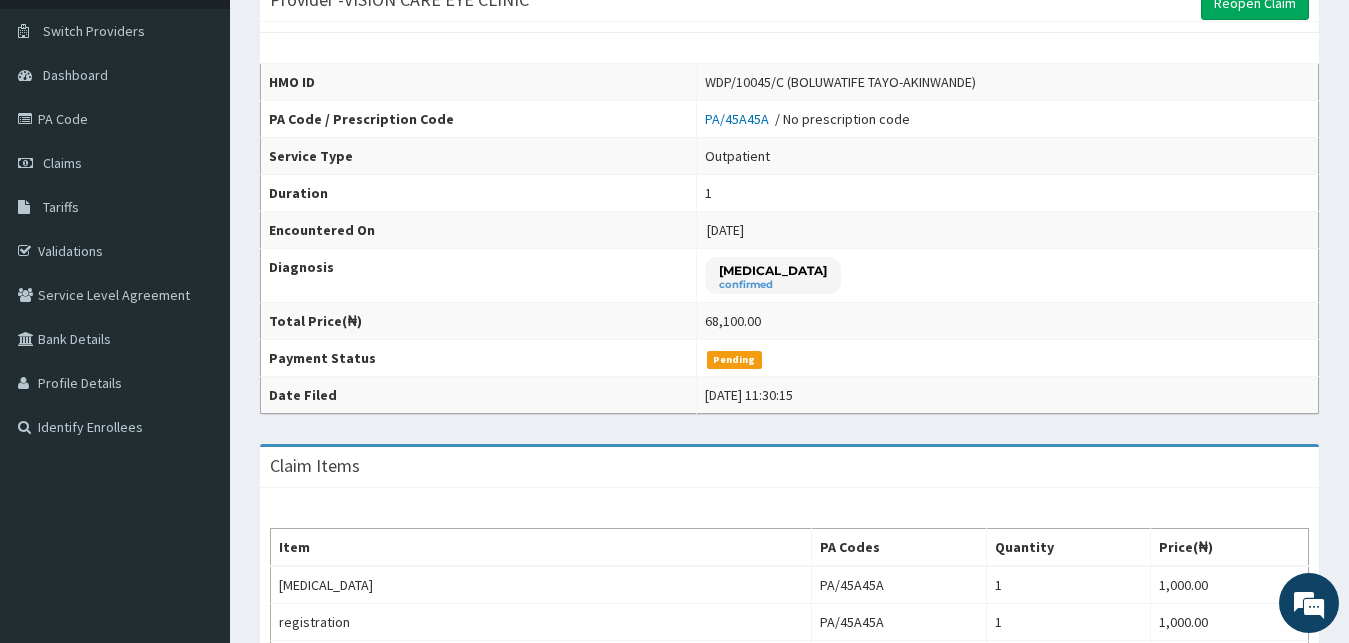 scroll, scrollTop: 0, scrollLeft: 0, axis: both 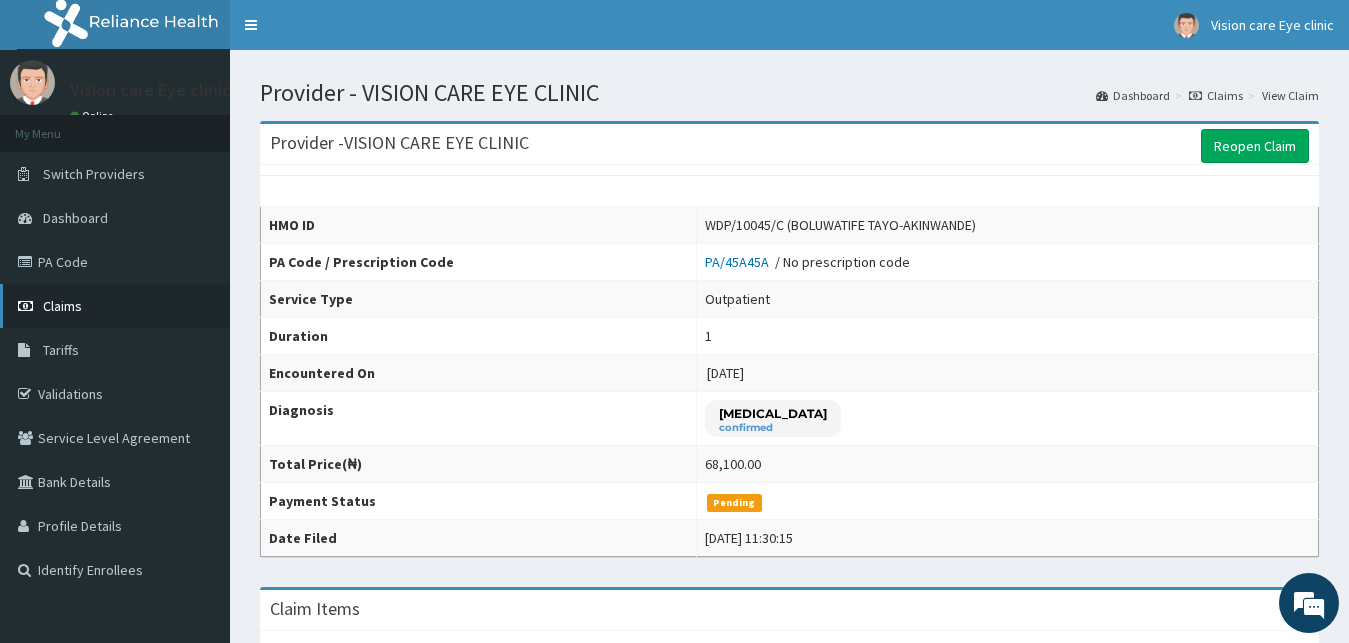click on "Claims" at bounding box center [62, 306] 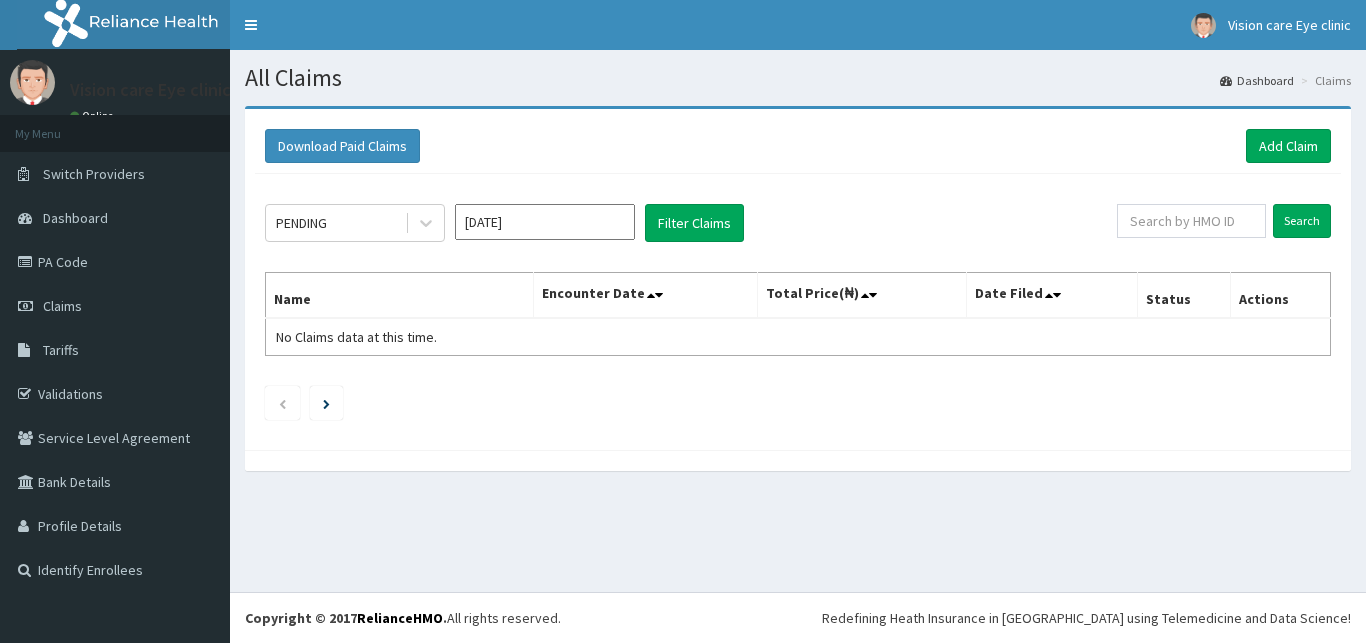 scroll, scrollTop: 0, scrollLeft: 0, axis: both 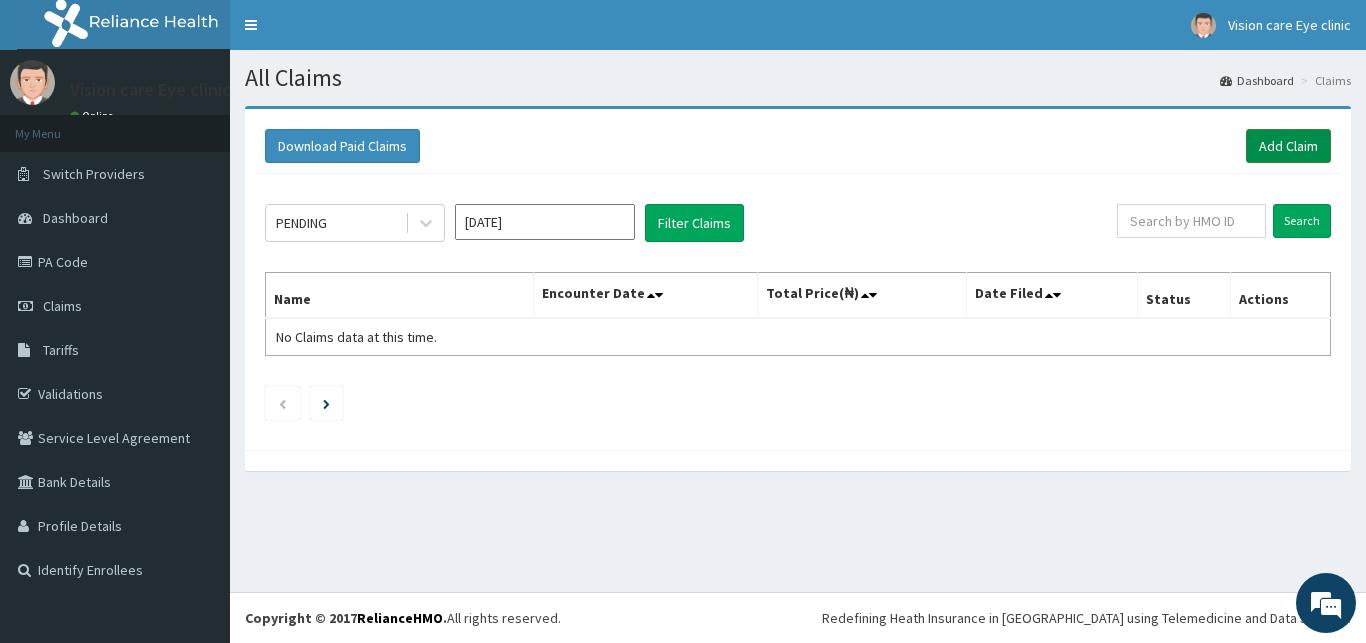 click on "Add Claim" at bounding box center (1288, 146) 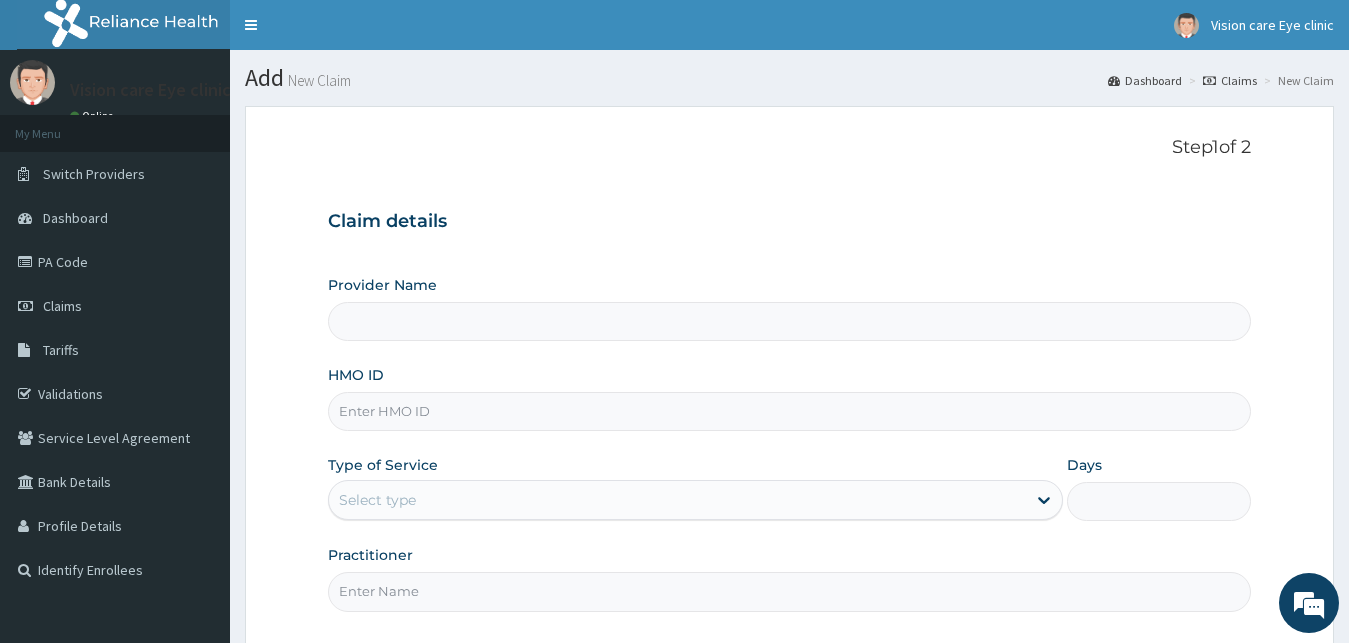 scroll, scrollTop: 0, scrollLeft: 0, axis: both 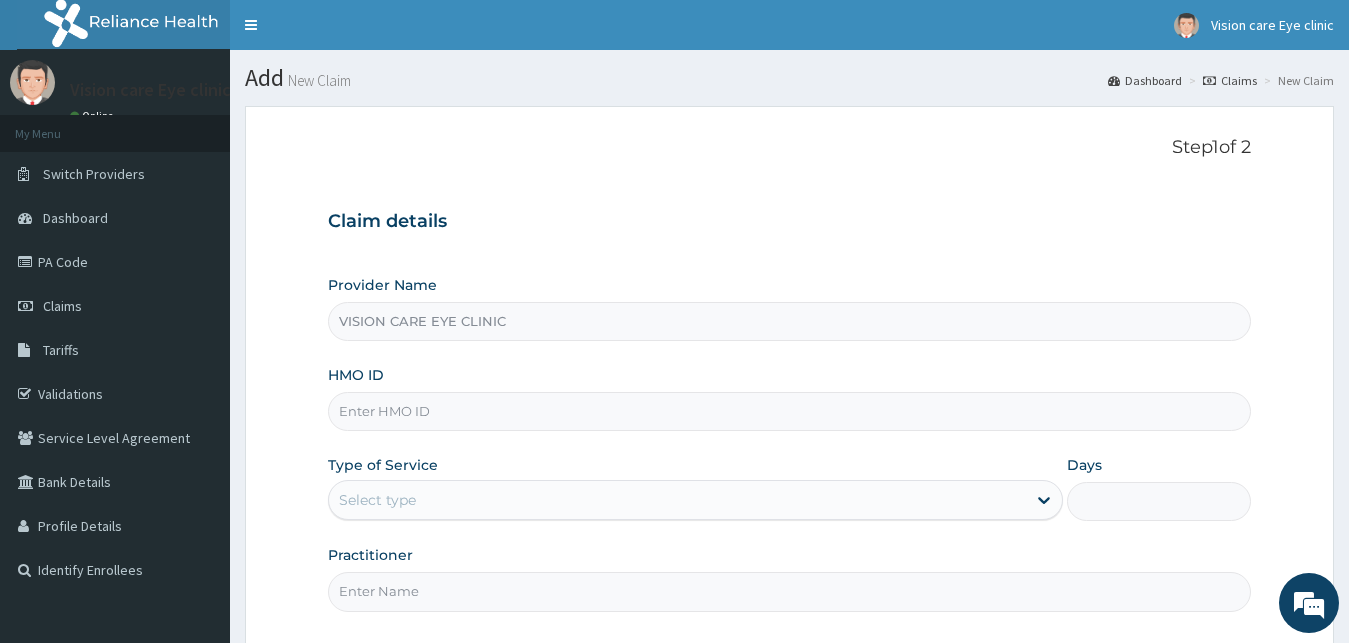click on "HMO ID" at bounding box center (790, 411) 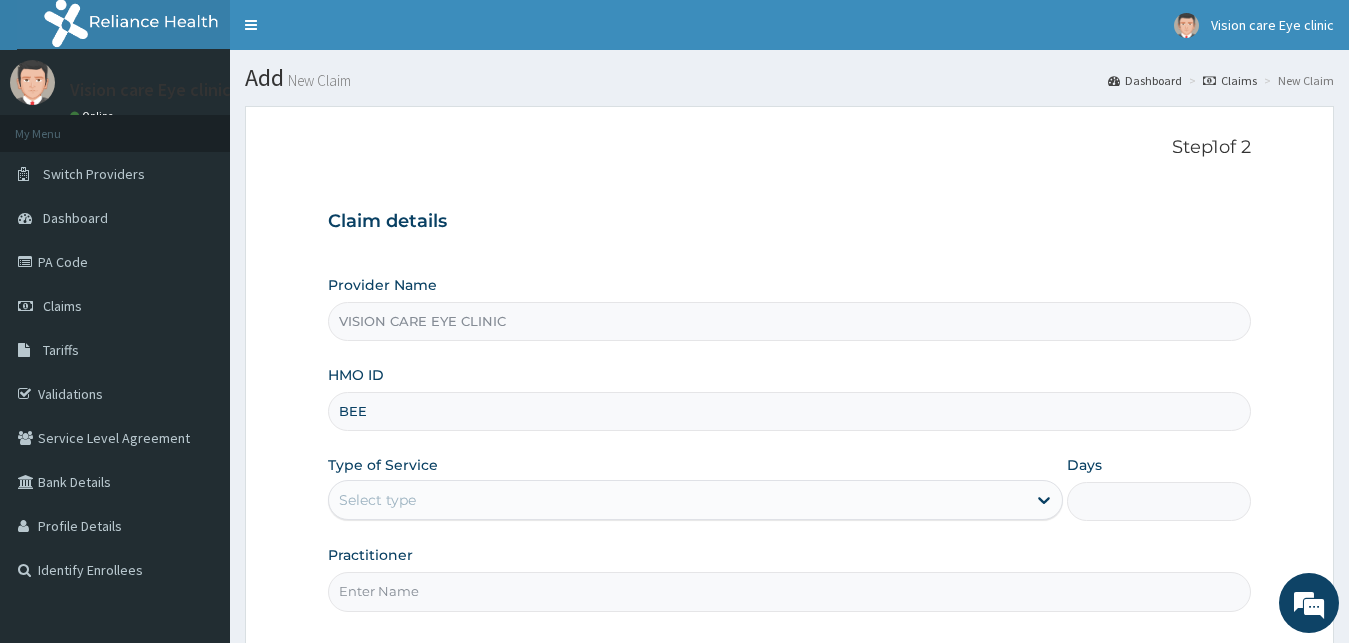 scroll, scrollTop: 0, scrollLeft: 0, axis: both 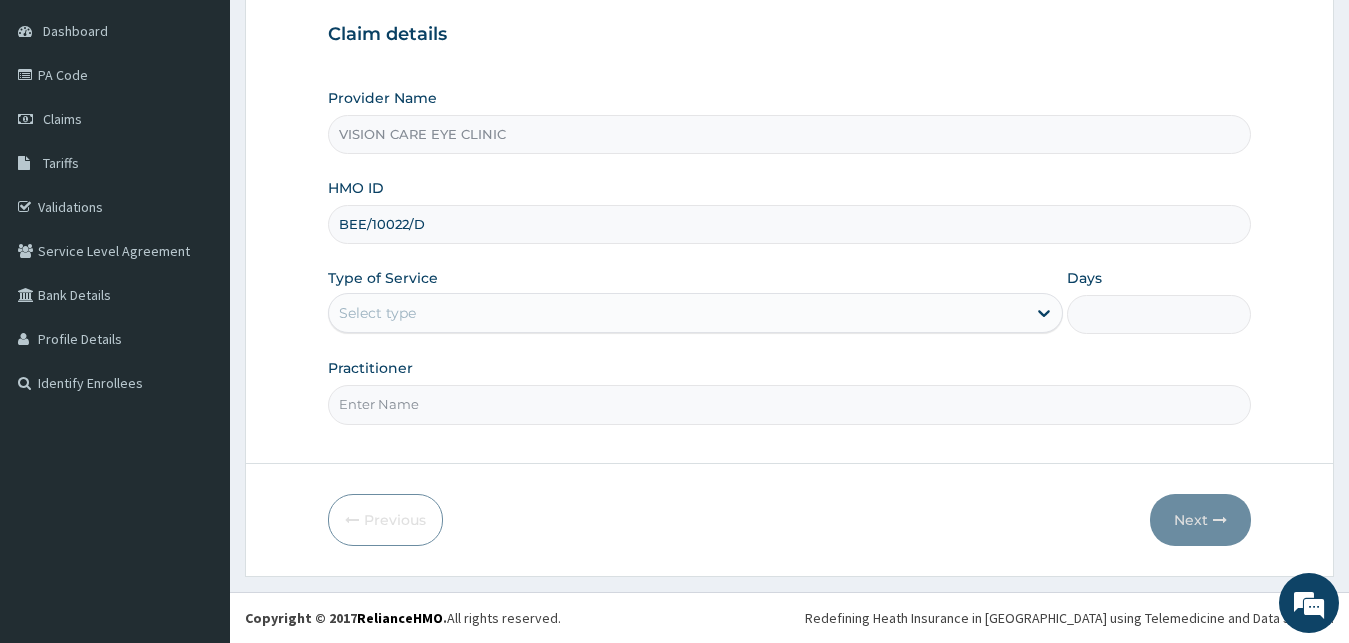 type on "BEE/10022/D" 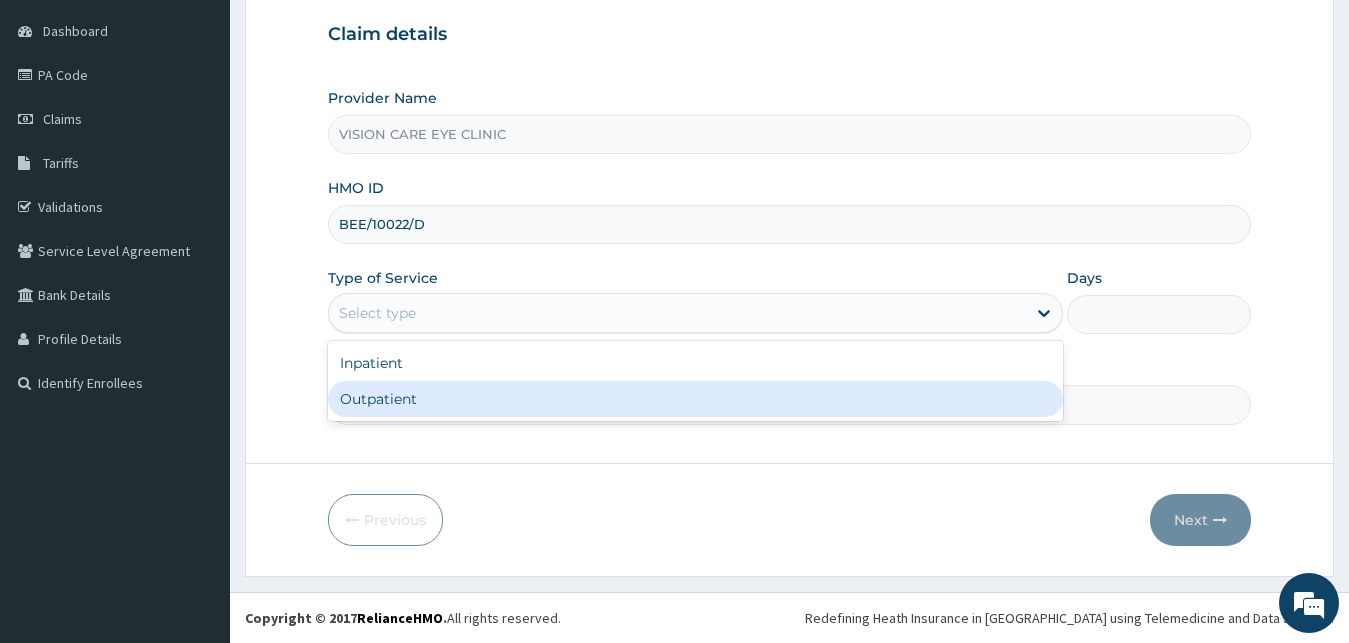 click on "Outpatient" at bounding box center [696, 399] 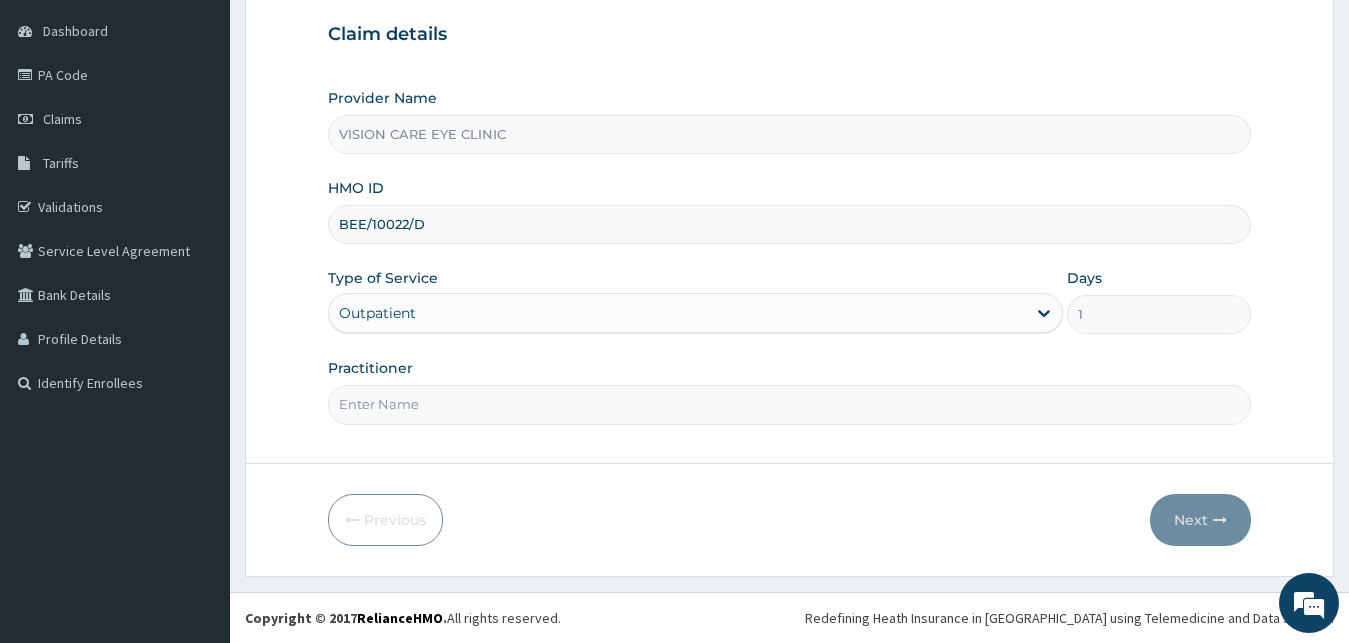click on "Practitioner" at bounding box center [790, 404] 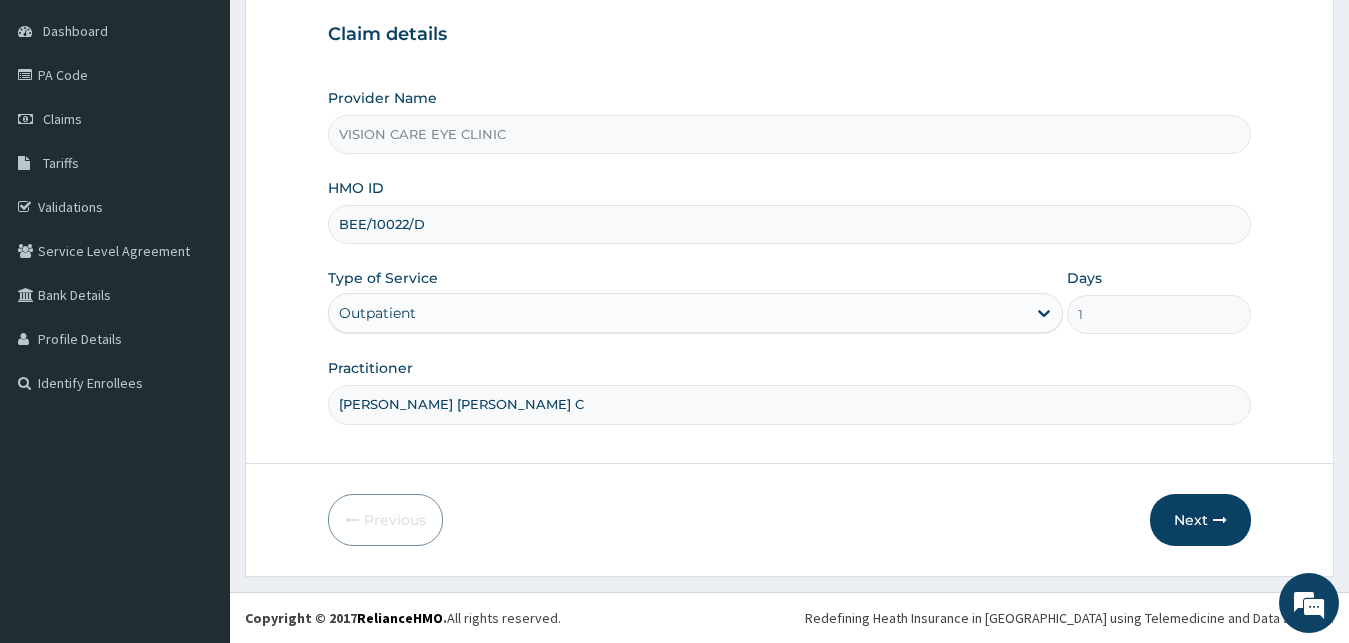type on "[PERSON_NAME] [PERSON_NAME] C" 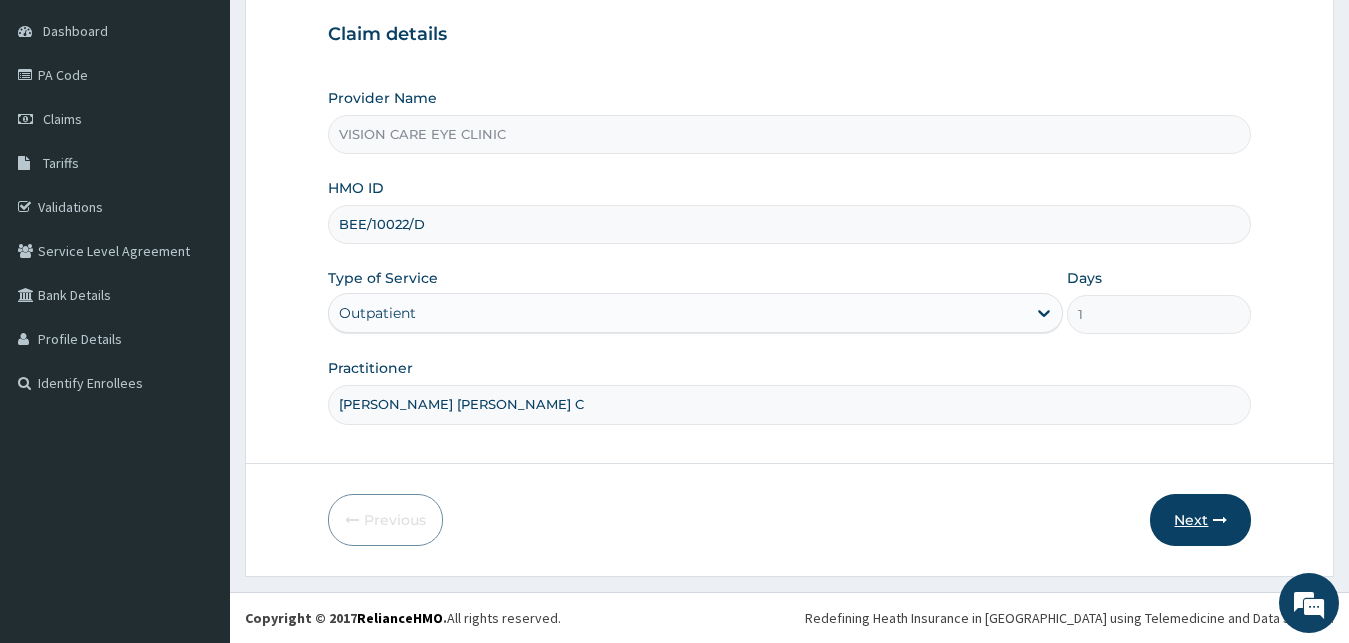 click on "Next" at bounding box center [1200, 520] 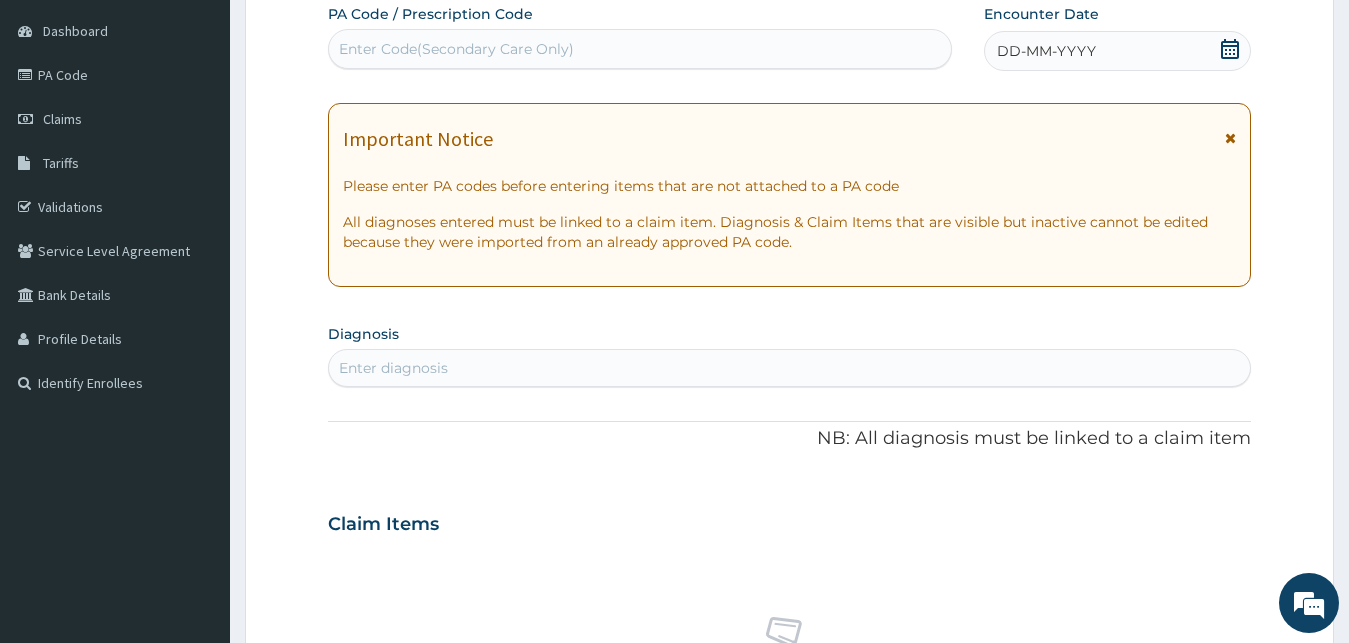 click on "Enter Code(Secondary Care Only)" at bounding box center (456, 49) 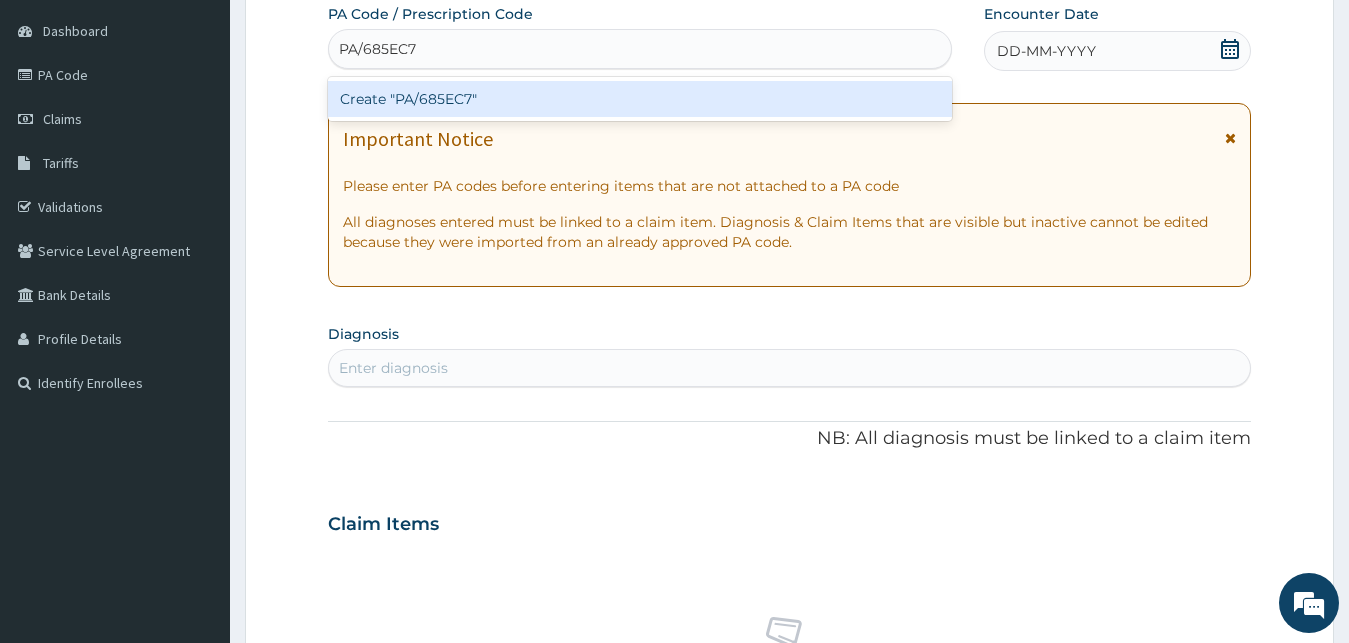 type on "PA/685EC7" 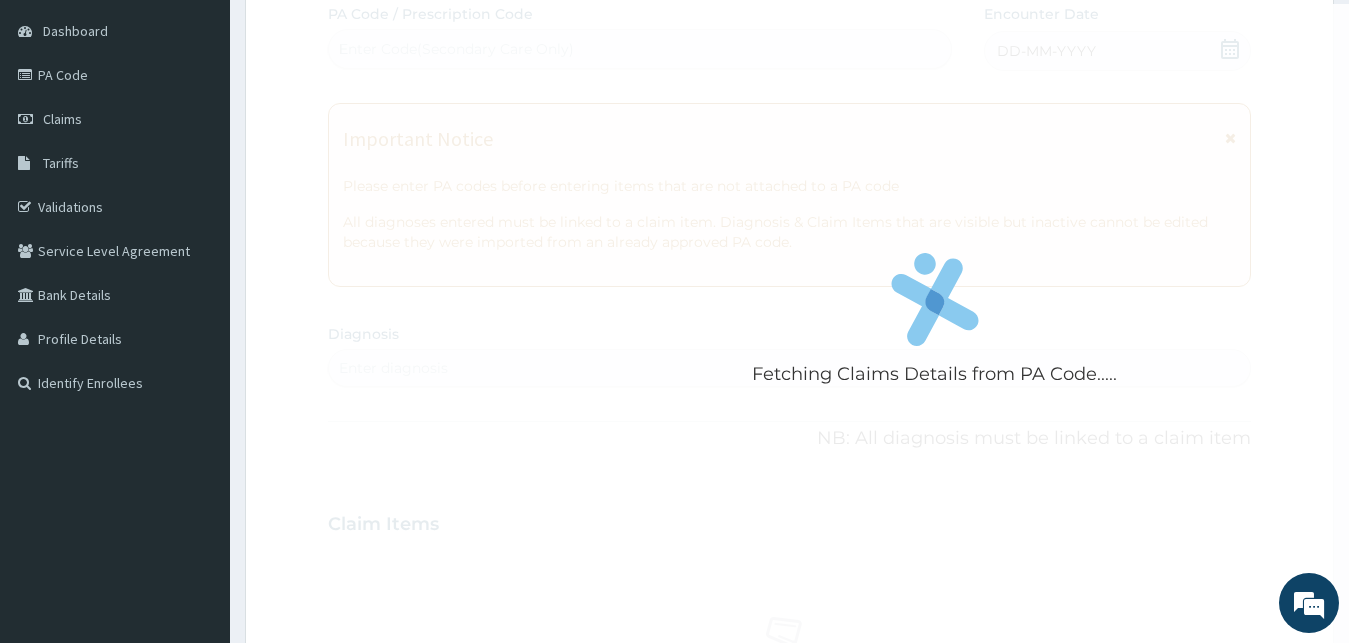 type 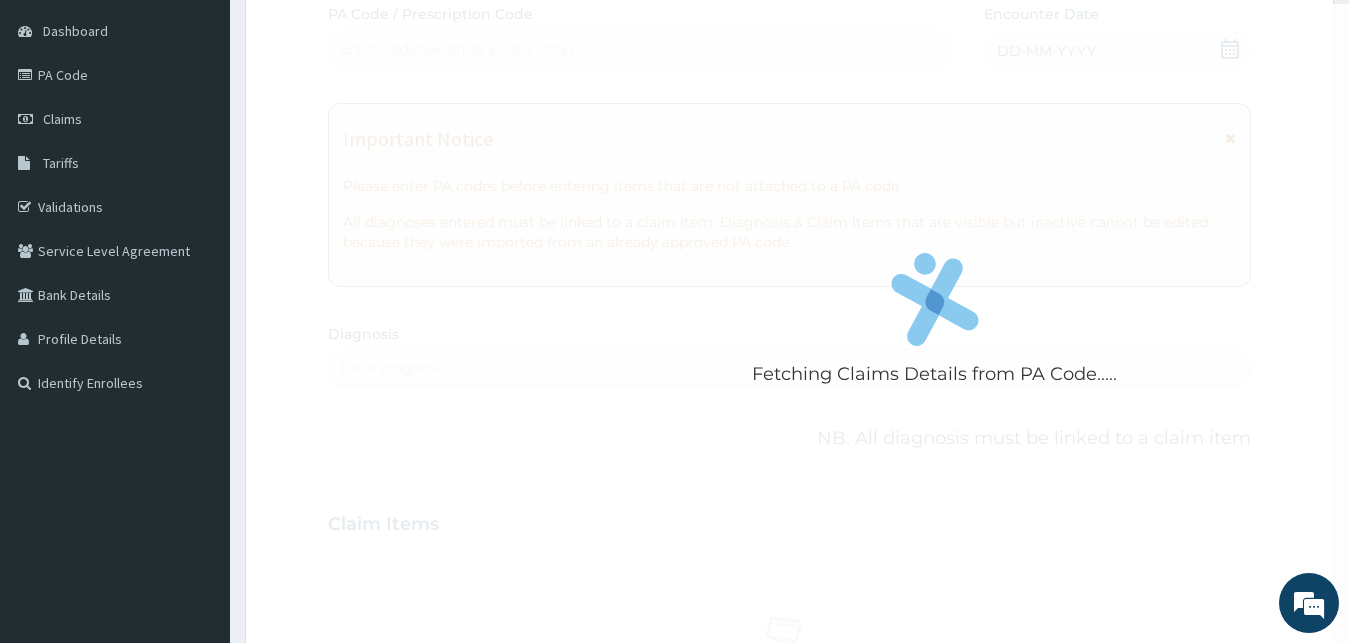 click on "Fetching Claims Details from PA Code..... PA Code / Prescription Code Enter Code(Secondary Care Only) Encounter Date DD-MM-YYYY Important Notice Please enter PA codes before entering items that are not attached to a PA code   All diagnoses entered must be linked to a claim item. Diagnosis & Claim Items that are visible but inactive cannot be edited because they were imported from an already approved PA code. Diagnosis Enter diagnosis NB: All diagnosis must be linked to a claim item Claim Items No claim item Types Select Type Item Select Item Pair Diagnosis Select Diagnosis Unit Price 0 Add Comment" at bounding box center [790, 521] 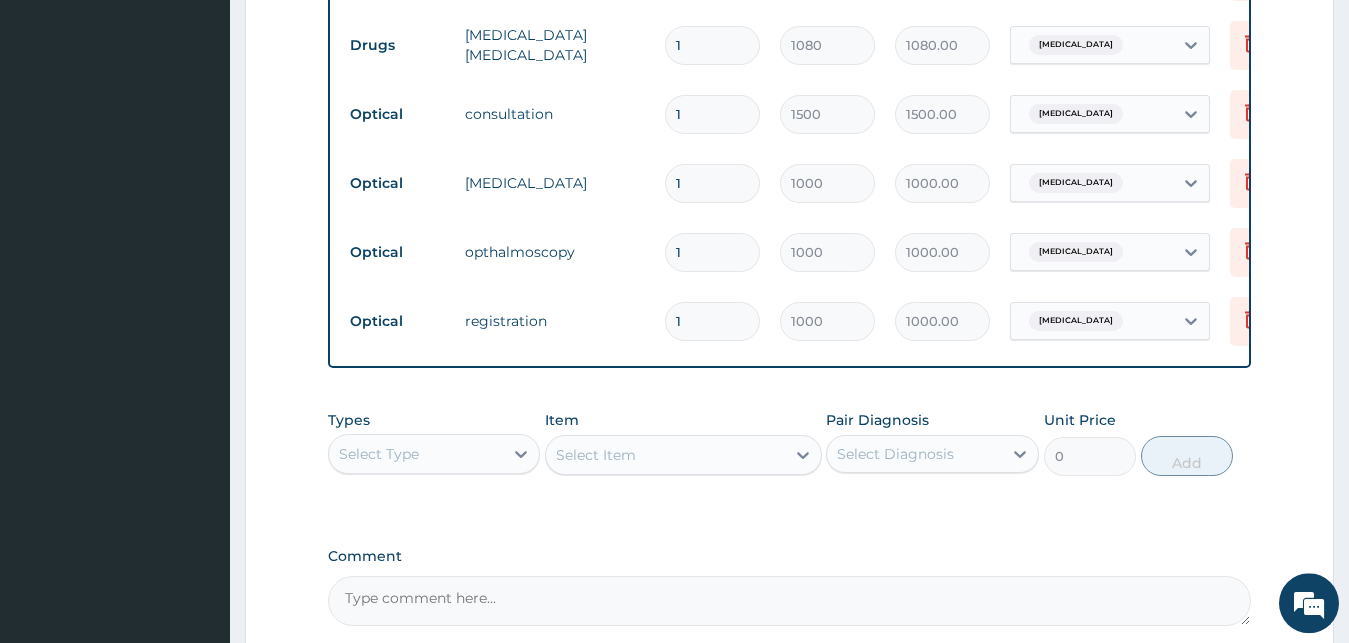 scroll, scrollTop: 1204, scrollLeft: 0, axis: vertical 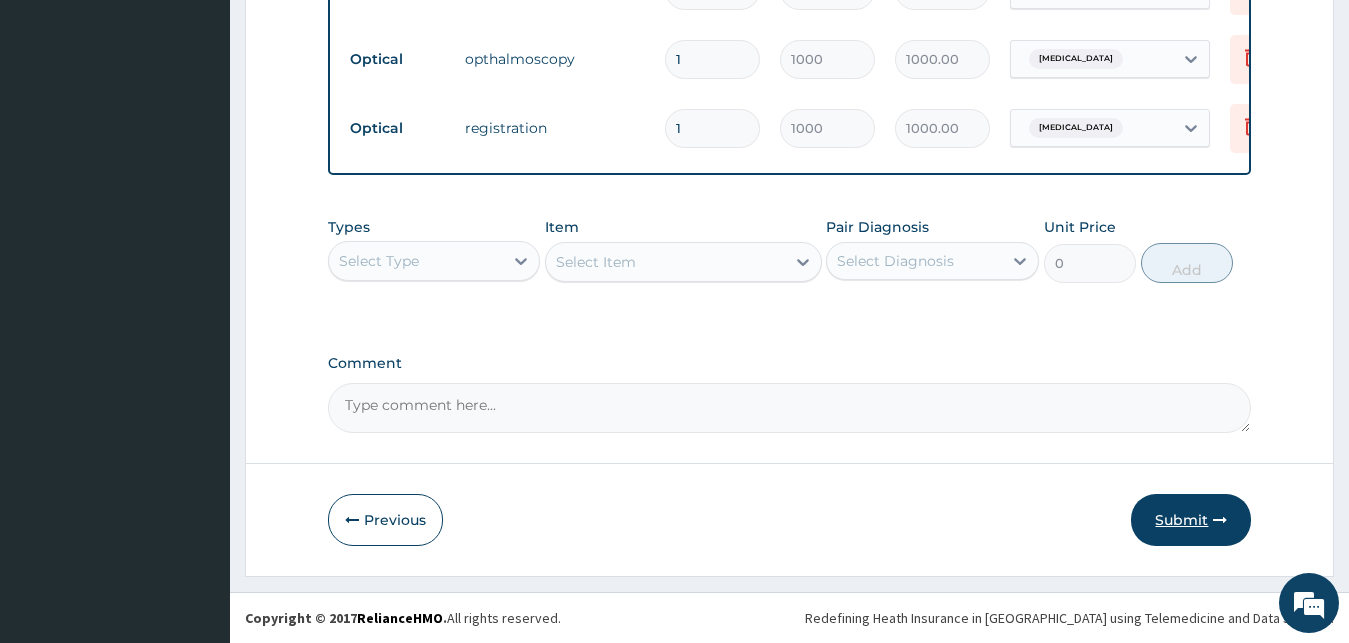 click on "Submit" at bounding box center [1191, 520] 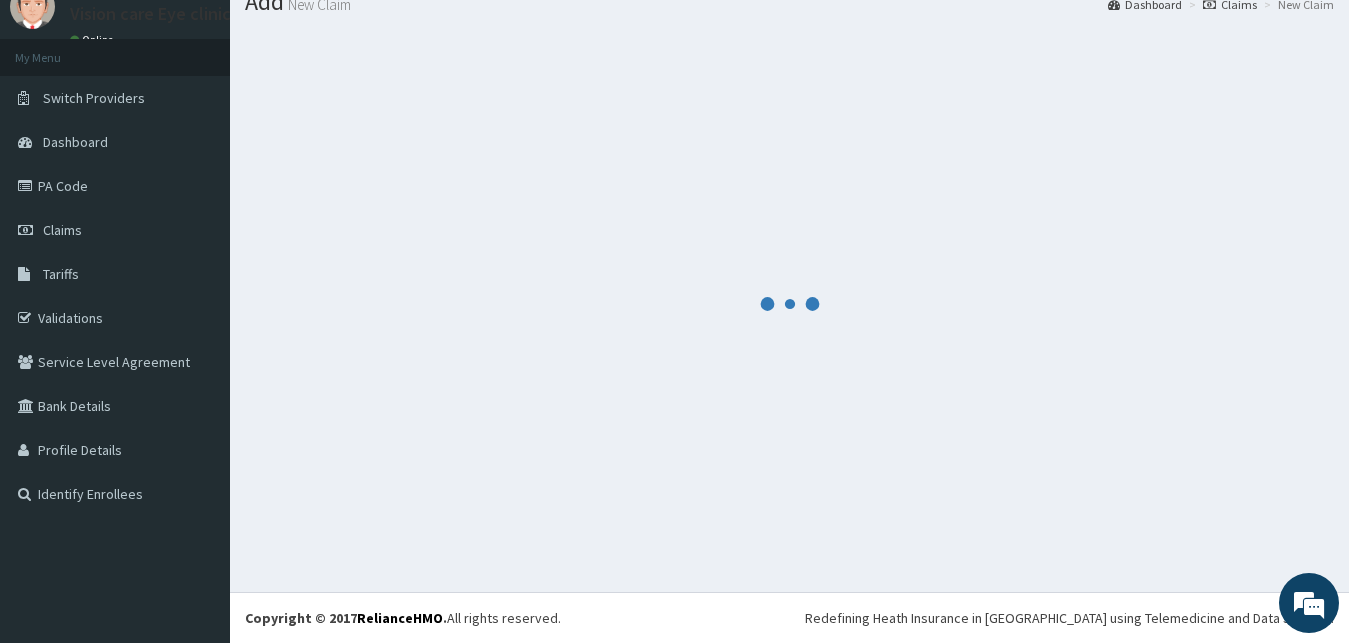 scroll, scrollTop: 76, scrollLeft: 0, axis: vertical 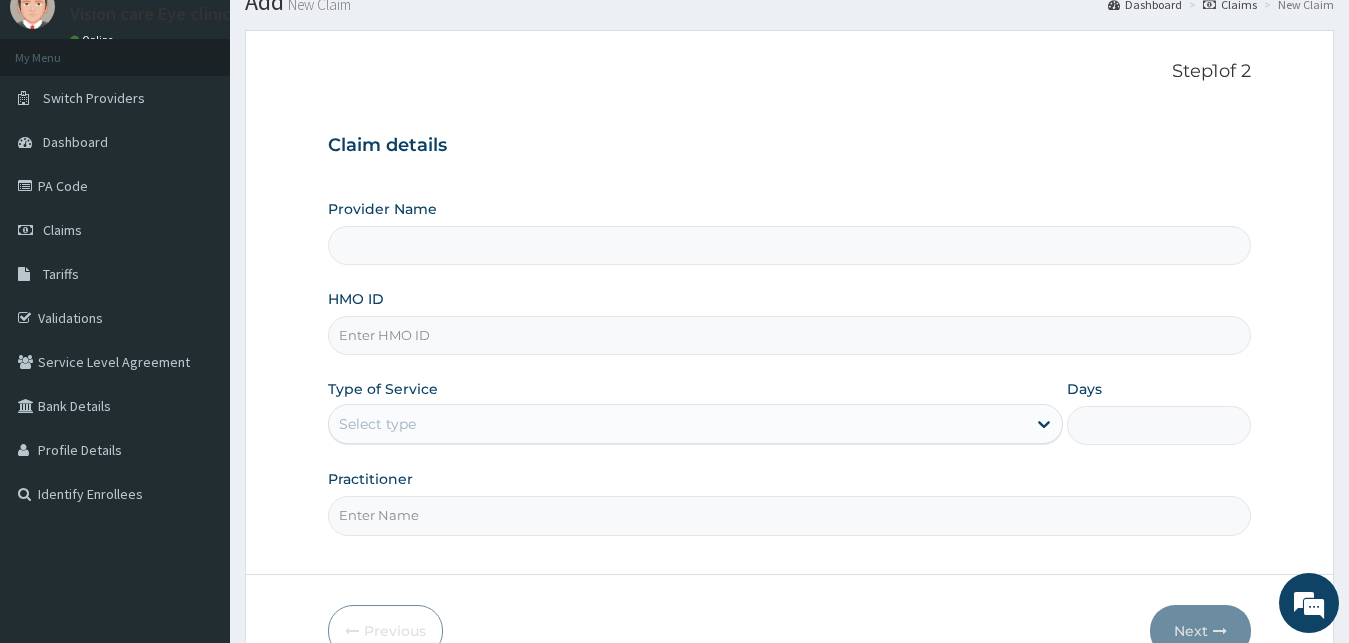 type on "VISION CARE EYE CLINIC" 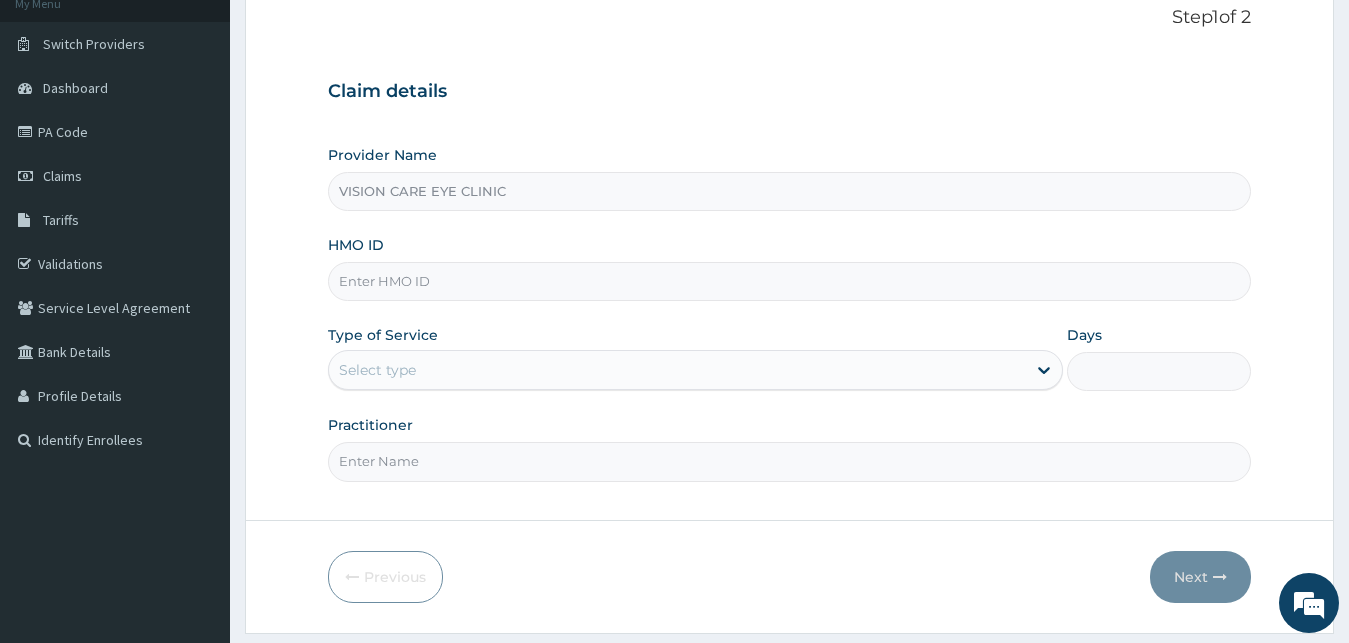 scroll, scrollTop: 178, scrollLeft: 0, axis: vertical 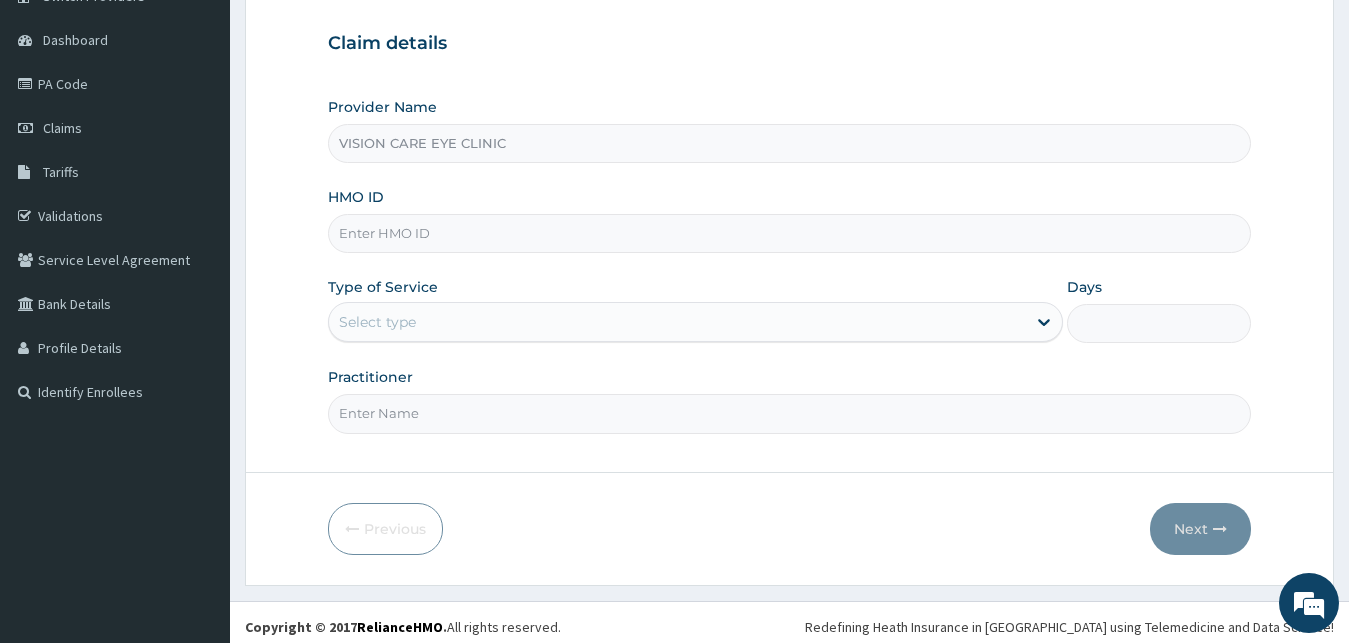 click on "HMO ID" at bounding box center (790, 233) 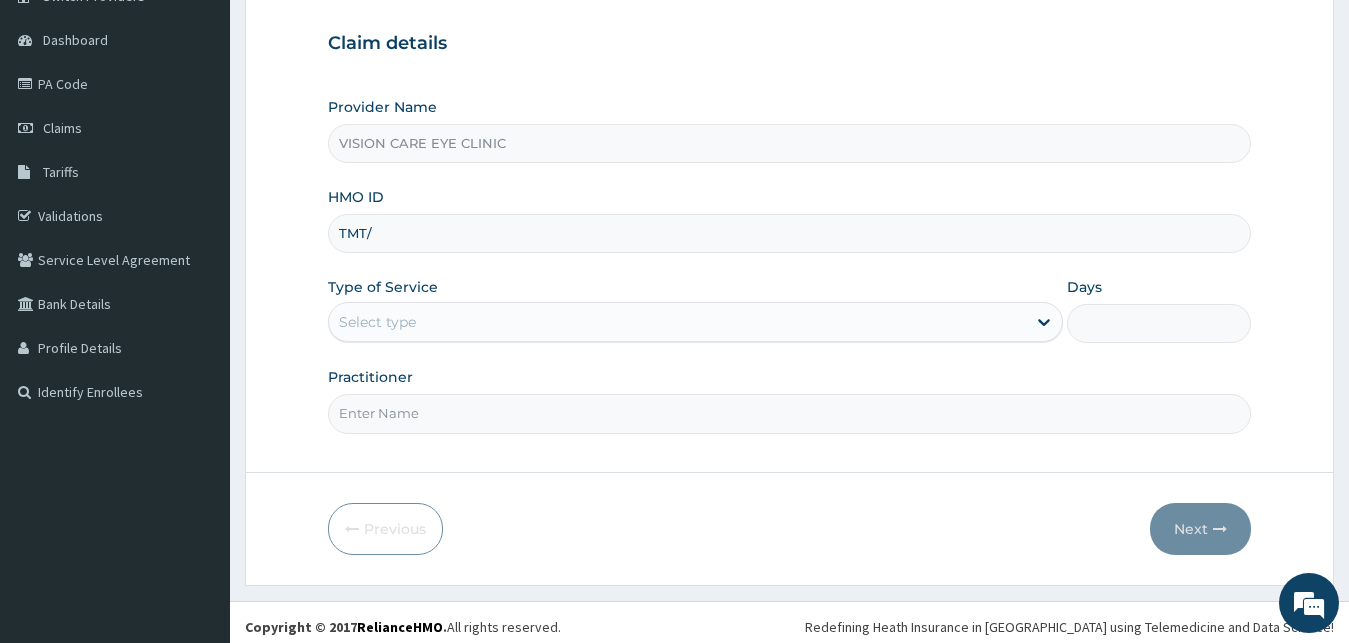 scroll, scrollTop: 0, scrollLeft: 0, axis: both 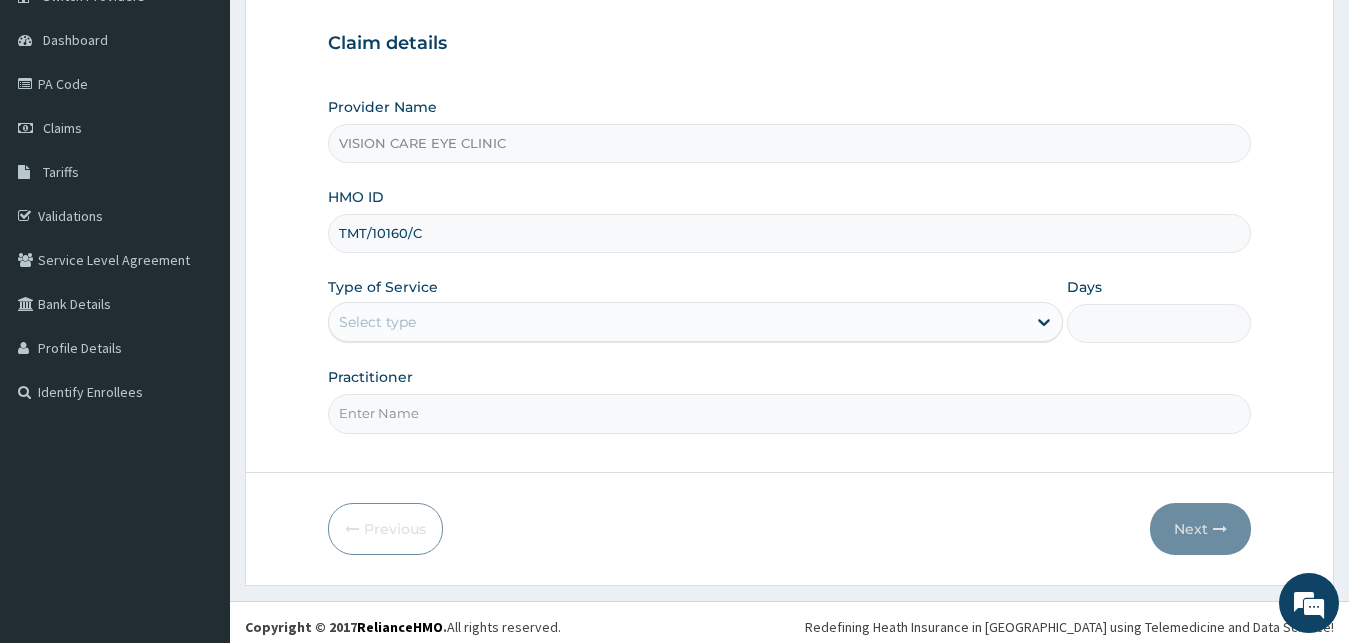 type on "TMT/10160/C" 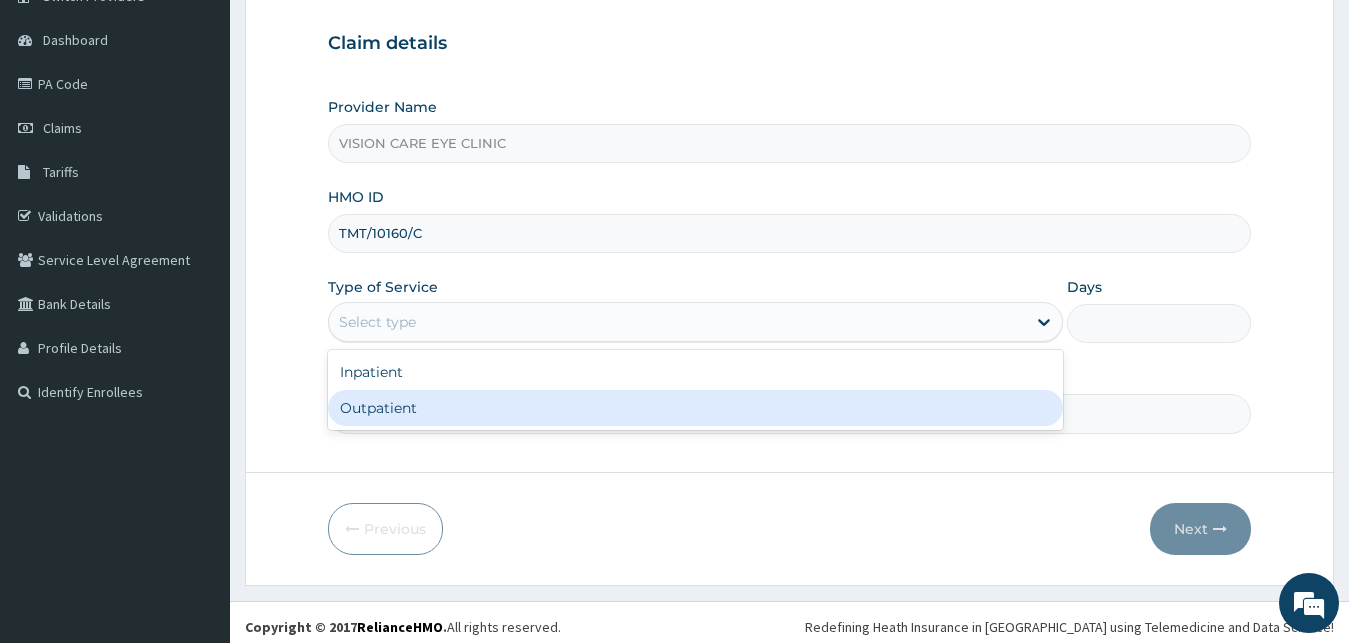 click on "Outpatient" at bounding box center [696, 408] 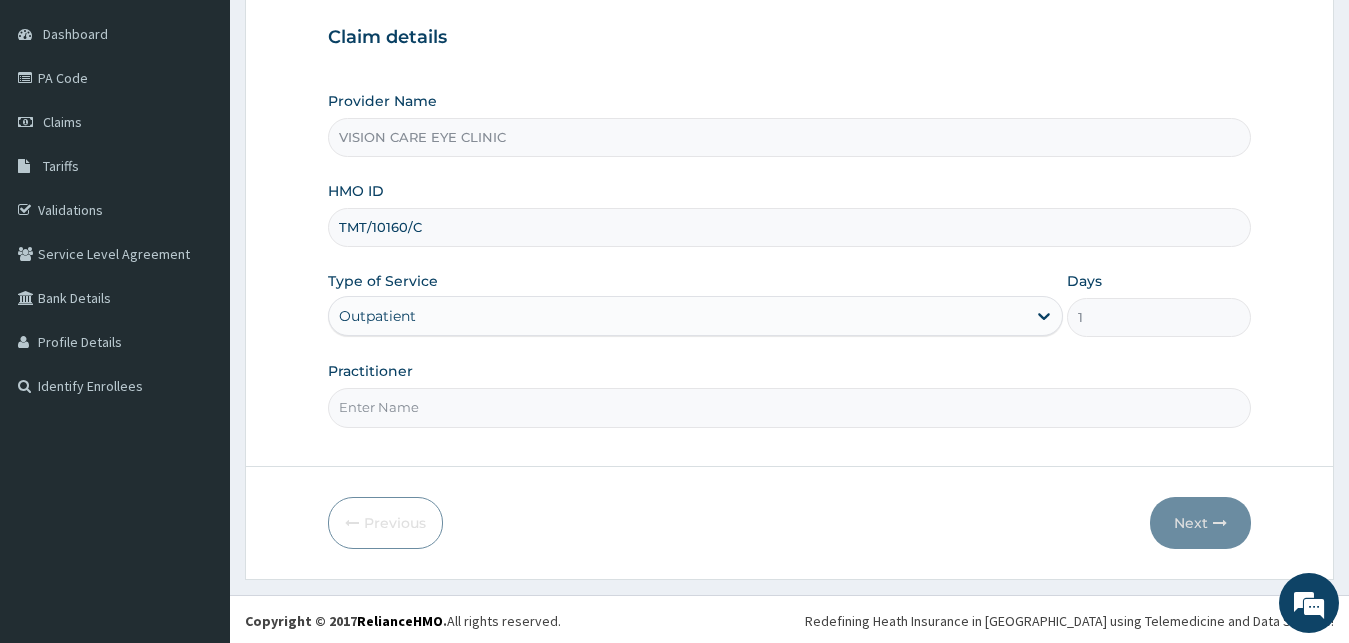 scroll, scrollTop: 187, scrollLeft: 0, axis: vertical 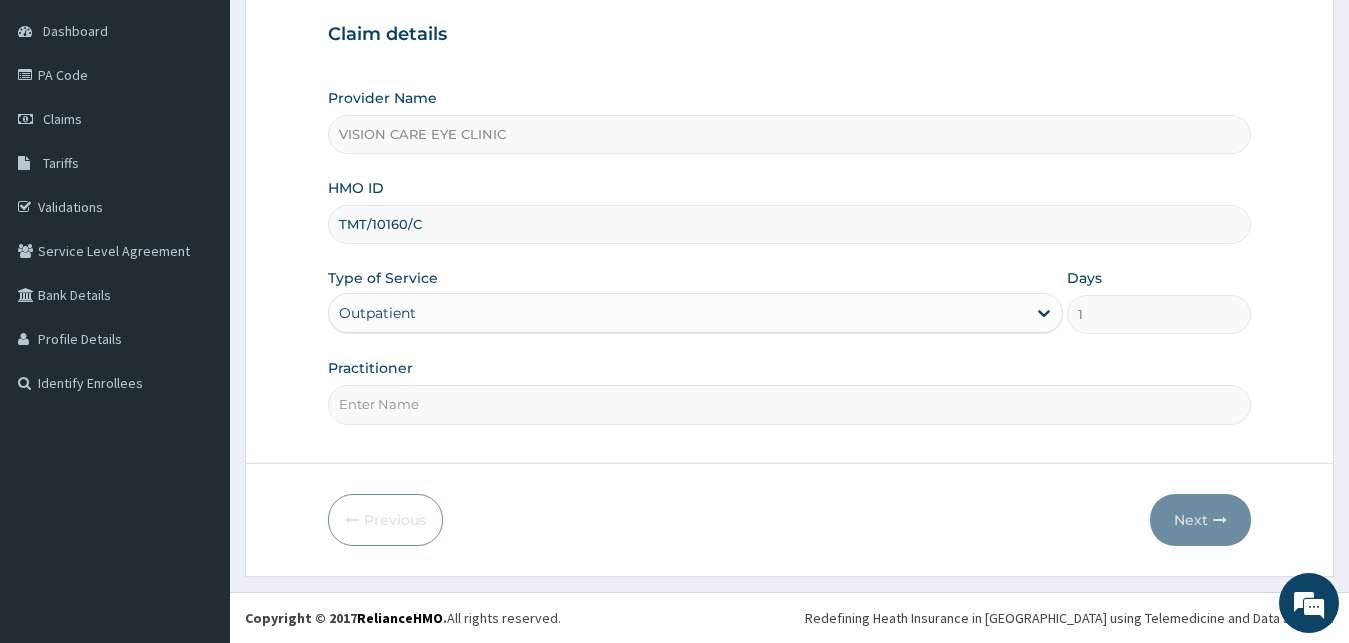 click on "Practitioner" at bounding box center [790, 404] 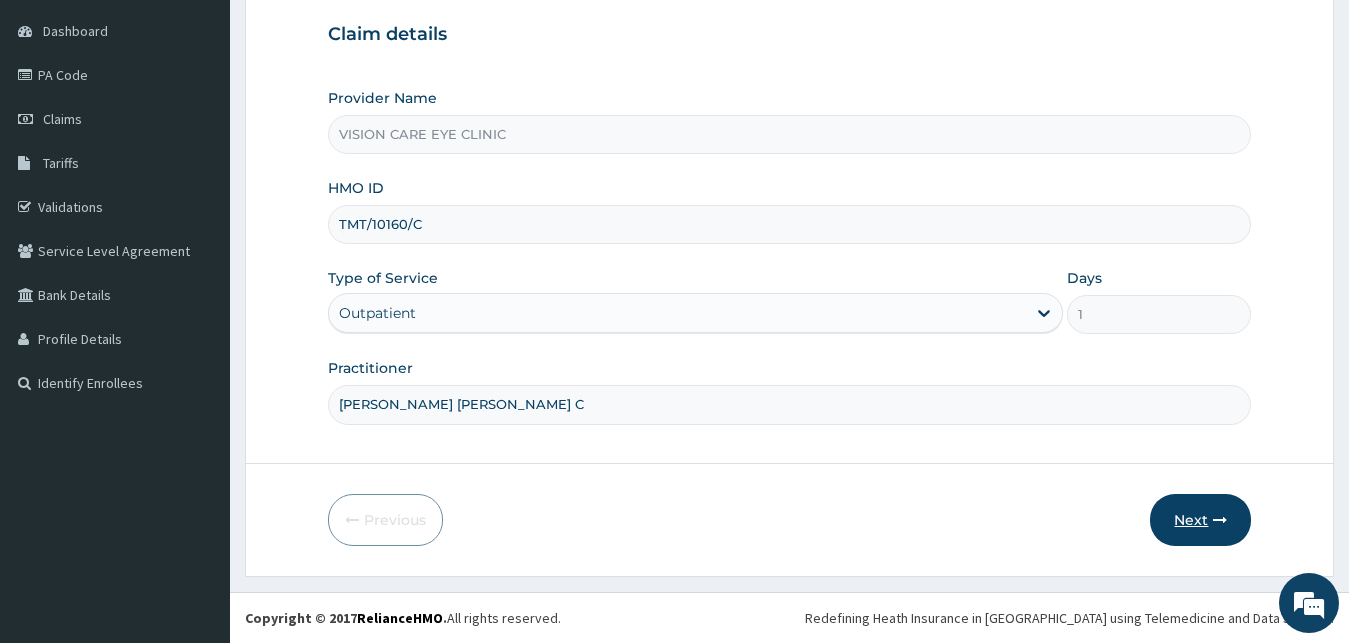 type on "[PERSON_NAME] [PERSON_NAME] C" 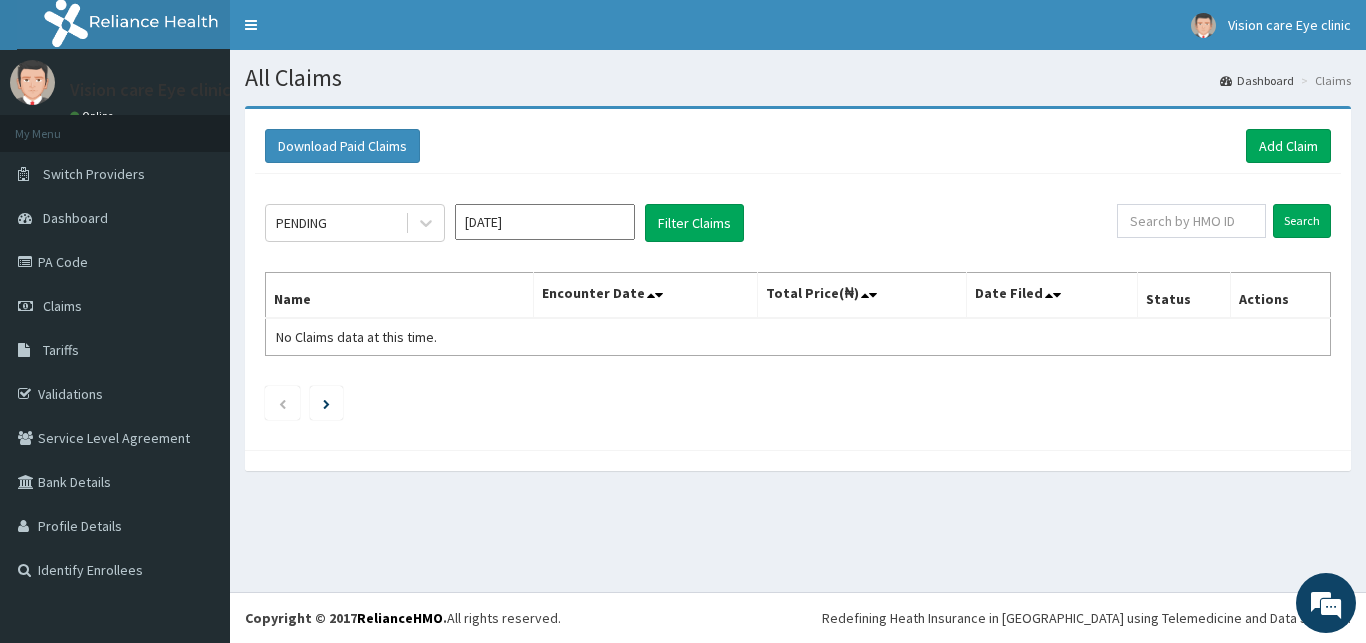 scroll, scrollTop: 0, scrollLeft: 0, axis: both 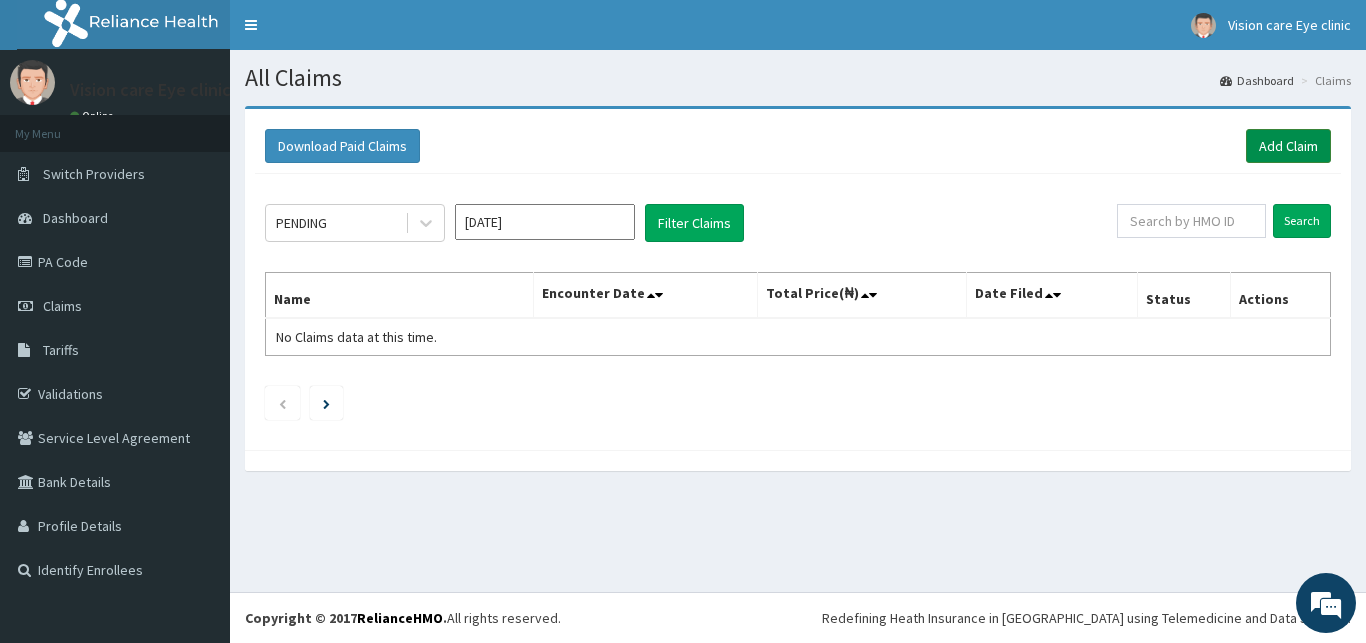 click on "Add Claim" at bounding box center (1288, 146) 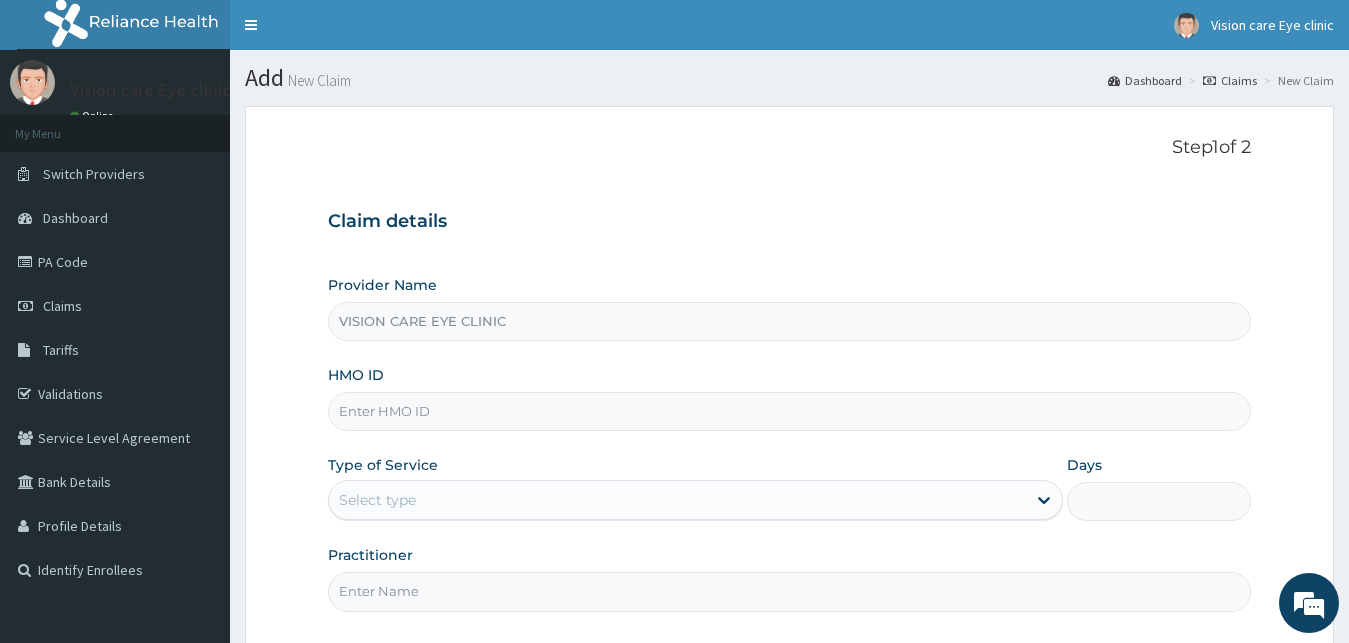 scroll, scrollTop: 0, scrollLeft: 0, axis: both 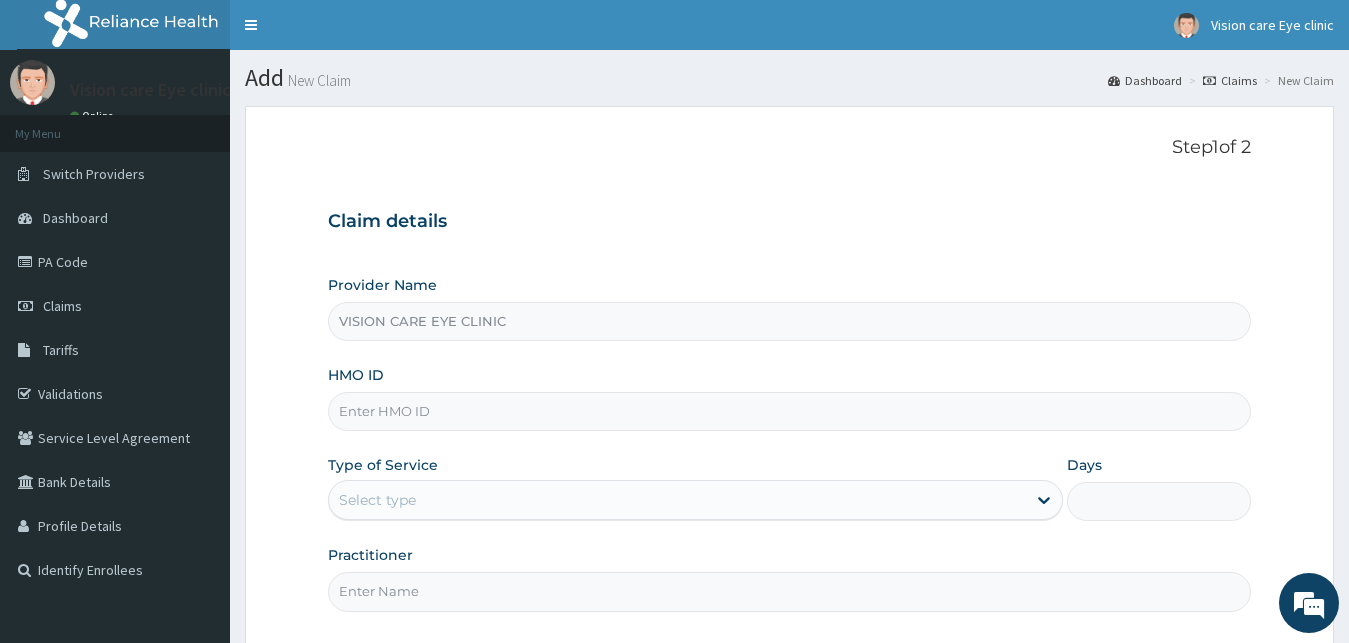 click on "HMO ID" at bounding box center (790, 411) 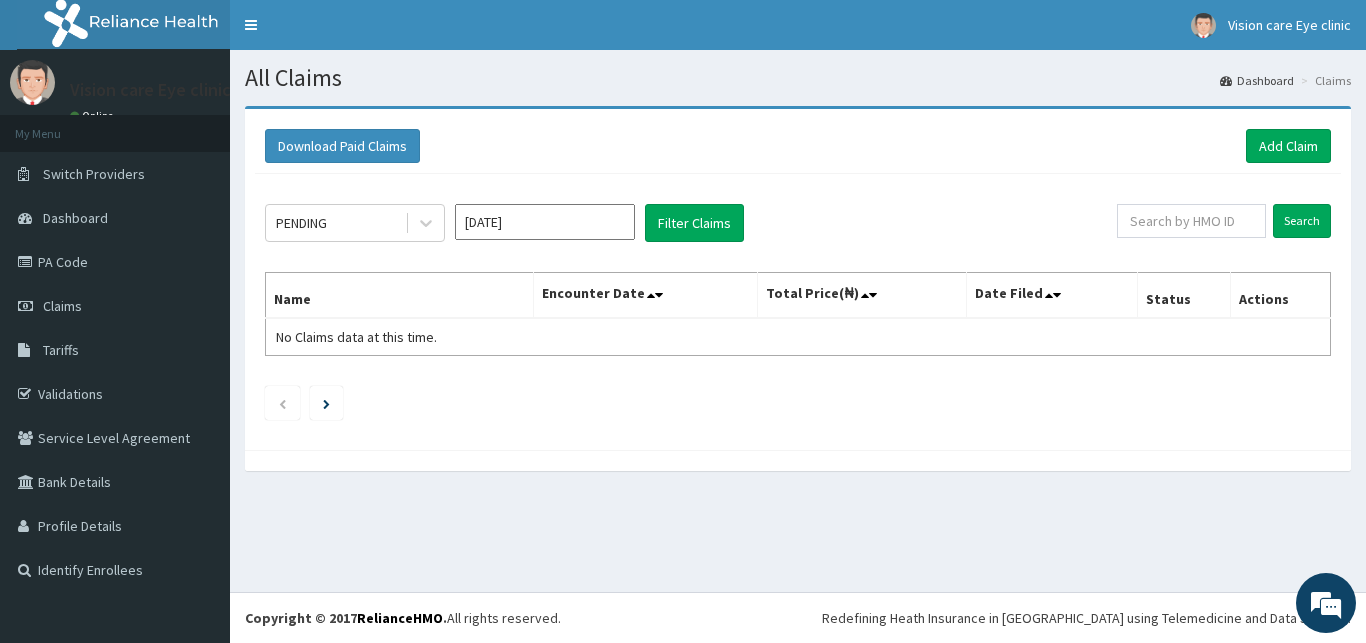 scroll, scrollTop: 0, scrollLeft: 0, axis: both 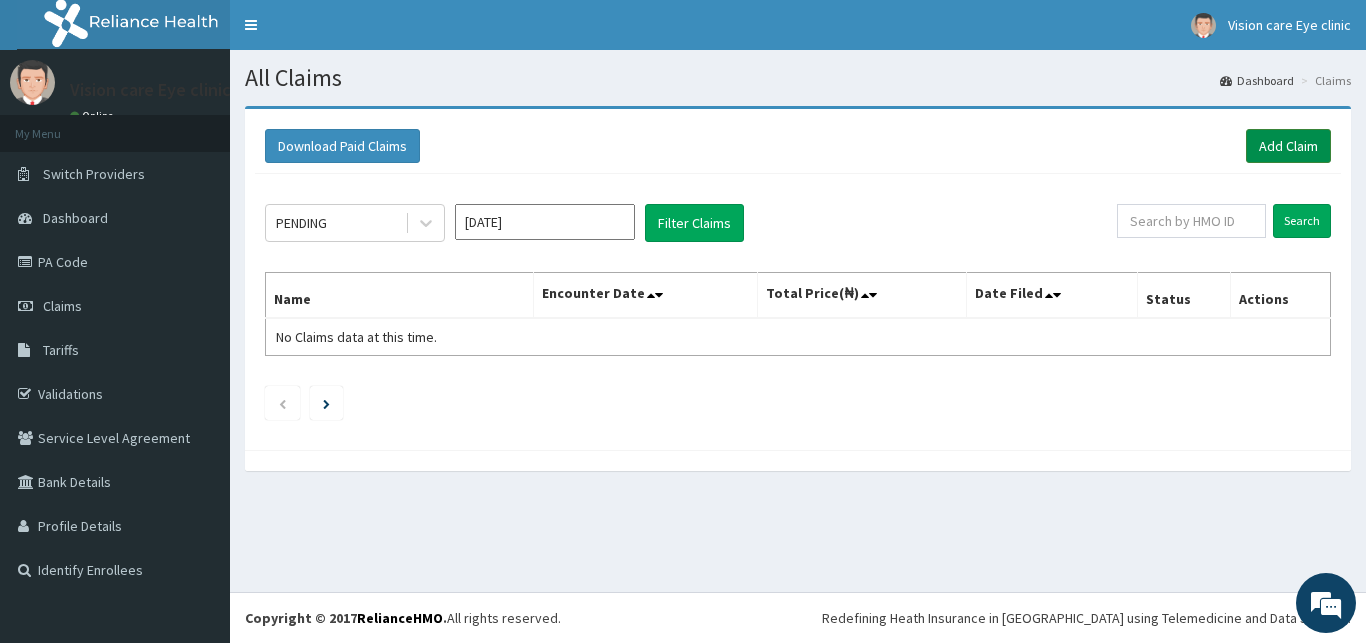 click on "Add Claim" at bounding box center [1288, 146] 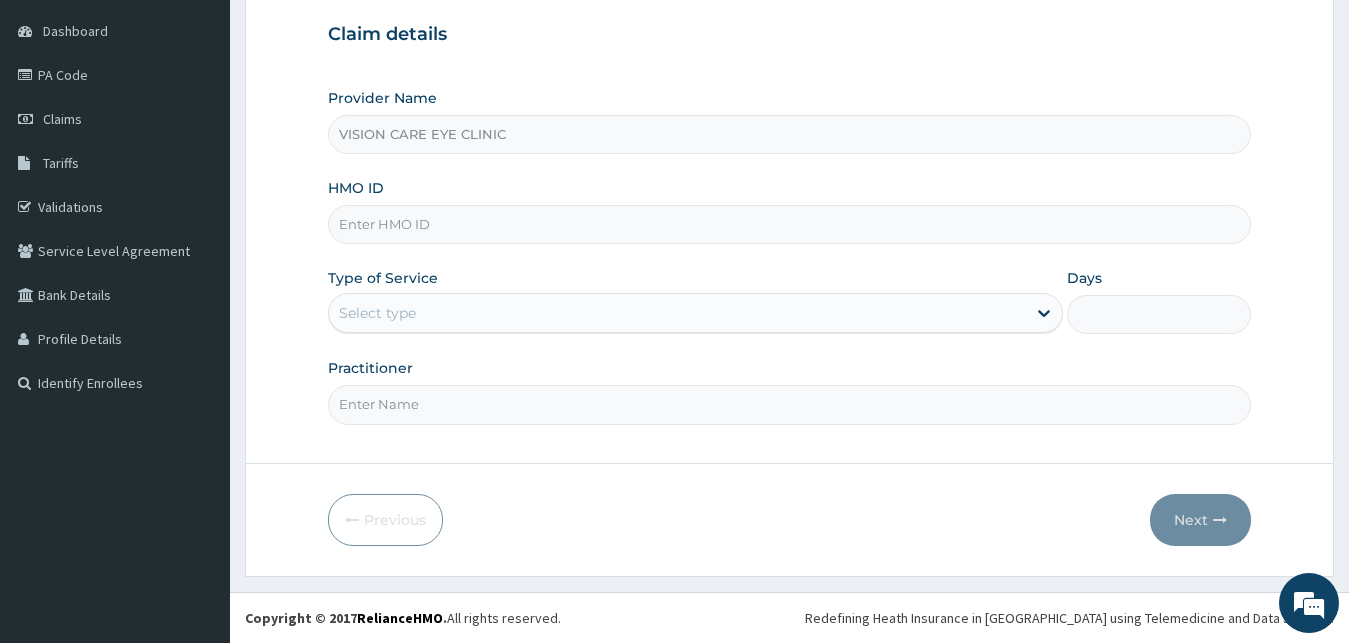 scroll, scrollTop: 187, scrollLeft: 0, axis: vertical 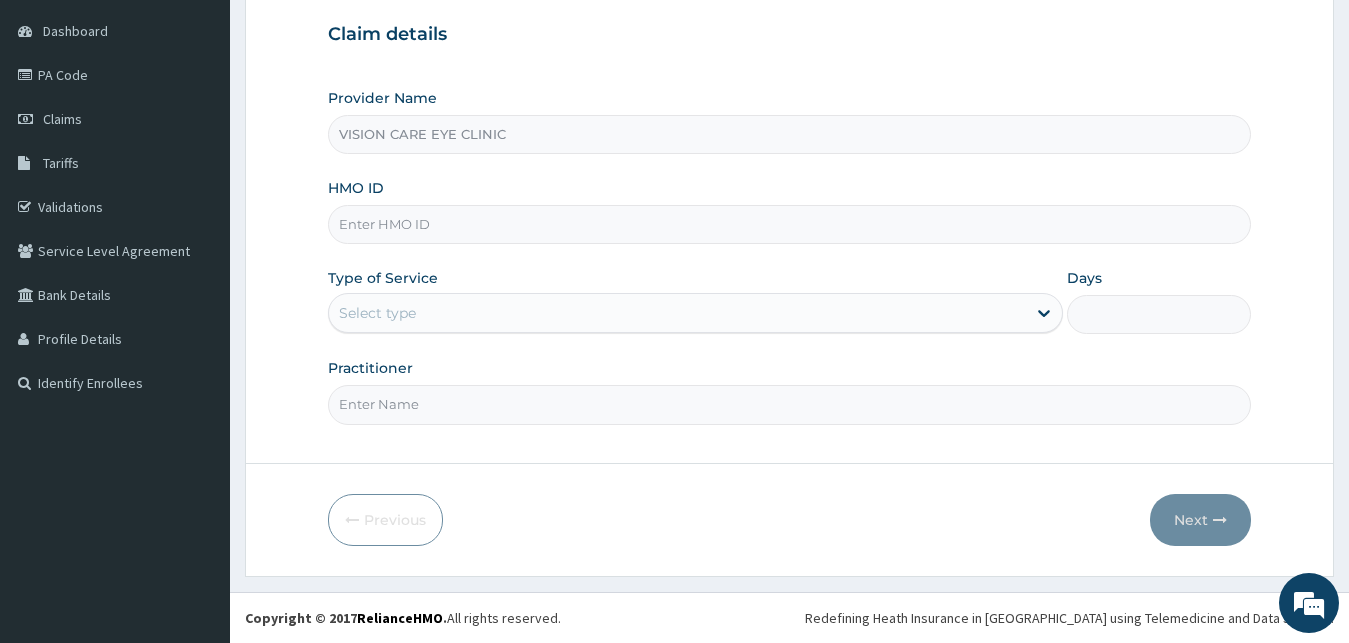 click on "HMO ID" at bounding box center (790, 224) 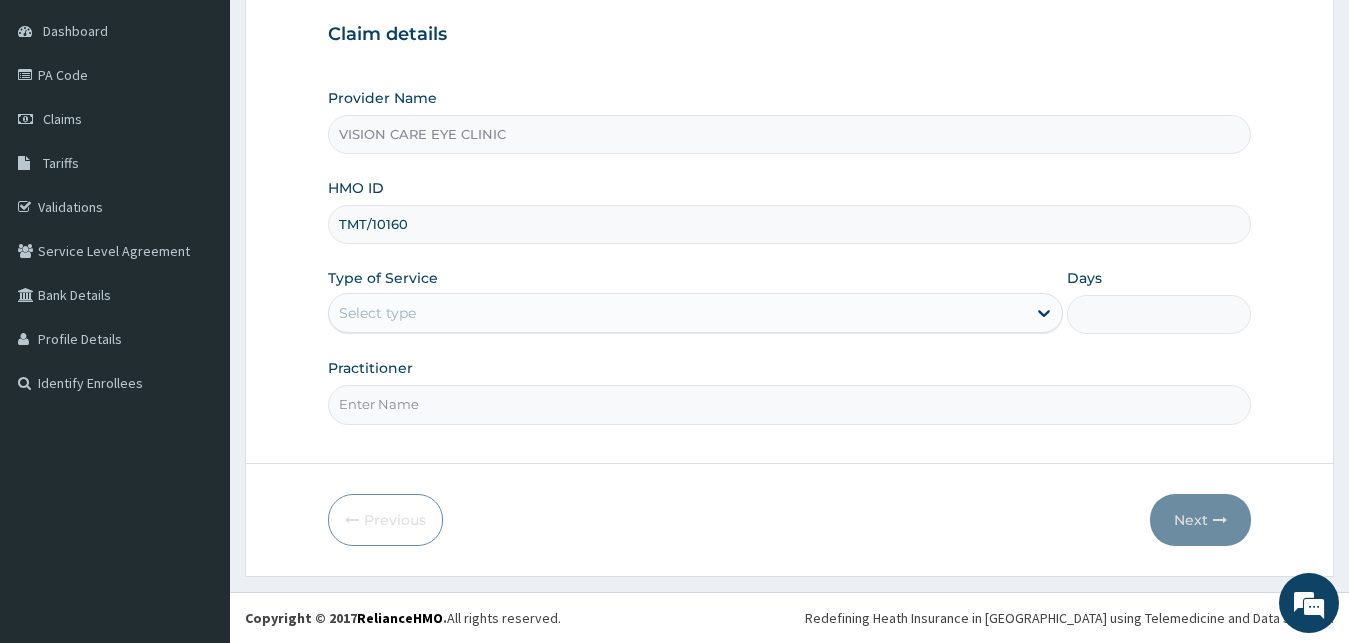 scroll, scrollTop: 0, scrollLeft: 0, axis: both 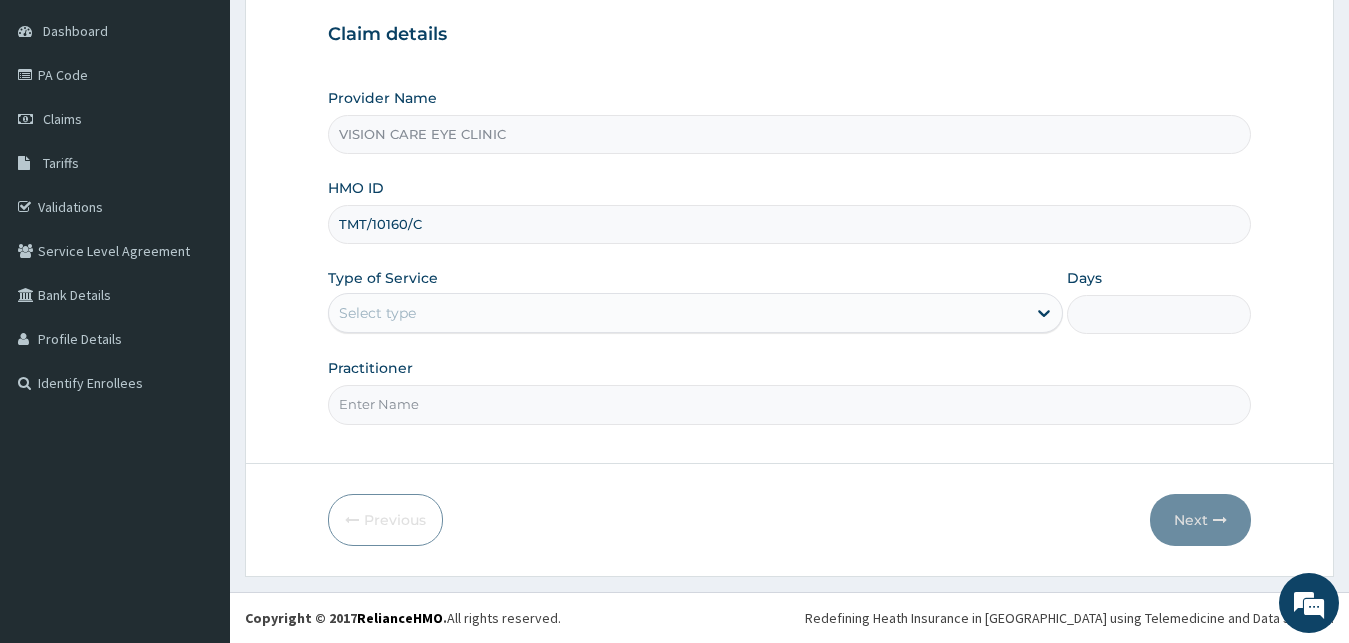 type on "TMT/10160/C" 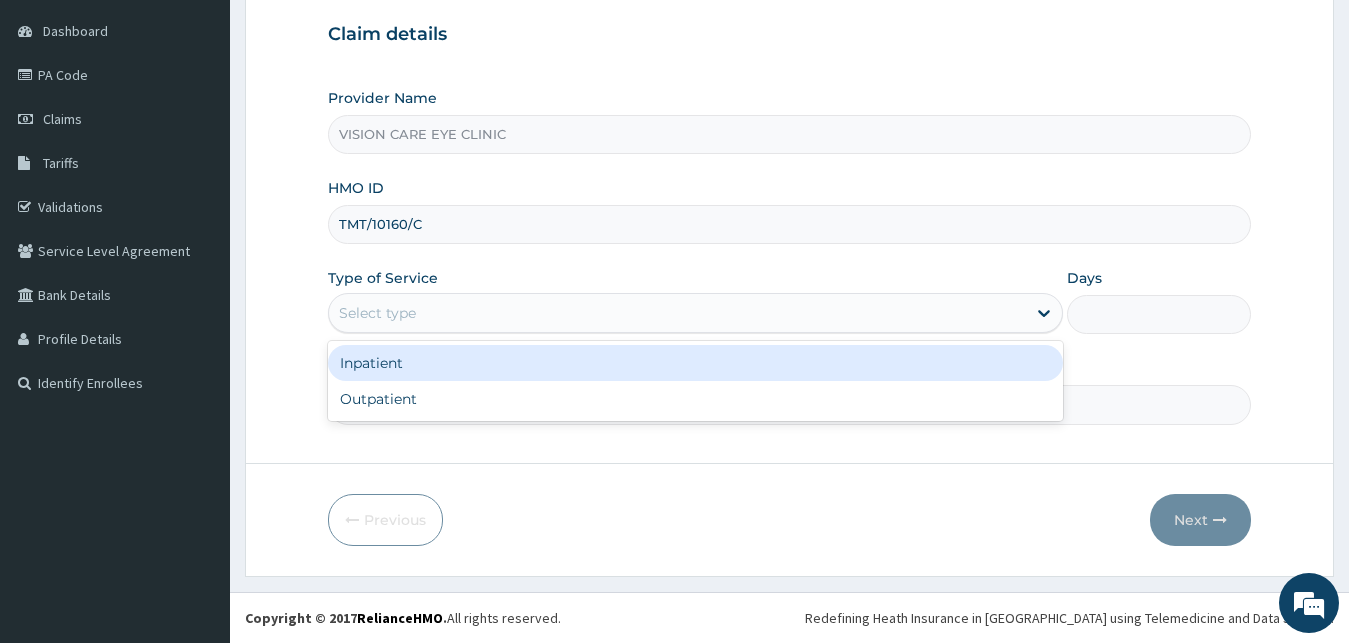 click on "Select type" at bounding box center [377, 313] 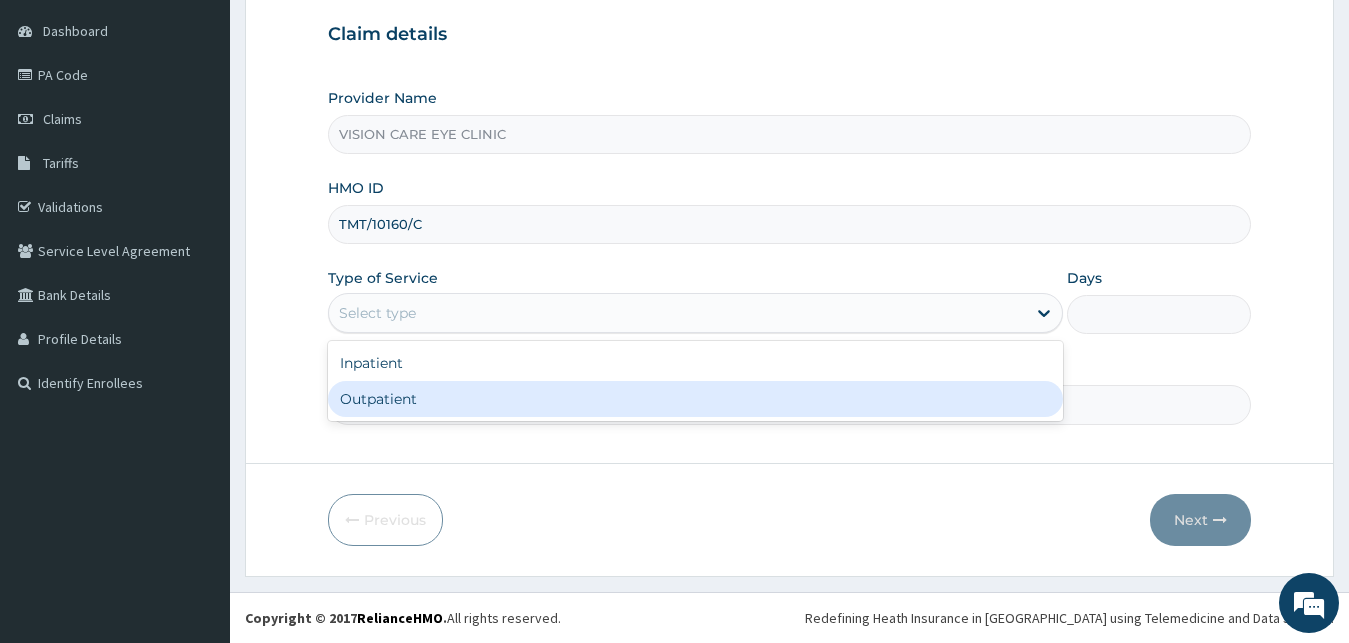 click on "Outpatient" at bounding box center (696, 399) 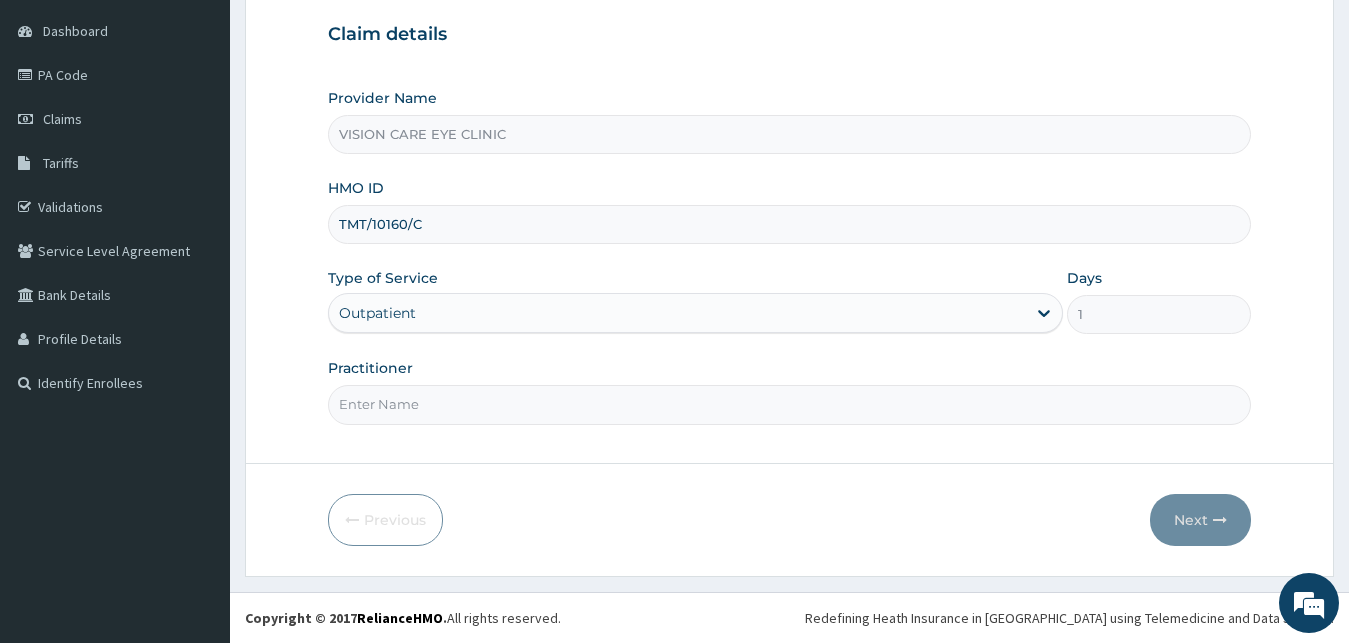 click on "Practitioner" at bounding box center [790, 404] 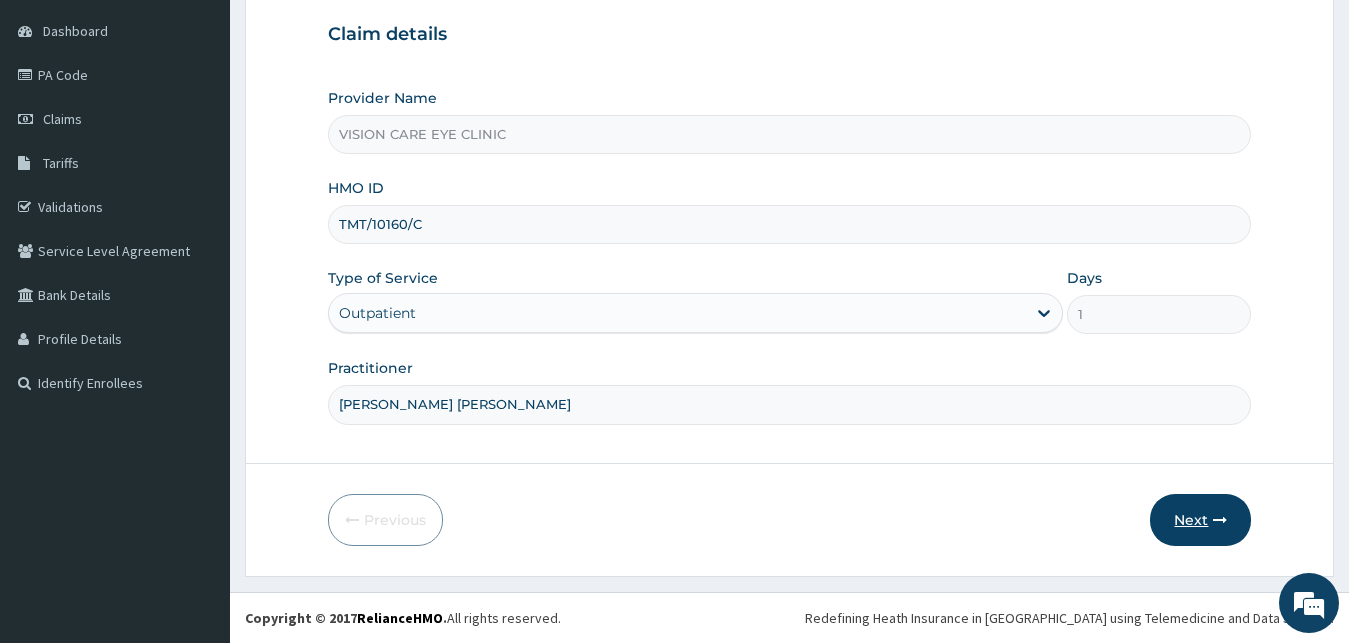 type on "[PERSON_NAME] [PERSON_NAME]" 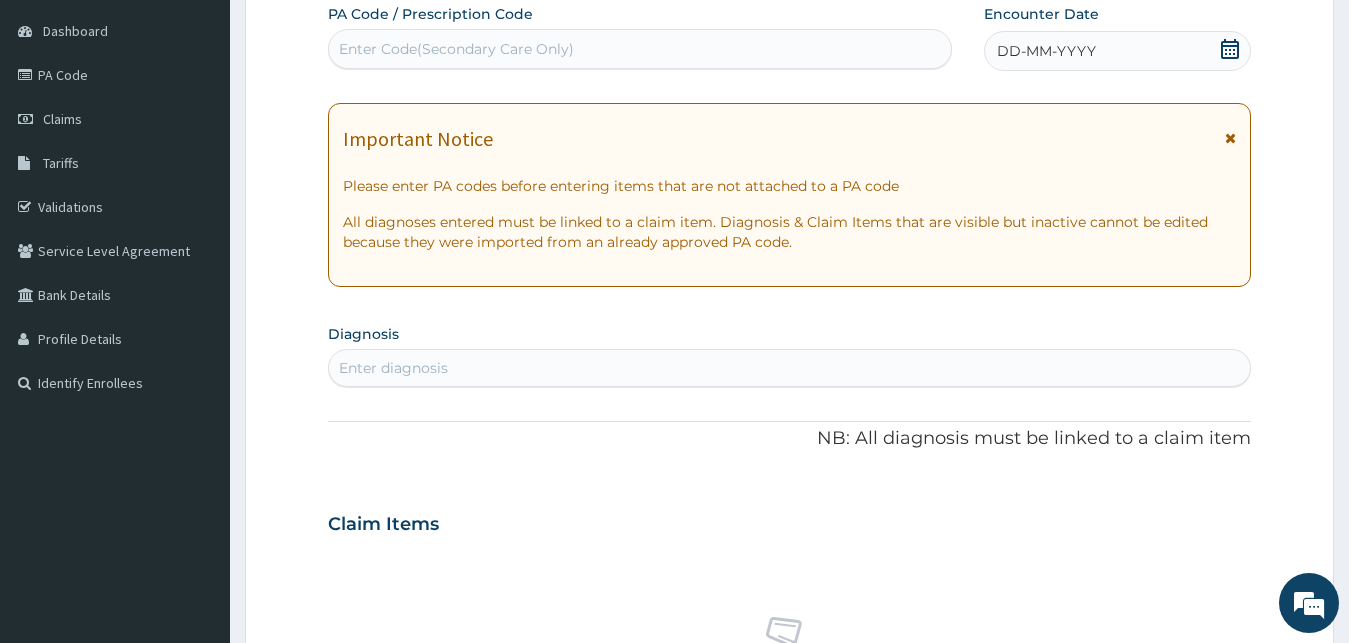 click on "Enter Code(Secondary Care Only)" at bounding box center [640, 49] 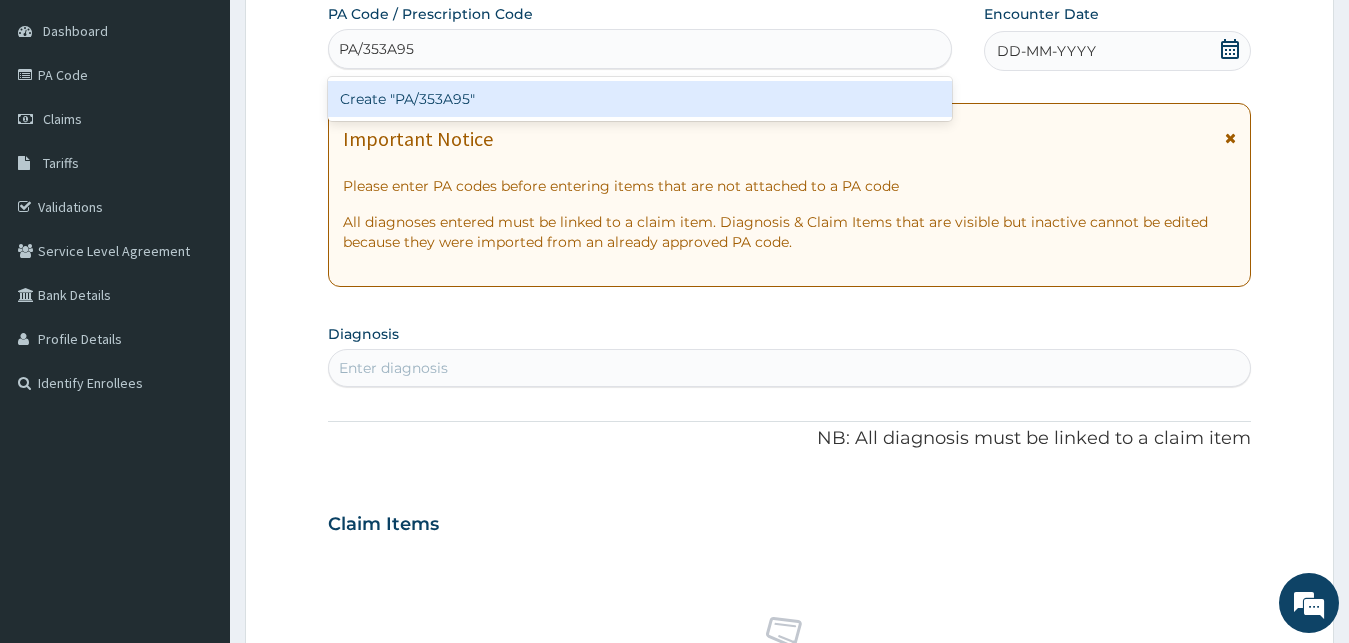 type on "PA/353A95" 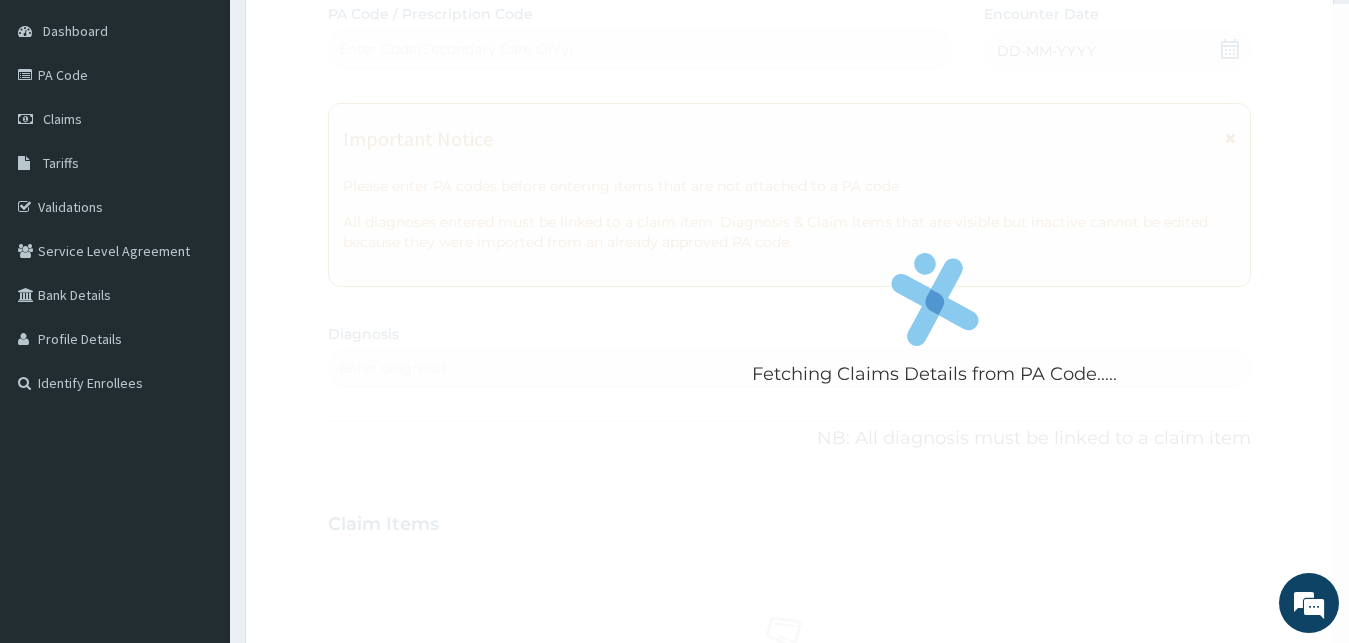 click on "Fetching Claims Details from PA Code..... PA Code / Prescription Code Enter Code(Secondary Care Only) Encounter Date DD-MM-YYYY Important Notice Please enter PA codes before entering items that are not attached to a PA code   All diagnoses entered must be linked to a claim item. Diagnosis & Claim Items that are visible but inactive cannot be edited because they were imported from an already approved PA code. Diagnosis Enter diagnosis NB: All diagnosis must be linked to a claim item Claim Items No claim item Types Select Type Item Select Item Pair Diagnosis Select Diagnosis Unit Price 0 Add Comment" at bounding box center (790, 521) 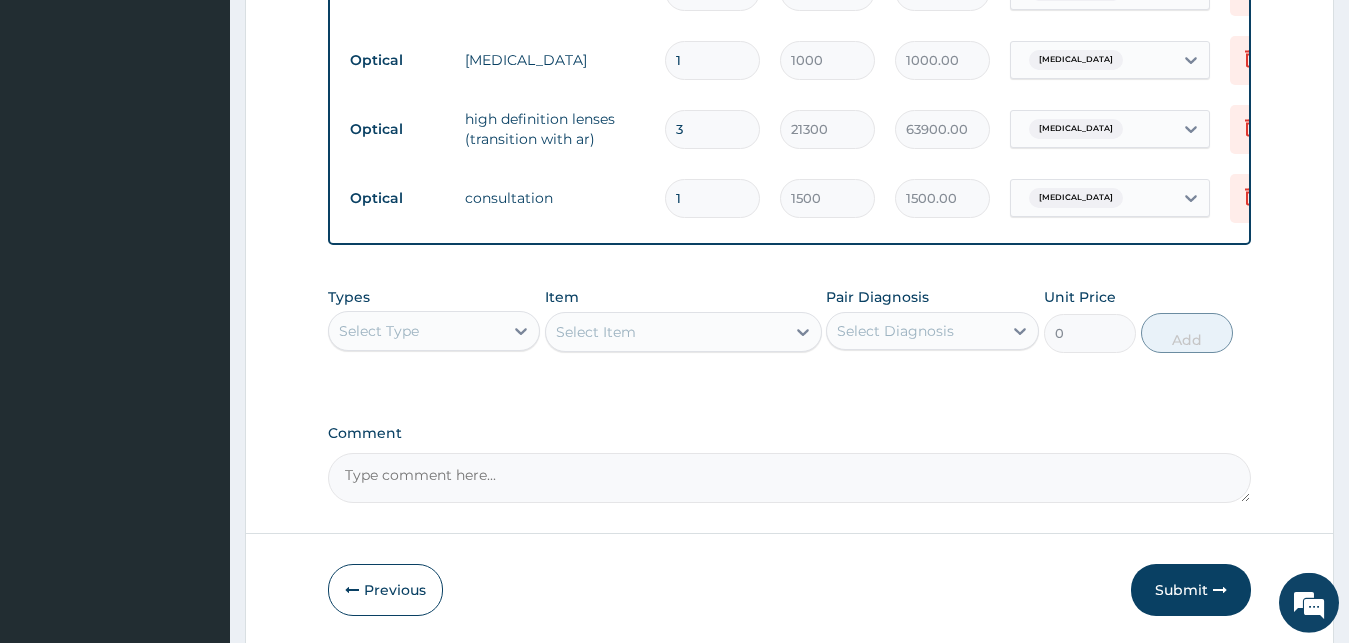 scroll, scrollTop: 1060, scrollLeft: 0, axis: vertical 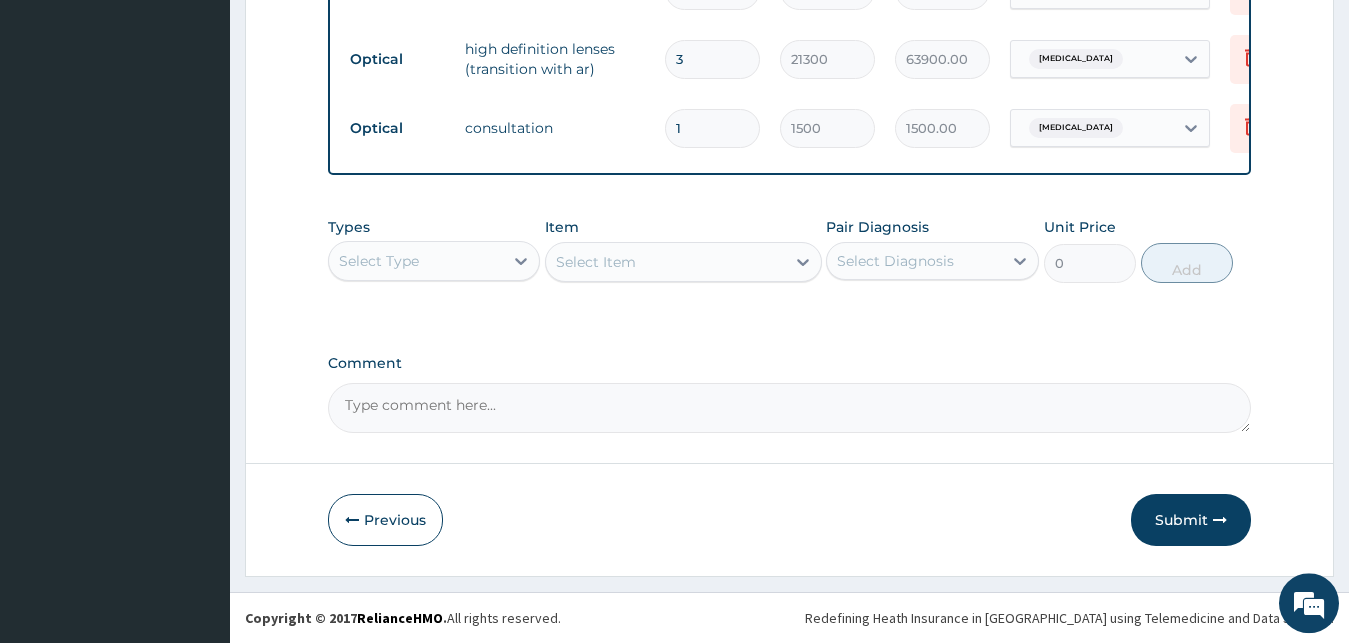 click on "Comment" at bounding box center (790, 408) 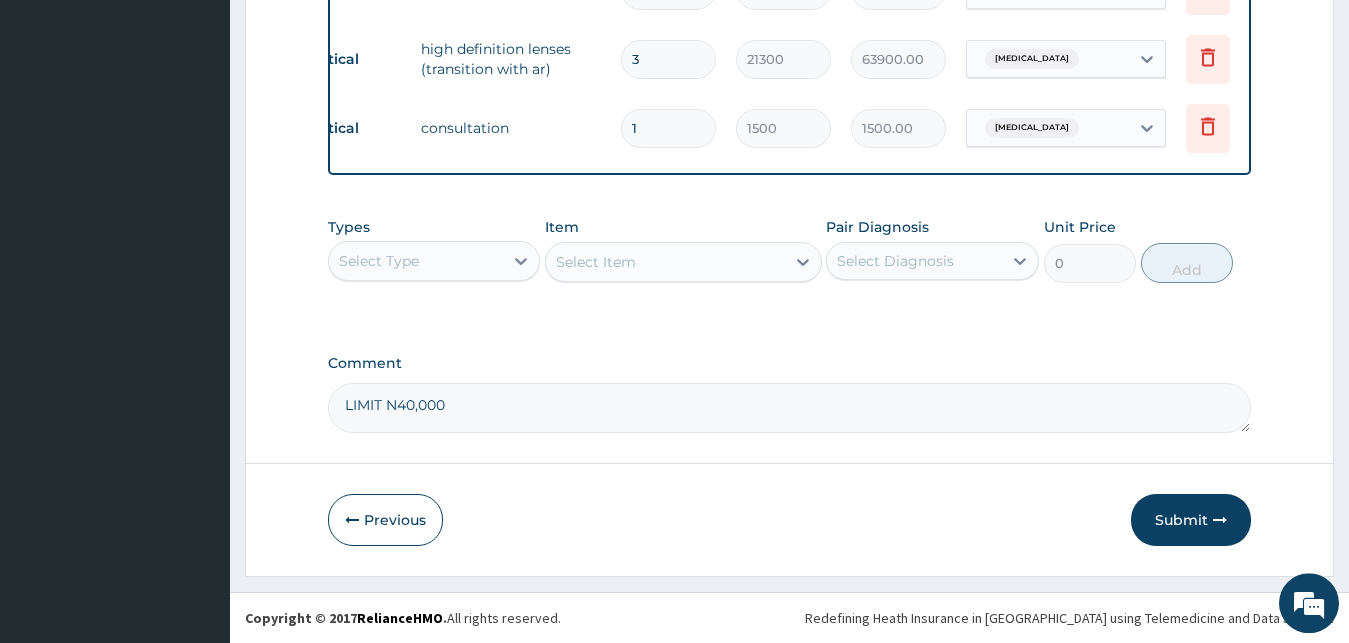scroll, scrollTop: 0, scrollLeft: 61, axis: horizontal 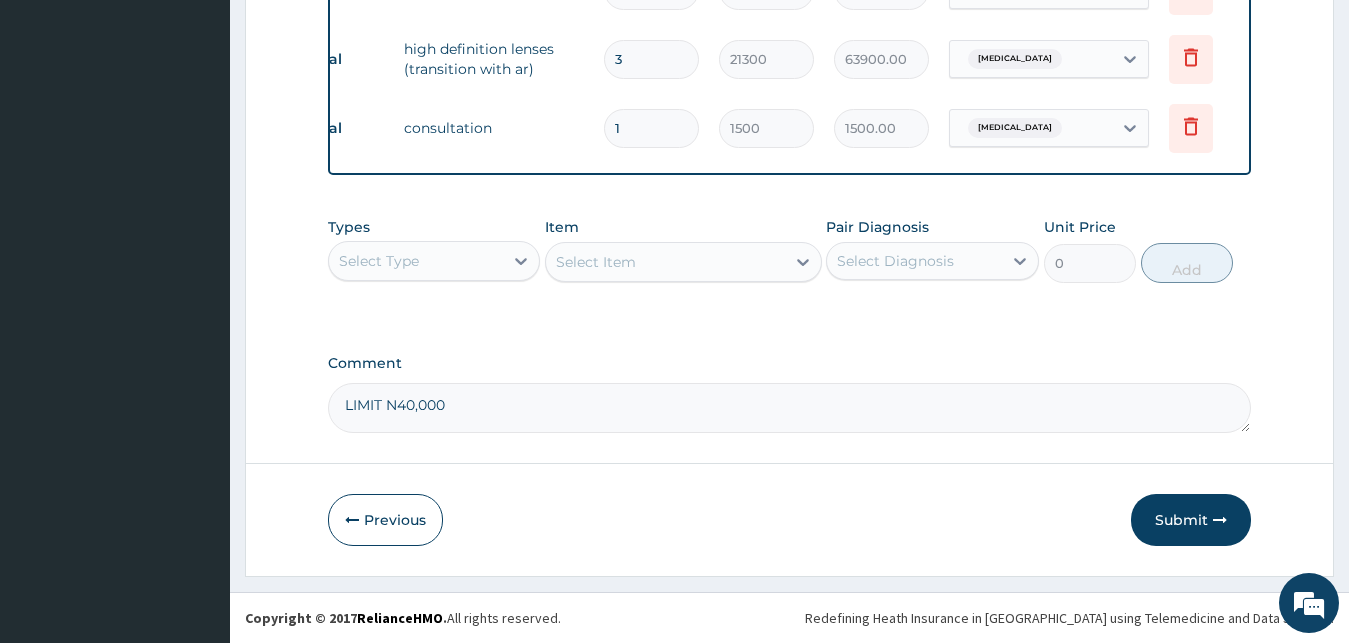 type on "LIMIT N40,000" 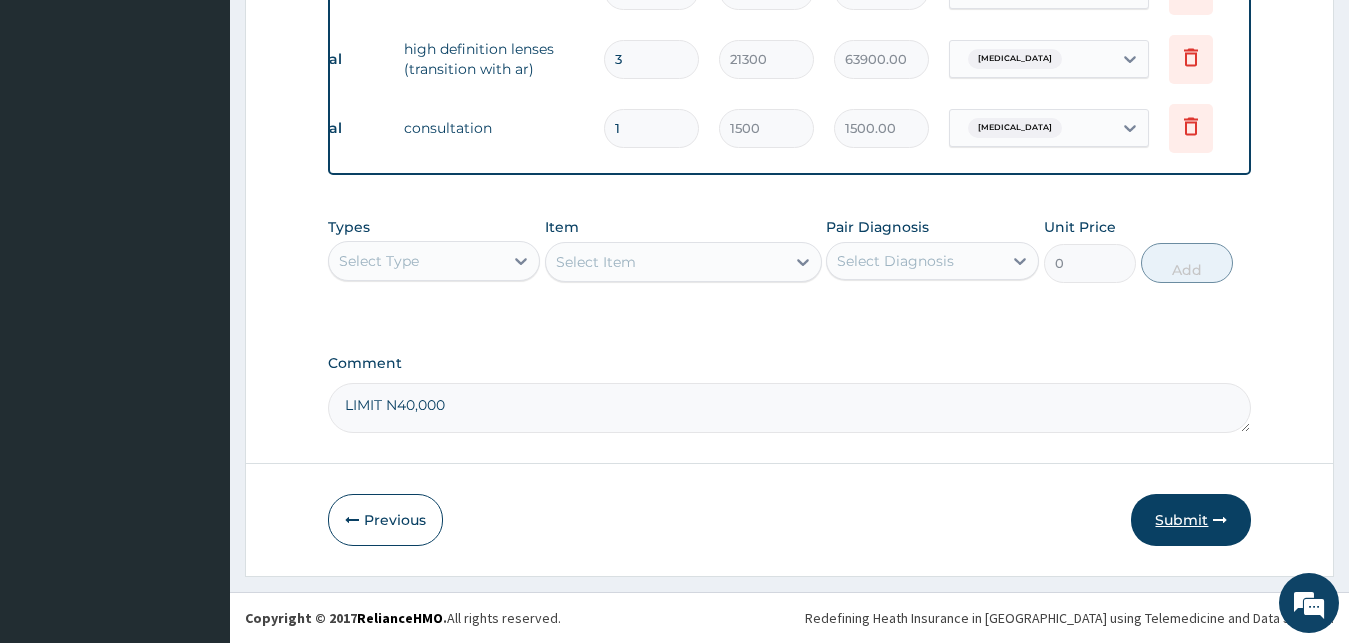 click on "Submit" at bounding box center [1191, 520] 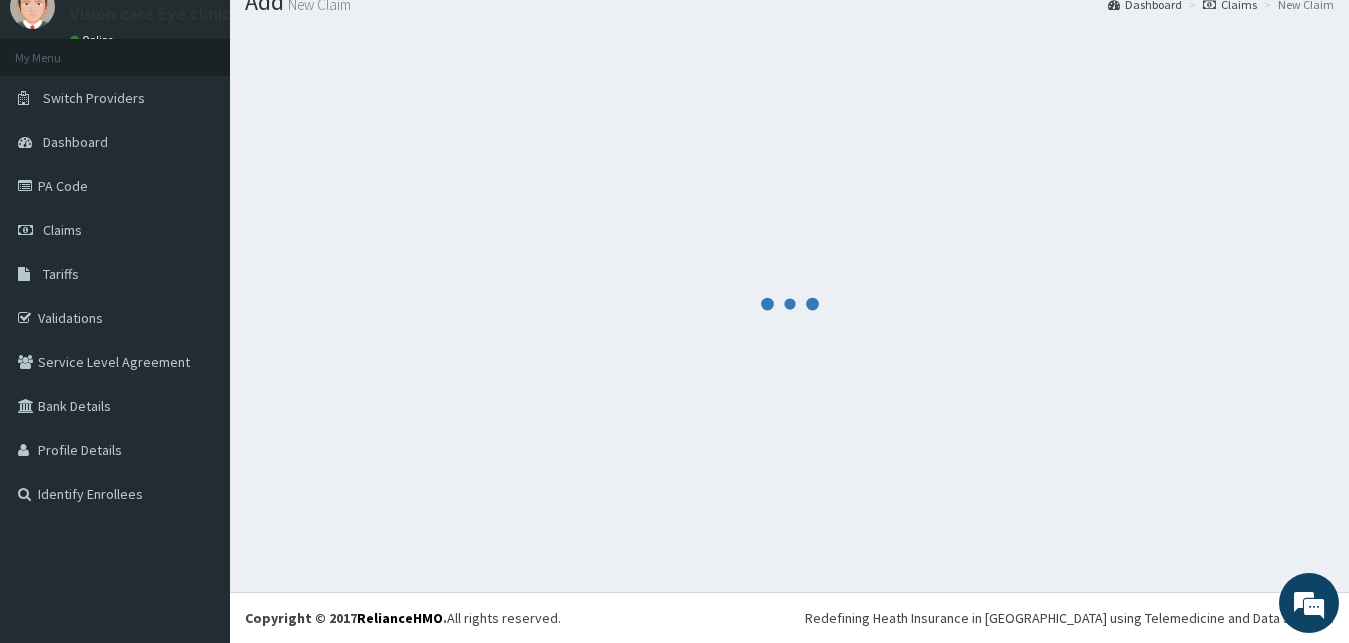 scroll, scrollTop: 76, scrollLeft: 0, axis: vertical 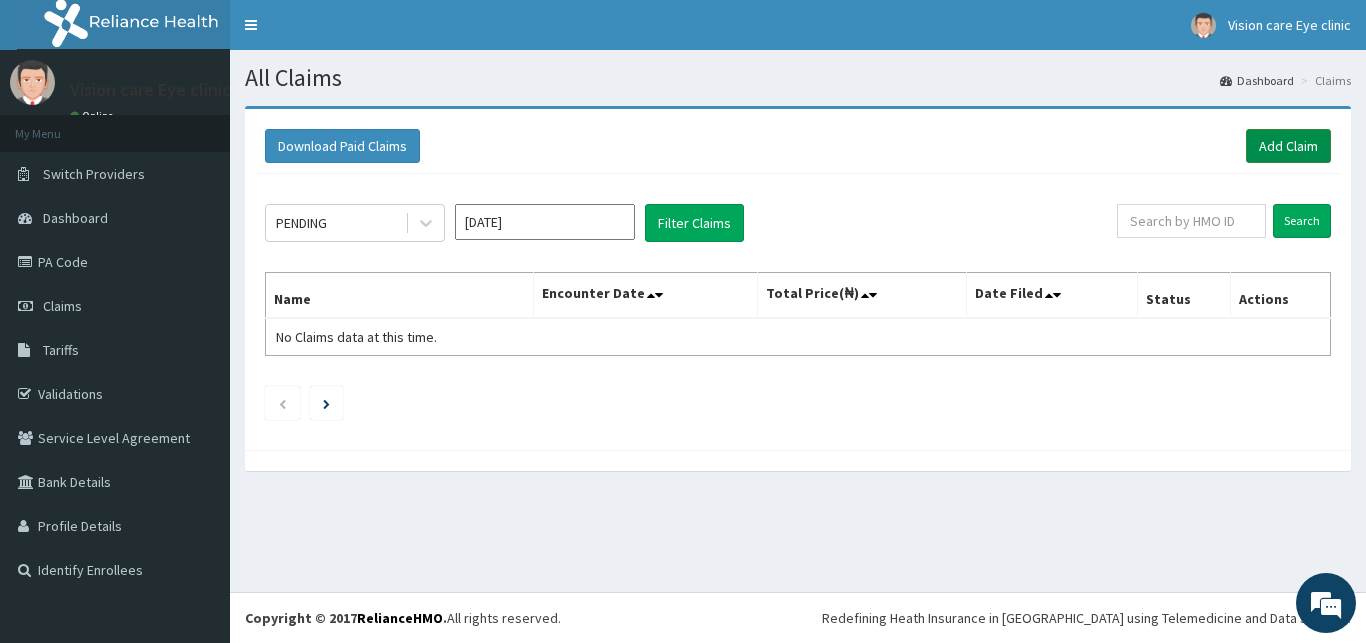 click on "Add Claim" at bounding box center [1288, 146] 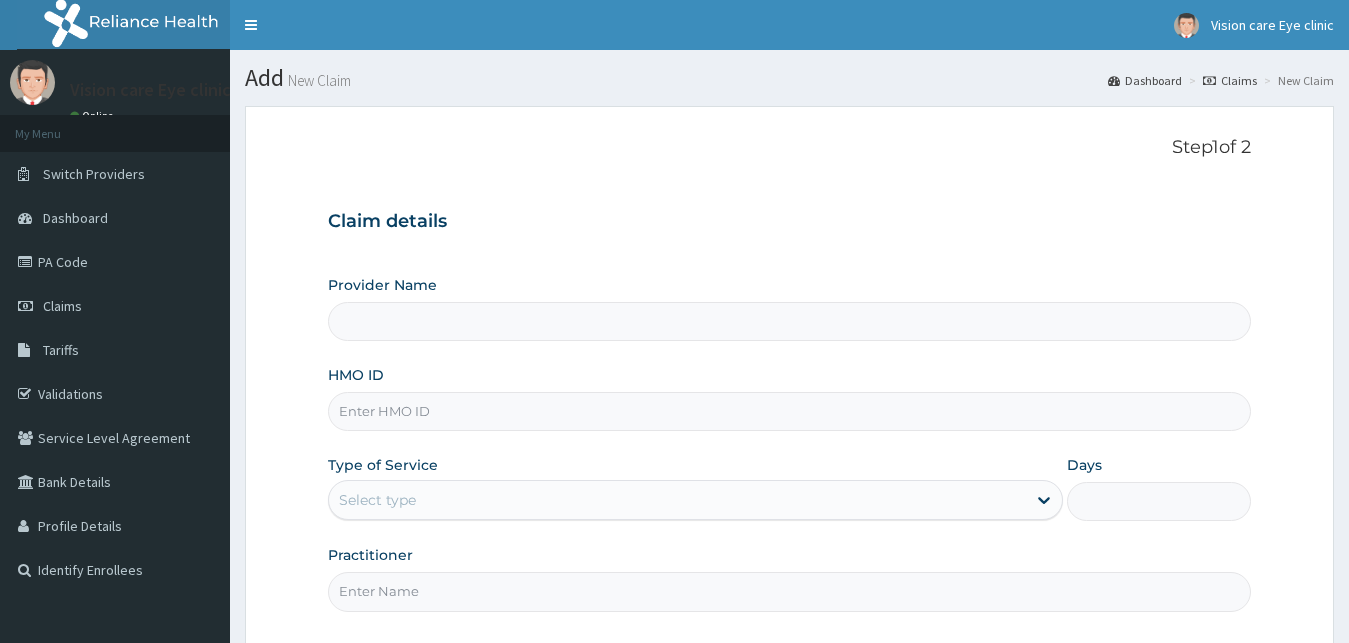 scroll, scrollTop: 0, scrollLeft: 0, axis: both 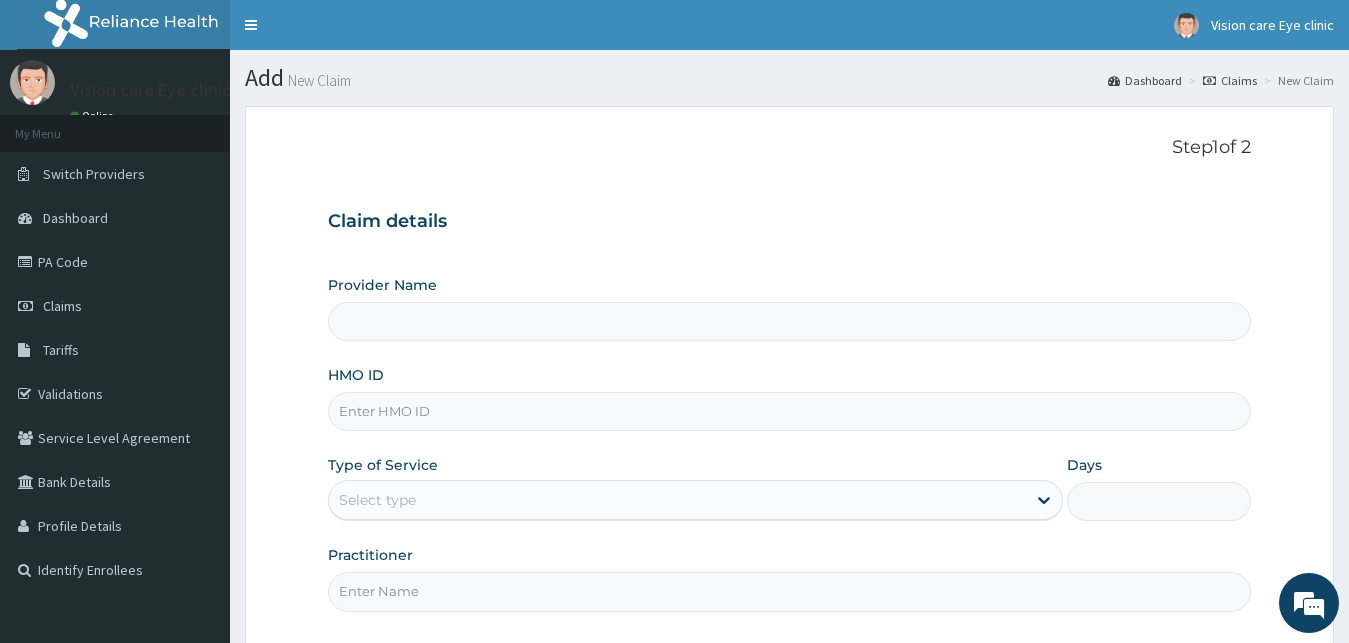 type on "VISION CARE EYE CLINIC" 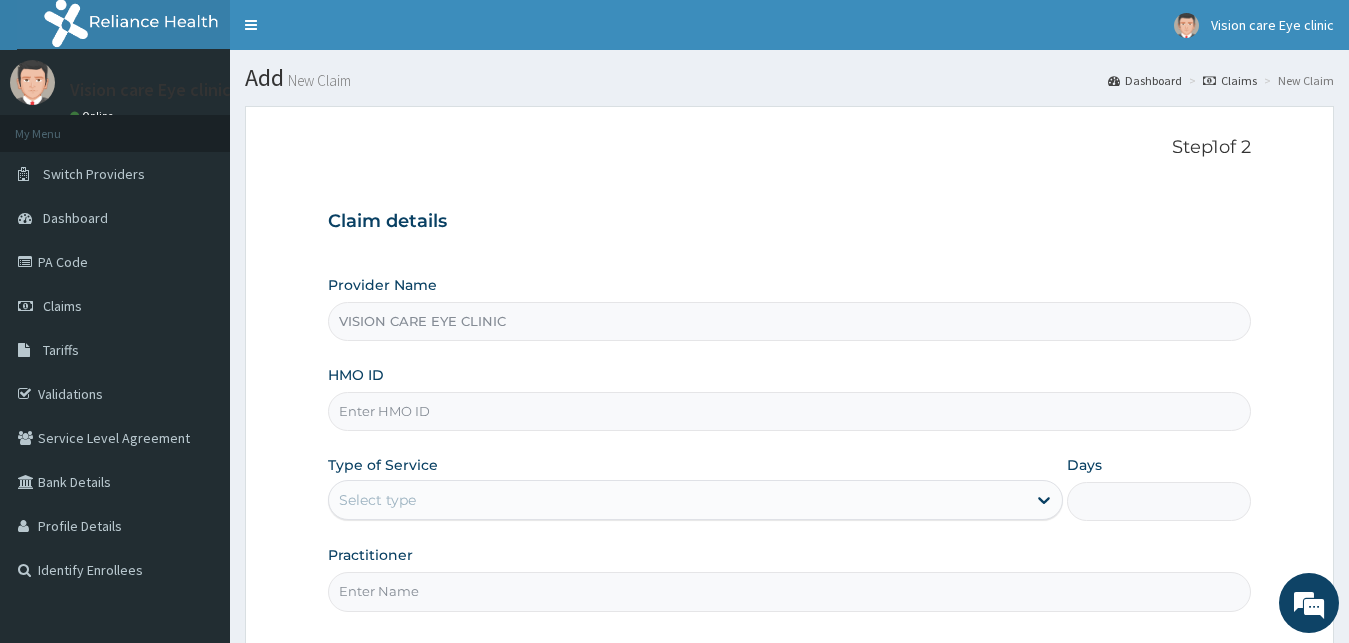 scroll, scrollTop: 0, scrollLeft: 0, axis: both 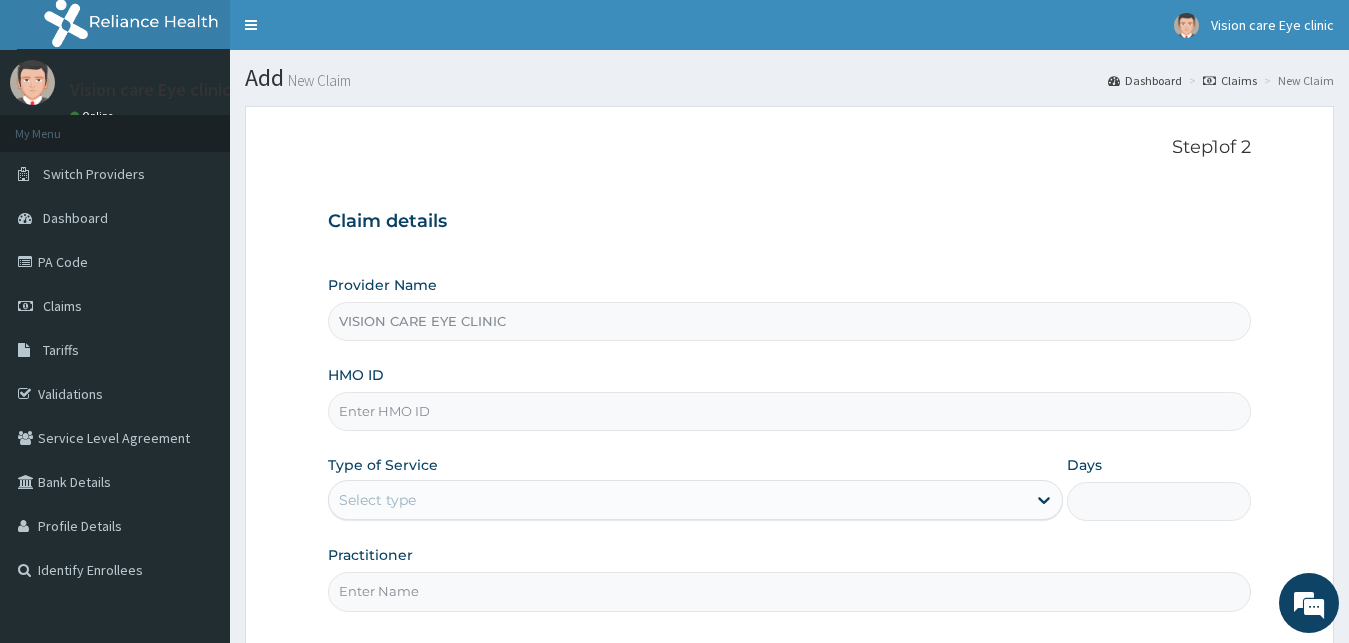 click on "HMO ID" at bounding box center [790, 411] 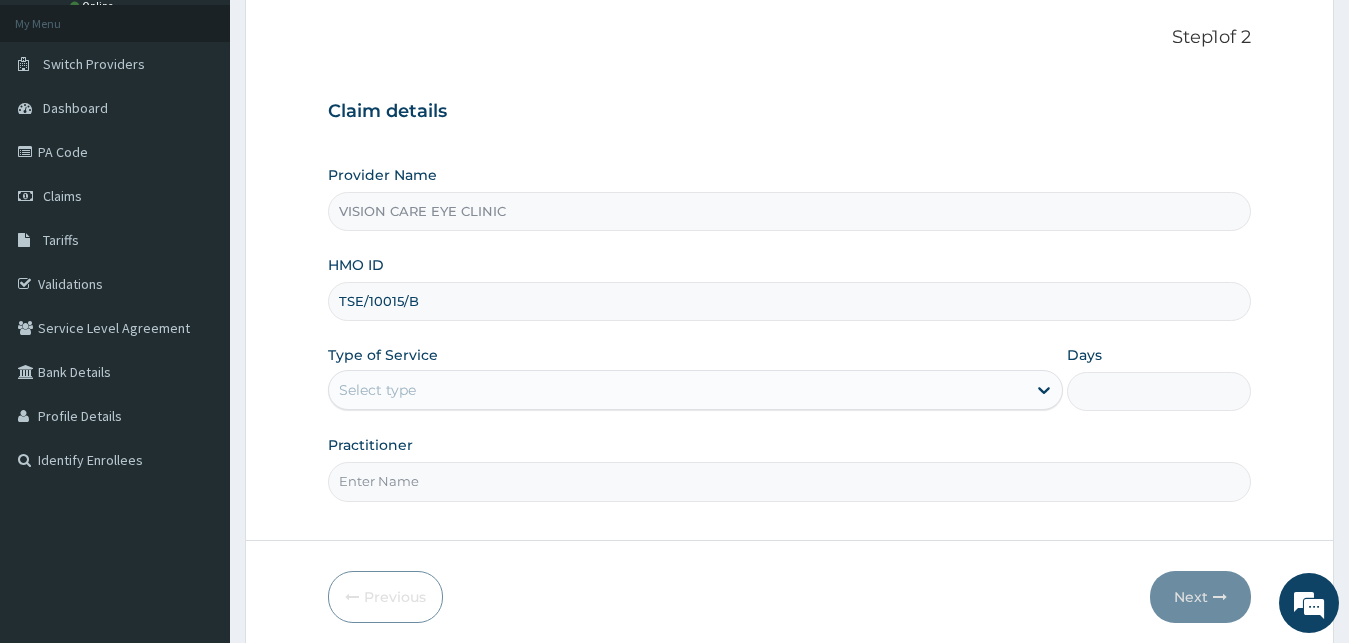 scroll, scrollTop: 187, scrollLeft: 0, axis: vertical 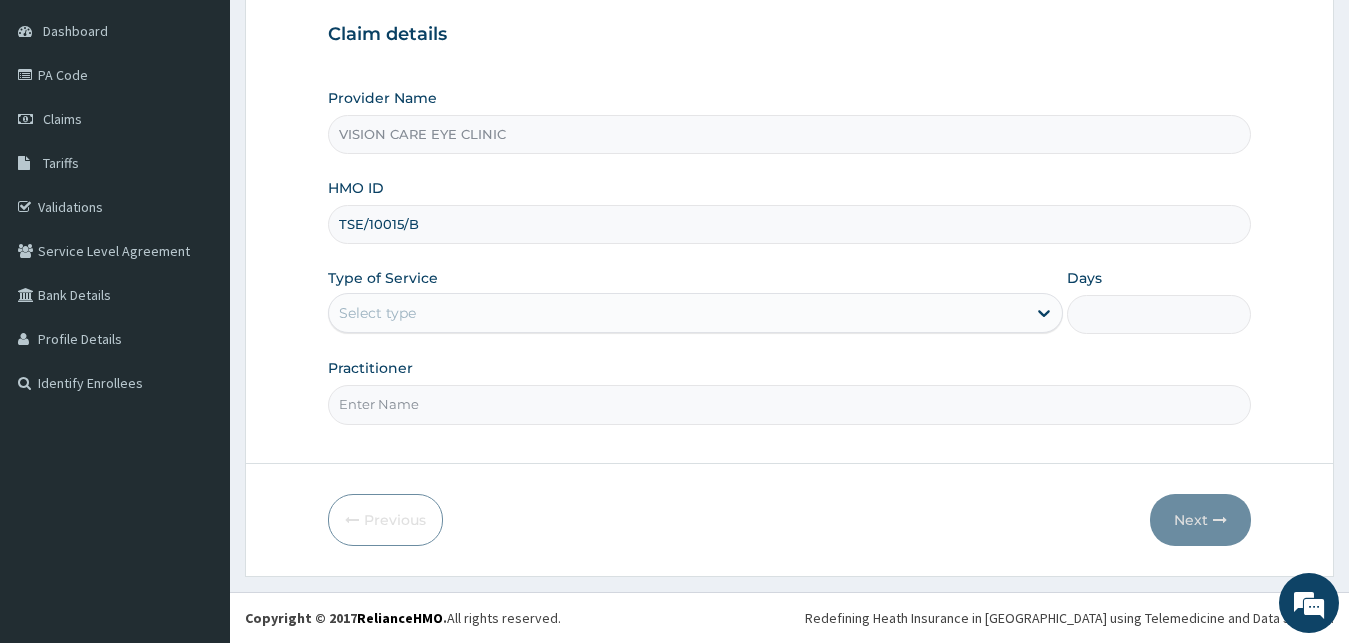 type on "TSE/10015/B" 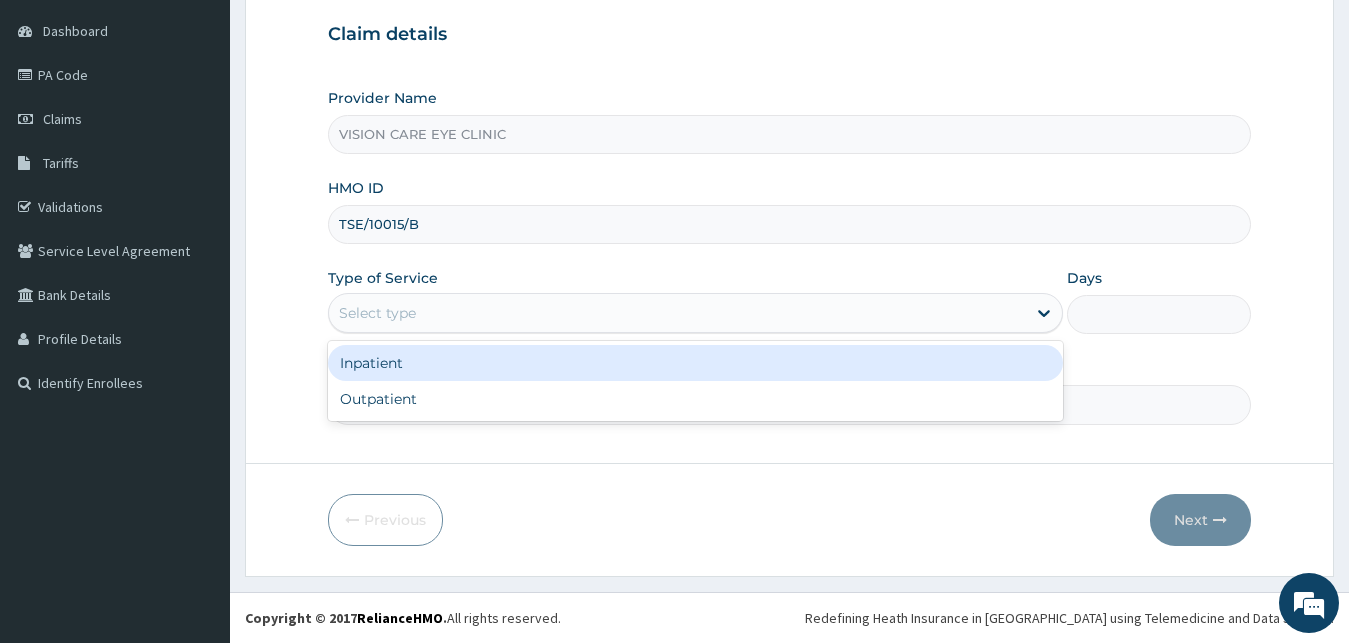 click on "Select type" at bounding box center (377, 313) 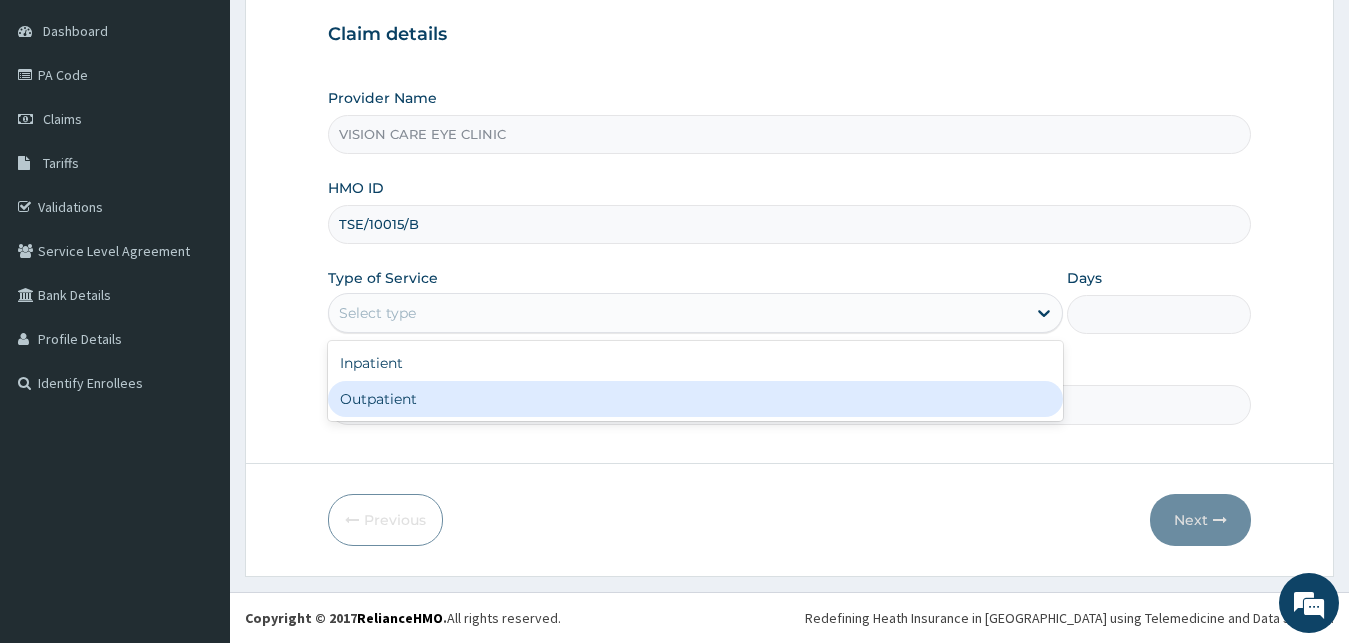click on "Outpatient" at bounding box center (696, 399) 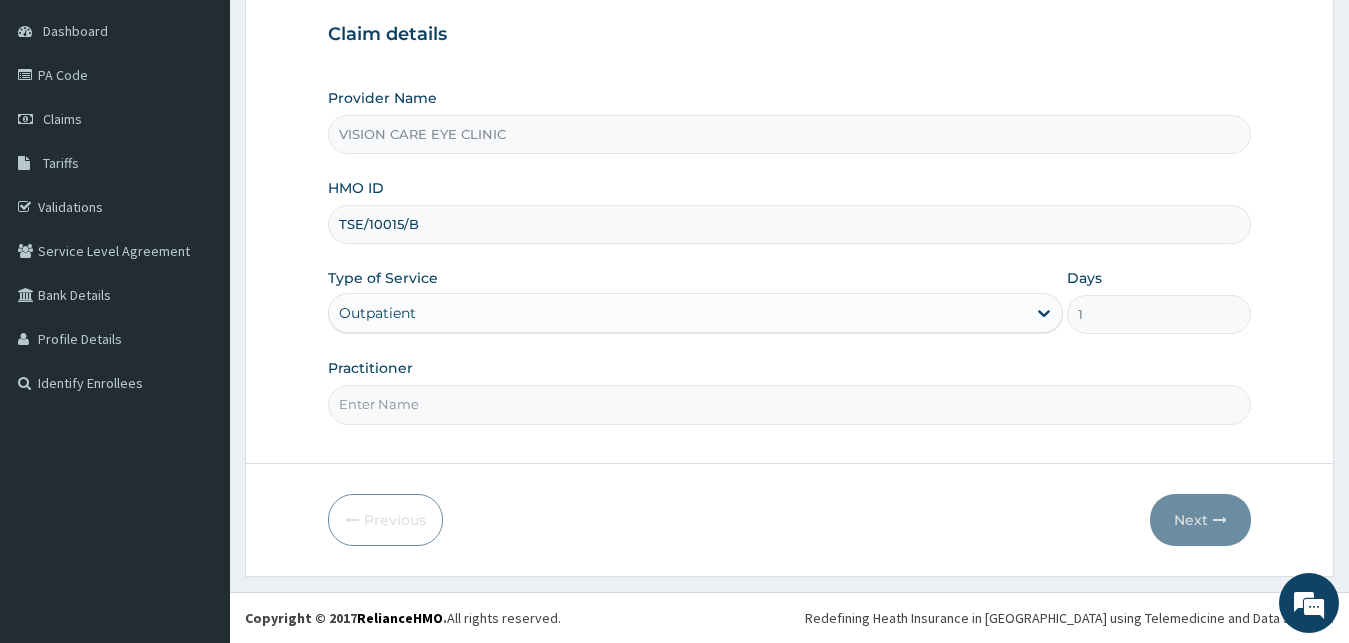 click on "Practitioner" at bounding box center [790, 404] 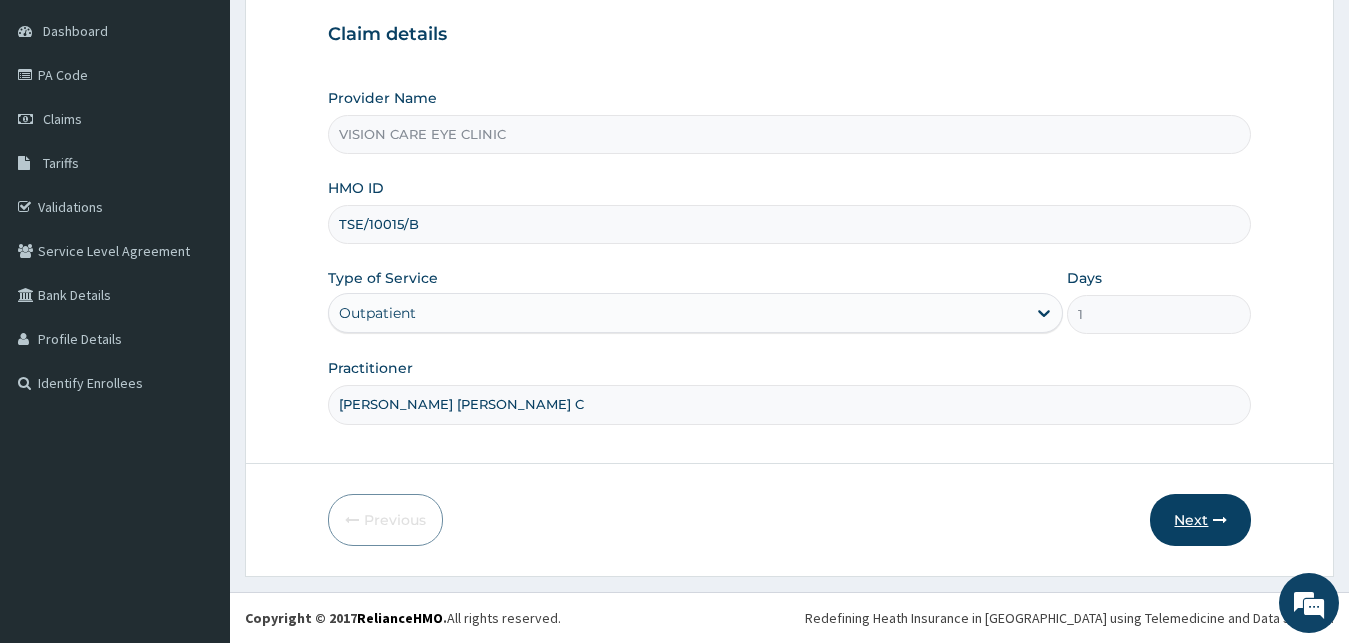 type on "[PERSON_NAME] [PERSON_NAME] C" 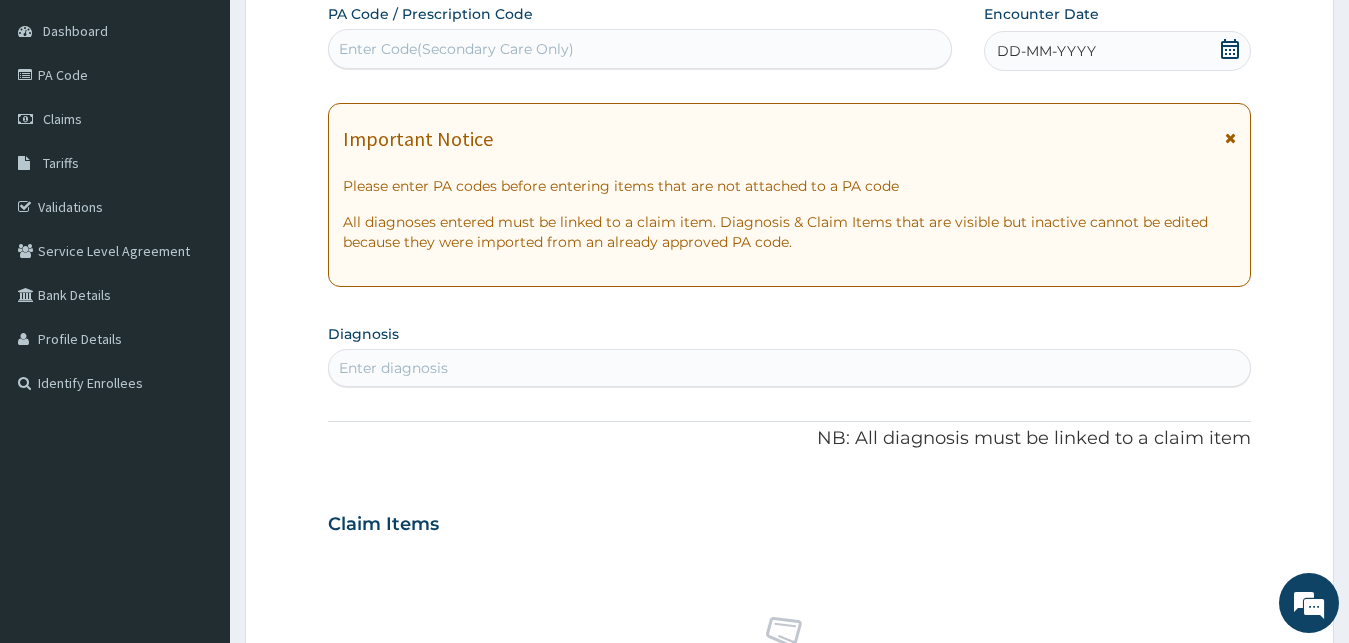 click on "Enter Code(Secondary Care Only)" at bounding box center (640, 49) 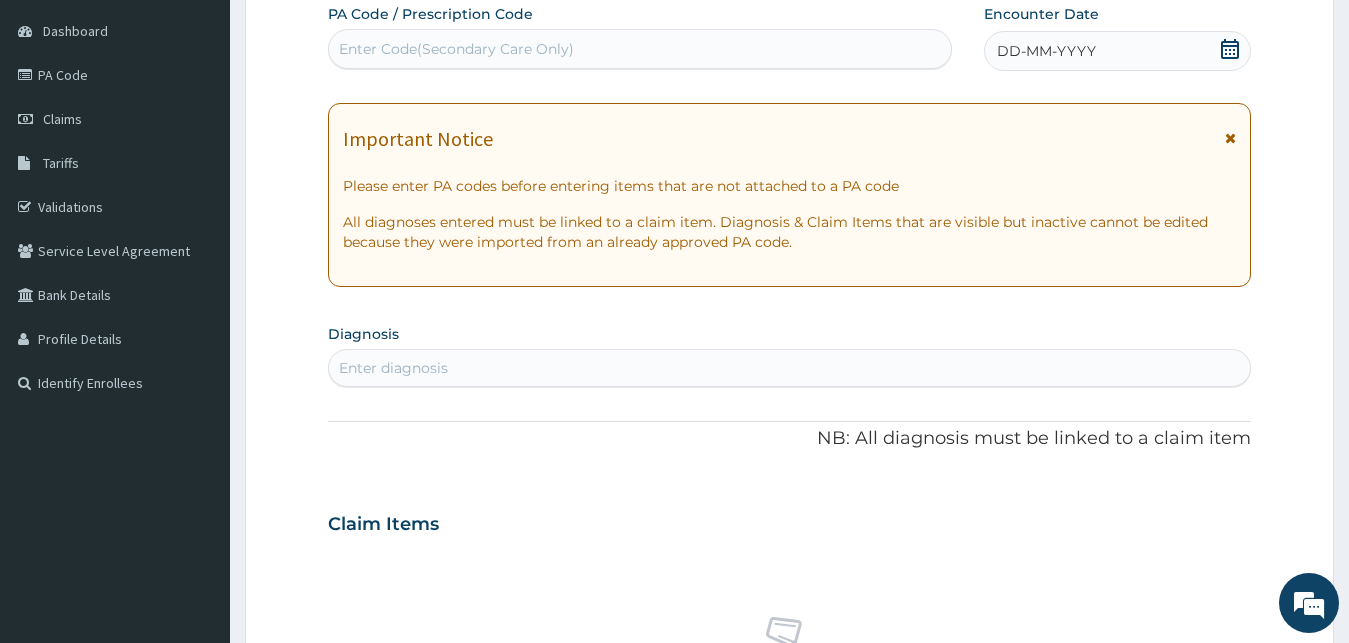 click on "Enter Code(Secondary Care Only)" at bounding box center [640, 49] 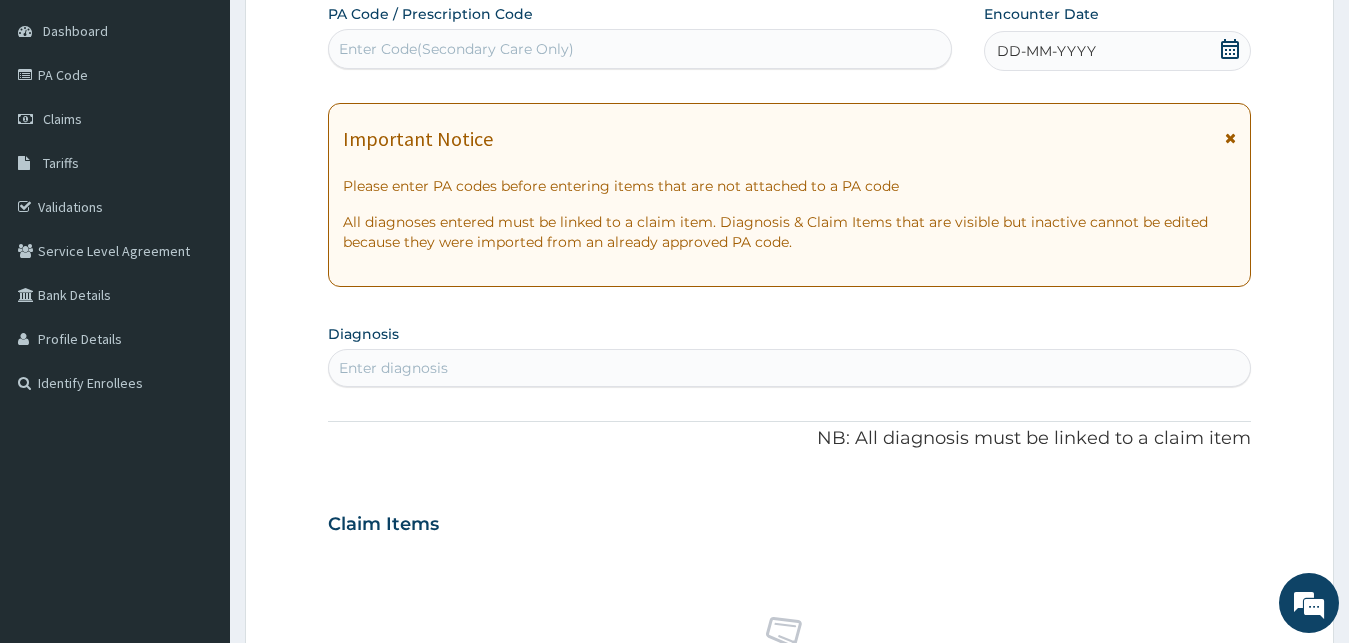 click on "Enter Code(Secondary Care Only)" at bounding box center [456, 49] 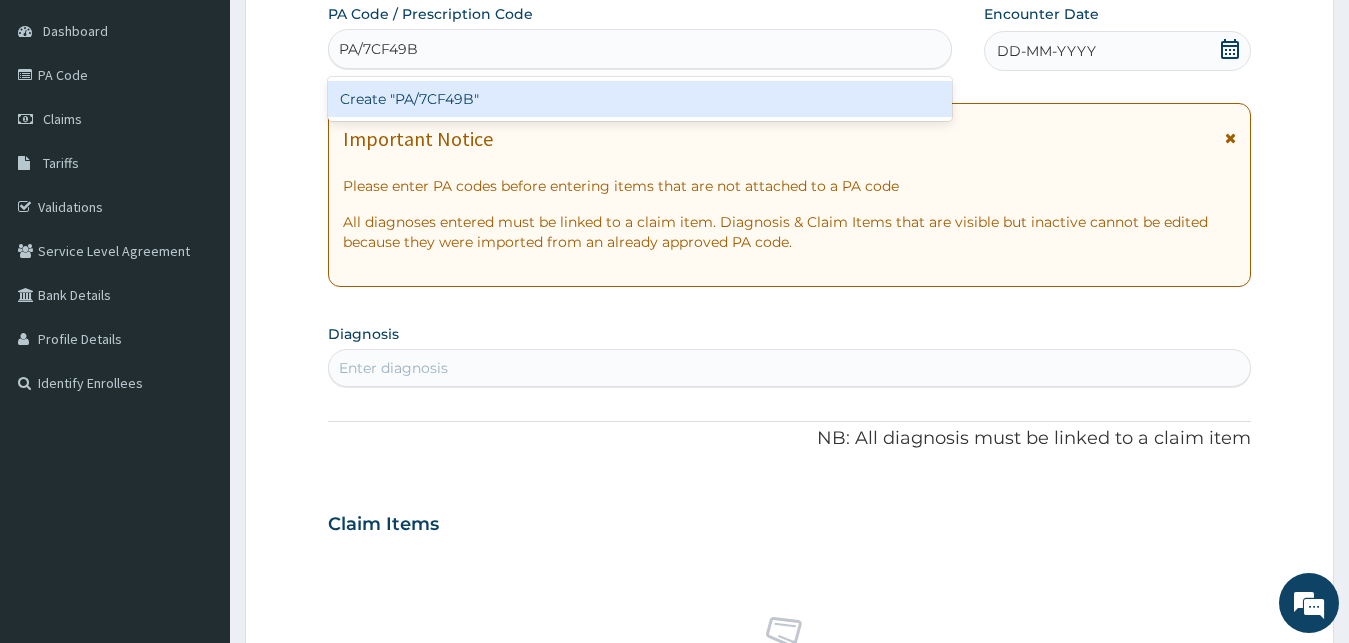 type on "PA/7CF49B" 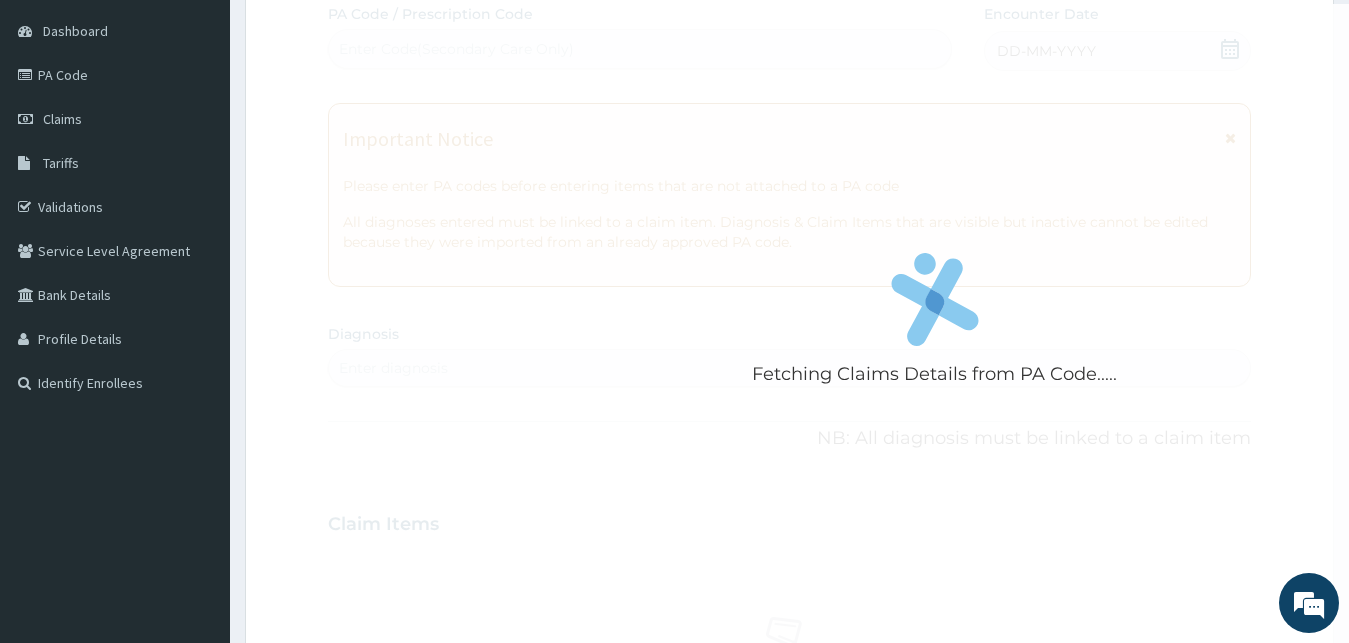 click on "Fetching Claims Details from PA Code..... PA Code / Prescription Code Enter Code(Secondary Care Only) Encounter Date DD-MM-YYYY Important Notice Please enter PA codes before entering items that are not attached to a PA code   All diagnoses entered must be linked to a claim item. Diagnosis & Claim Items that are visible but inactive cannot be edited because they were imported from an already approved PA code. Diagnosis   Select is focused ,type to refine list, press Down to open the menu,  press left to focus selected values Enter diagnosis NB: All diagnosis must be linked to a claim item Claim Items No claim item Types Select Type Item Select Item Pair Diagnosis Select Diagnosis Unit Price 0 Add Comment" at bounding box center (790, 521) 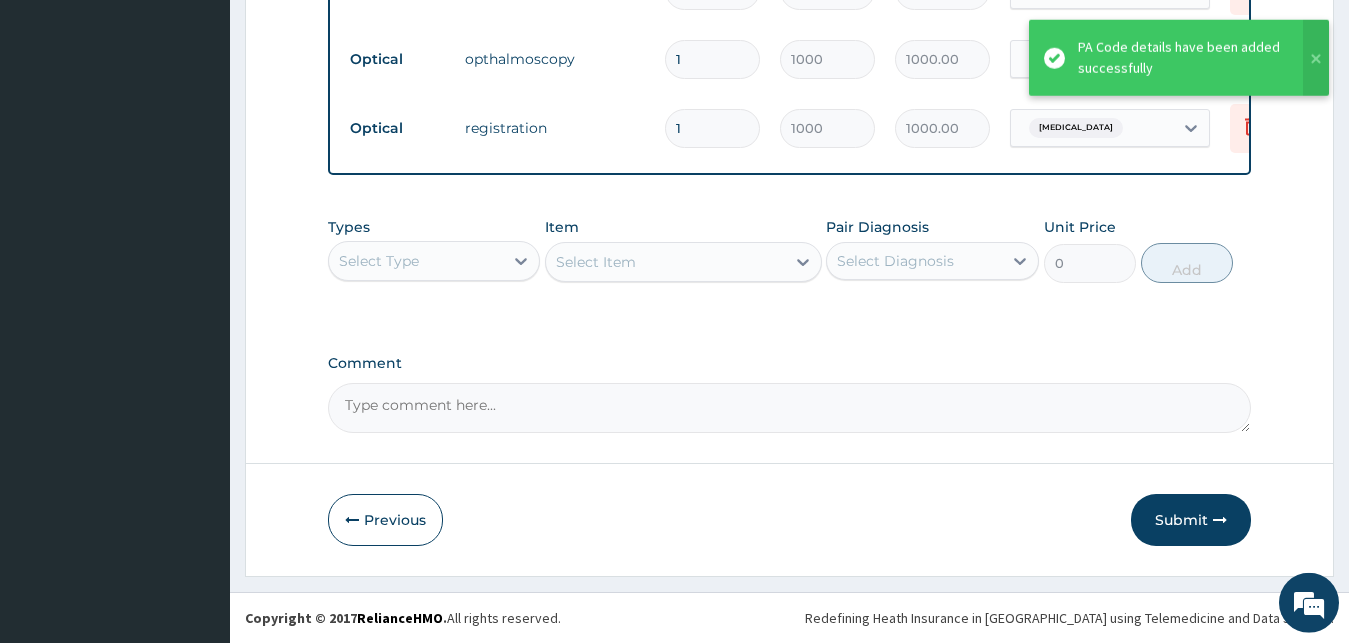 scroll, scrollTop: 997, scrollLeft: 0, axis: vertical 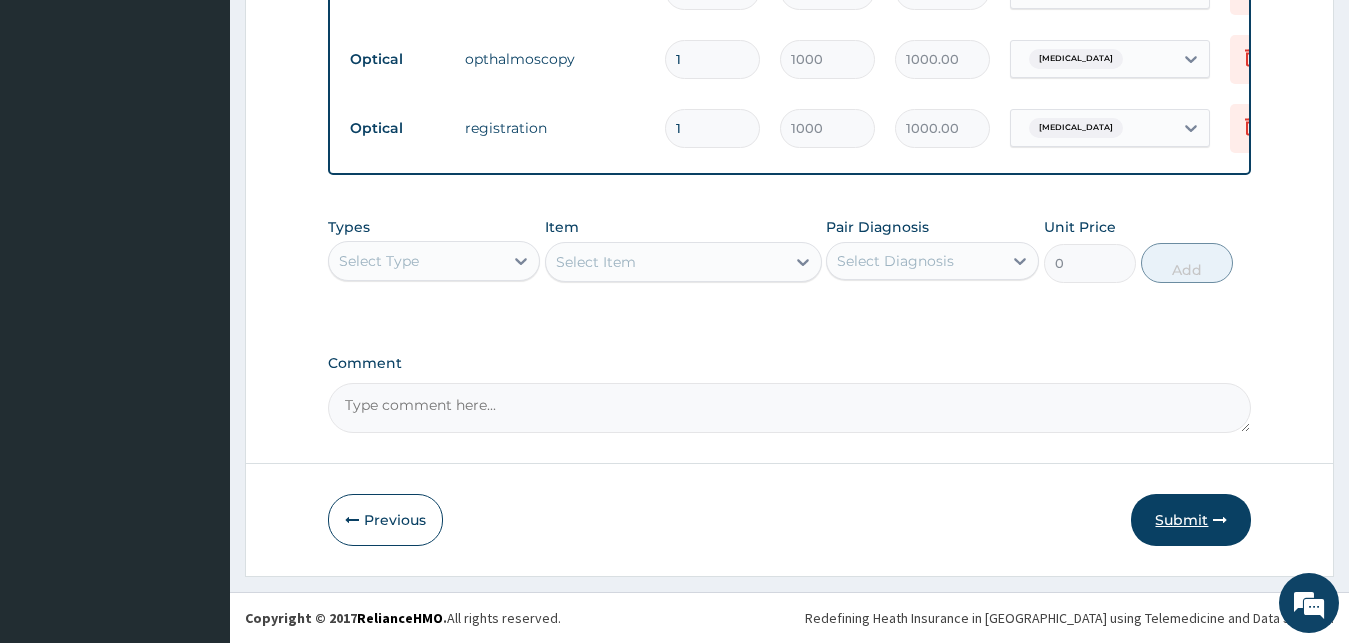 click on "Submit" at bounding box center [1191, 520] 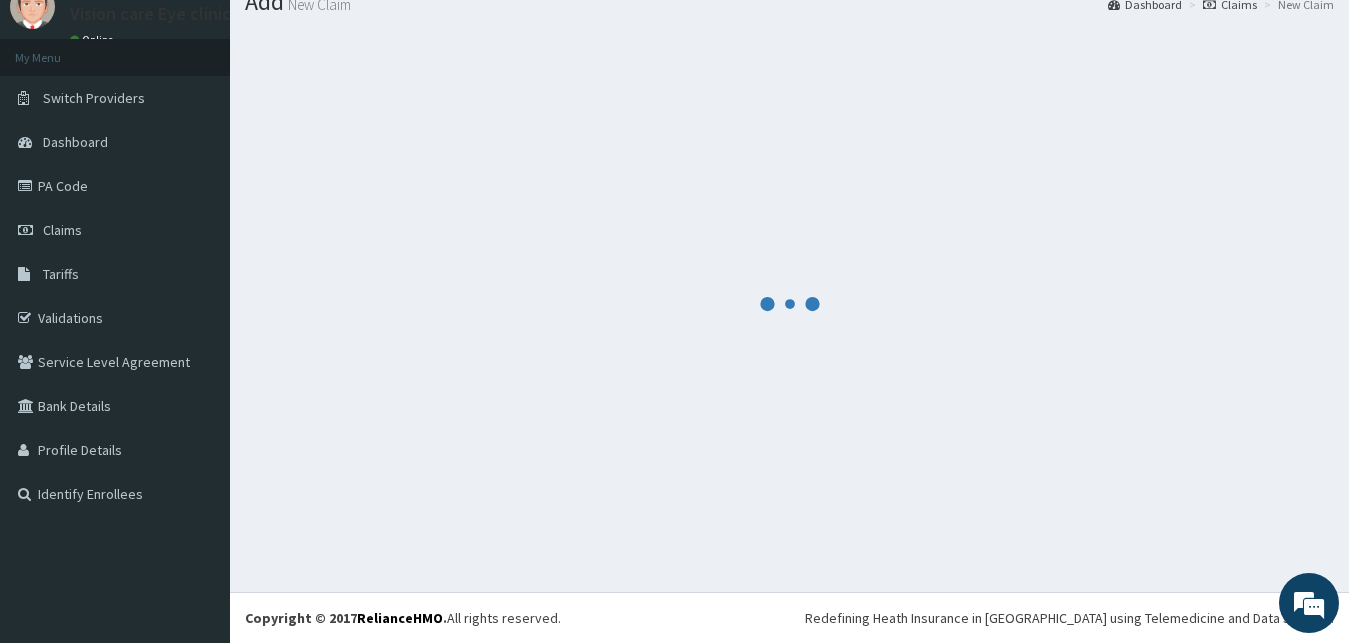 scroll, scrollTop: 76, scrollLeft: 0, axis: vertical 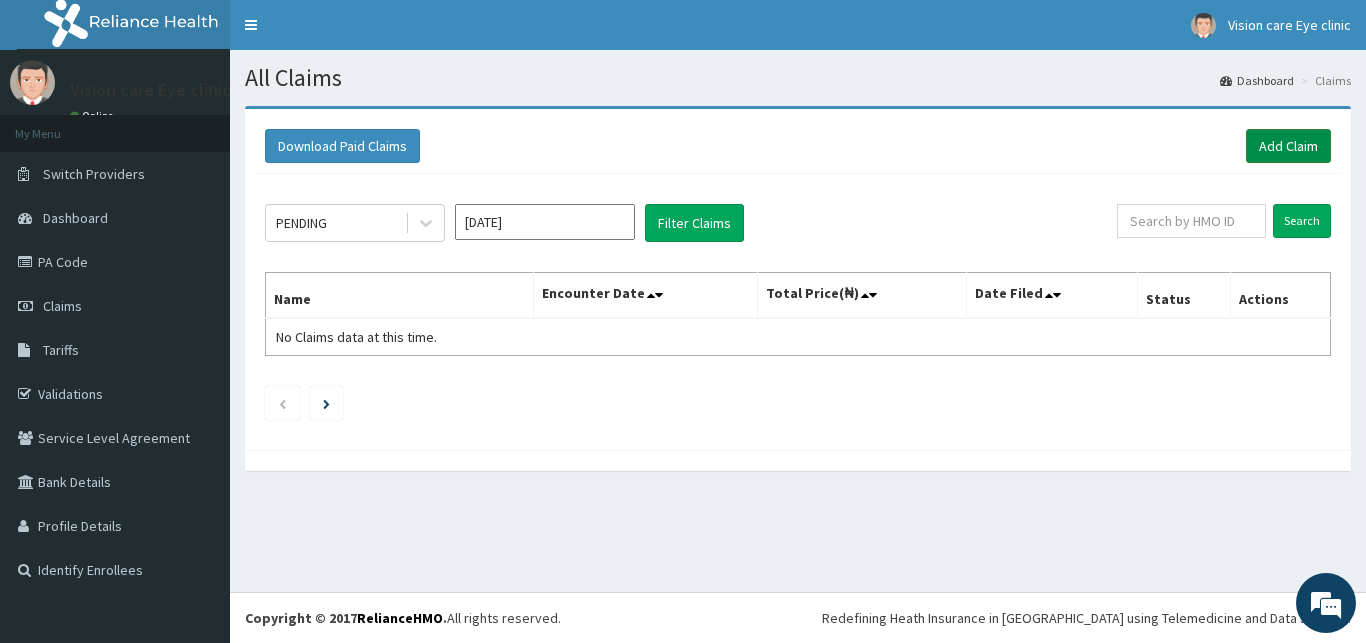 click on "Add Claim" at bounding box center (1288, 146) 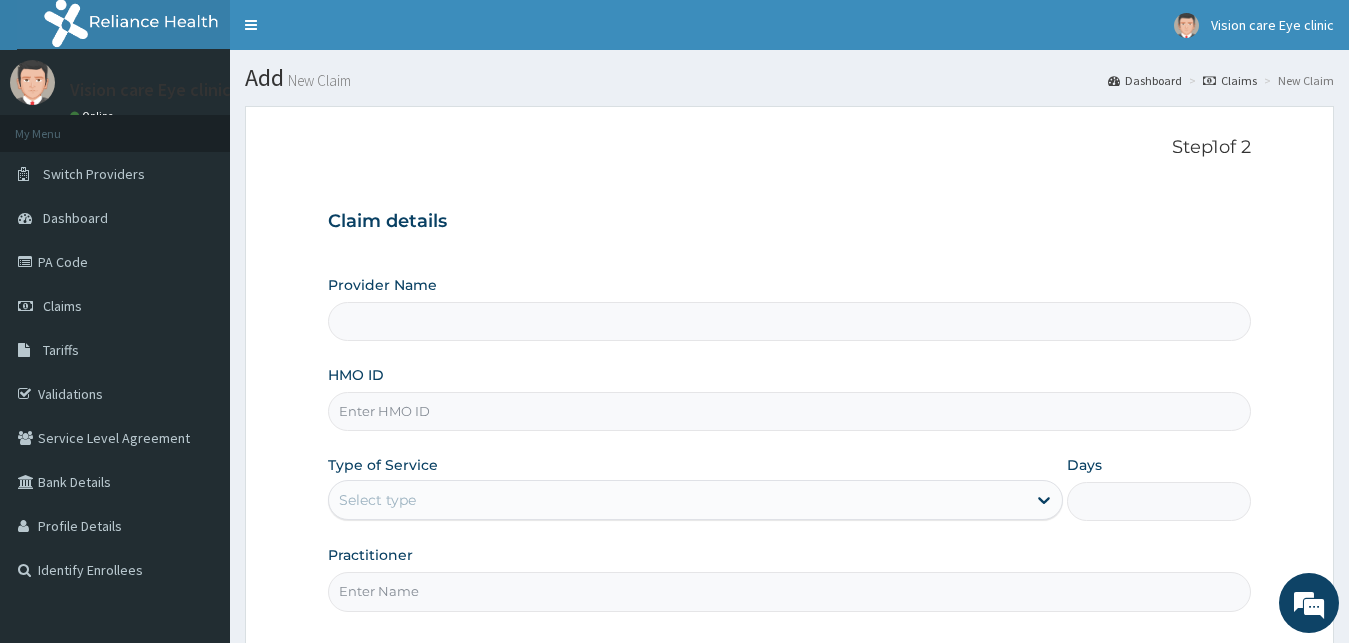 scroll, scrollTop: 0, scrollLeft: 0, axis: both 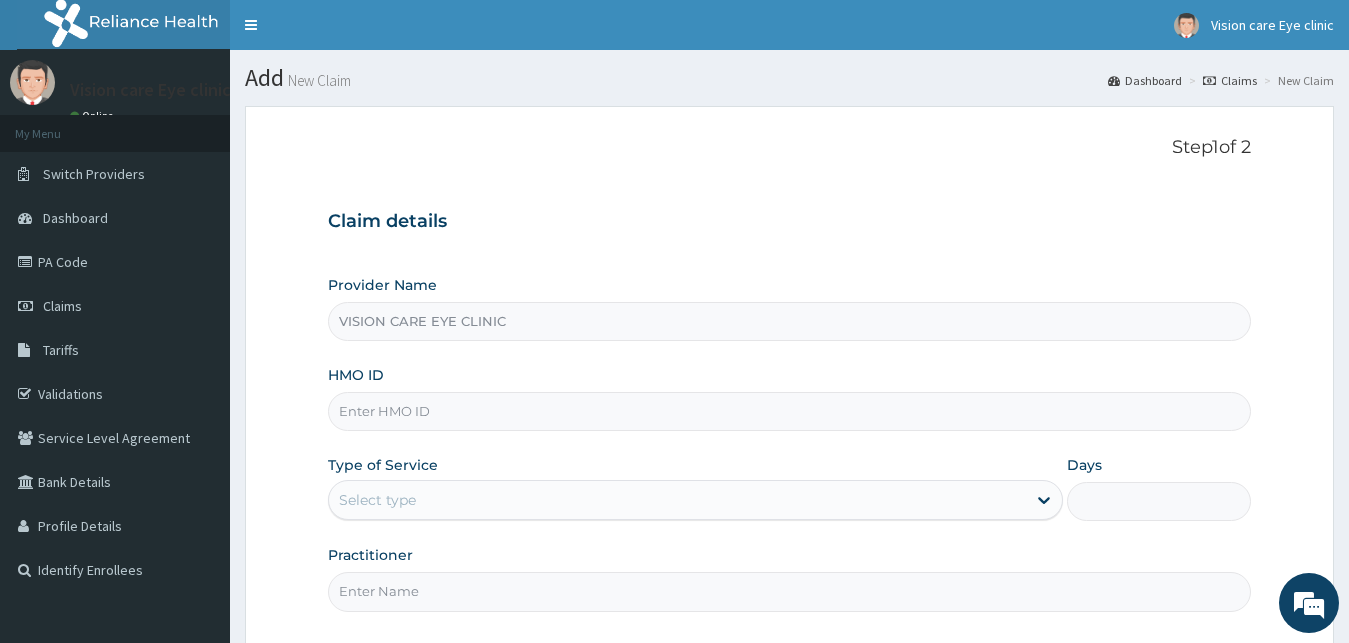 click on "HMO ID" at bounding box center (790, 411) 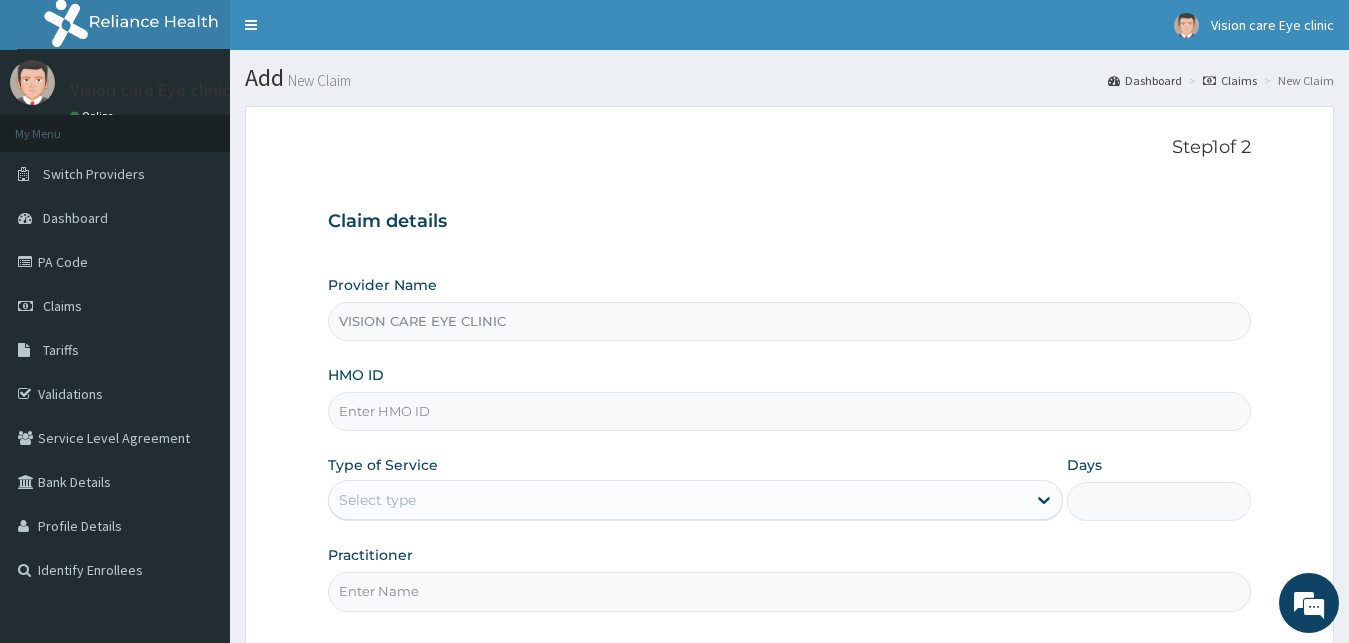 scroll, scrollTop: 0, scrollLeft: 0, axis: both 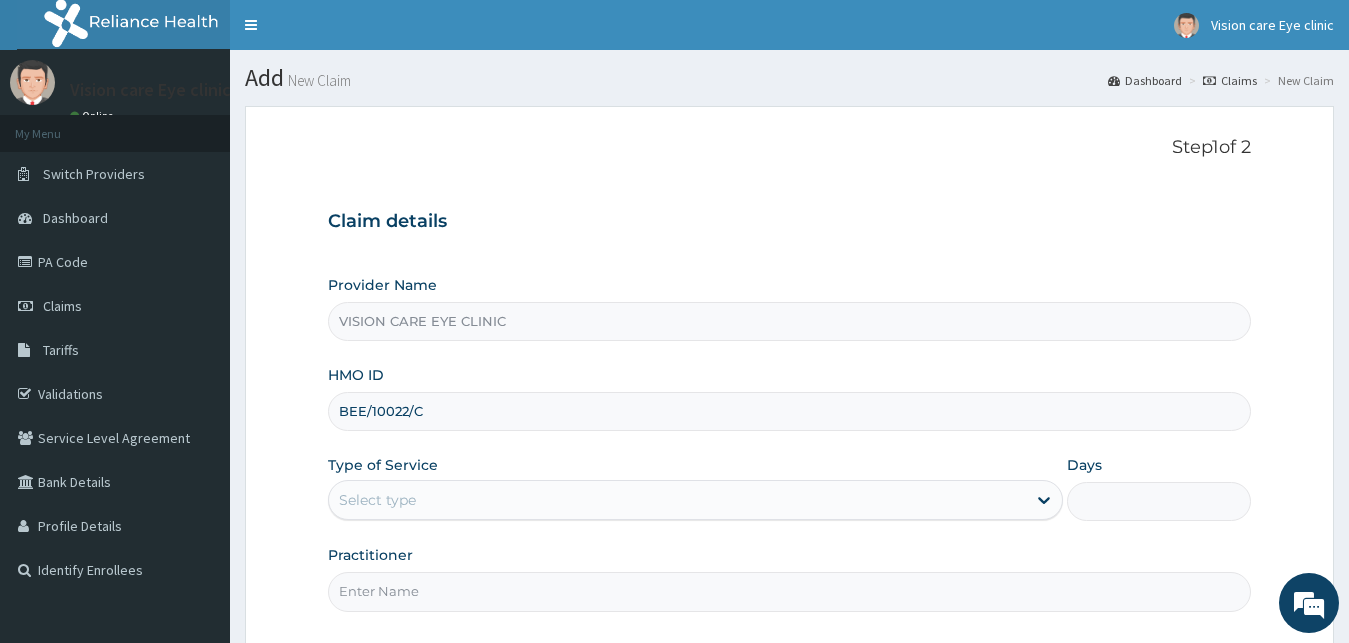type on "BEE/10022/C" 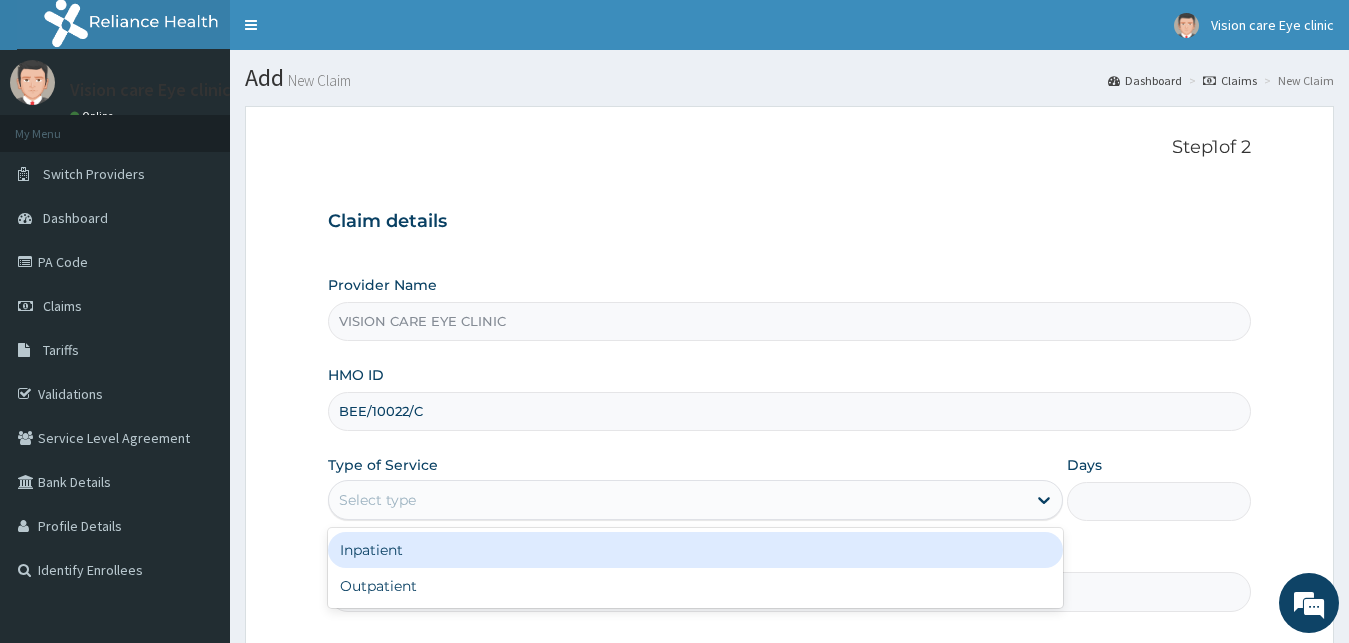 click on "Select type" at bounding box center [377, 500] 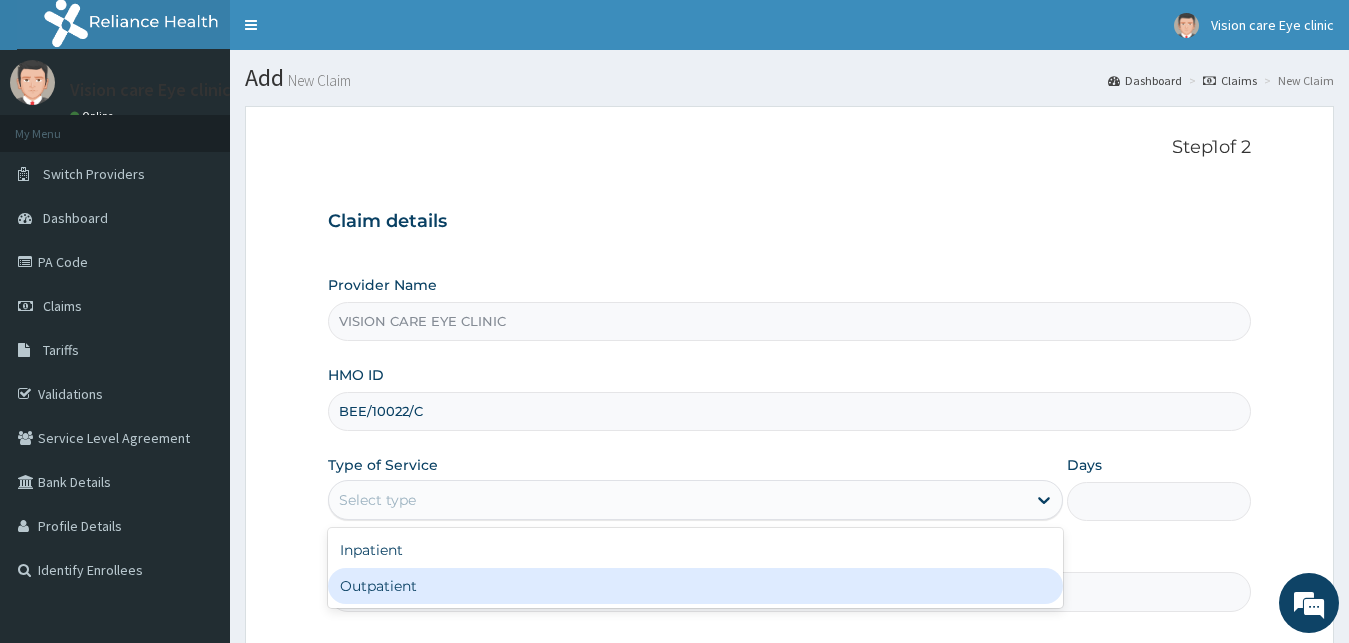 click on "Outpatient" at bounding box center (696, 586) 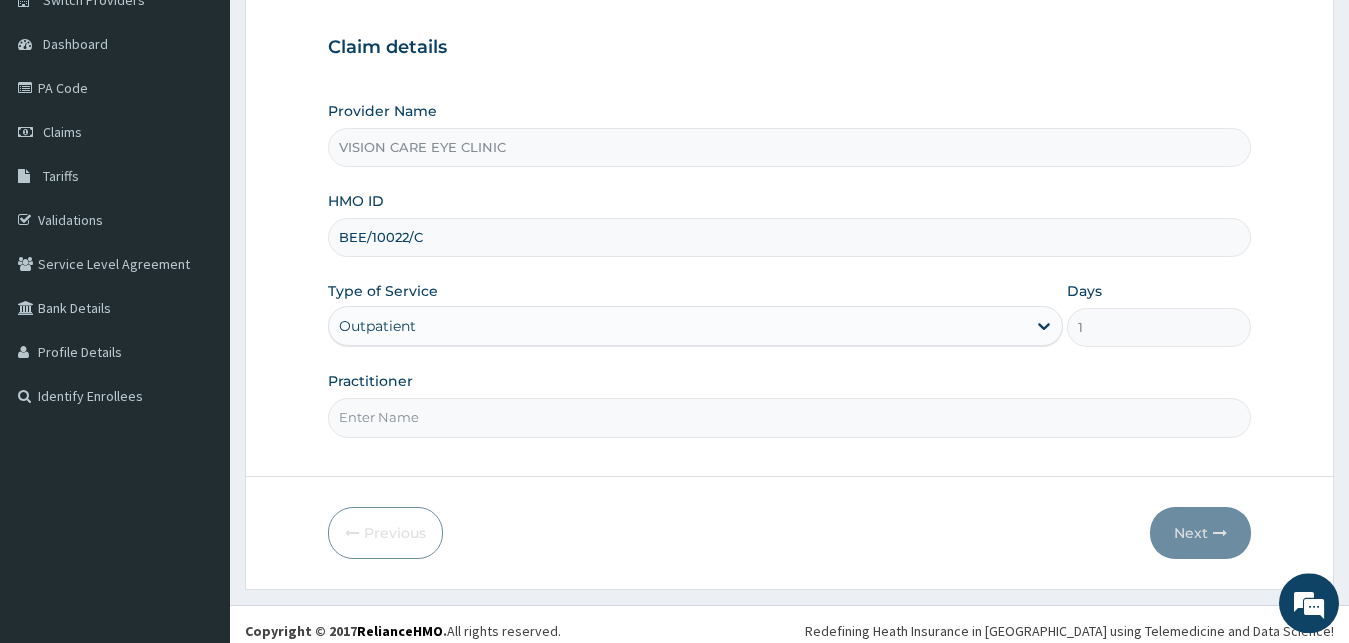 scroll, scrollTop: 187, scrollLeft: 0, axis: vertical 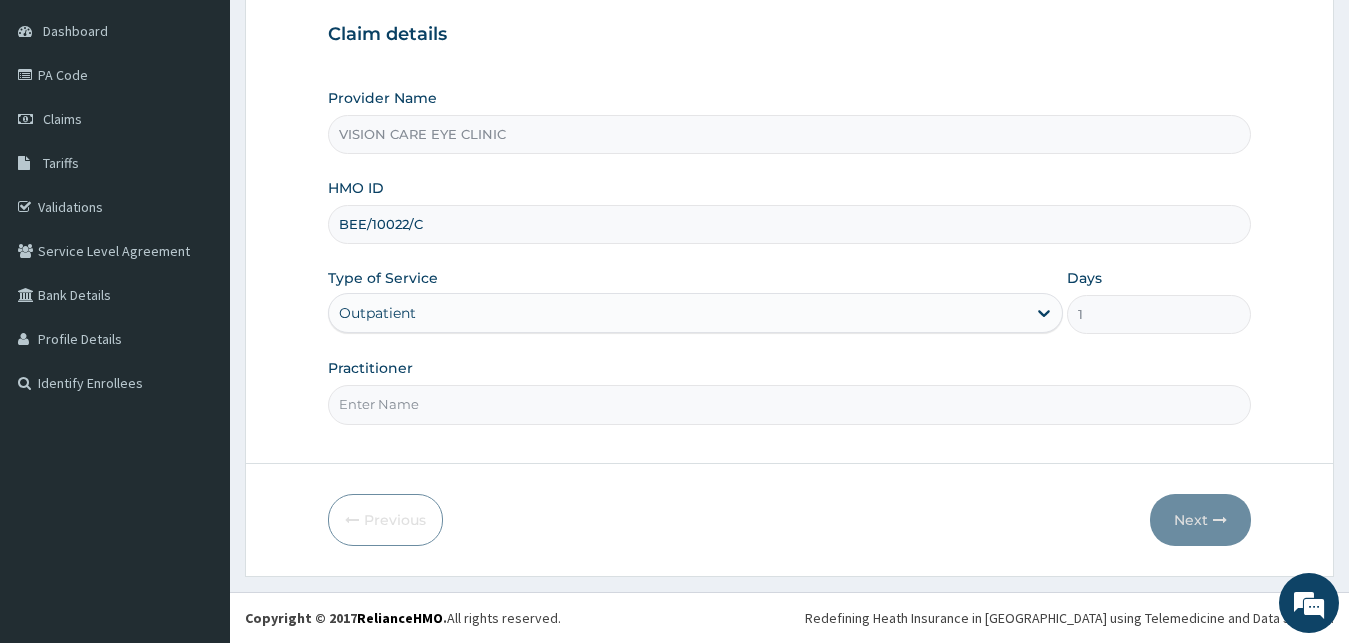 click on "Practitioner" at bounding box center [790, 404] 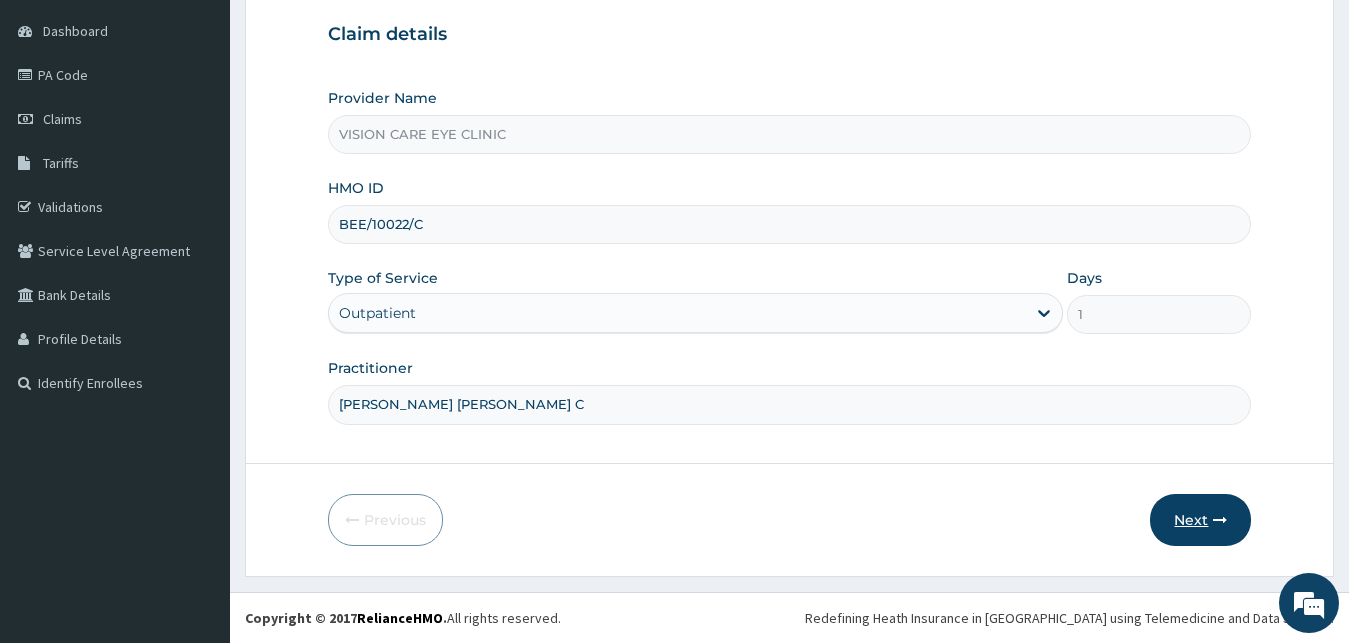 type on "DR OHIRI COLLINS C" 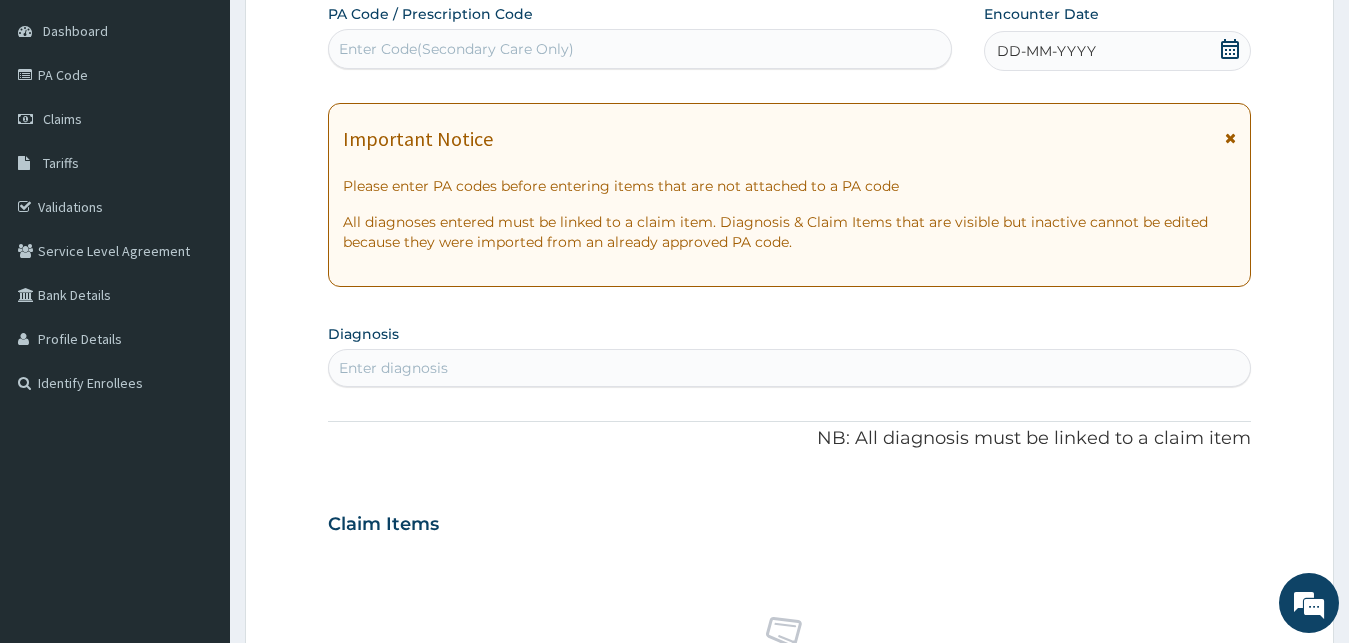 click on "Enter Code(Secondary Care Only)" at bounding box center (456, 49) 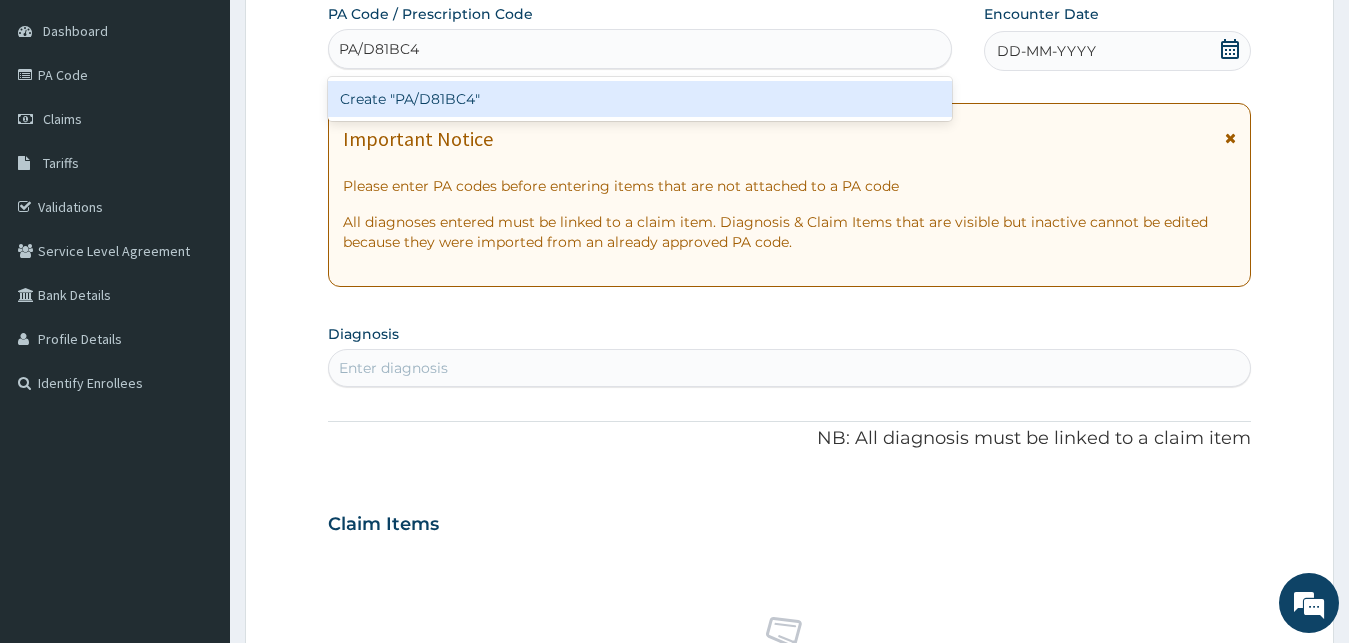 click on "Create "PA/D81BC4"" at bounding box center (640, 99) 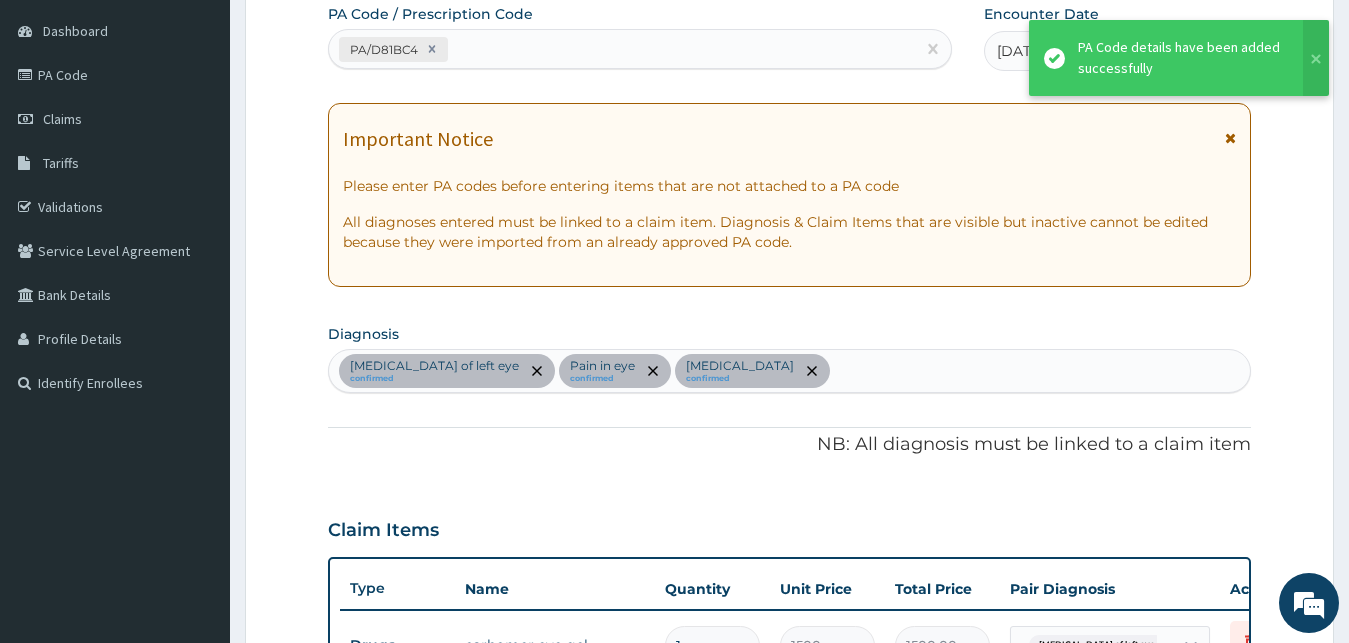 scroll, scrollTop: 994, scrollLeft: 0, axis: vertical 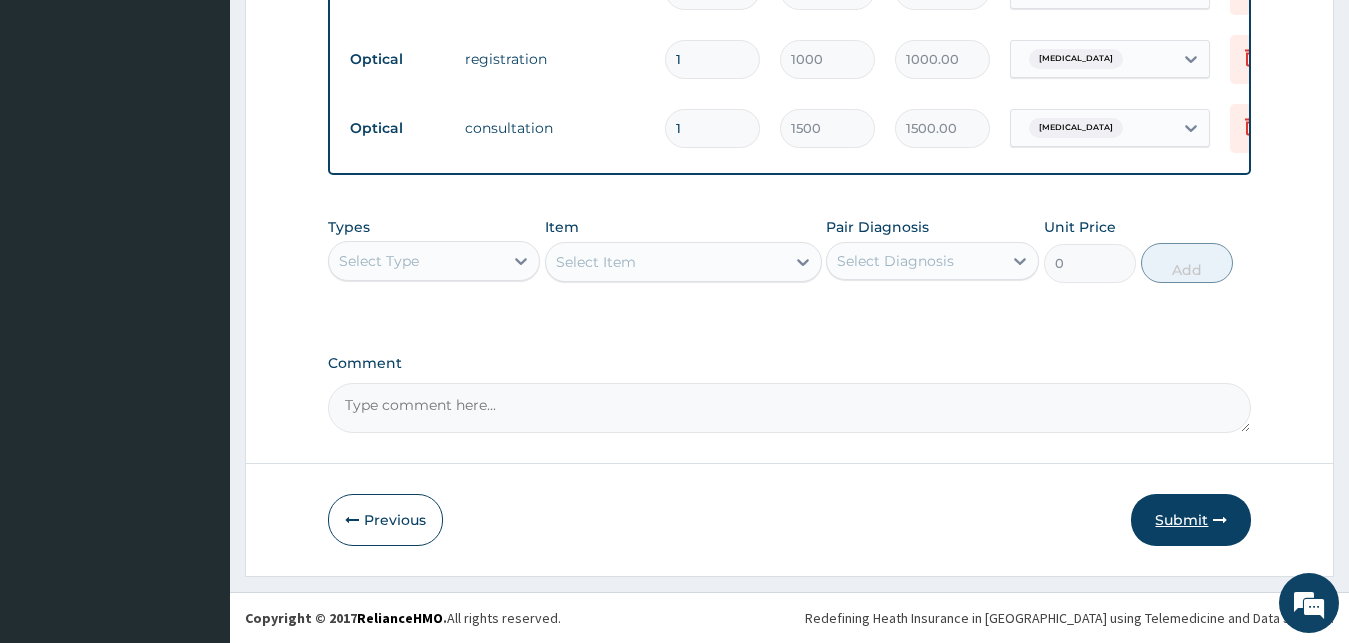 click on "Submit" at bounding box center (1191, 520) 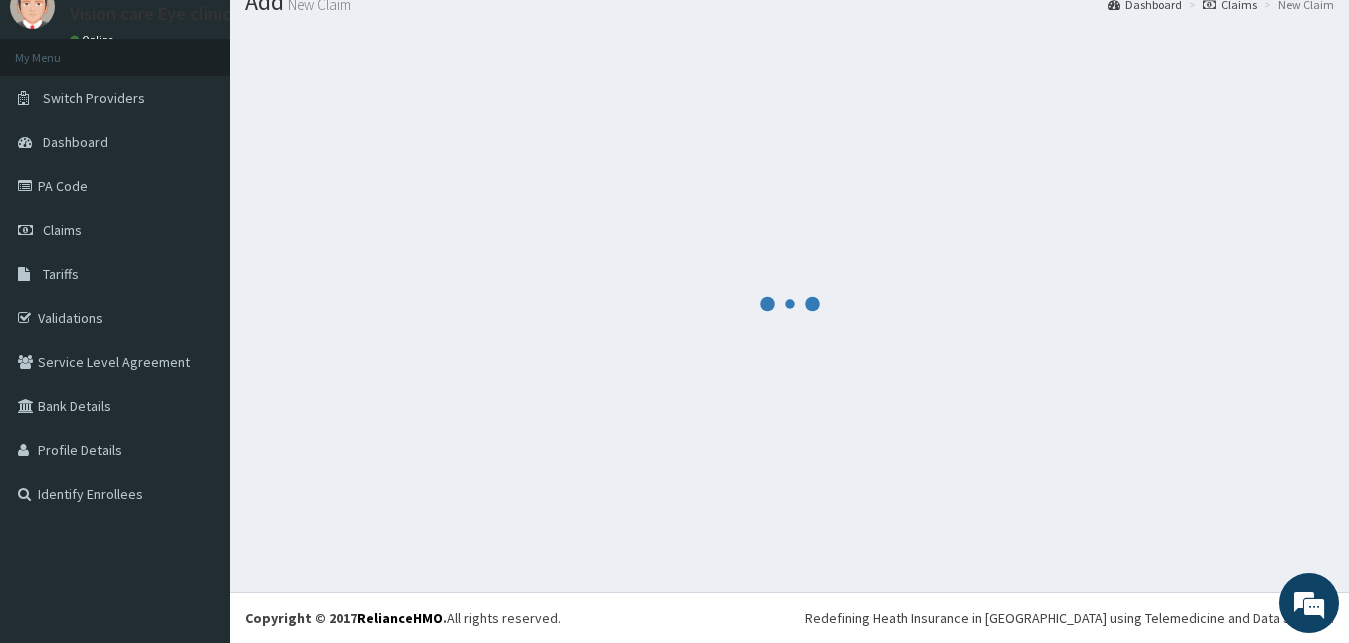 scroll, scrollTop: 76, scrollLeft: 0, axis: vertical 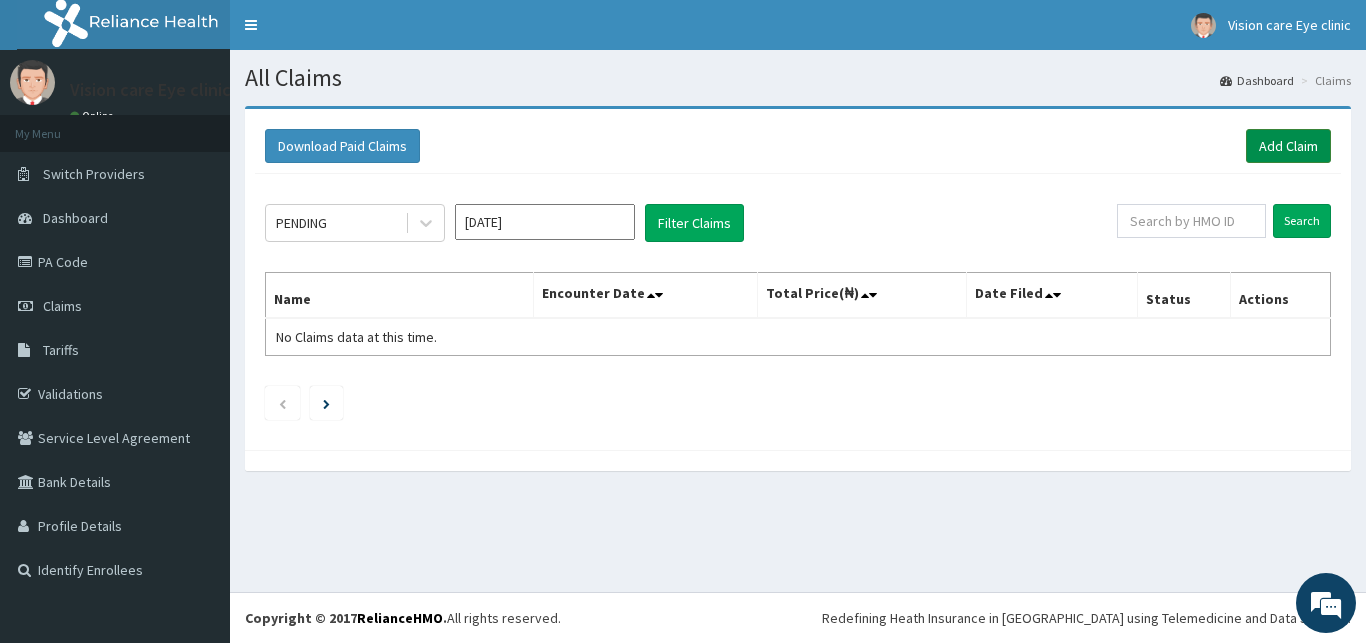 click on "Add Claim" at bounding box center [1288, 146] 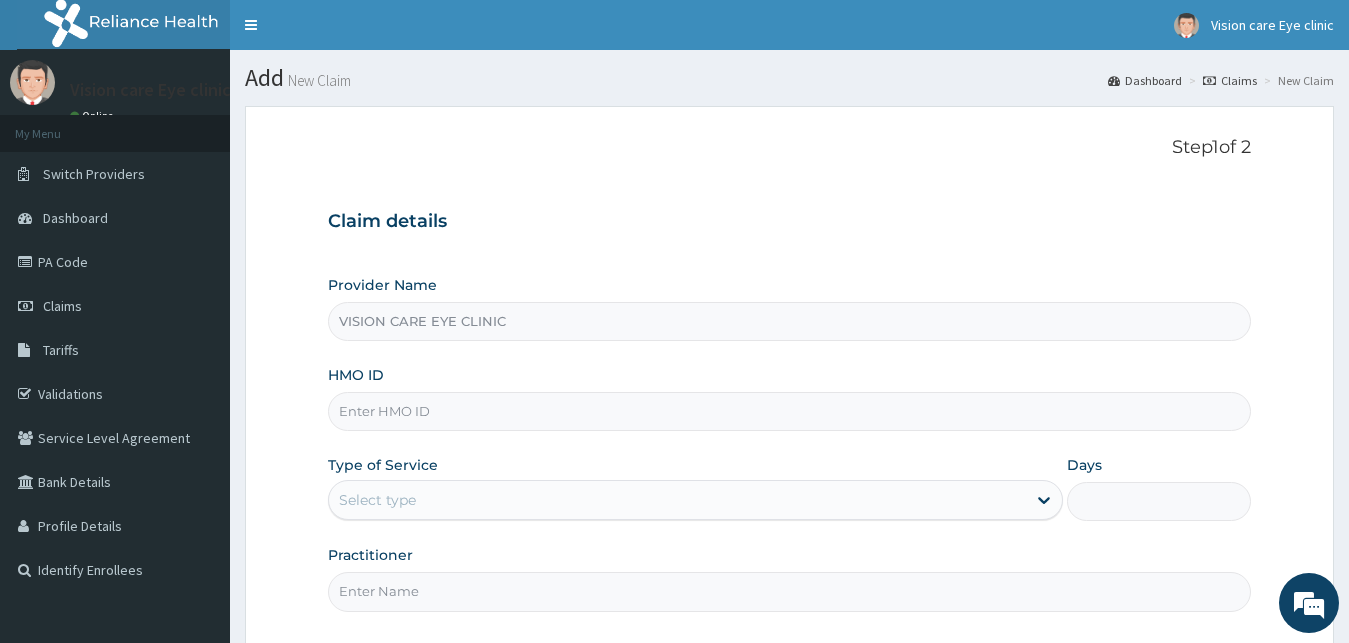 scroll, scrollTop: 0, scrollLeft: 0, axis: both 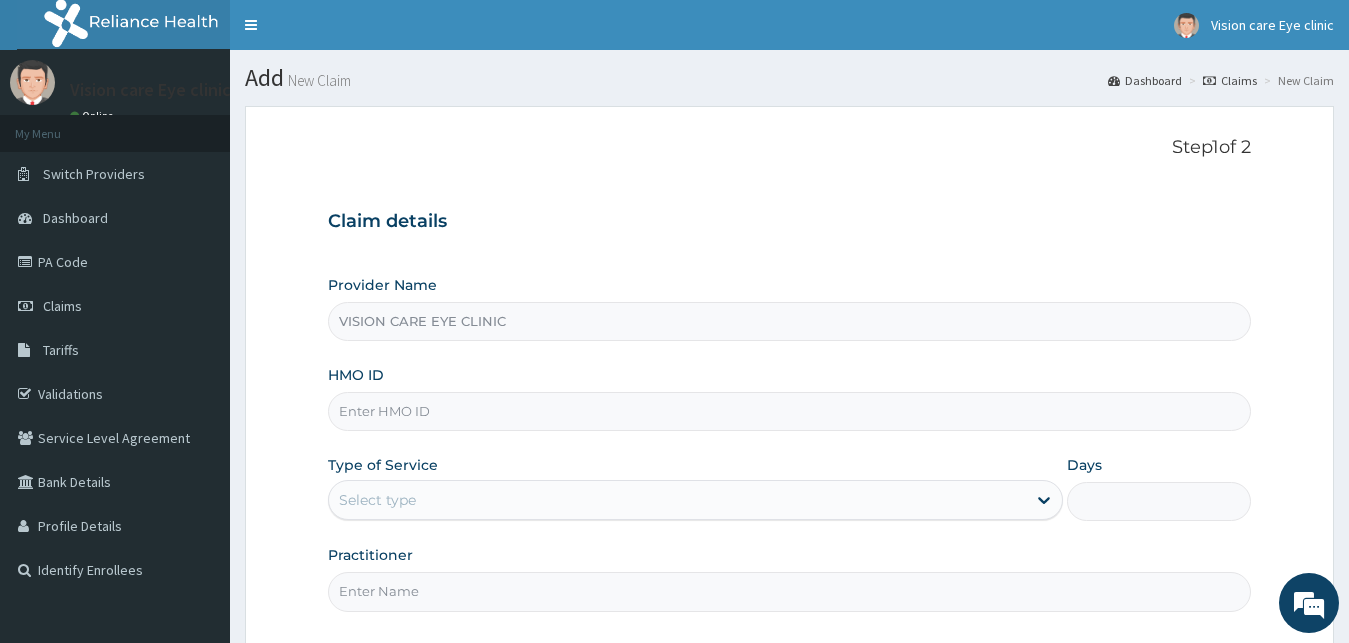 click on "HMO ID" at bounding box center [790, 411] 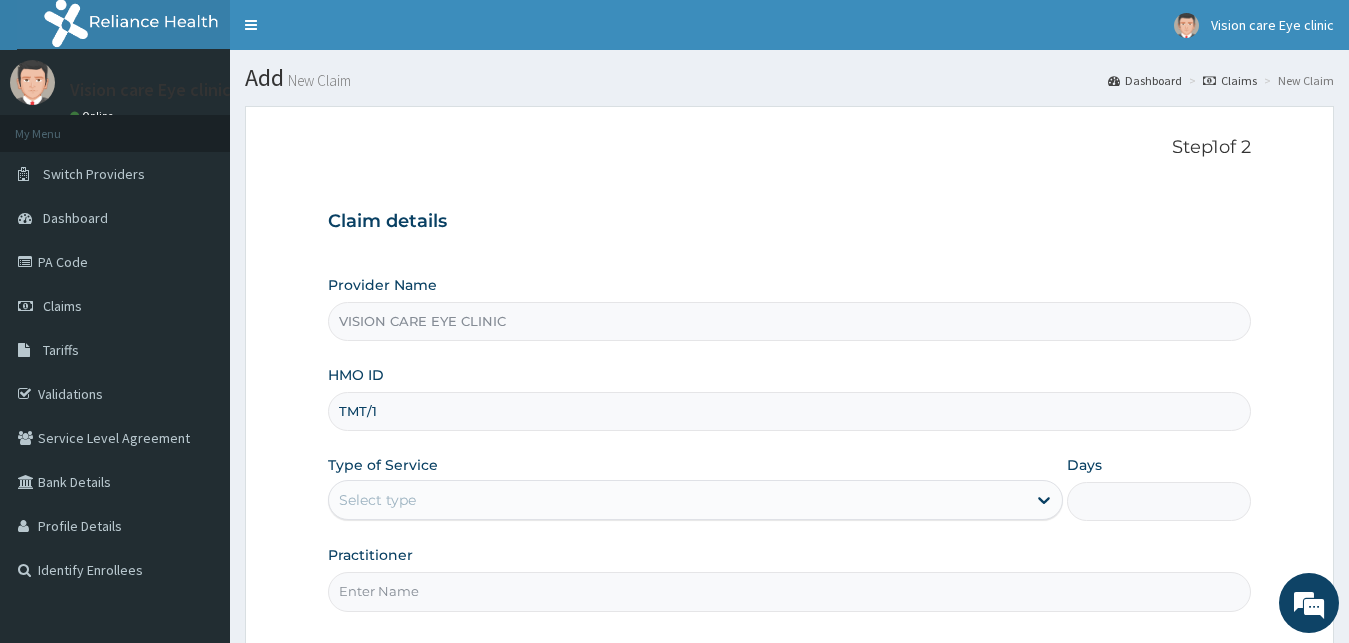 scroll, scrollTop: 0, scrollLeft: 0, axis: both 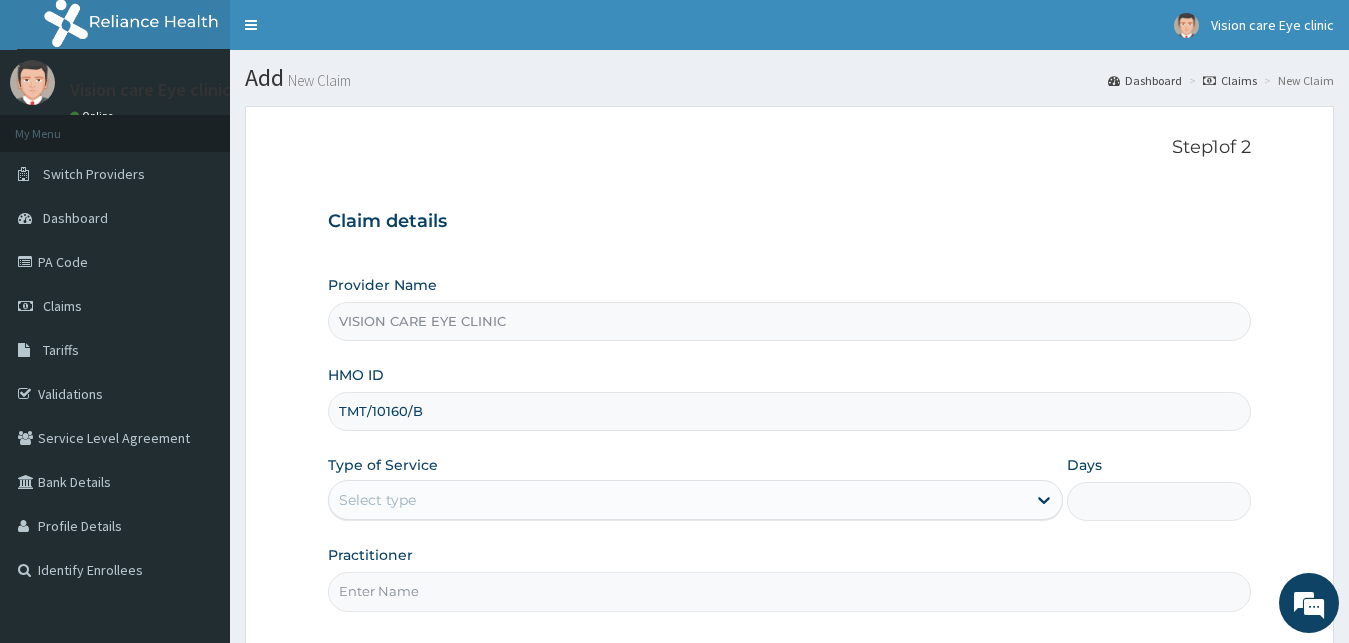 type on "TMT/10160/B" 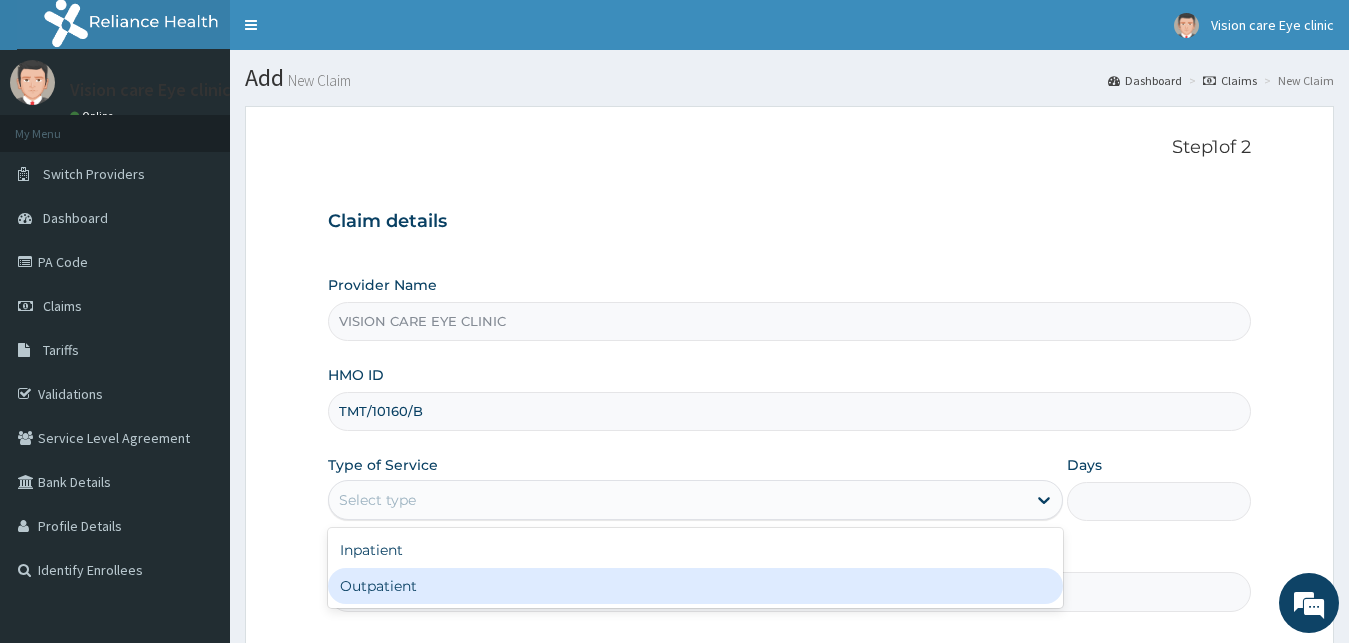 click on "Outpatient" at bounding box center (696, 586) 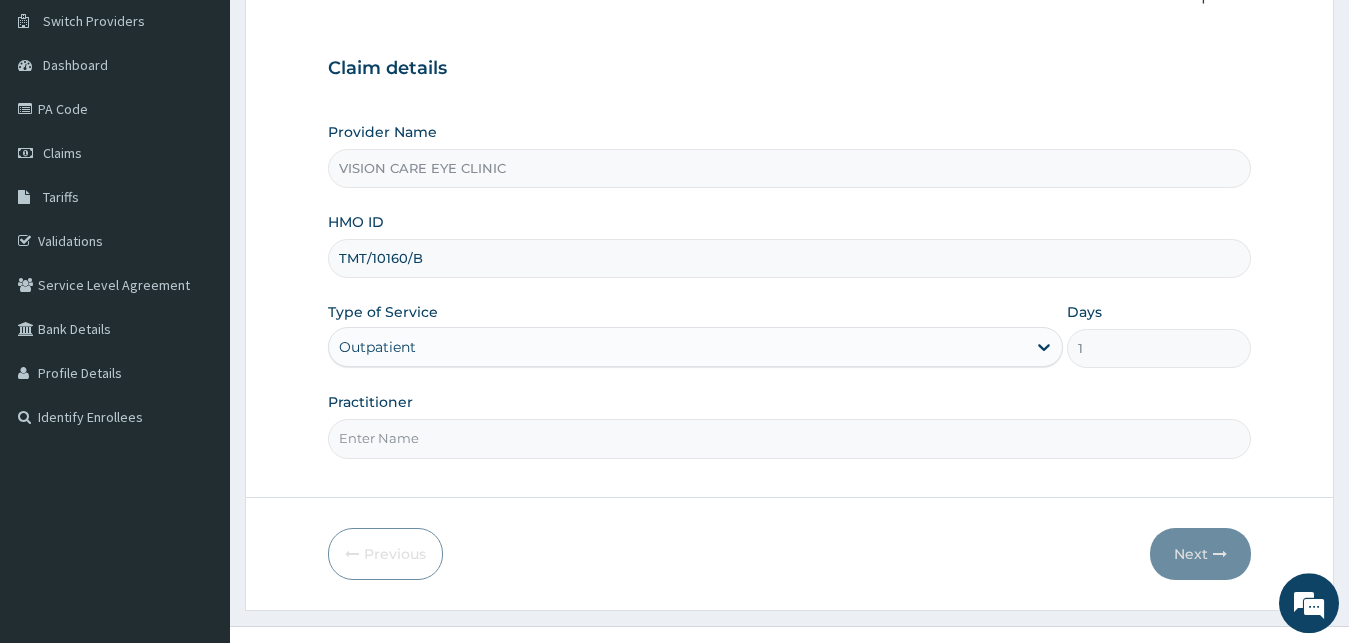 scroll, scrollTop: 187, scrollLeft: 0, axis: vertical 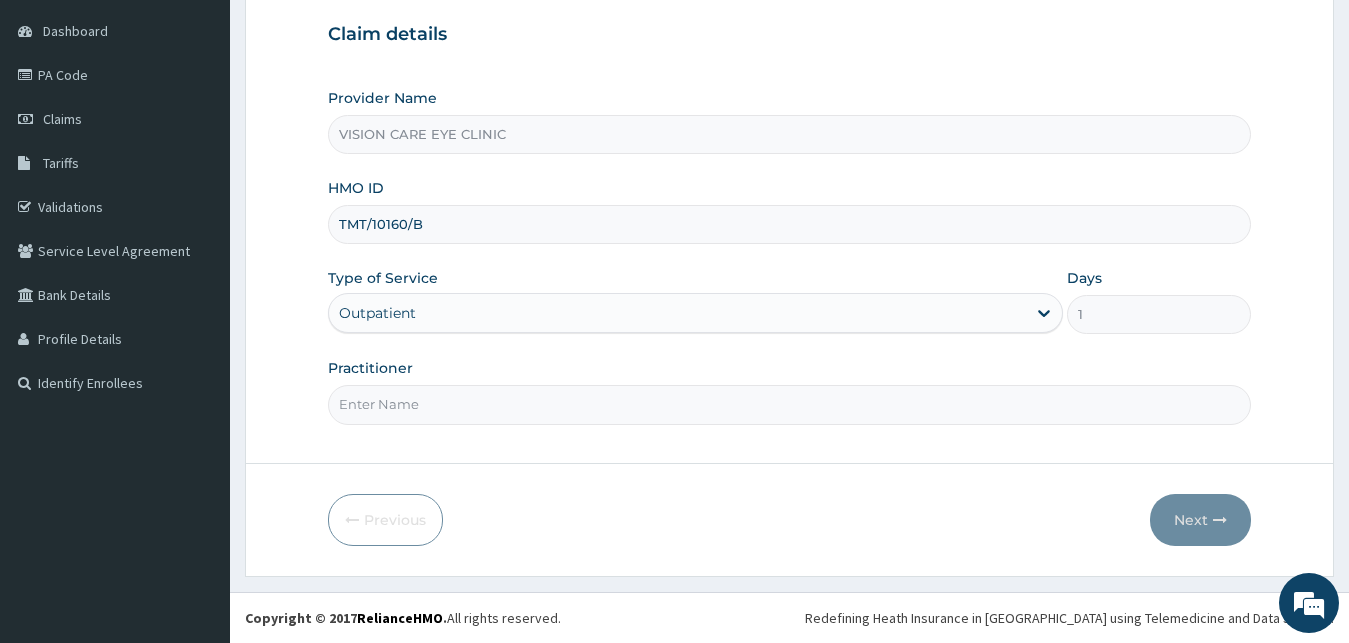 click on "Practitioner" at bounding box center (790, 404) 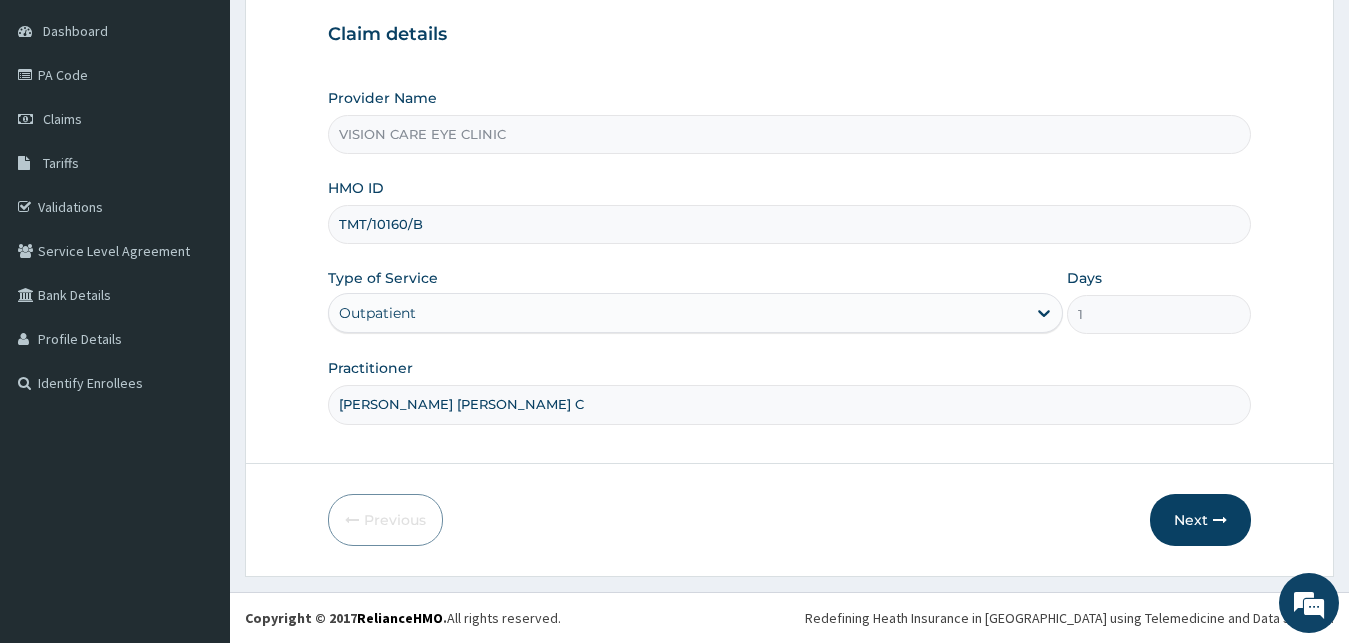 type on "[PERSON_NAME] [PERSON_NAME] C" 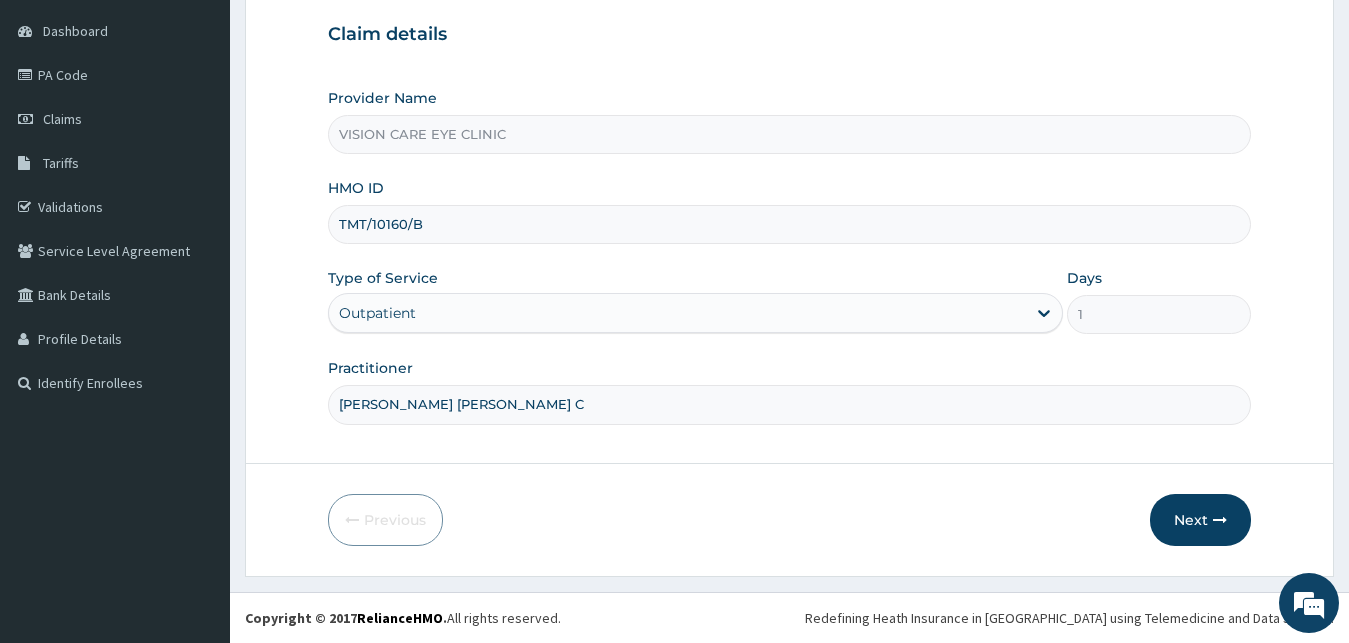 type 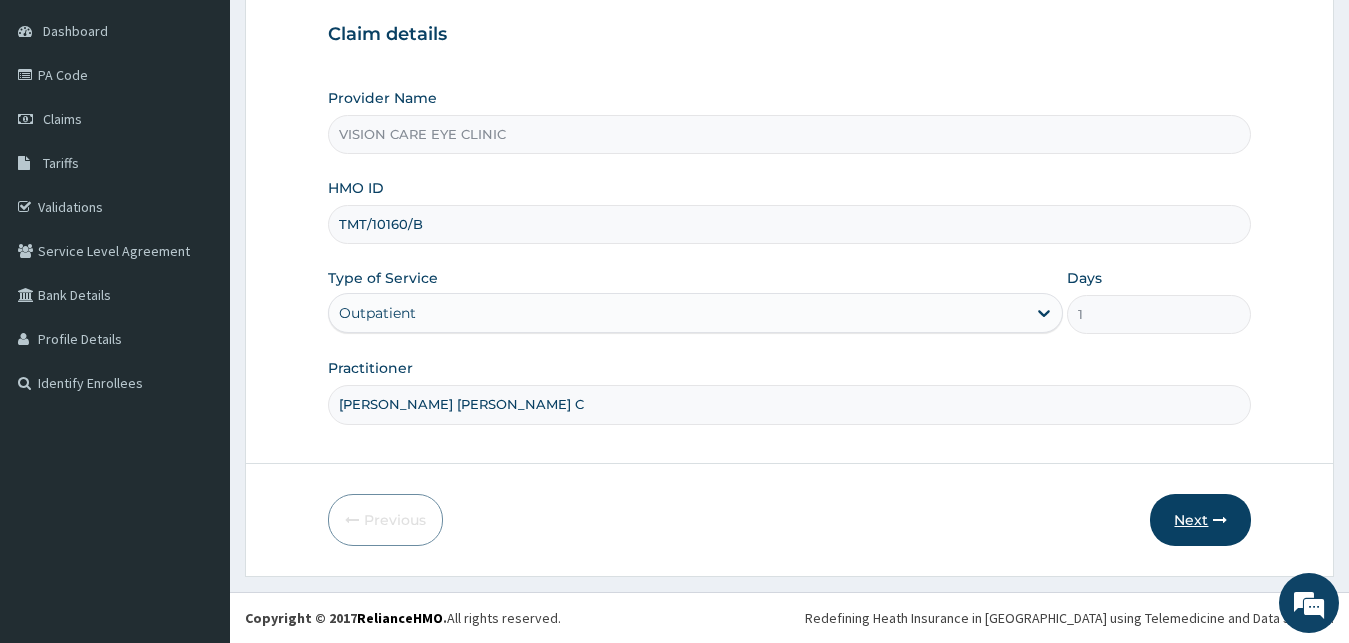 click on "Next" at bounding box center [1200, 520] 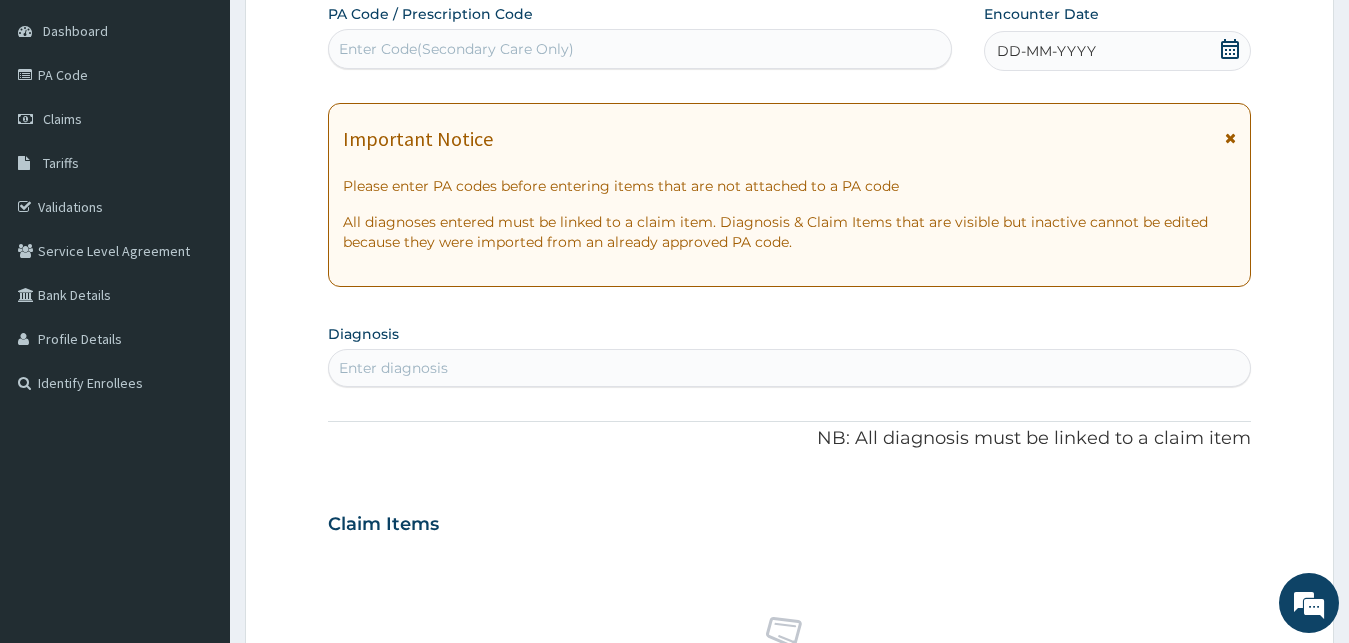 click on "Enter Code(Secondary Care Only)" at bounding box center (456, 49) 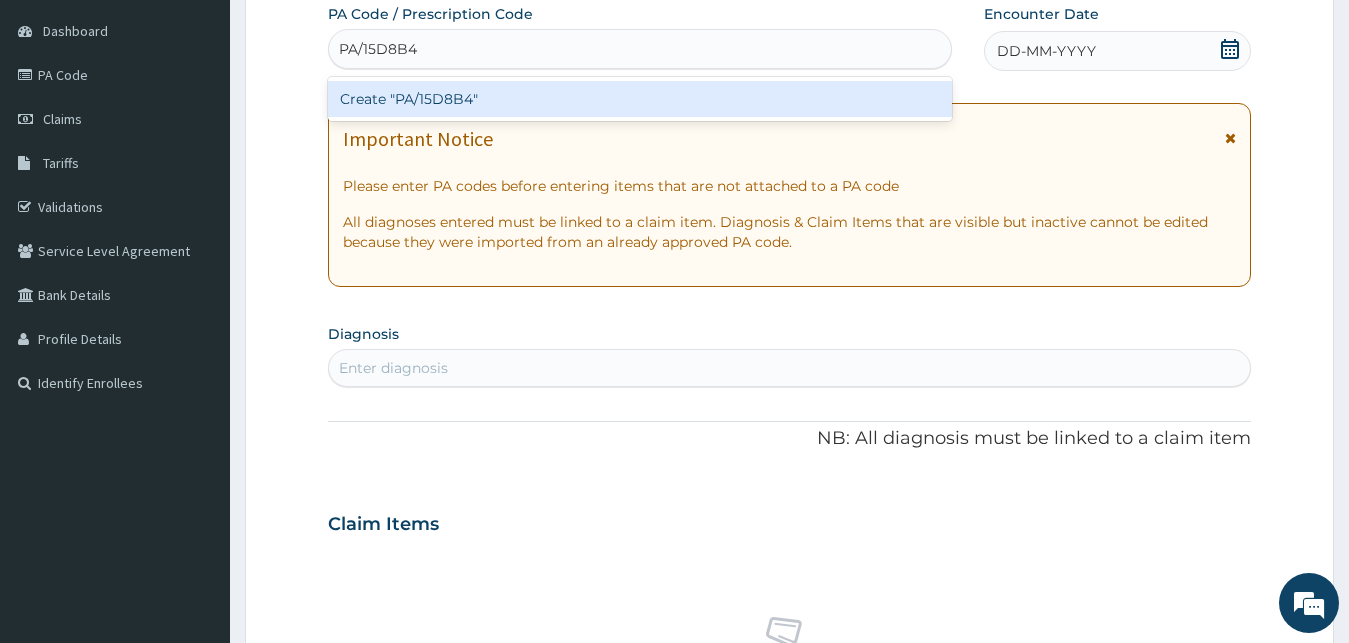click on "Create "PA/15D8B4"" at bounding box center (640, 99) 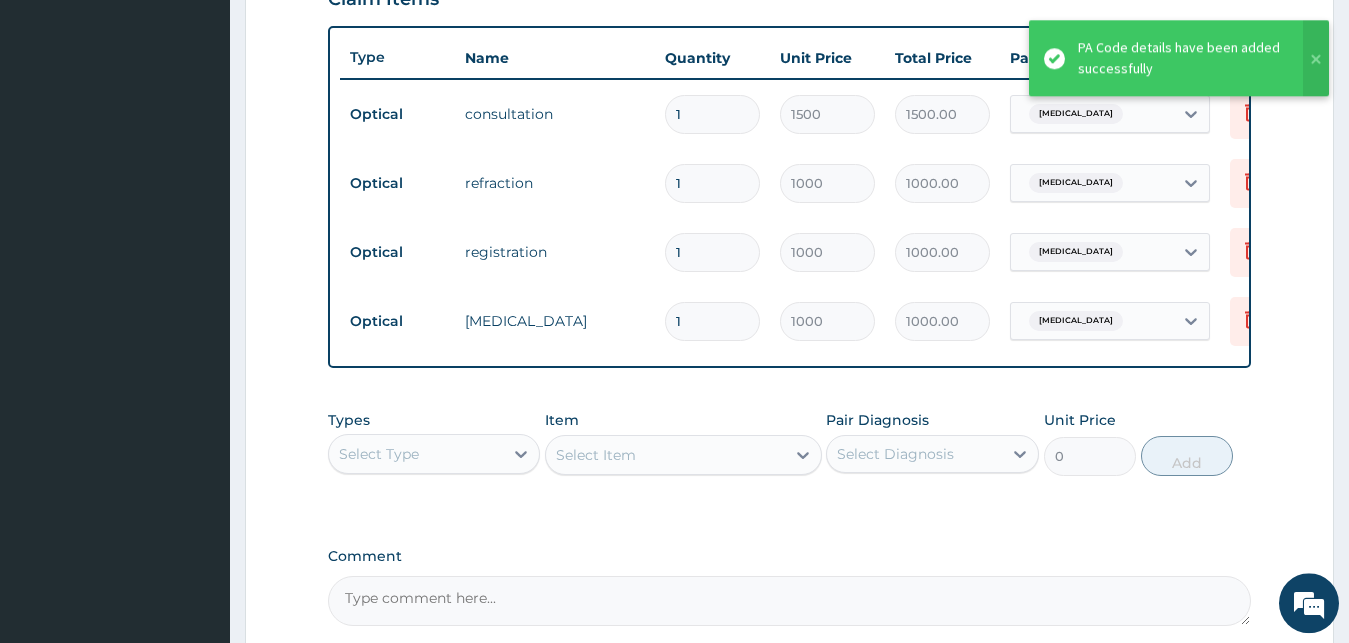 scroll, scrollTop: 928, scrollLeft: 0, axis: vertical 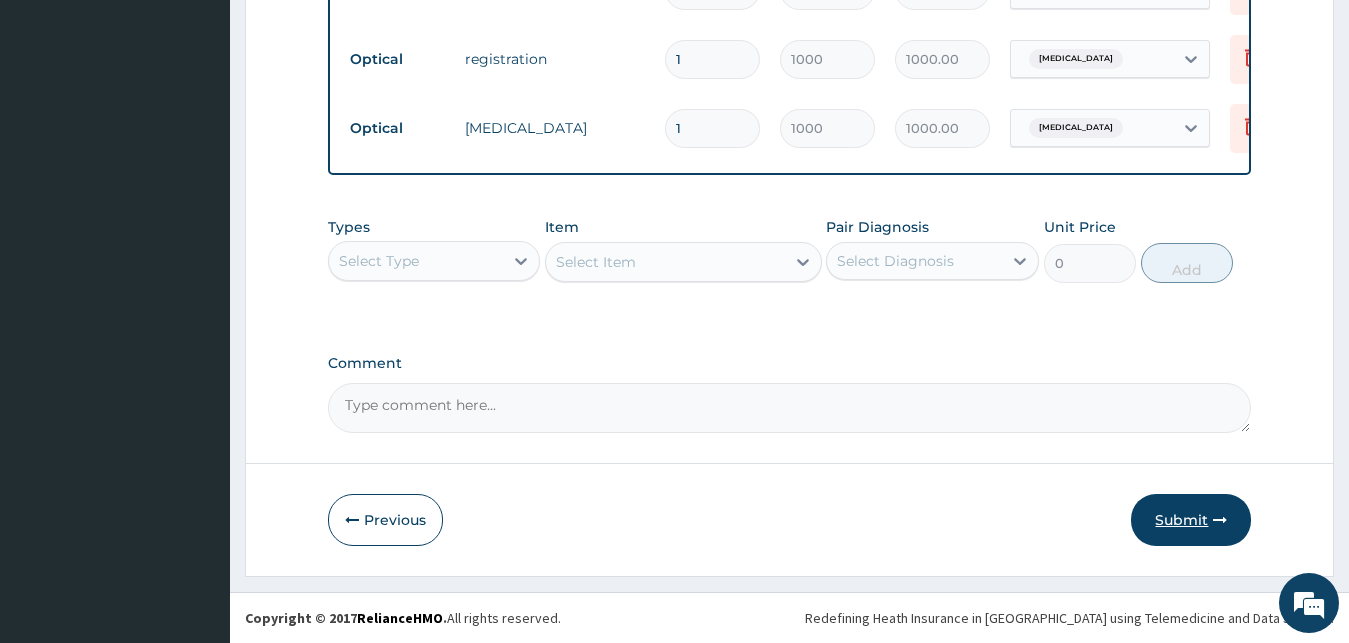 click on "Submit" at bounding box center [1191, 520] 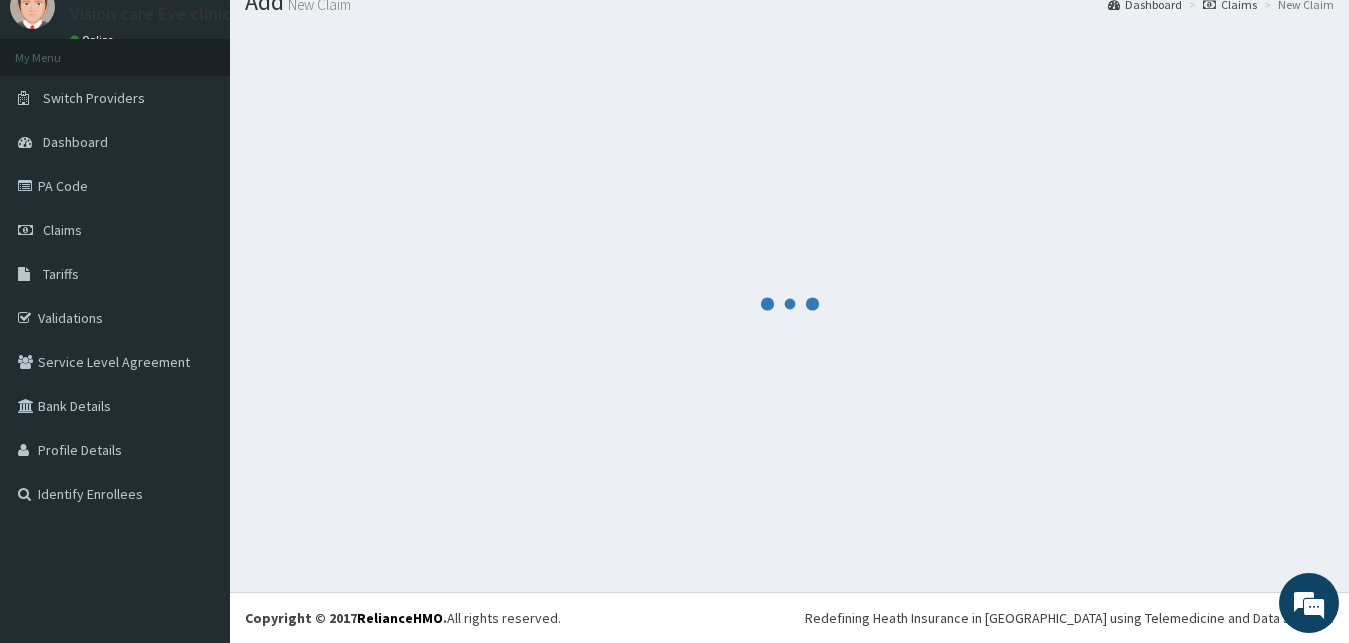scroll, scrollTop: 76, scrollLeft: 0, axis: vertical 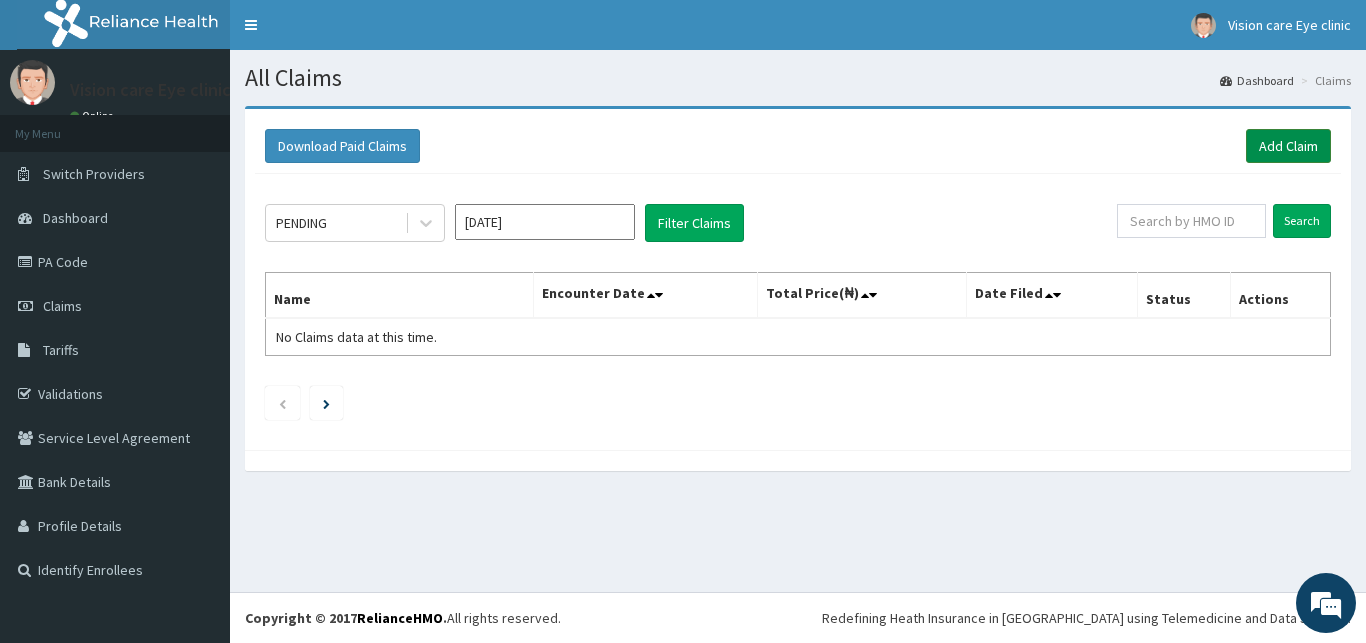 click on "Add Claim" at bounding box center [1288, 146] 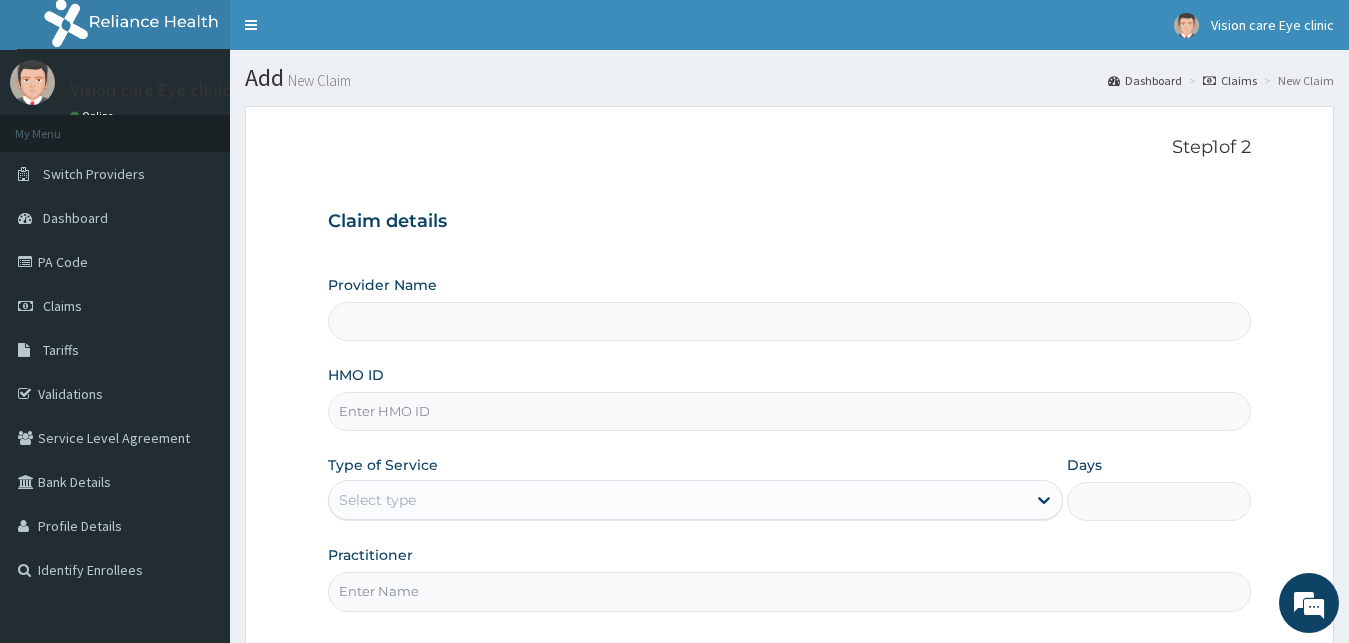 type on "VISION CARE EYE CLINIC" 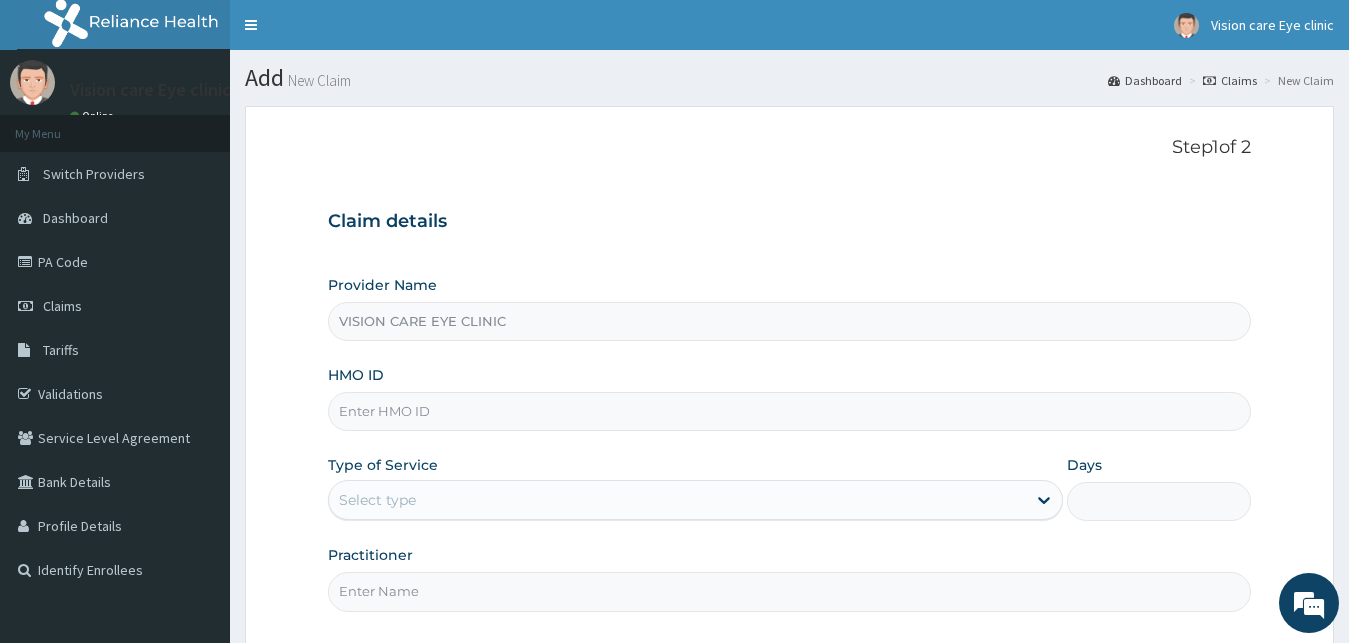 scroll, scrollTop: 0, scrollLeft: 0, axis: both 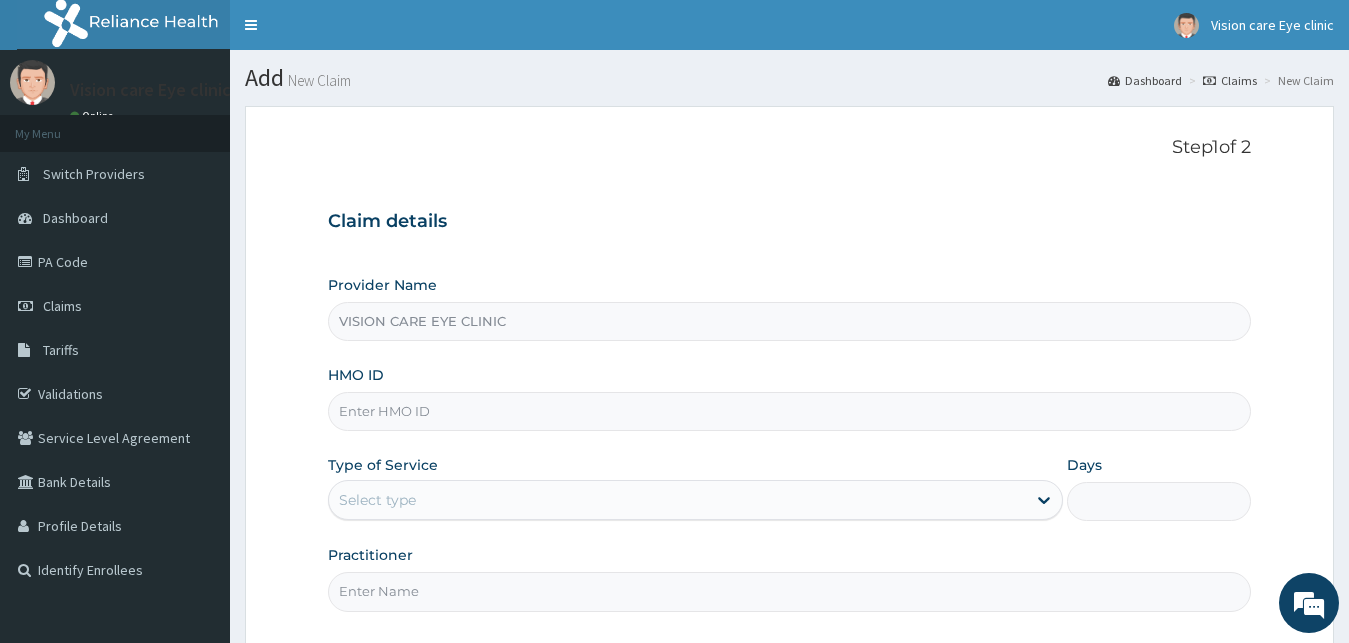 click on "HMO ID" at bounding box center (790, 411) 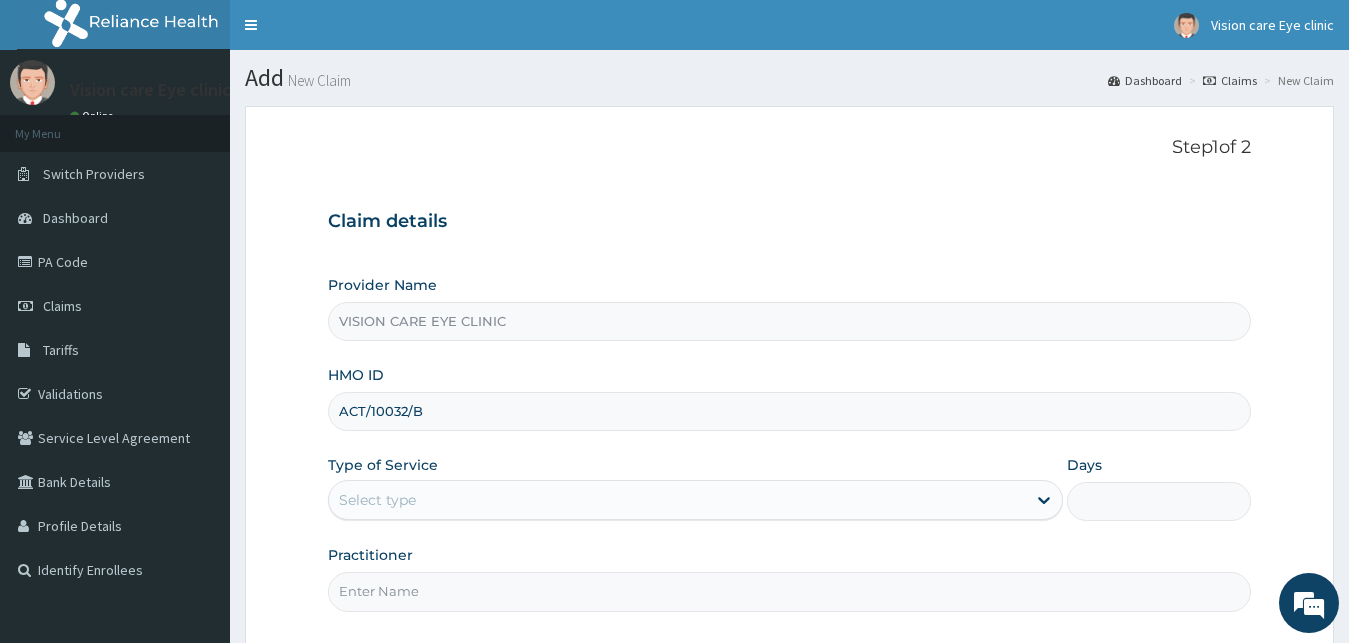 scroll, scrollTop: 0, scrollLeft: 0, axis: both 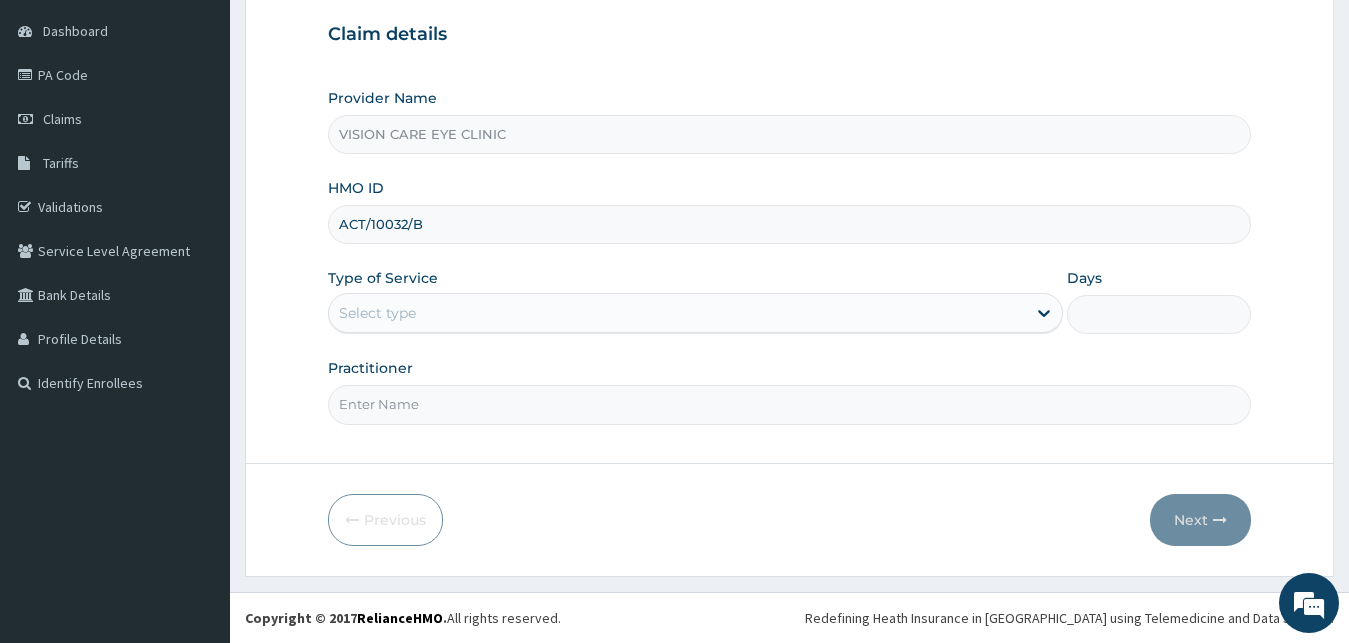 type on "ACT/10032/B" 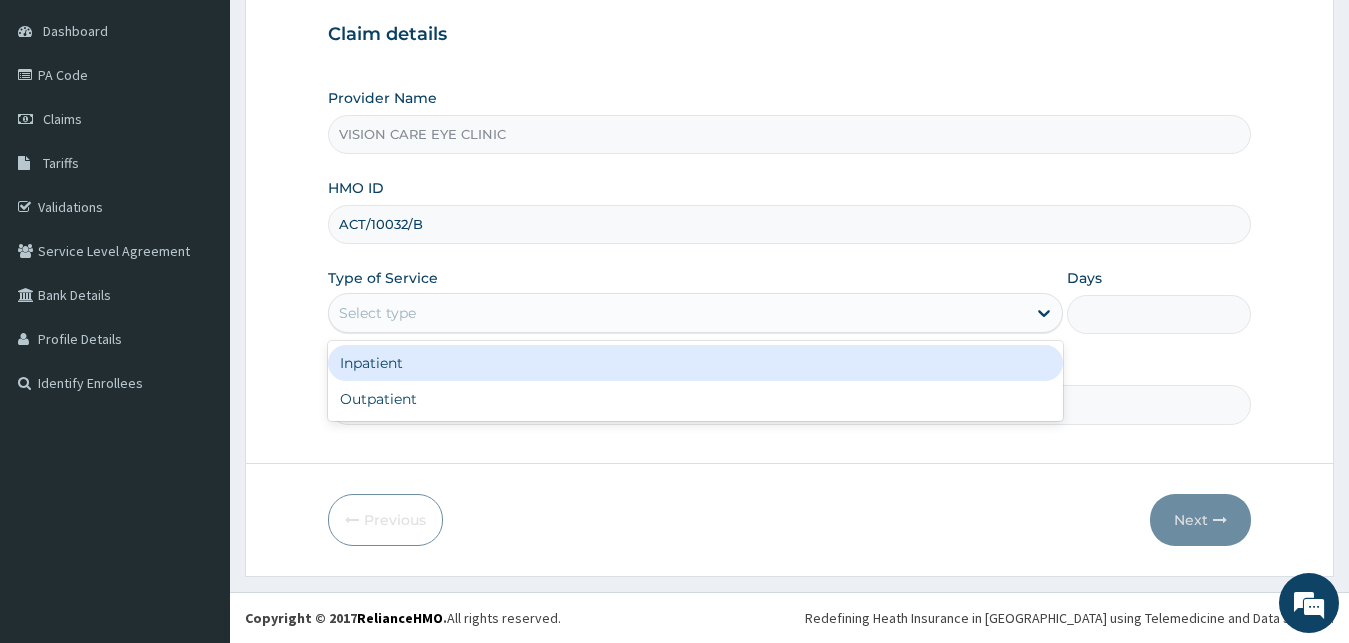 click on "Select type" at bounding box center (377, 313) 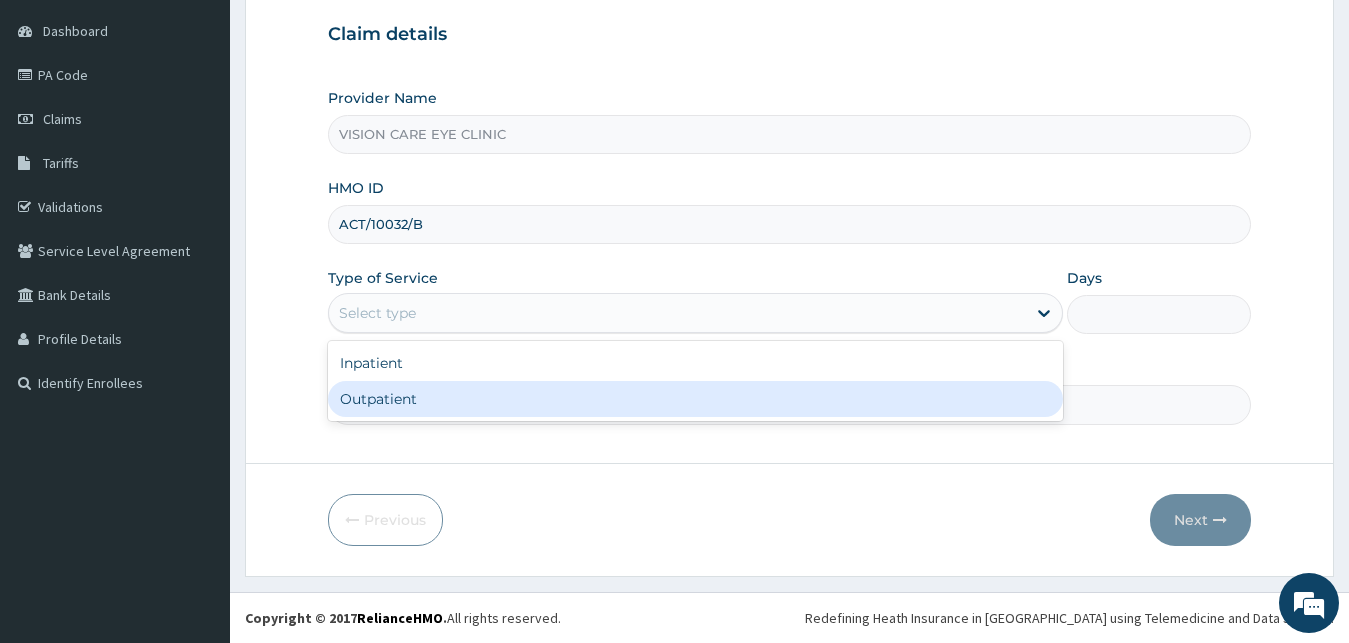 click on "Outpatient" at bounding box center [696, 399] 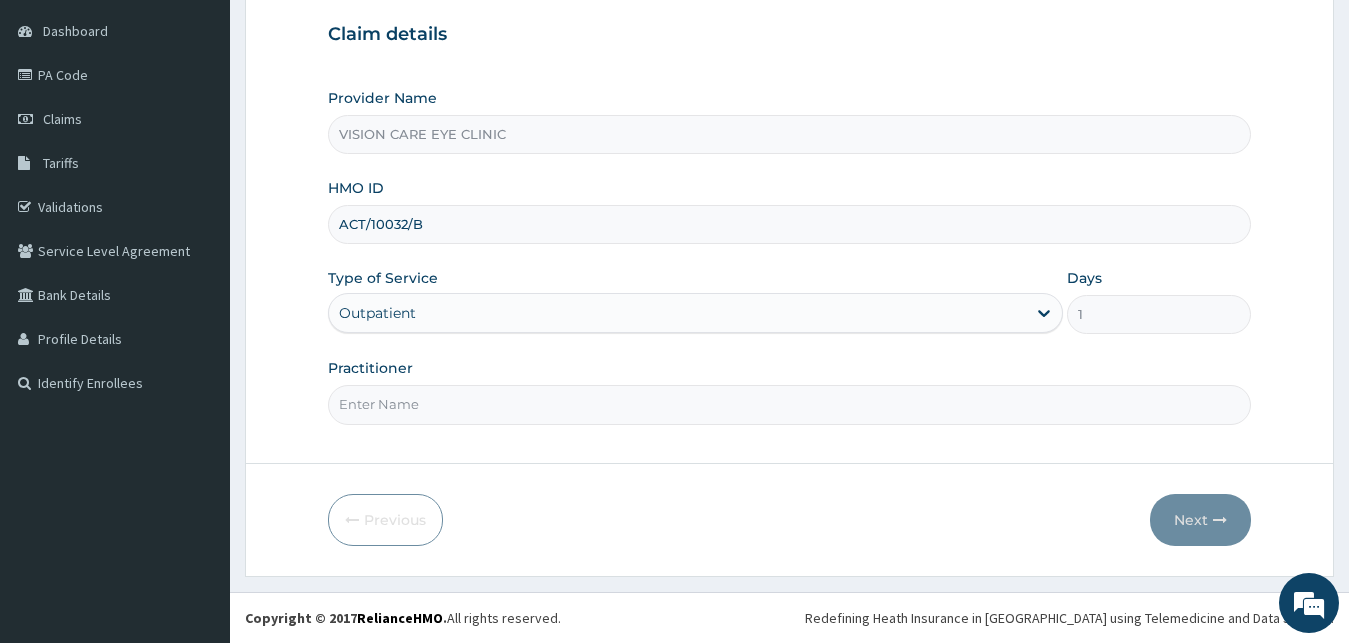 click on "Practitioner" at bounding box center (790, 404) 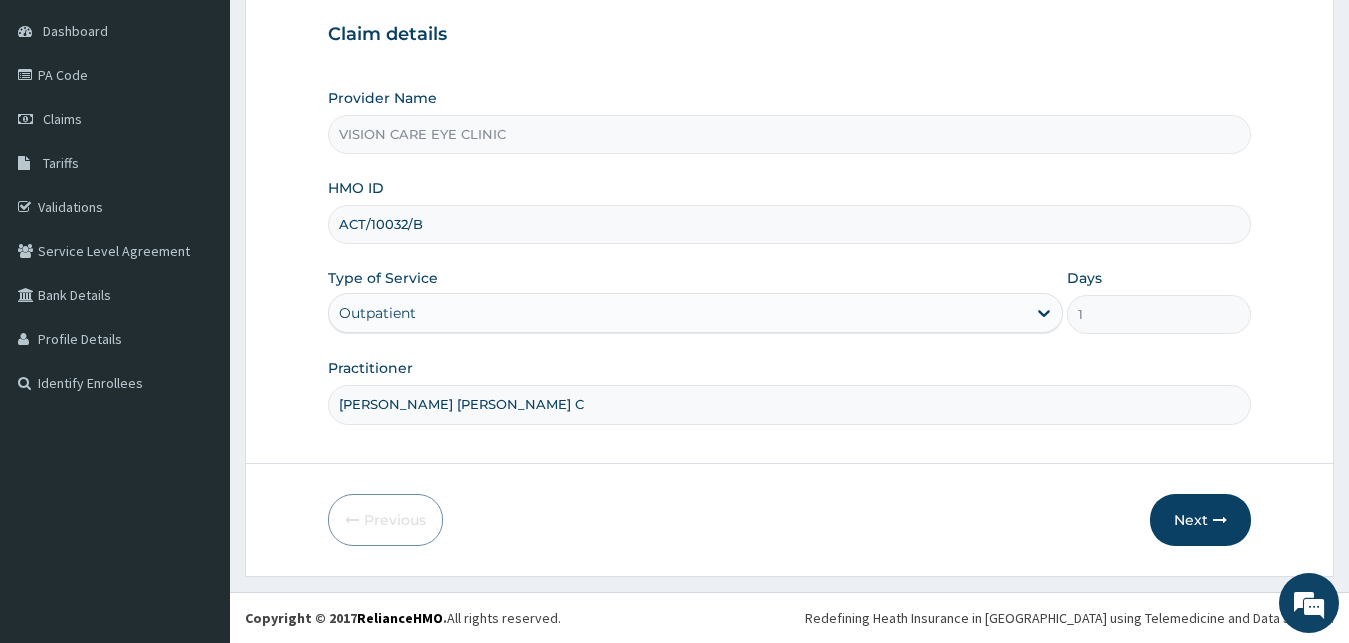 type on "DR OHIRI COLLINS C" 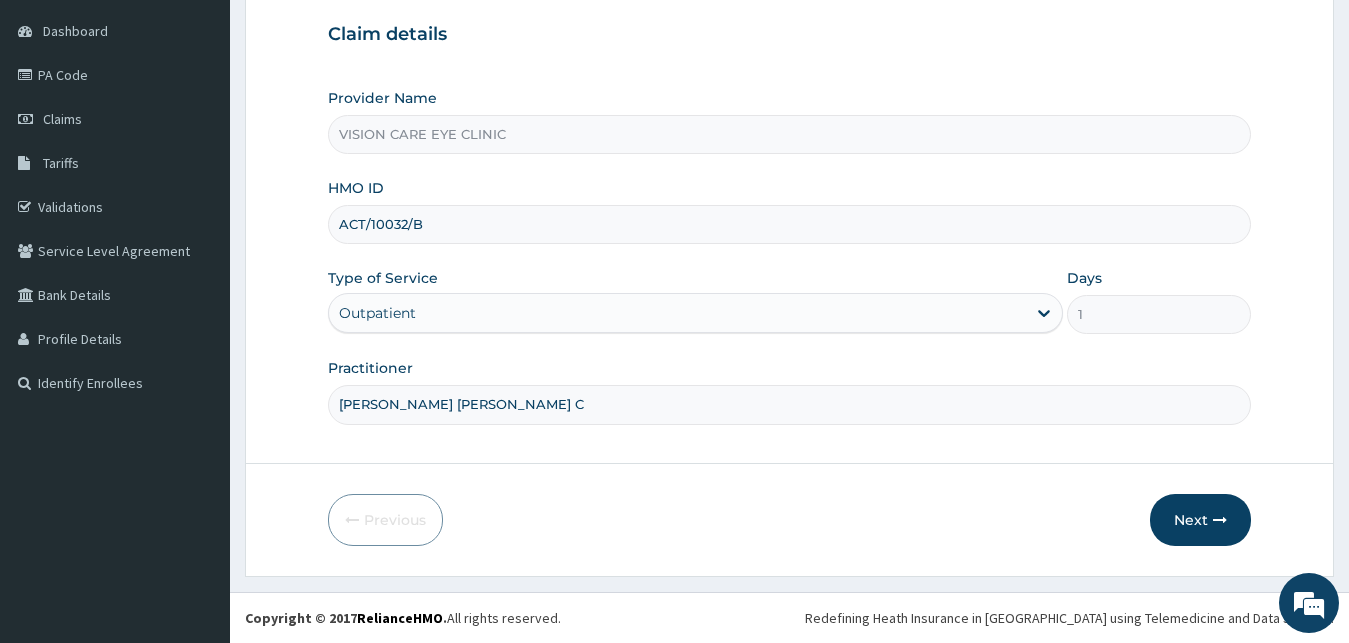type 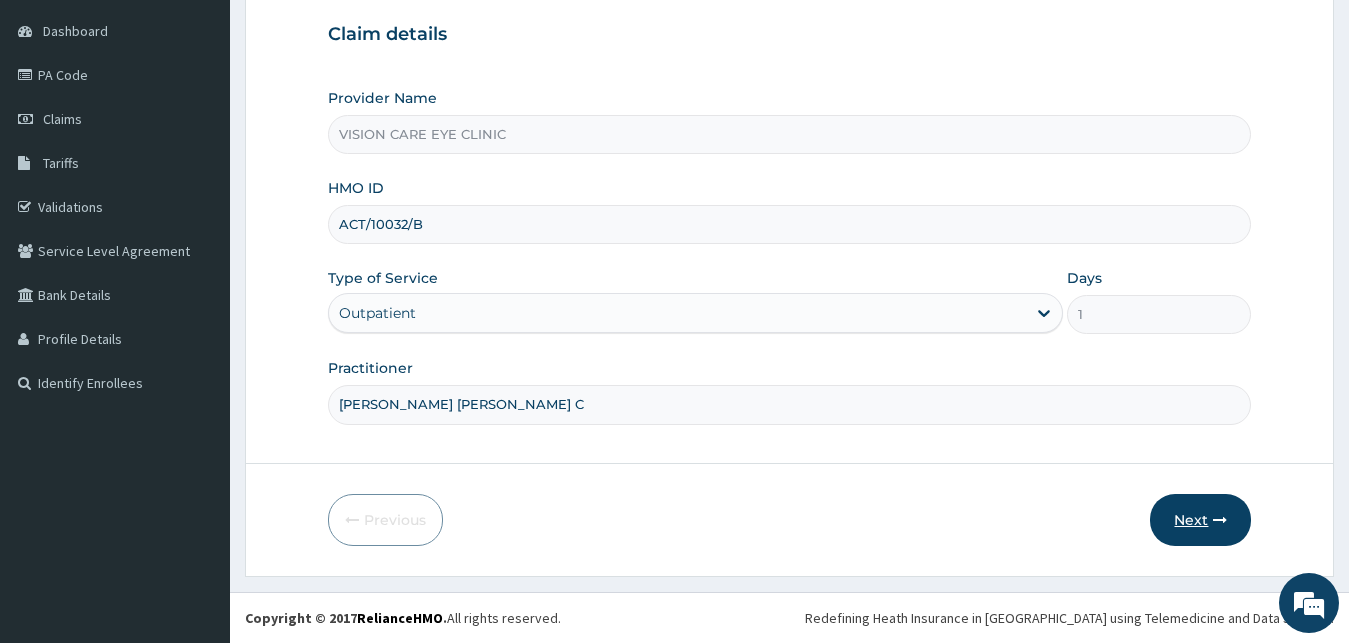 click on "Next" at bounding box center [1200, 520] 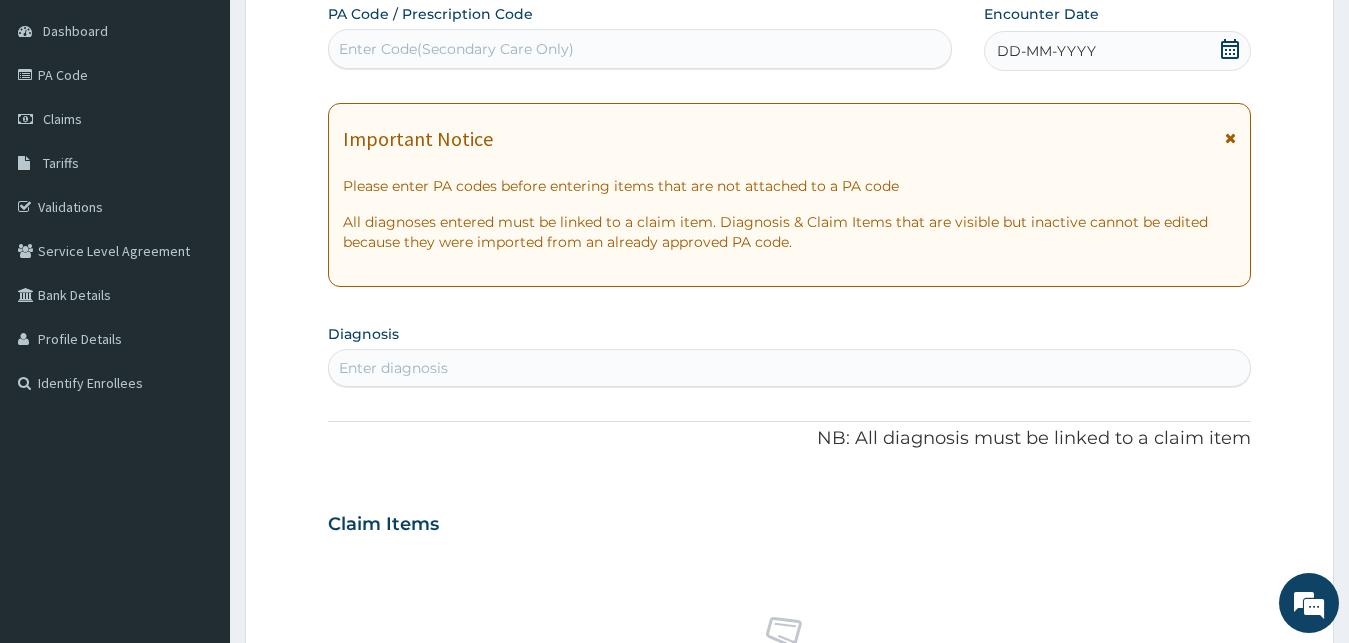 click on "Enter Code(Secondary Care Only)" at bounding box center (640, 49) 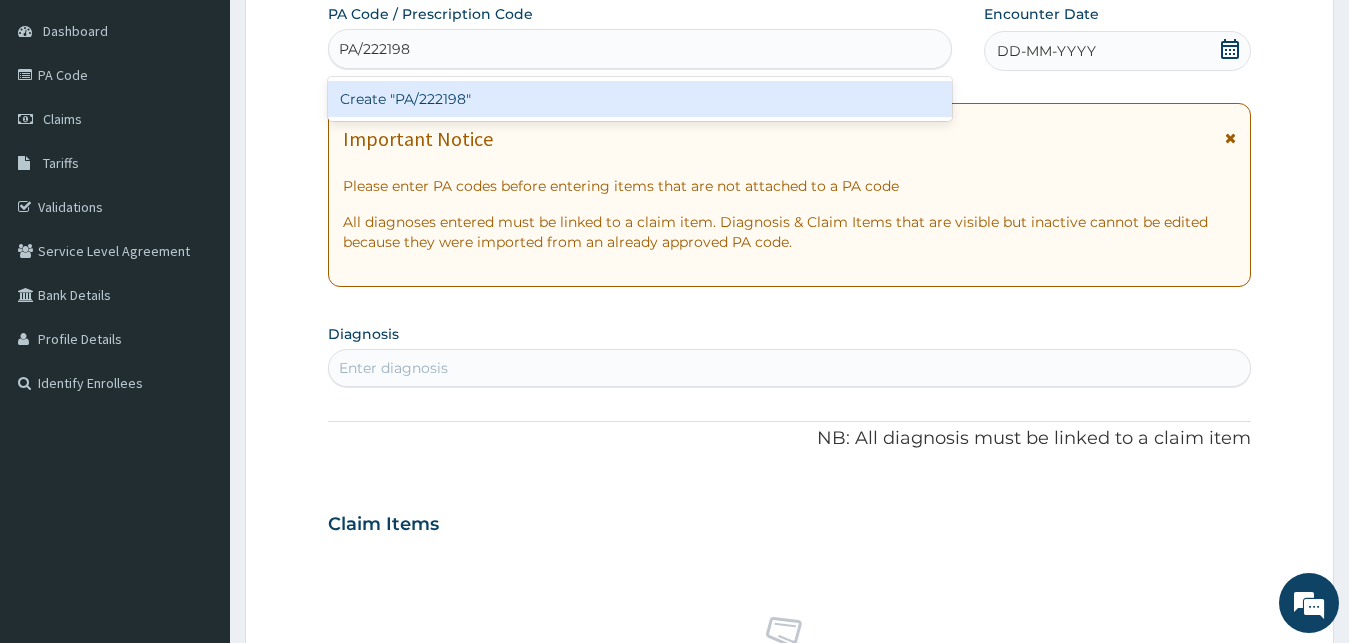 click on "Create "PA/222198"" at bounding box center [640, 99] 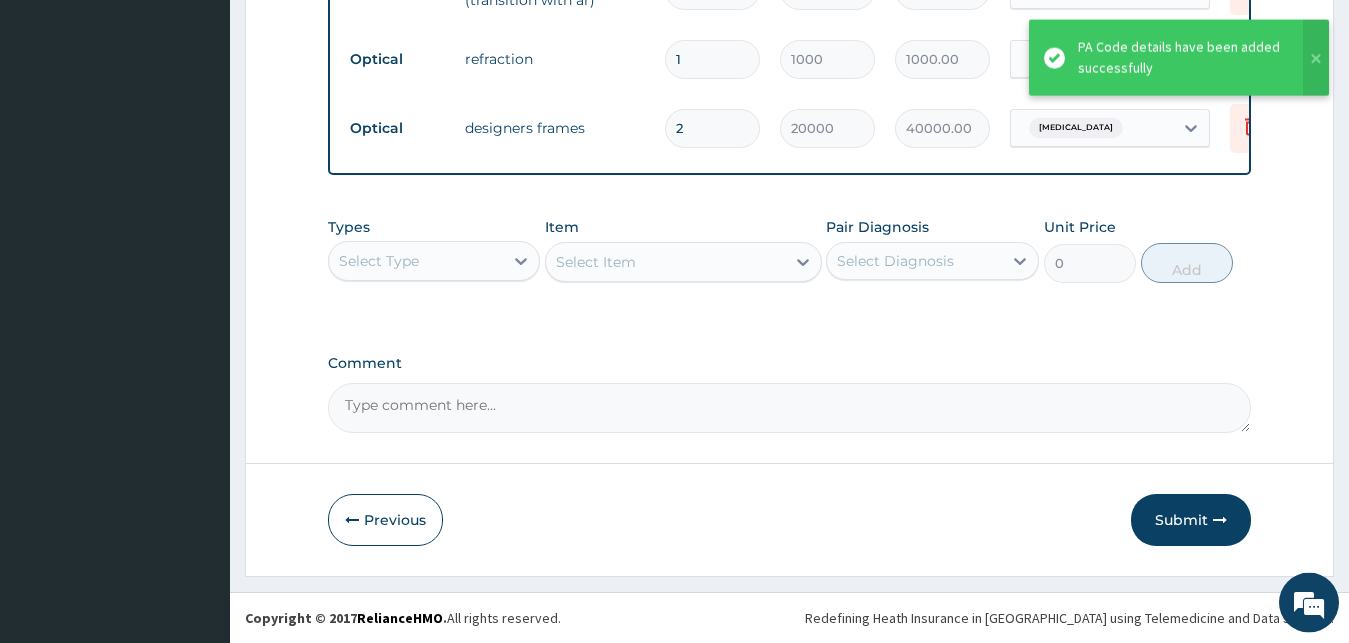 scroll, scrollTop: 1342, scrollLeft: 0, axis: vertical 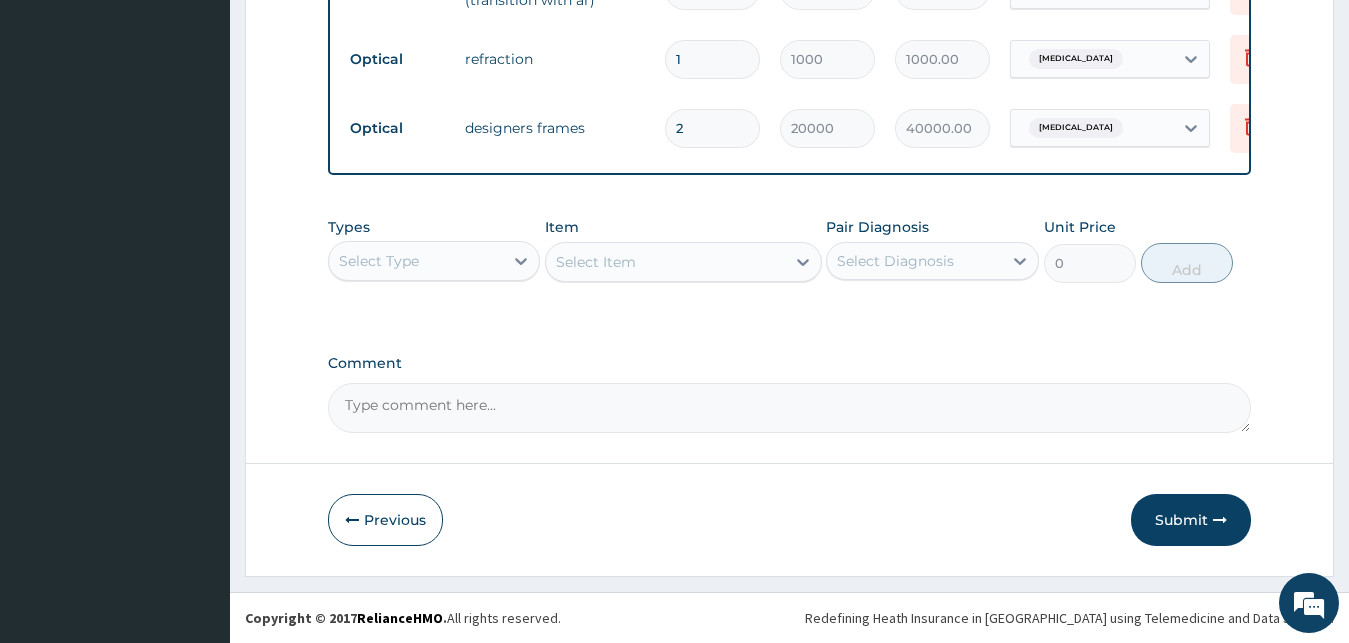 click on "Comment" at bounding box center [790, 408] 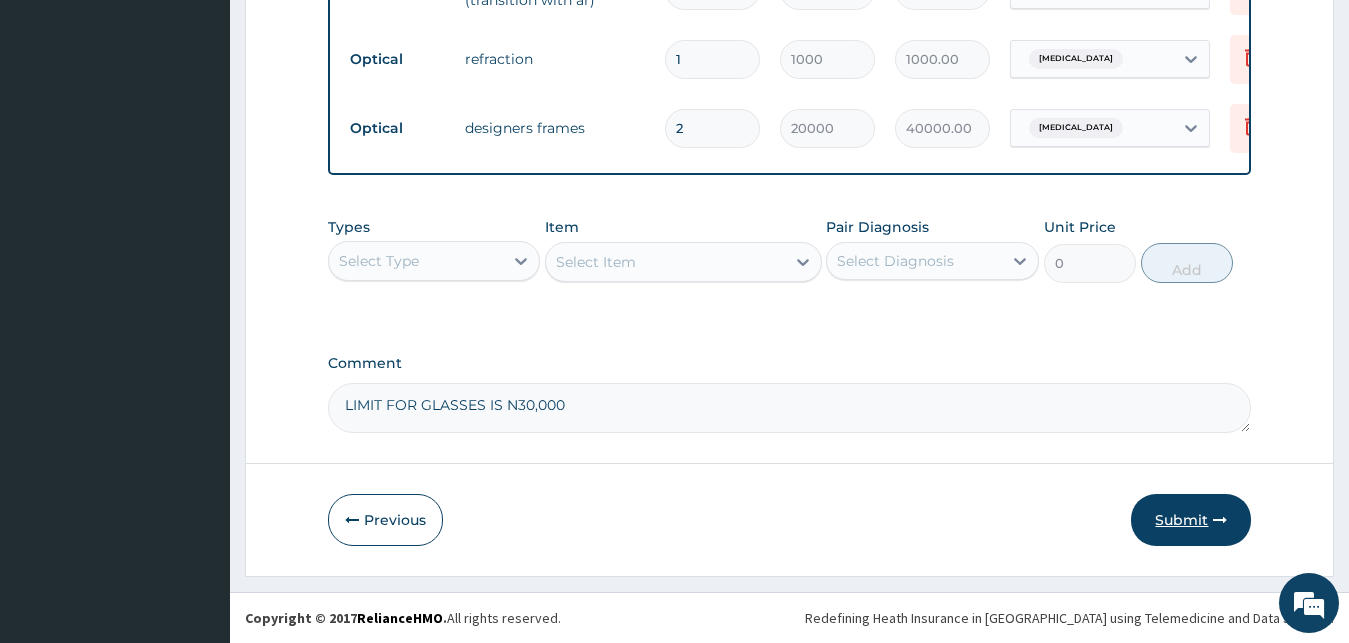 type on "LIMIT FOR GLASSES IS N30,000" 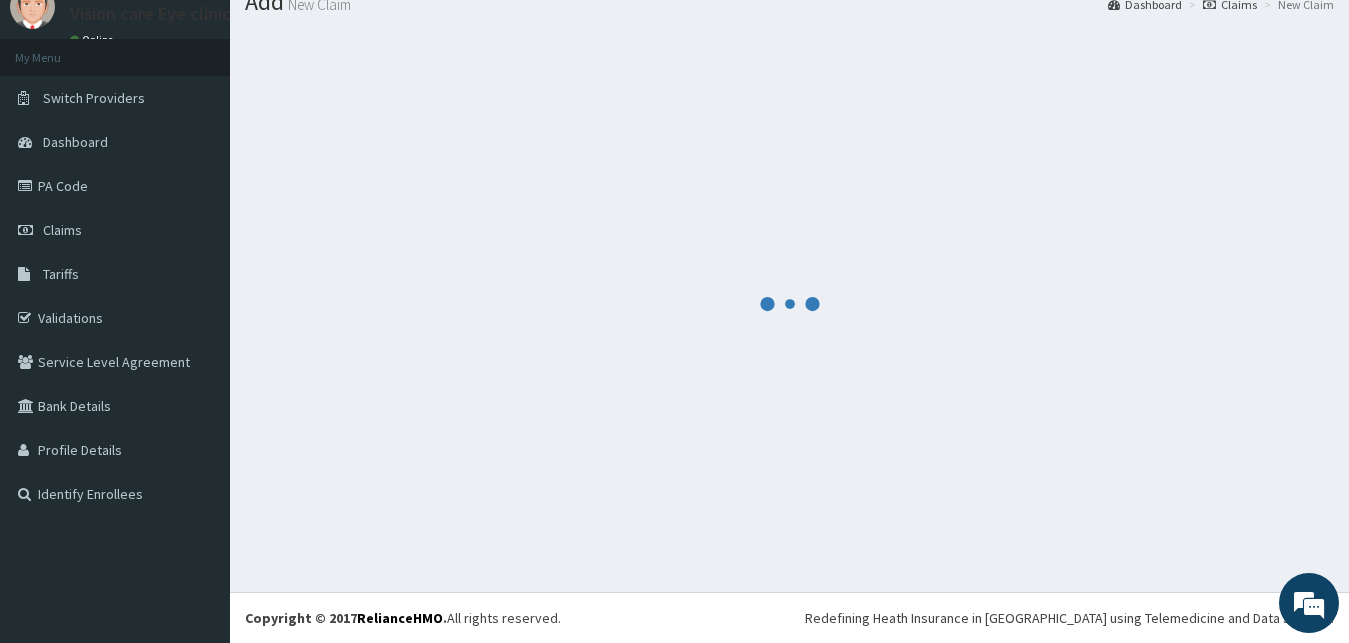 scroll, scrollTop: 76, scrollLeft: 0, axis: vertical 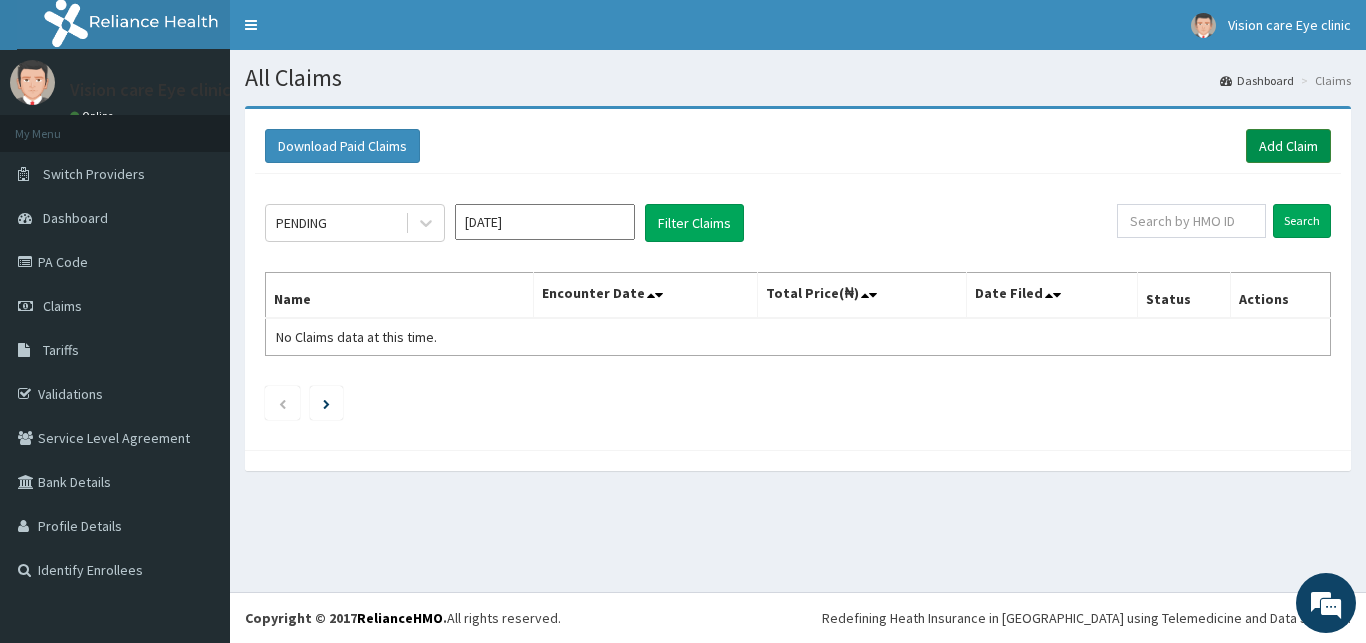 click on "Add Claim" at bounding box center (1288, 146) 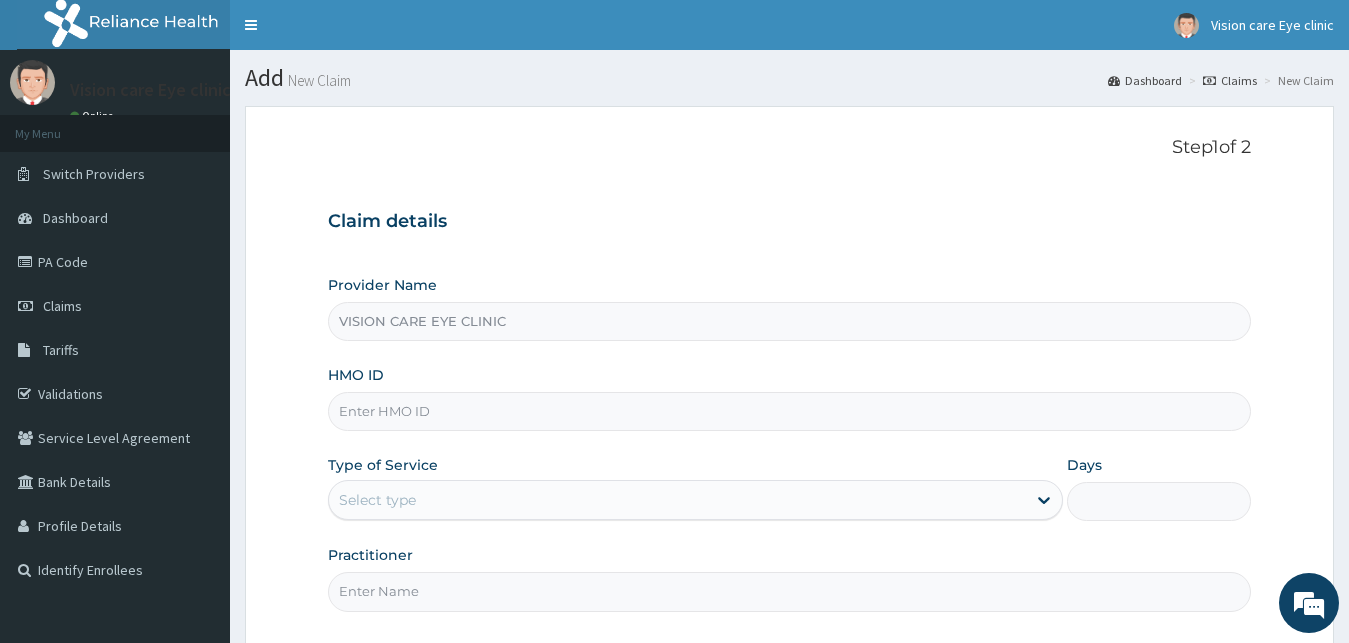 scroll, scrollTop: 0, scrollLeft: 0, axis: both 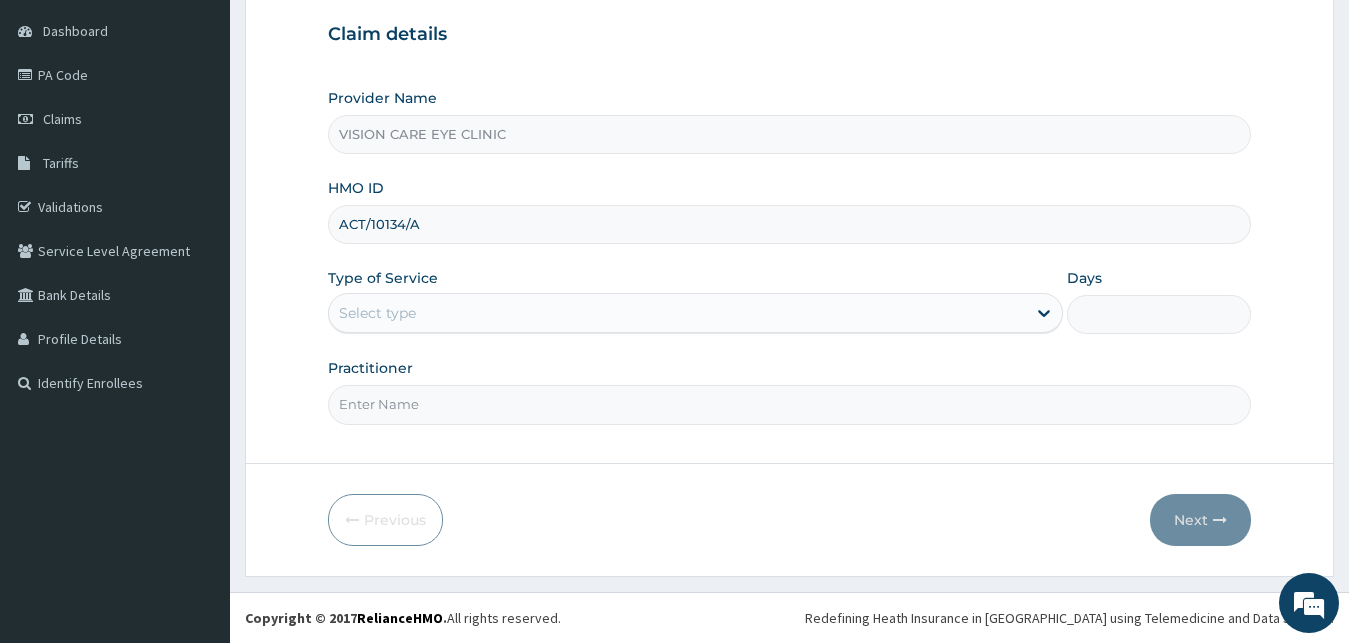 type on "ACT/10134/A" 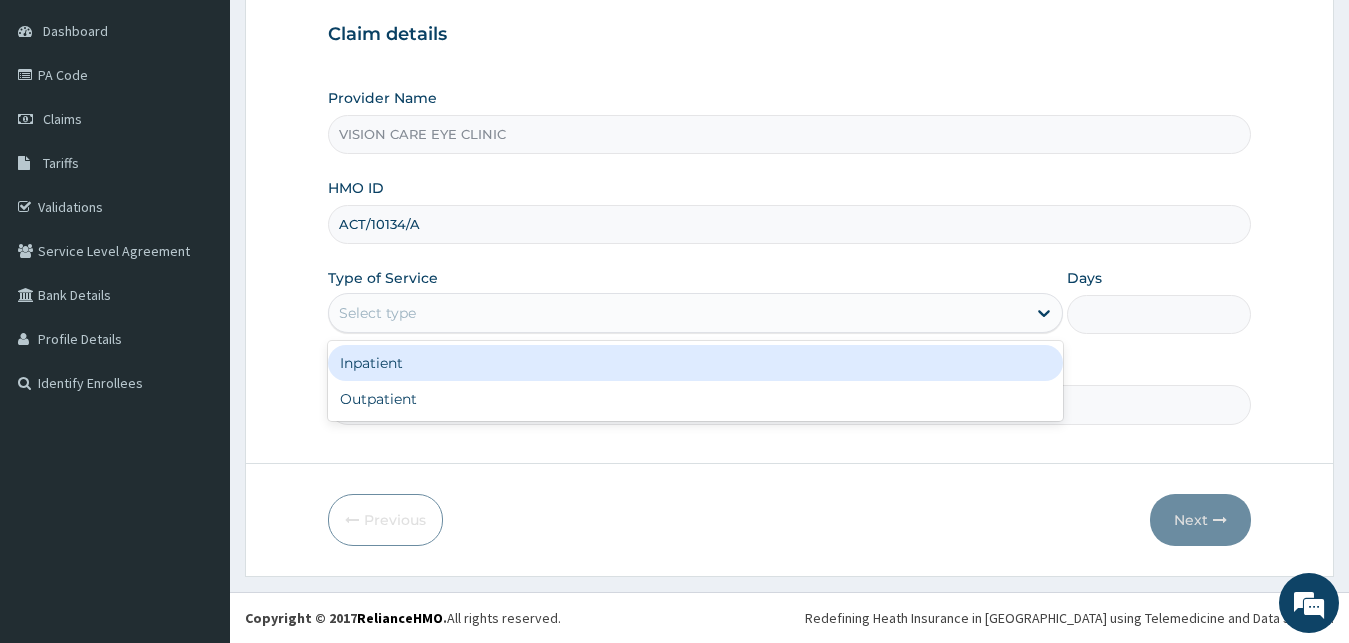 click on "Select type" at bounding box center [377, 313] 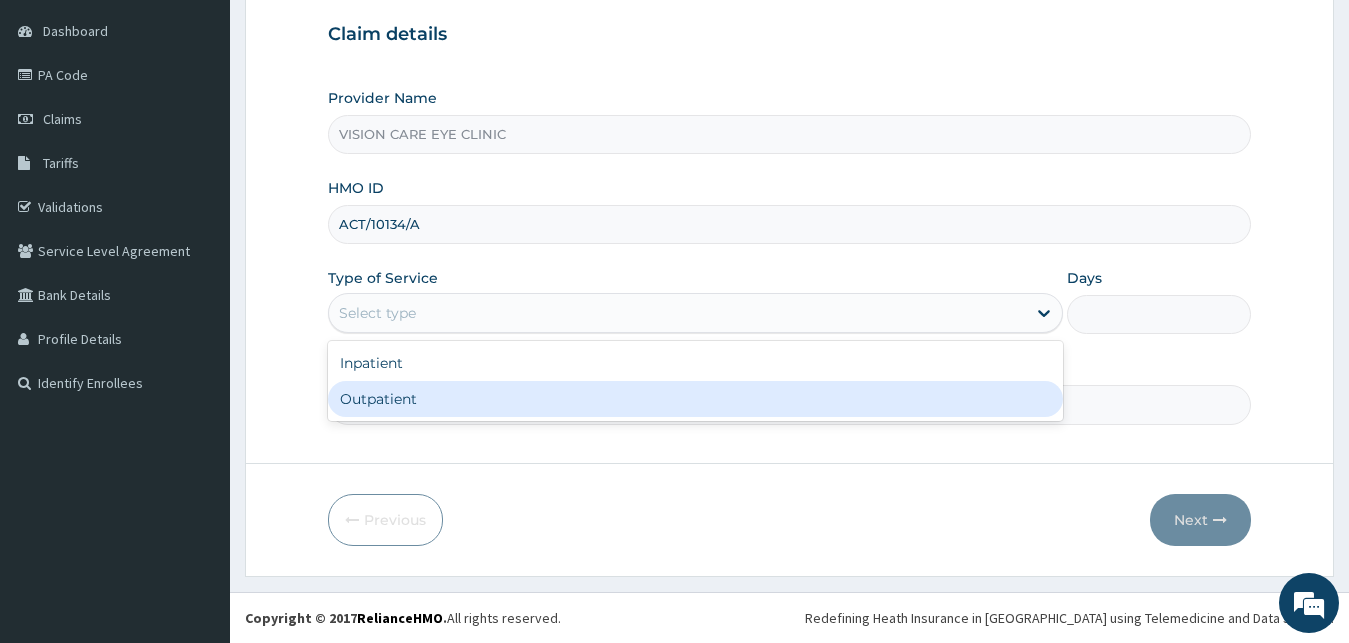 click on "Outpatient" at bounding box center (696, 399) 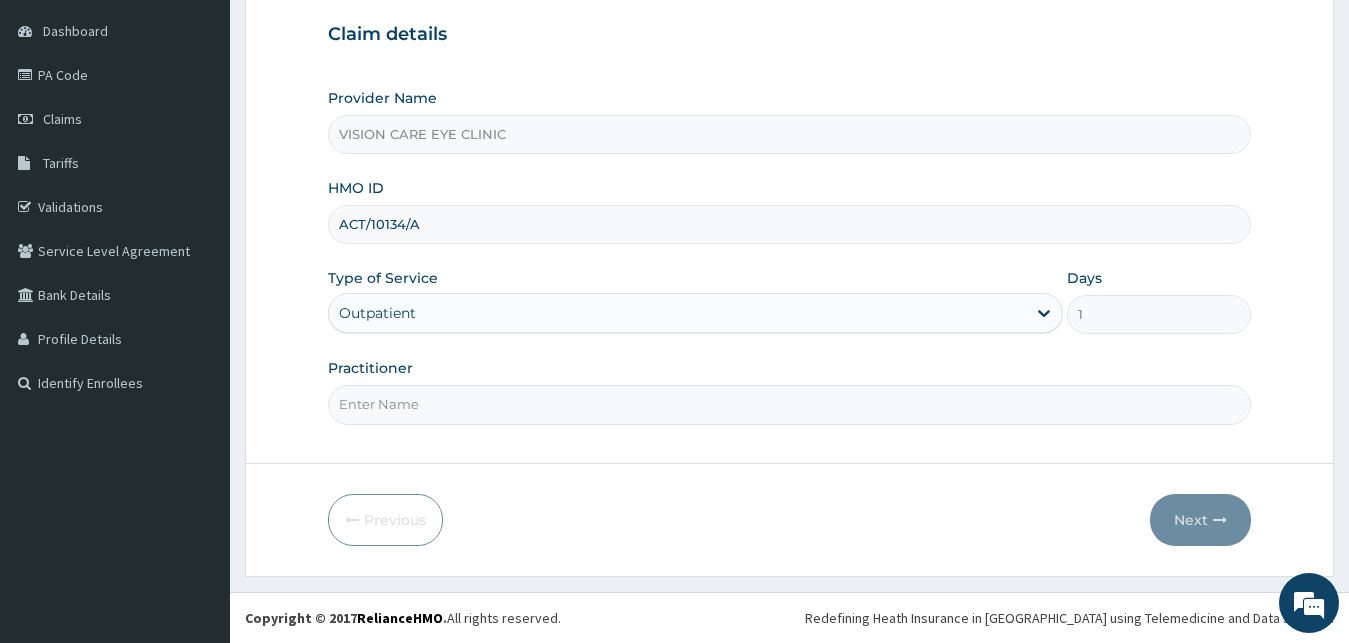 click on "Practitioner" at bounding box center [790, 404] 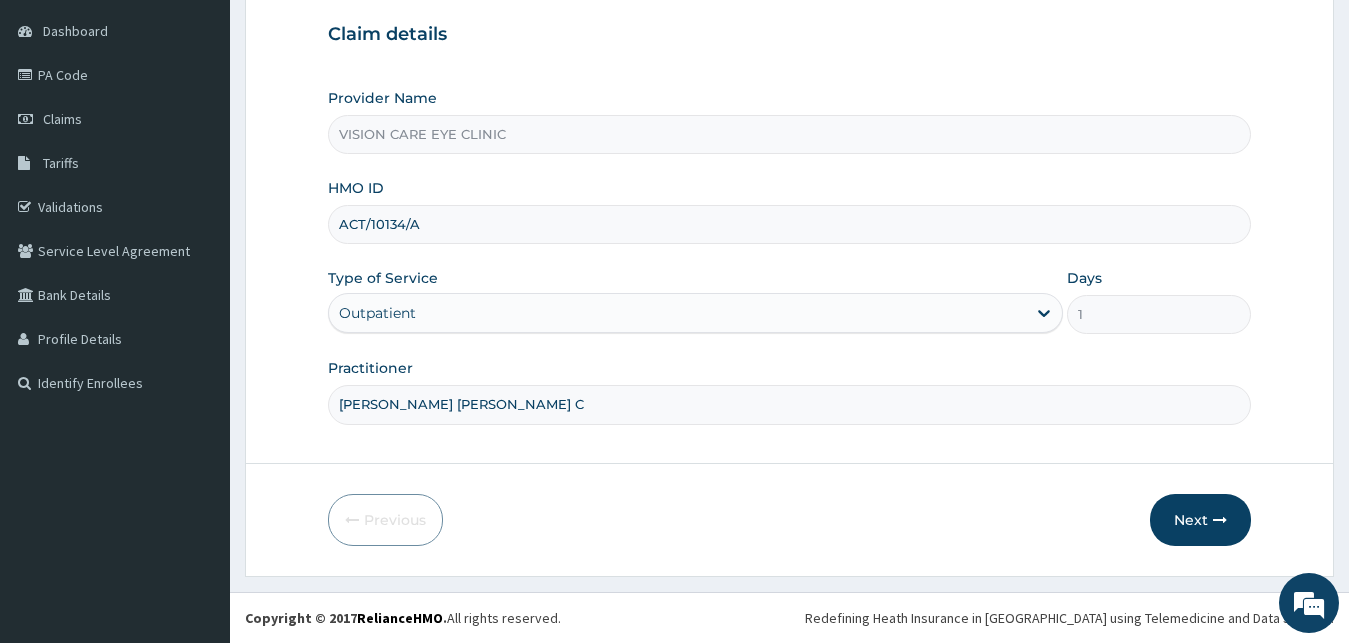 type on "DR OHIRI COLLINS C" 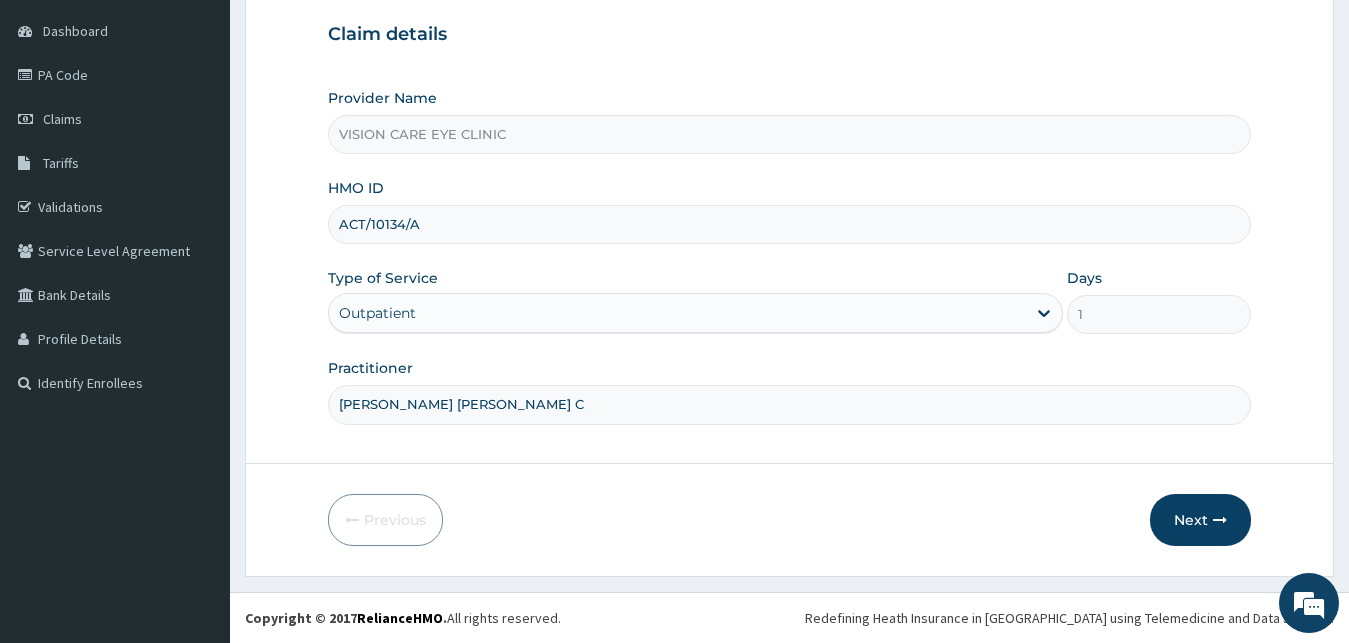 type 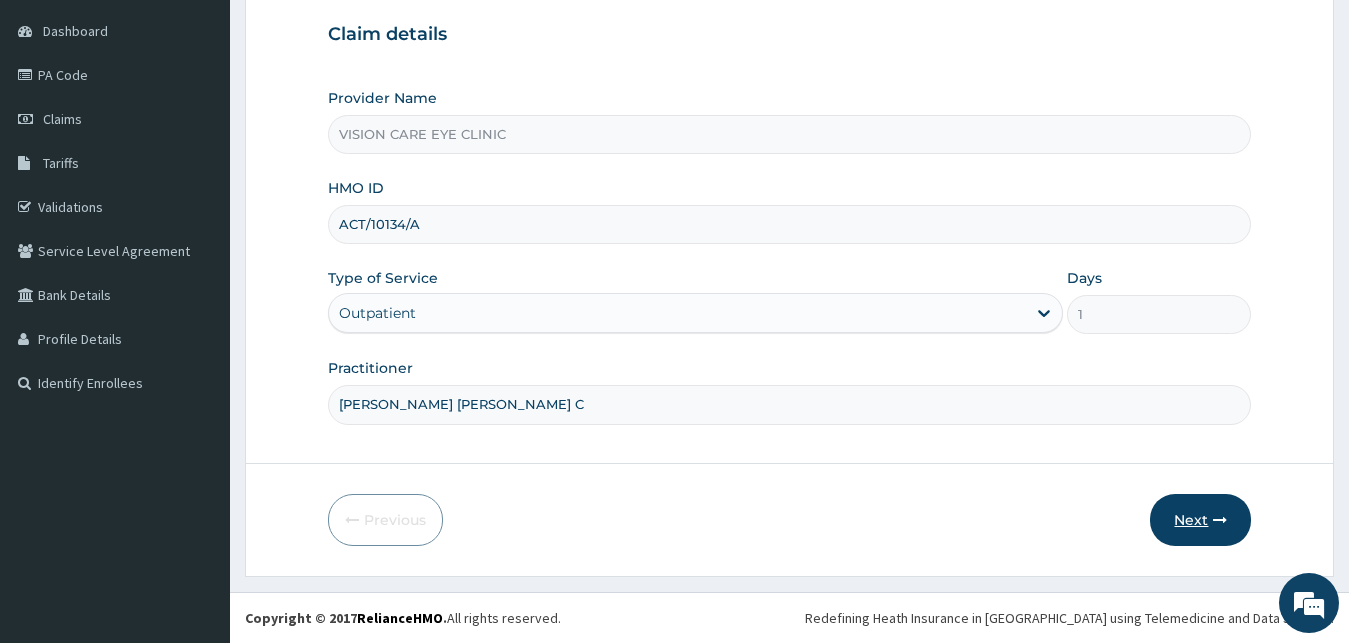 click on "Next" at bounding box center (1200, 520) 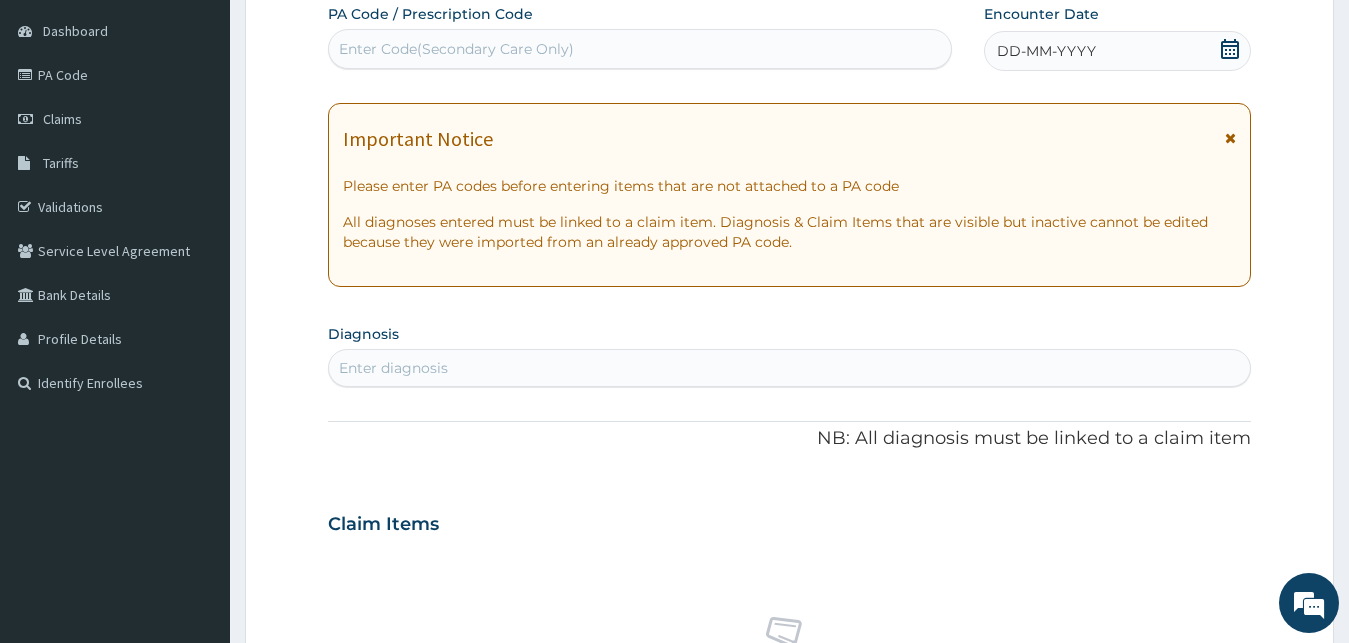 click on "Enter Code(Secondary Care Only)" at bounding box center [456, 49] 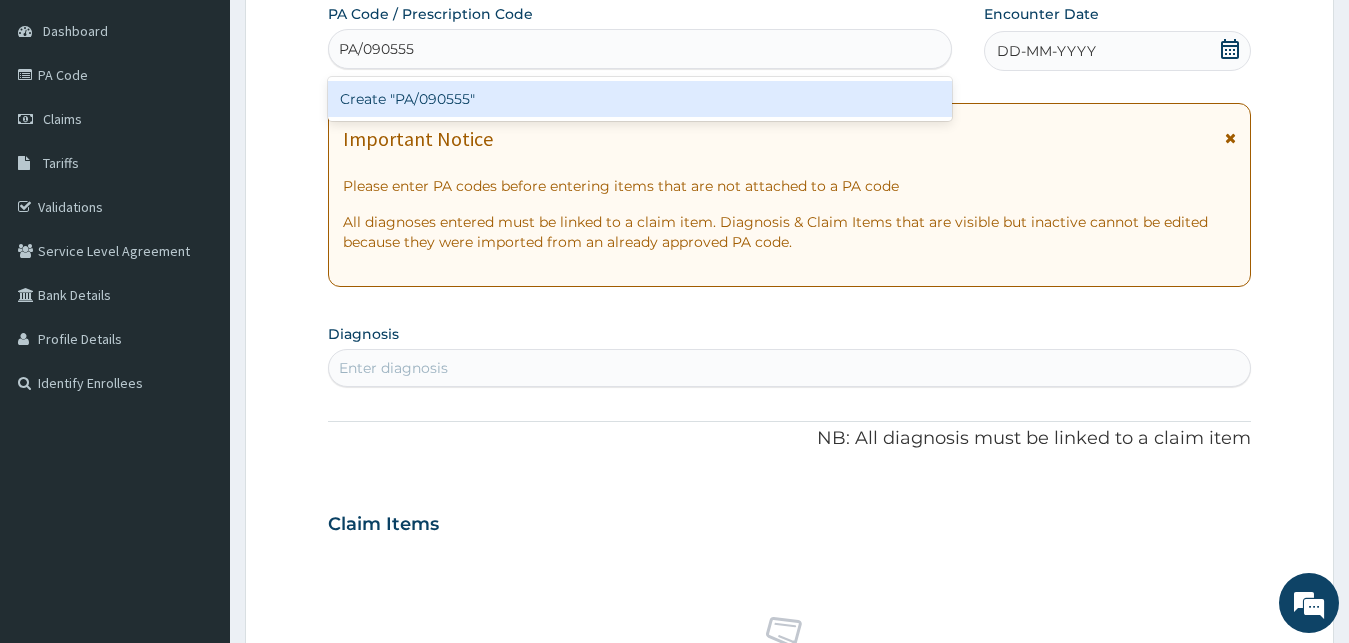 click on "Create "PA/090555"" at bounding box center (640, 99) 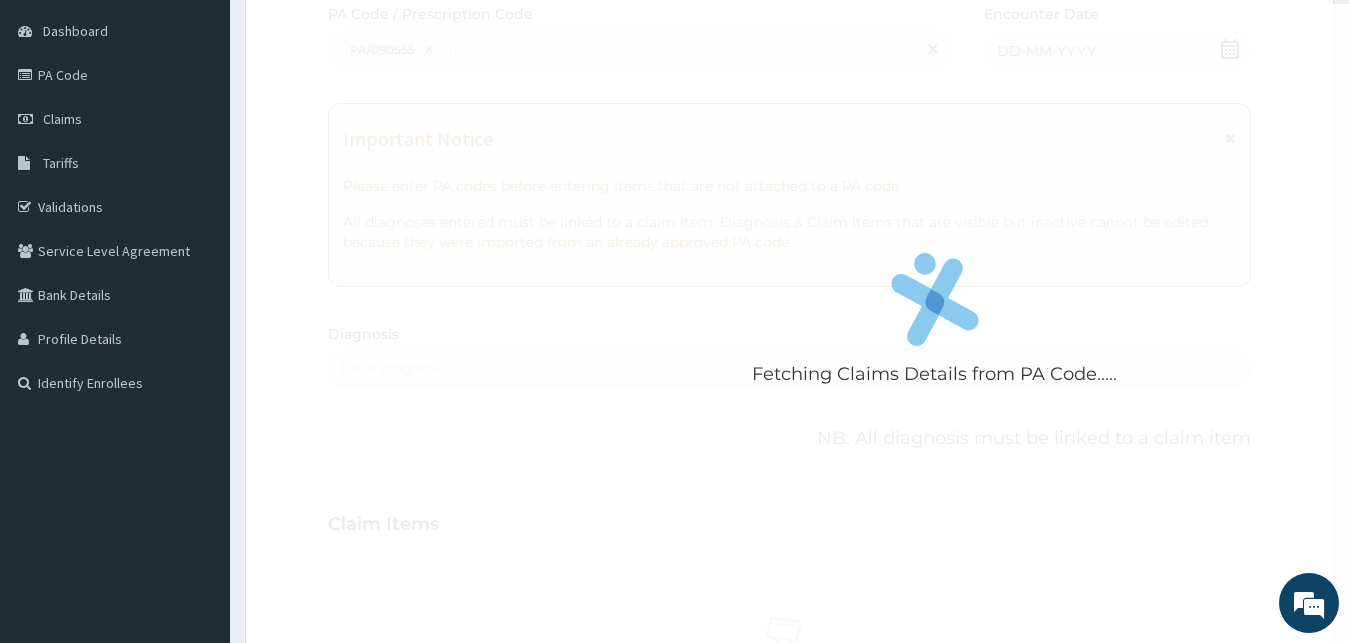 type 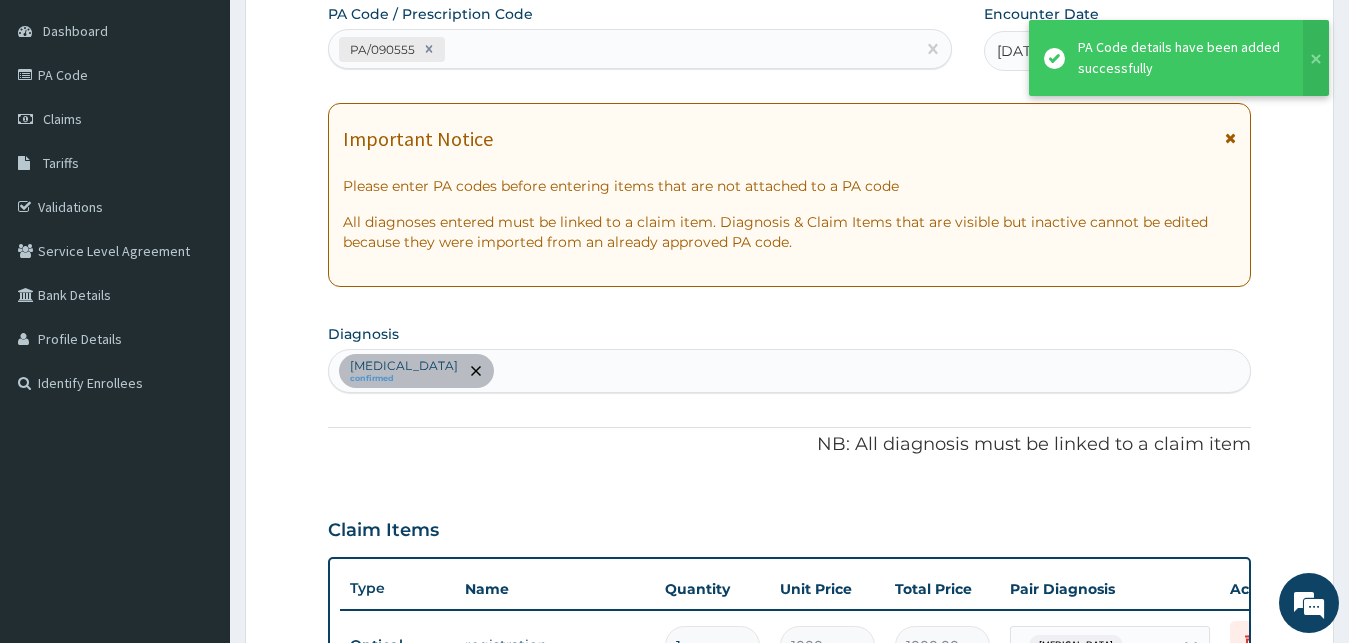 scroll, scrollTop: 925, scrollLeft: 0, axis: vertical 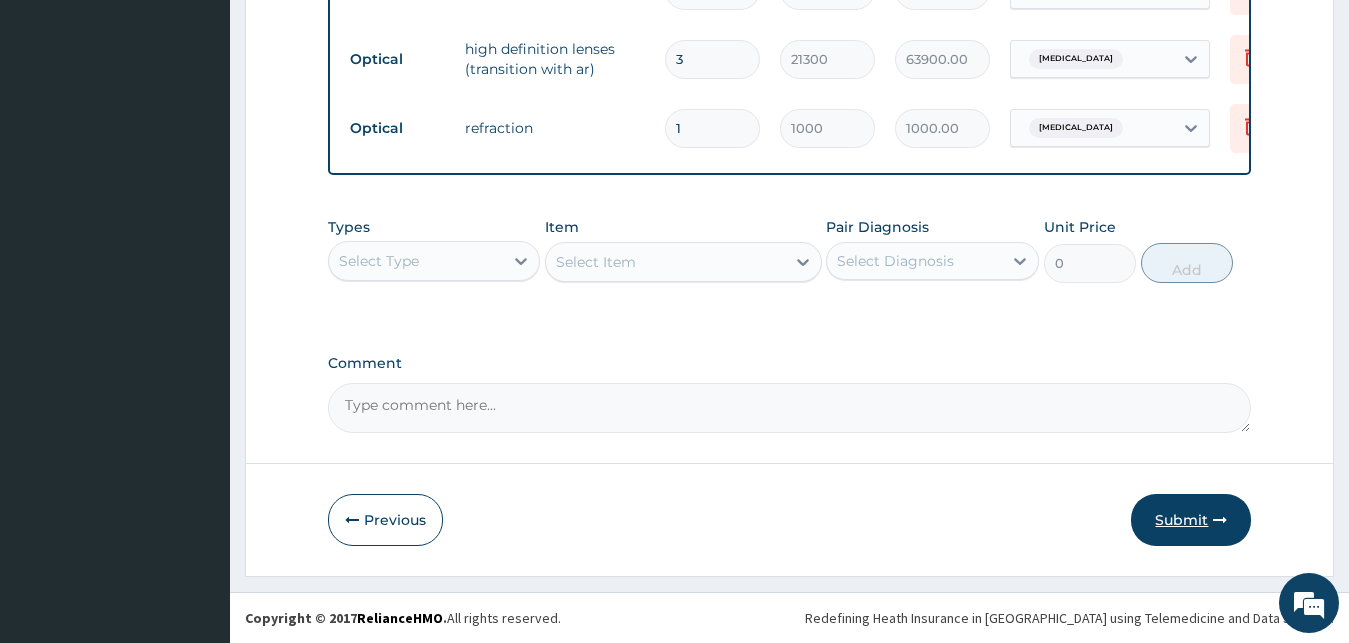 click on "Submit" at bounding box center [1191, 520] 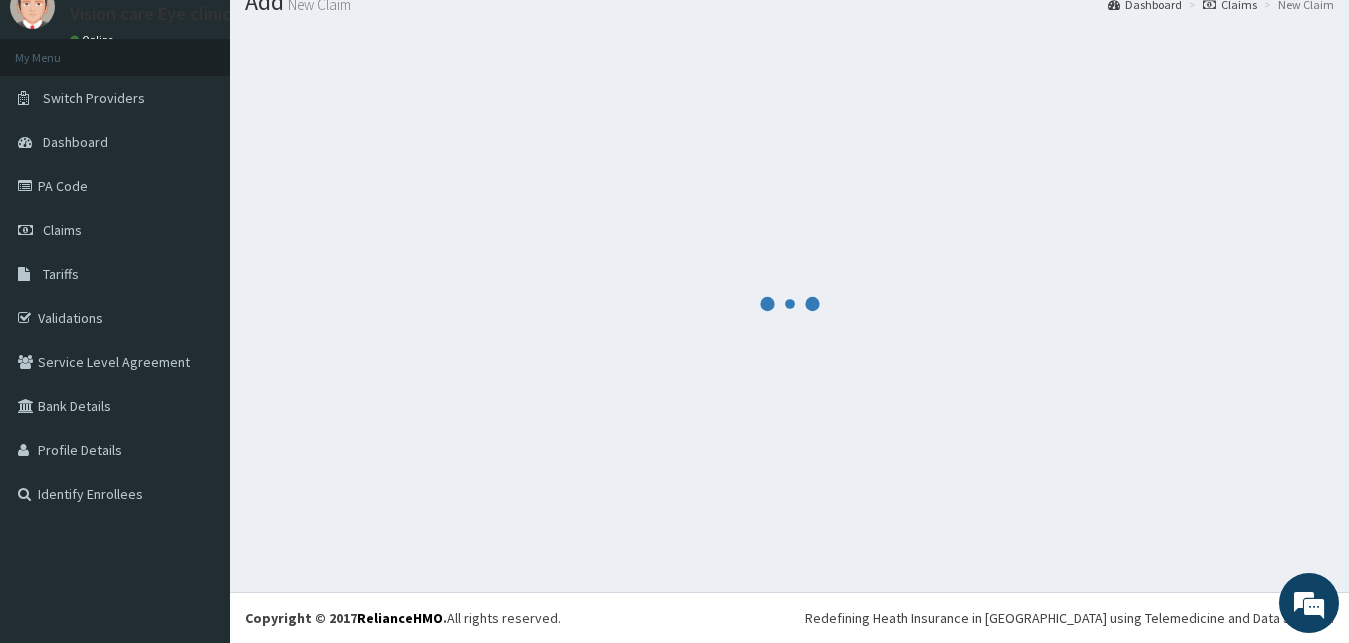 scroll, scrollTop: 76, scrollLeft: 0, axis: vertical 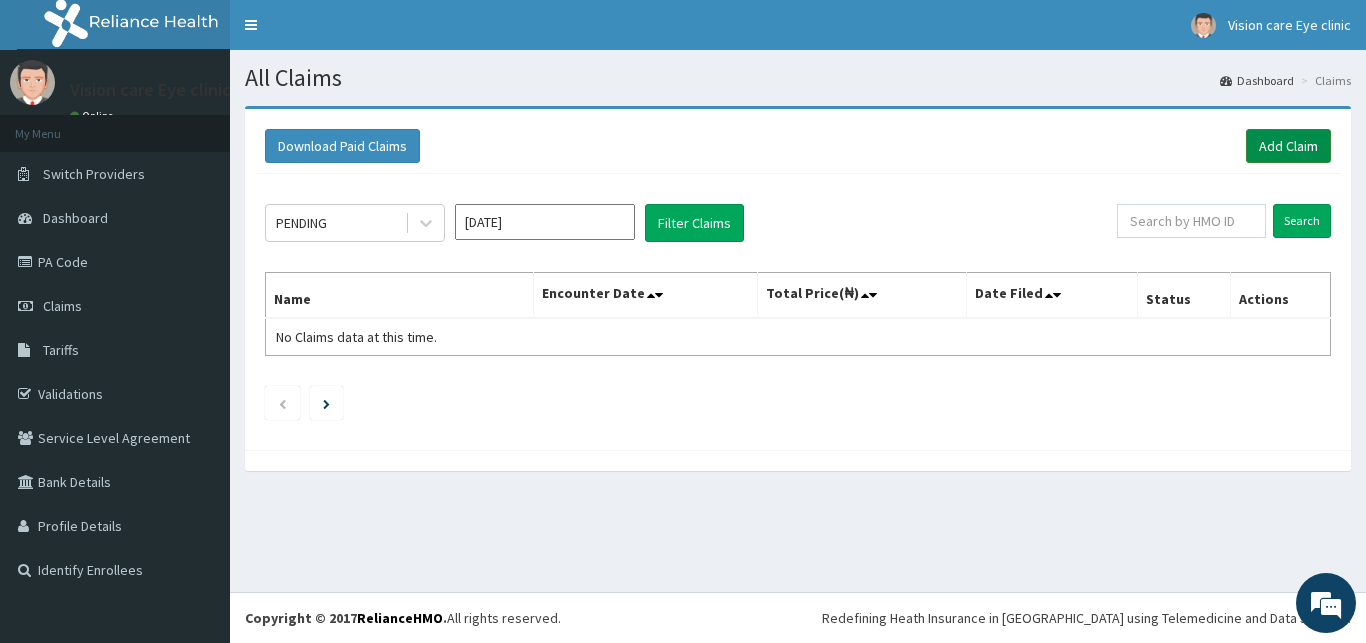click on "Add Claim" at bounding box center (1288, 146) 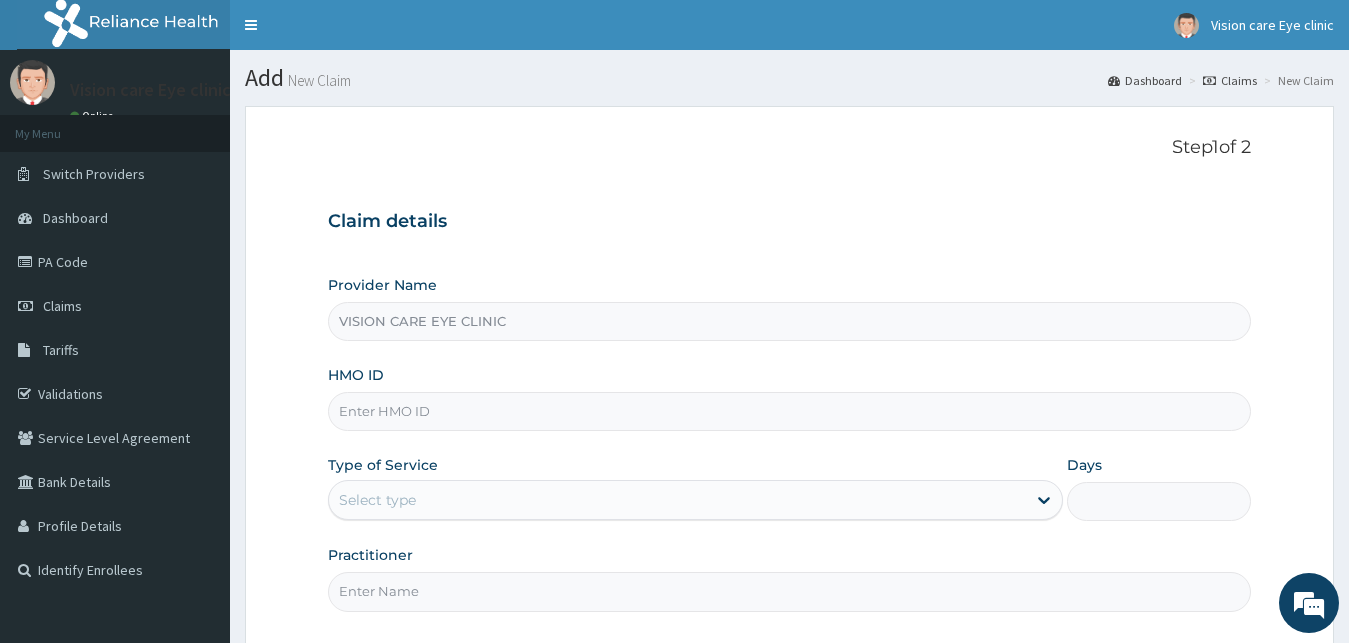 scroll, scrollTop: 0, scrollLeft: 0, axis: both 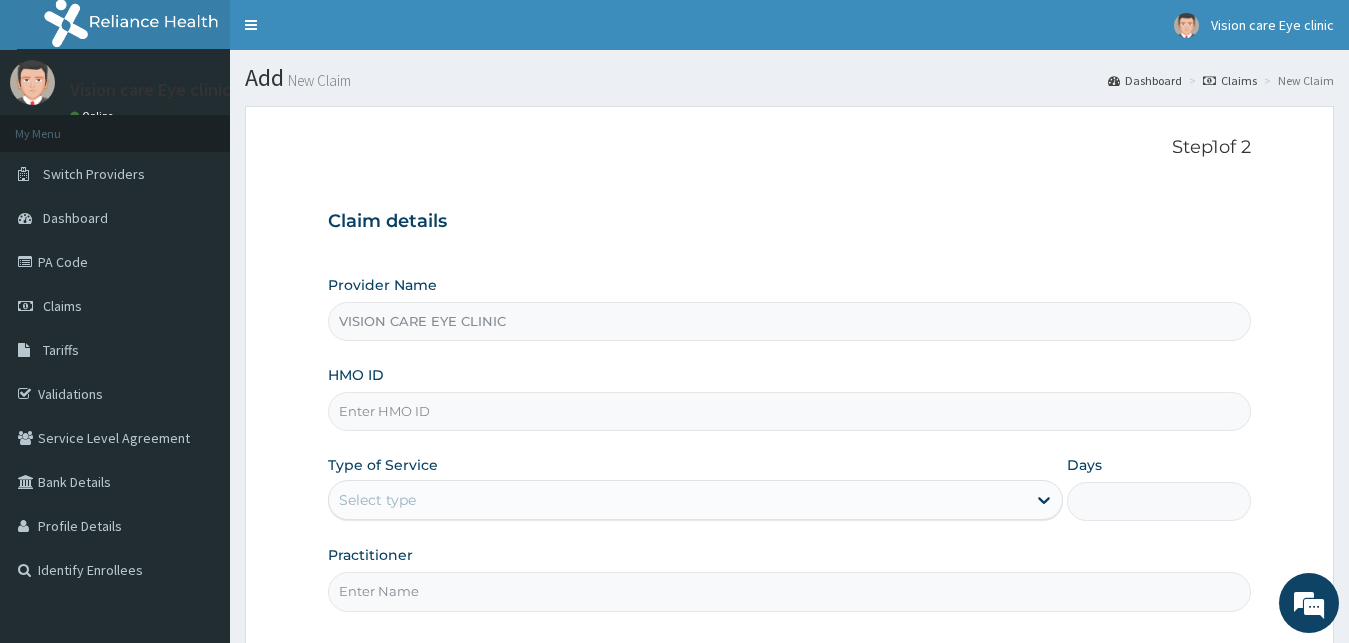 click on "HMO ID" at bounding box center (790, 411) 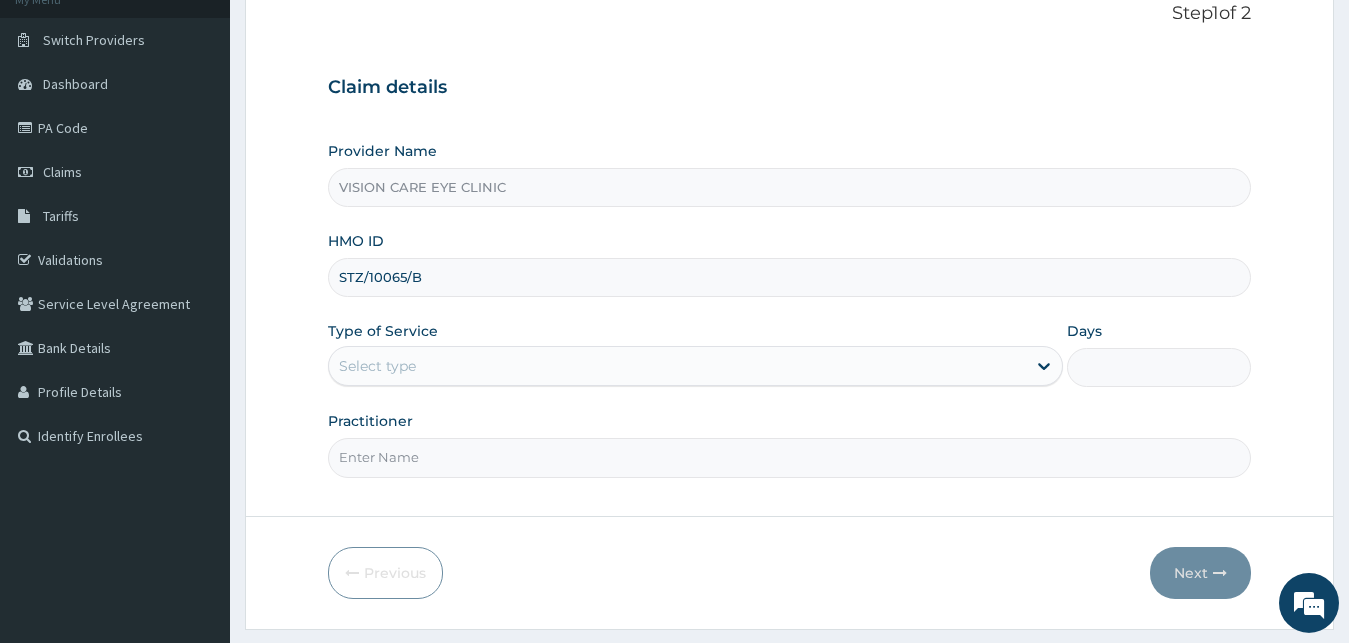 scroll, scrollTop: 187, scrollLeft: 0, axis: vertical 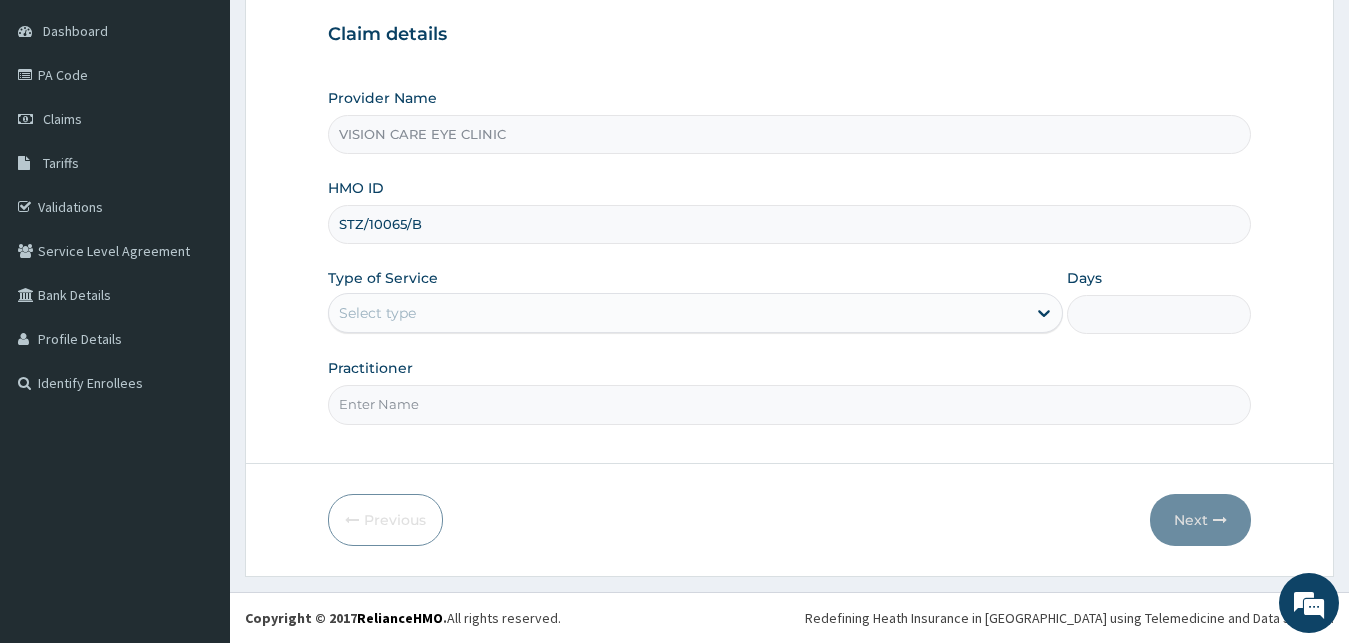 type on "STZ/10065/B" 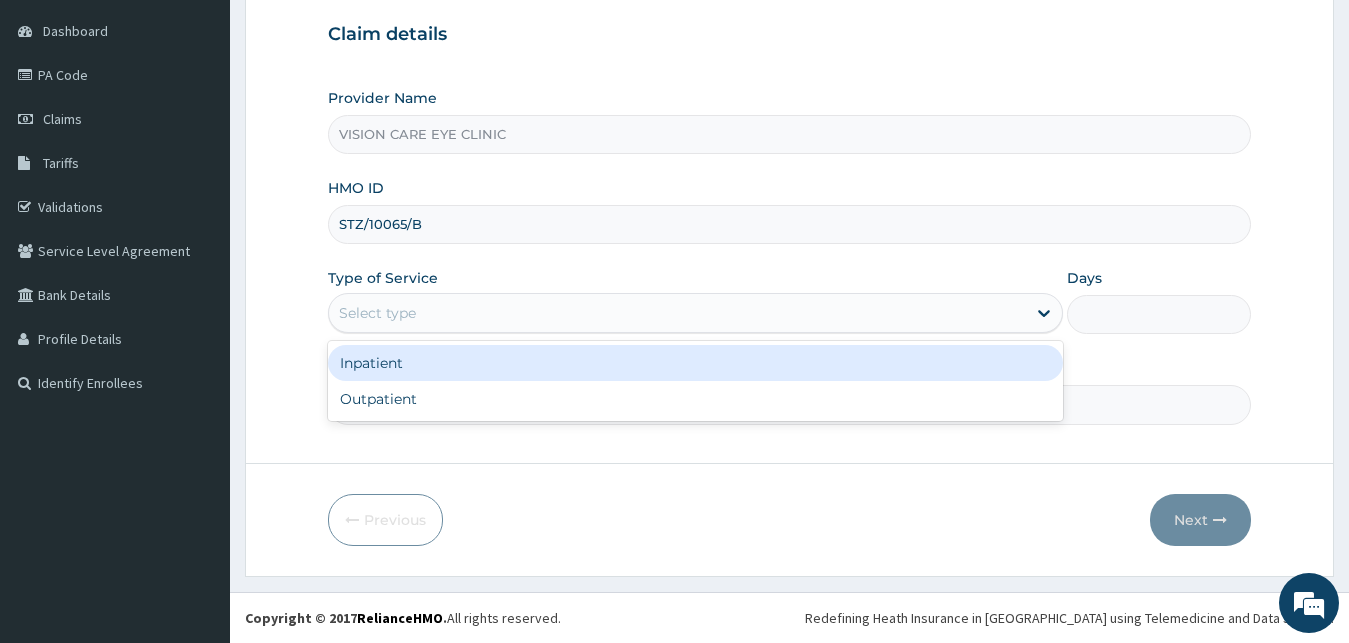 click on "Select type" at bounding box center (377, 313) 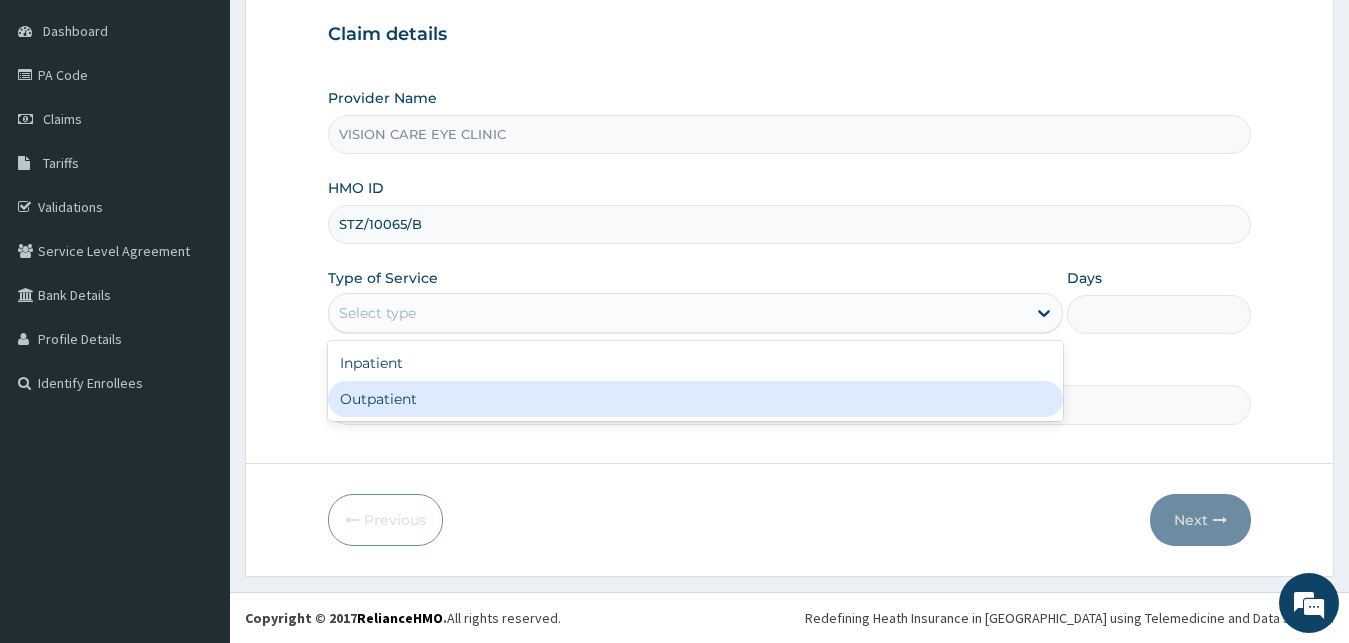 click on "Outpatient" at bounding box center [696, 399] 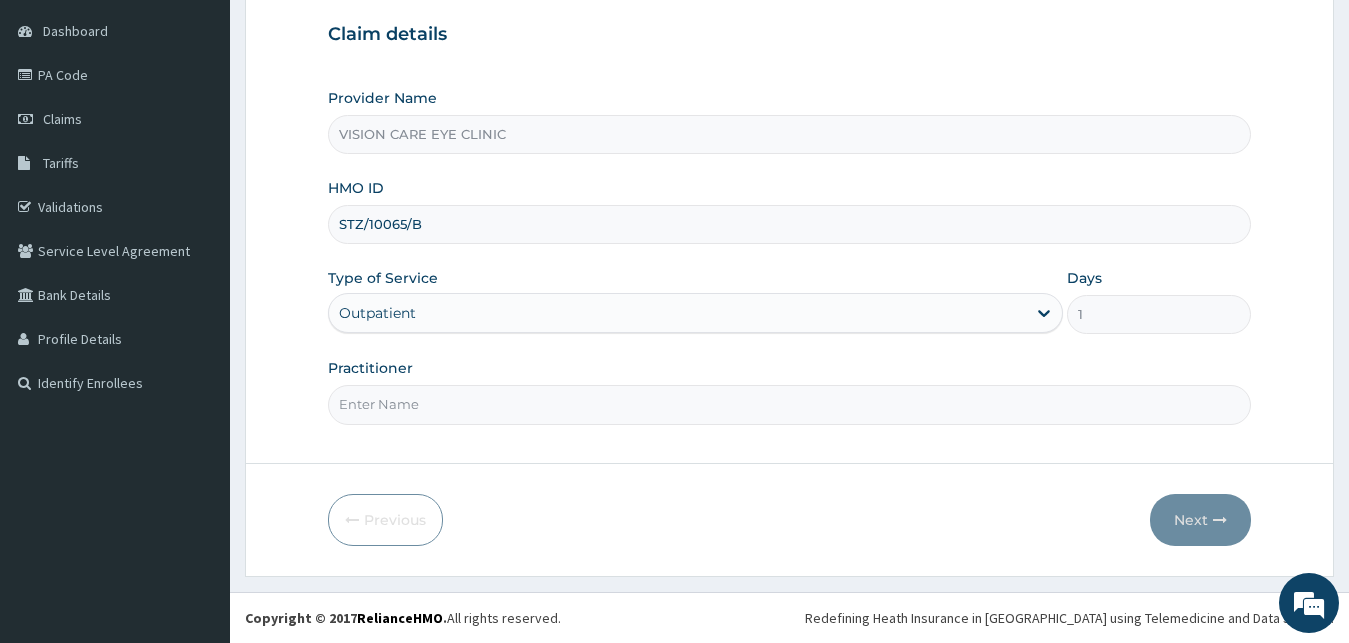 click on "Practitioner" at bounding box center [790, 404] 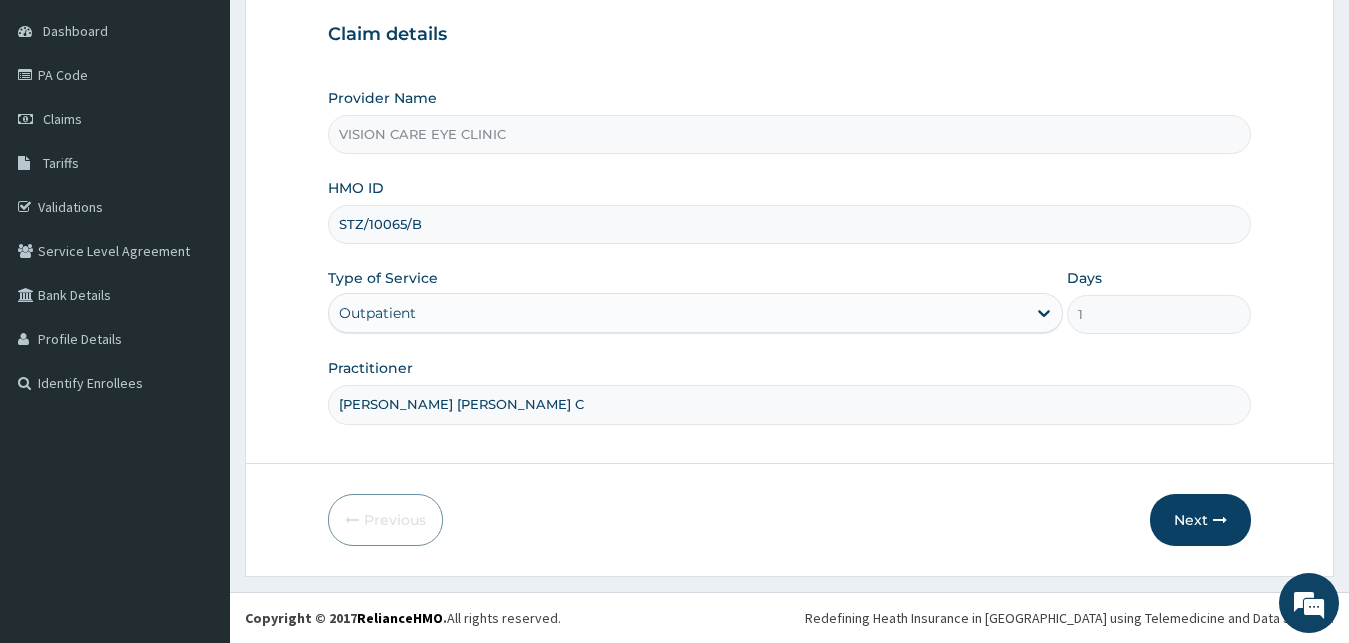 type on "[PERSON_NAME] [PERSON_NAME] C" 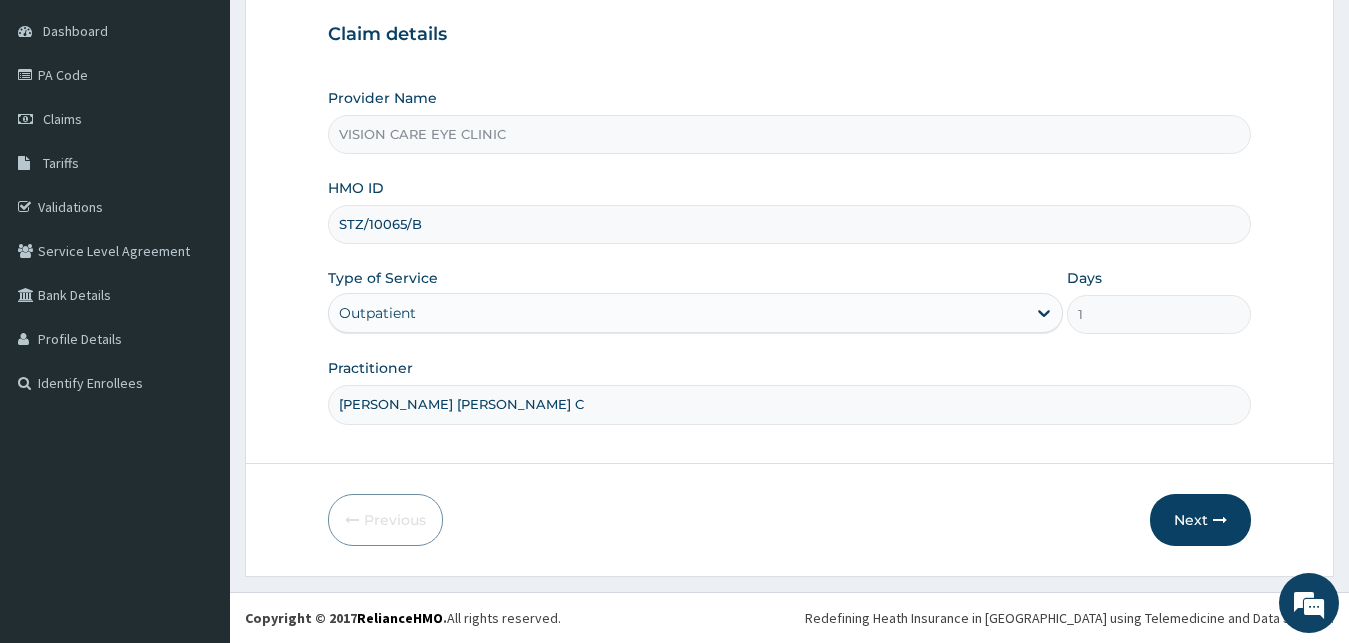 type 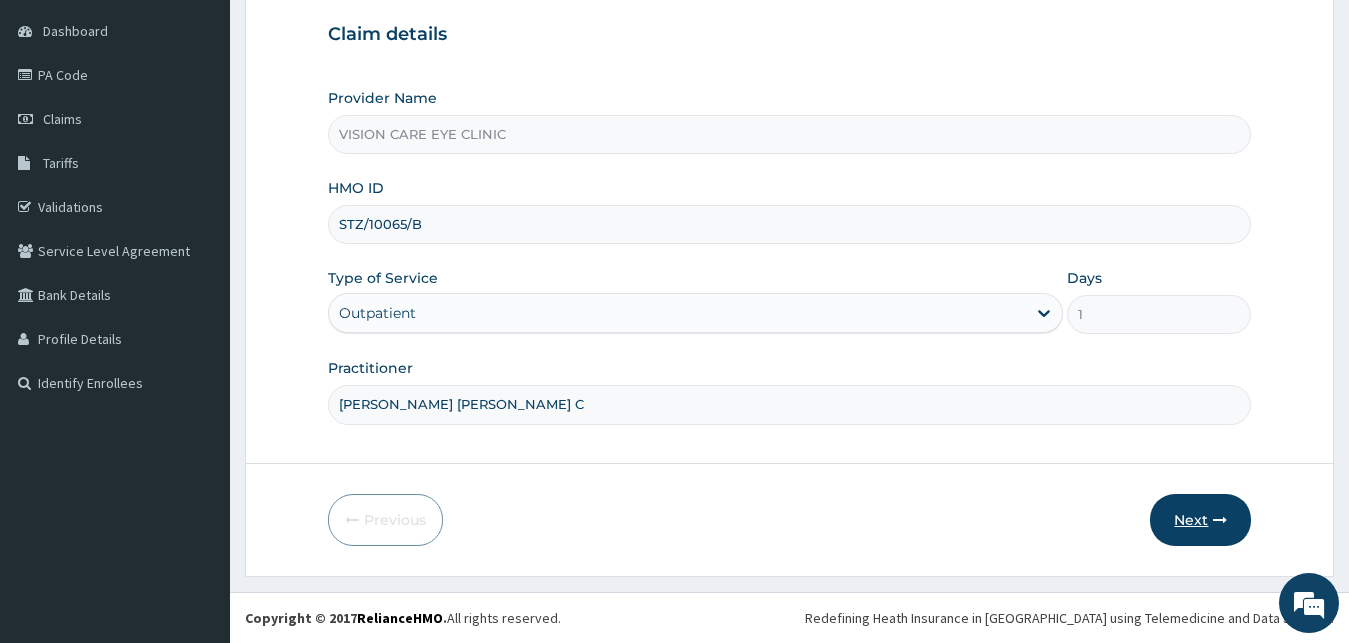 click on "Next" at bounding box center (1200, 520) 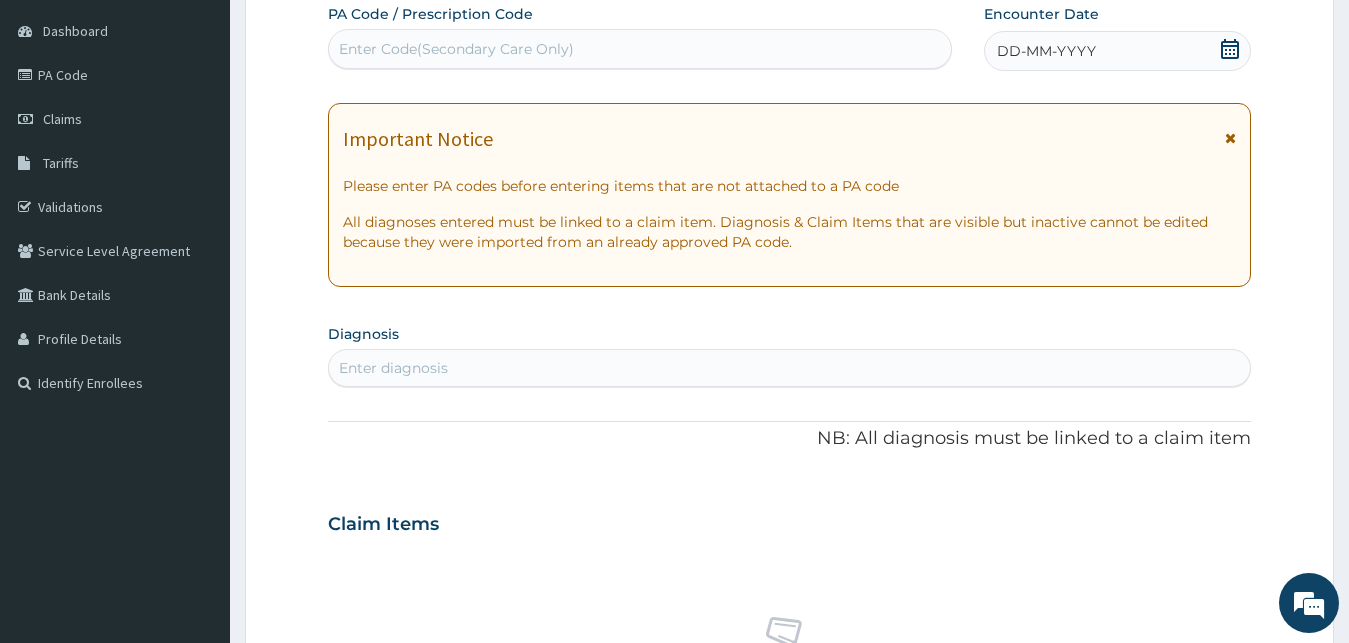 click on "Enter Code(Secondary Care Only)" at bounding box center [456, 49] 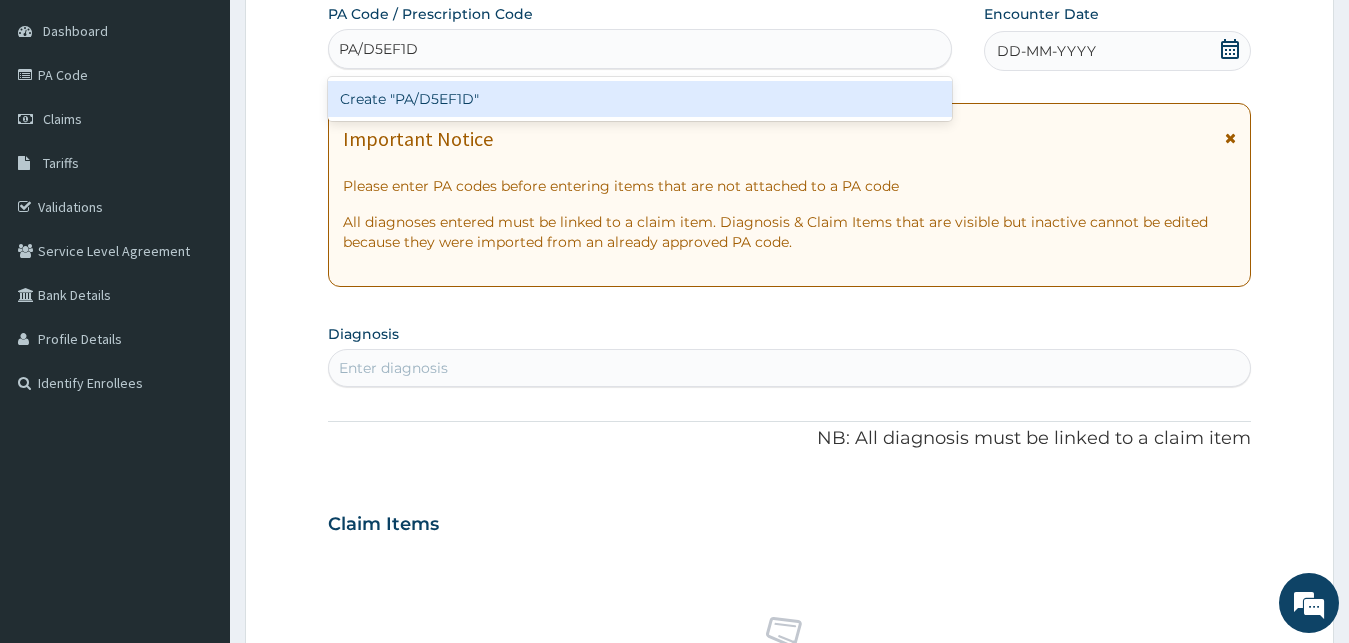 click on "Create "PA/D5EF1D"" at bounding box center (640, 99) 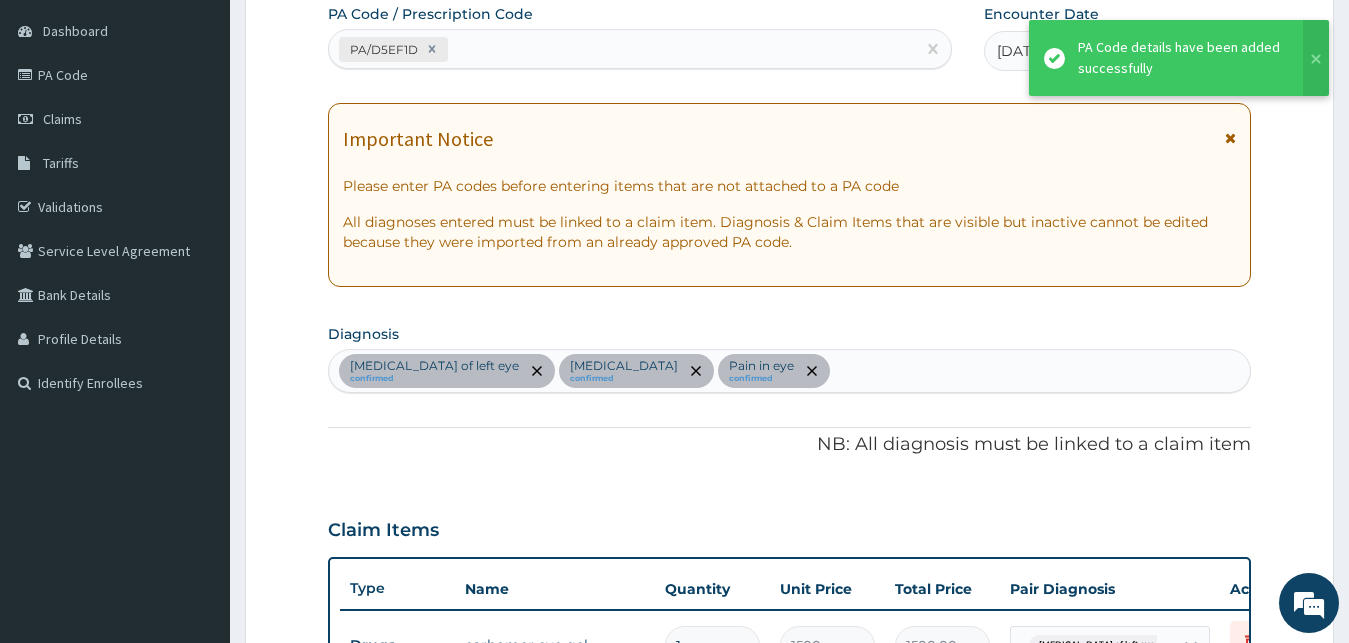 scroll, scrollTop: 925, scrollLeft: 0, axis: vertical 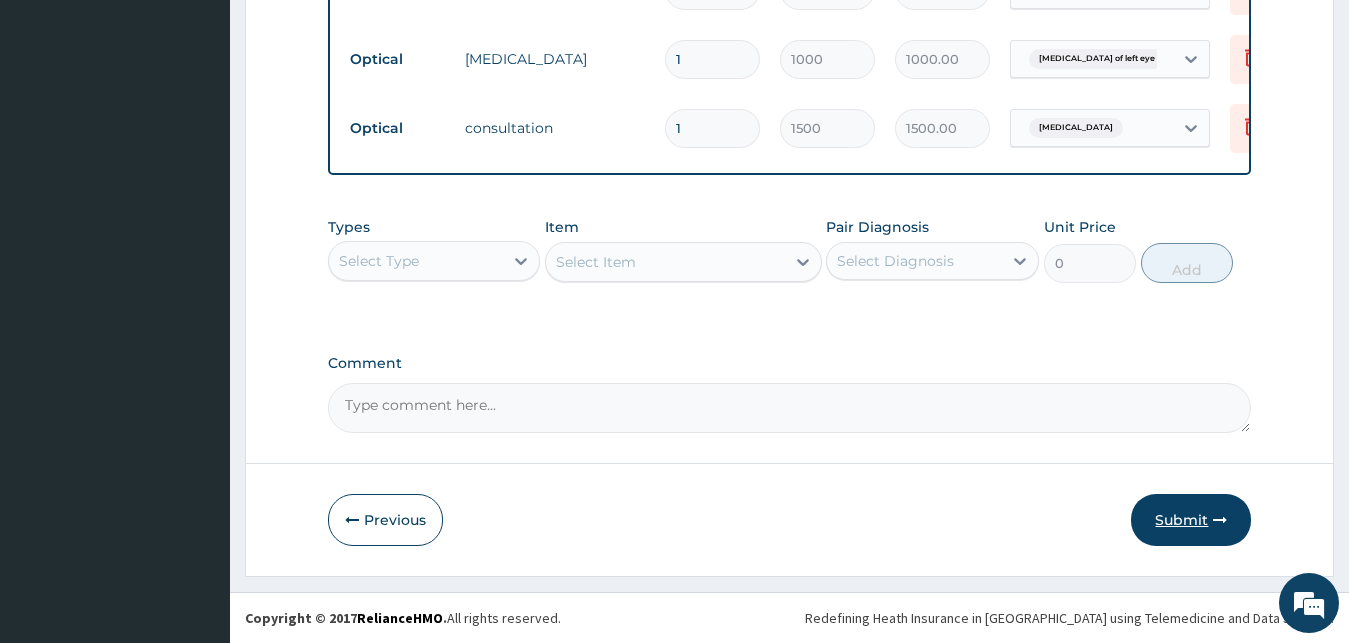click on "Submit" at bounding box center [1191, 520] 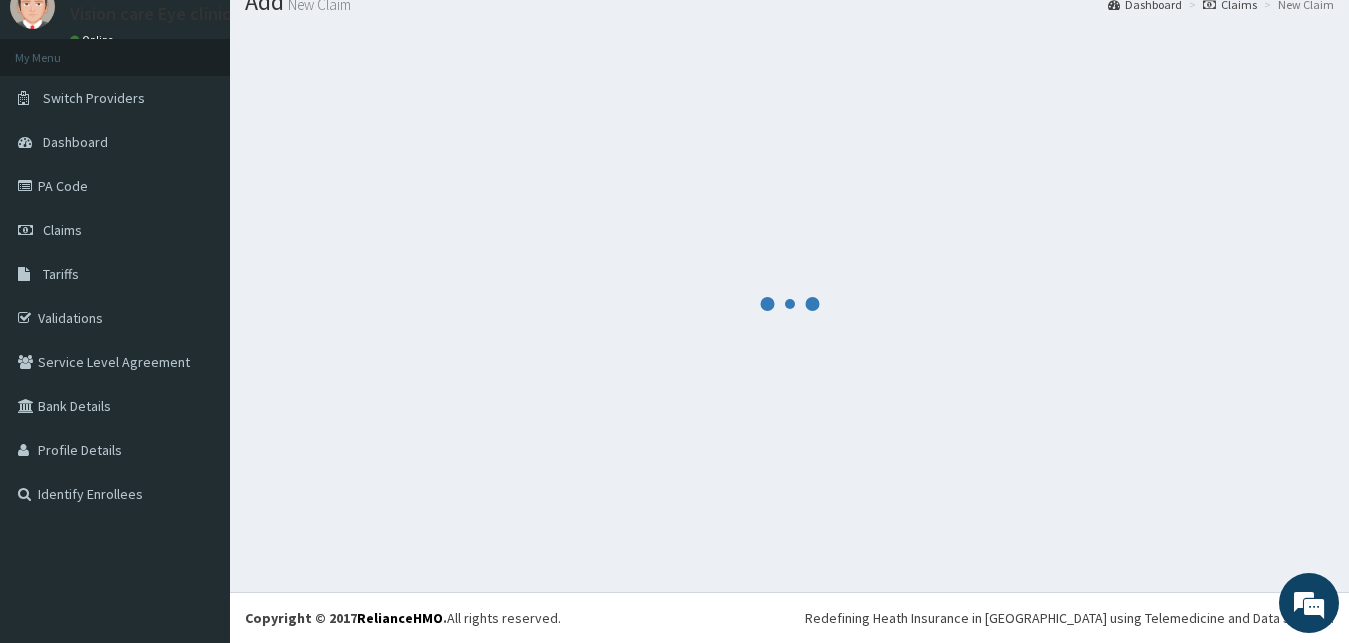 scroll, scrollTop: 76, scrollLeft: 0, axis: vertical 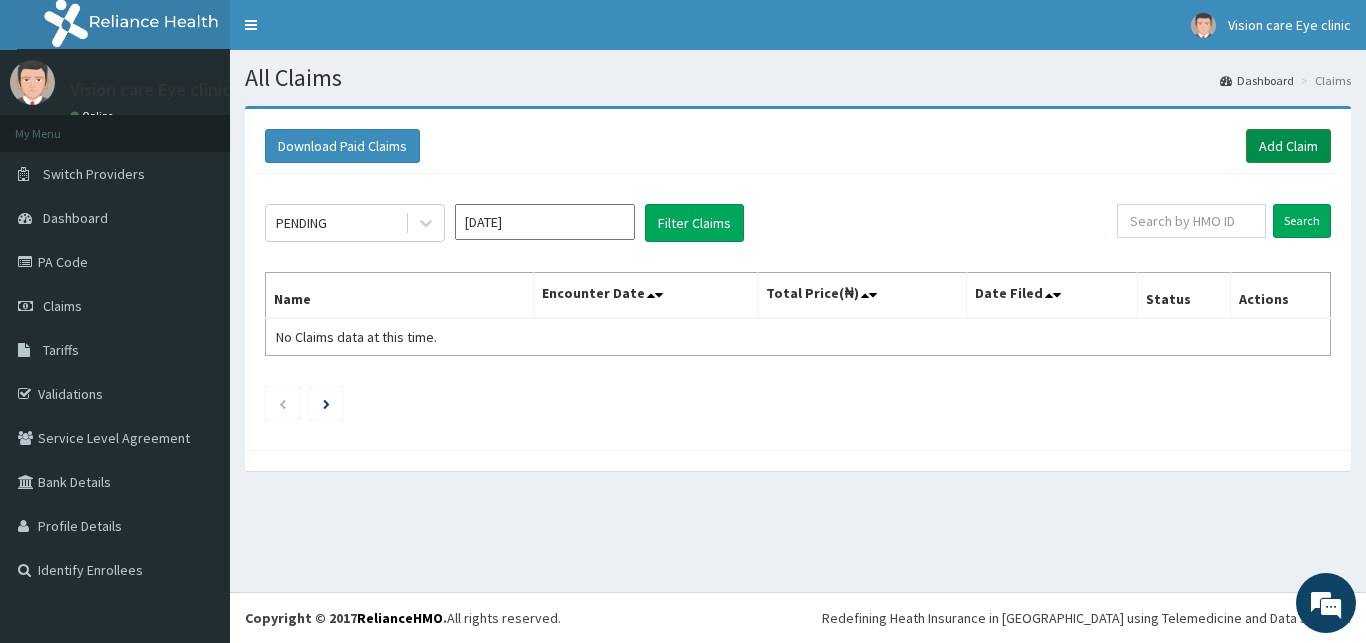 click on "Add Claim" at bounding box center [1288, 146] 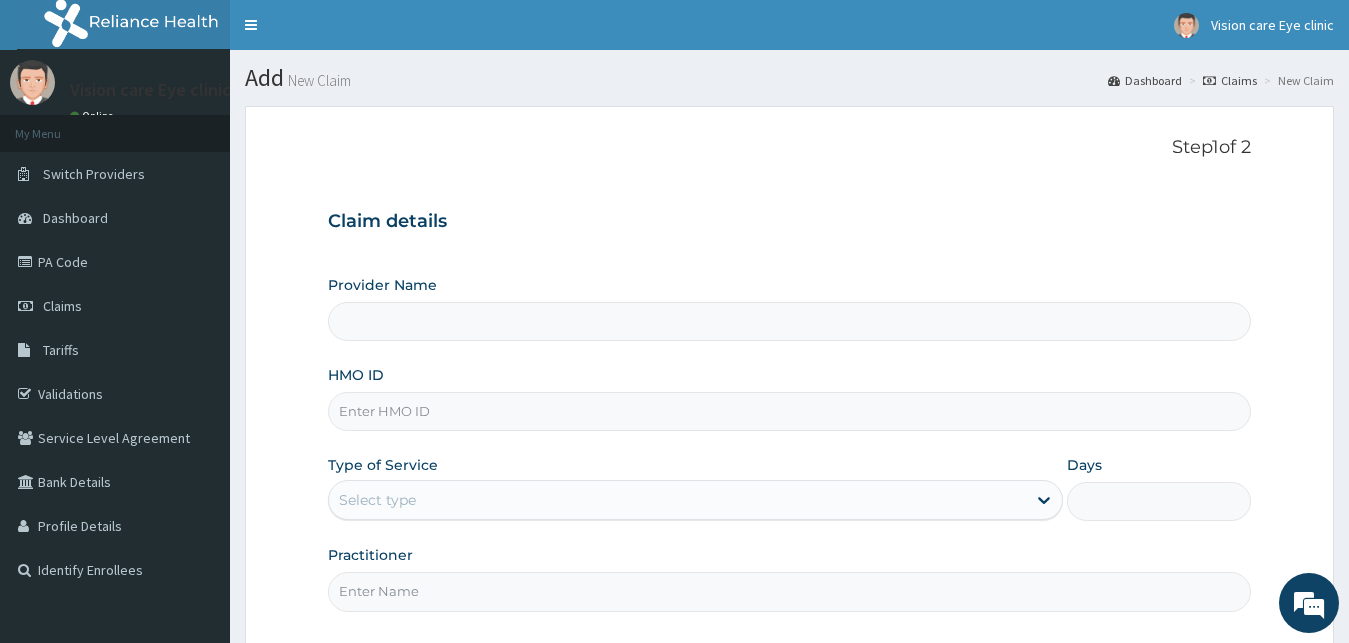 scroll, scrollTop: 0, scrollLeft: 0, axis: both 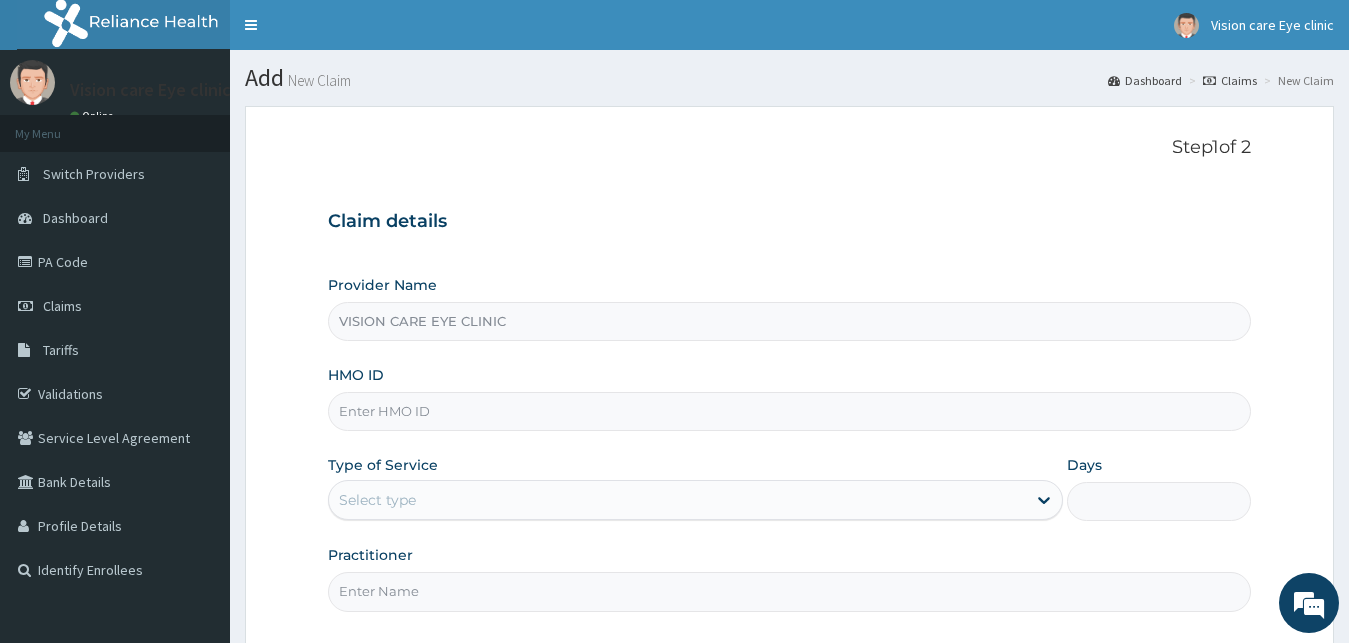 type on "VISION CARE EYE CLINIC" 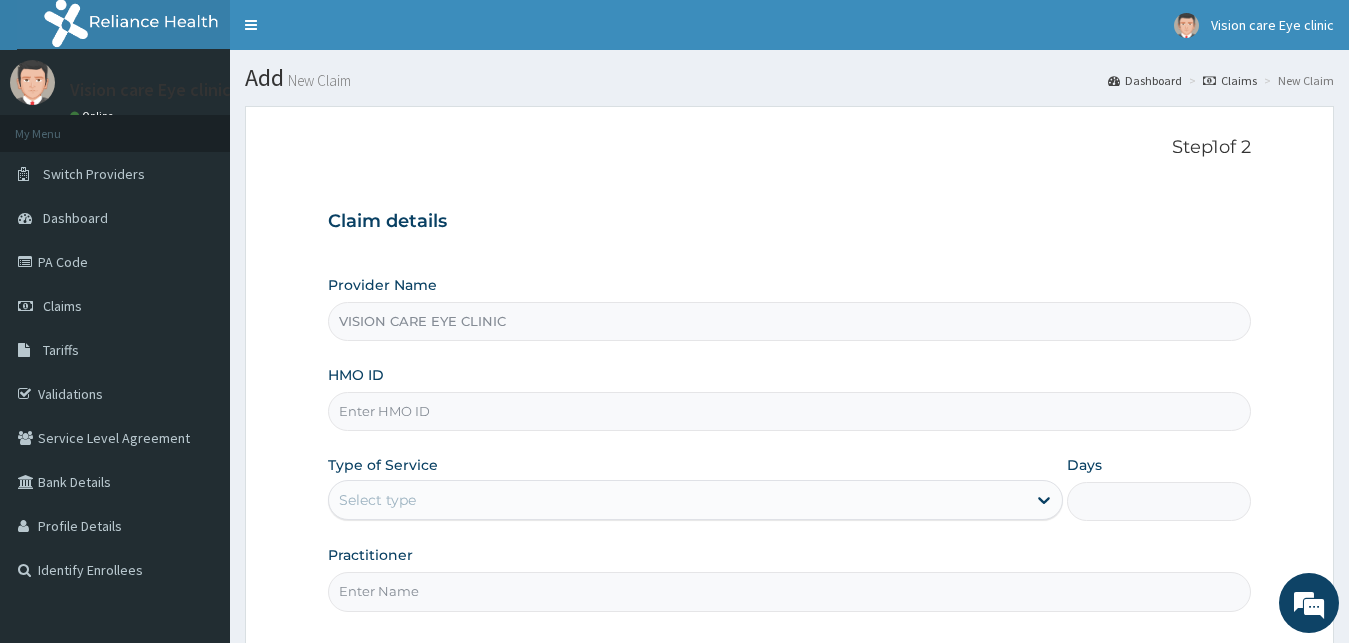 click on "HMO ID" at bounding box center (790, 411) 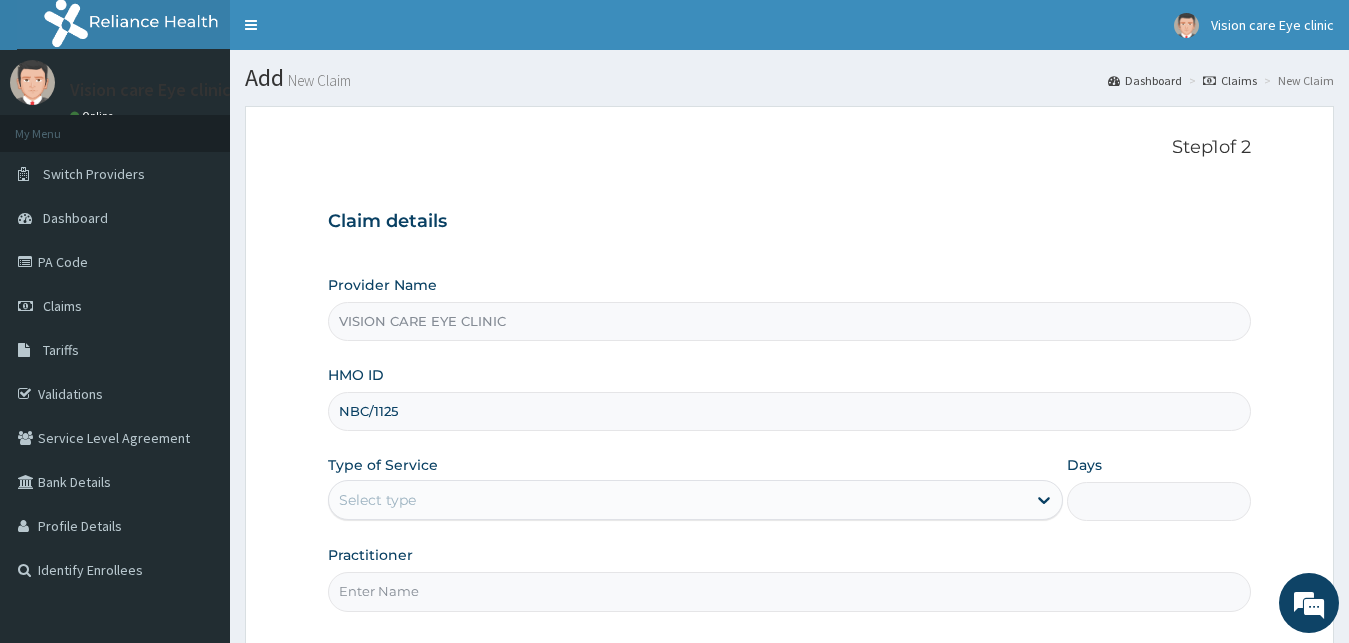 scroll, scrollTop: 0, scrollLeft: 0, axis: both 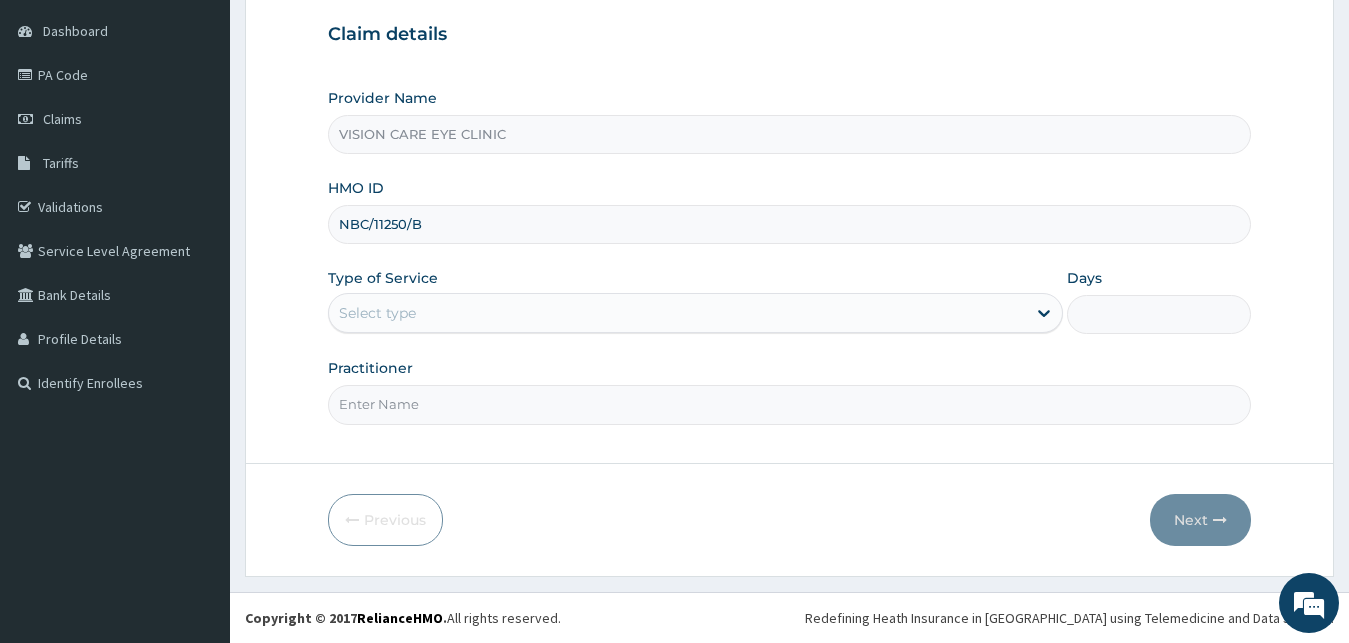 type on "NBC/11250/B" 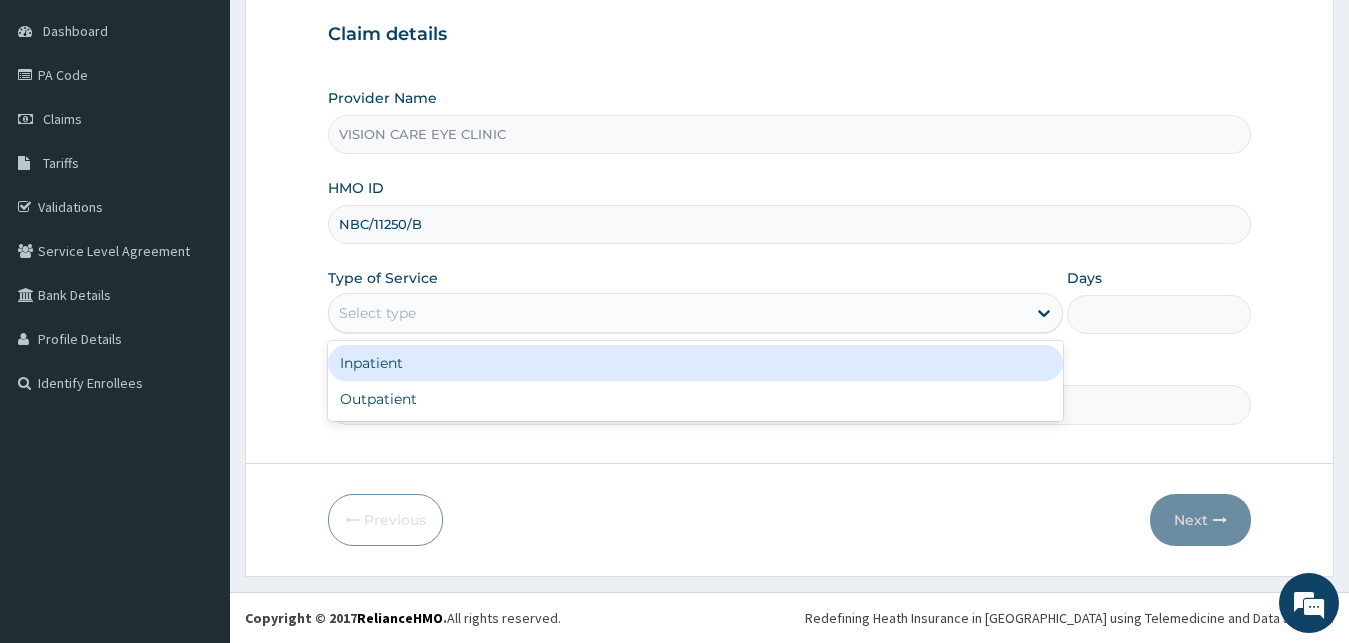 click on "Select type" at bounding box center [377, 313] 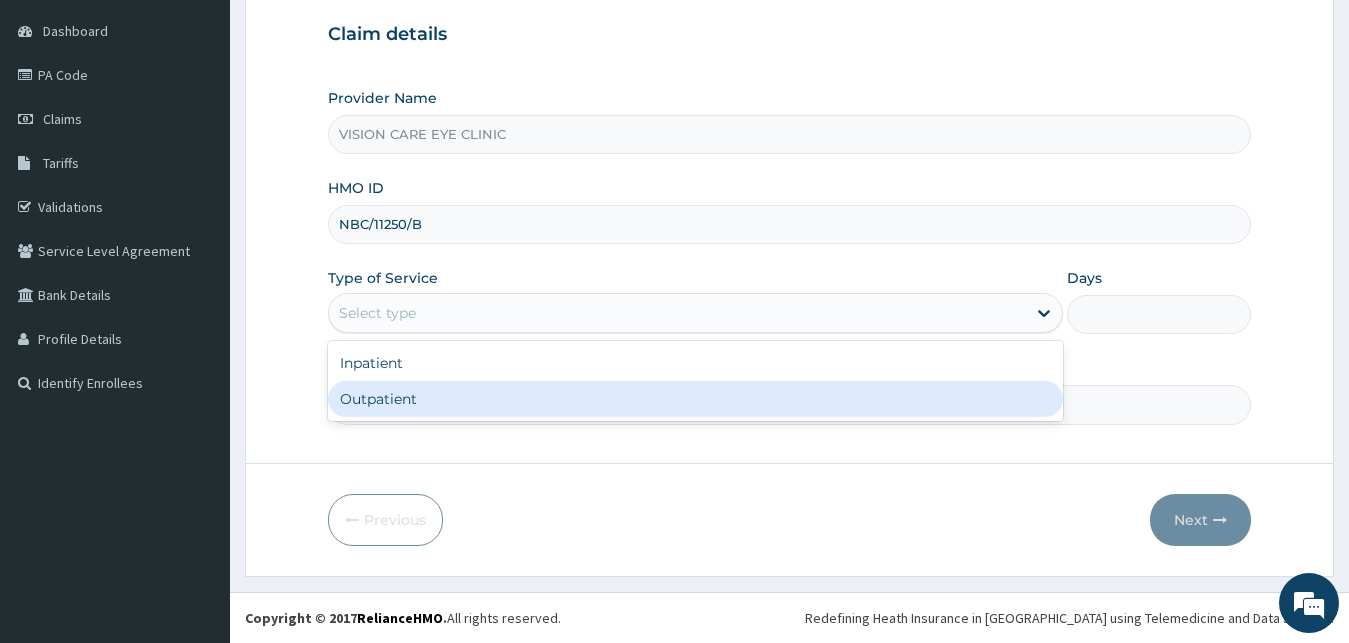 click on "Outpatient" at bounding box center [696, 399] 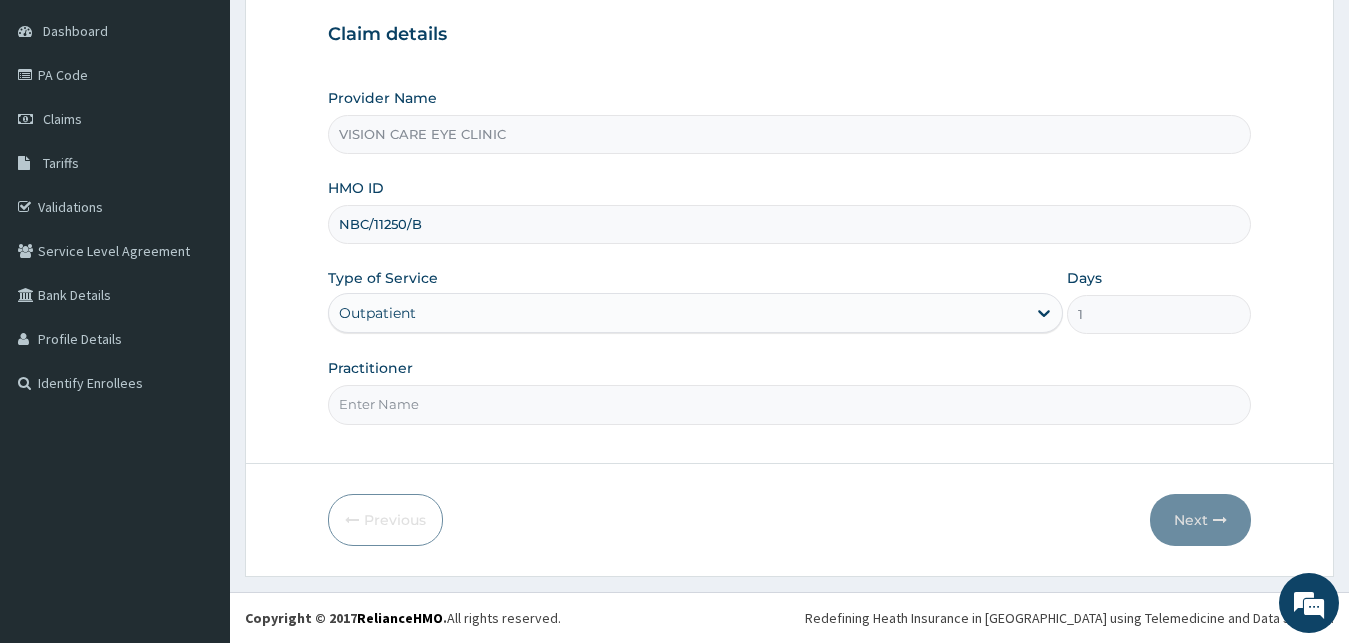 click on "Practitioner" at bounding box center (790, 404) 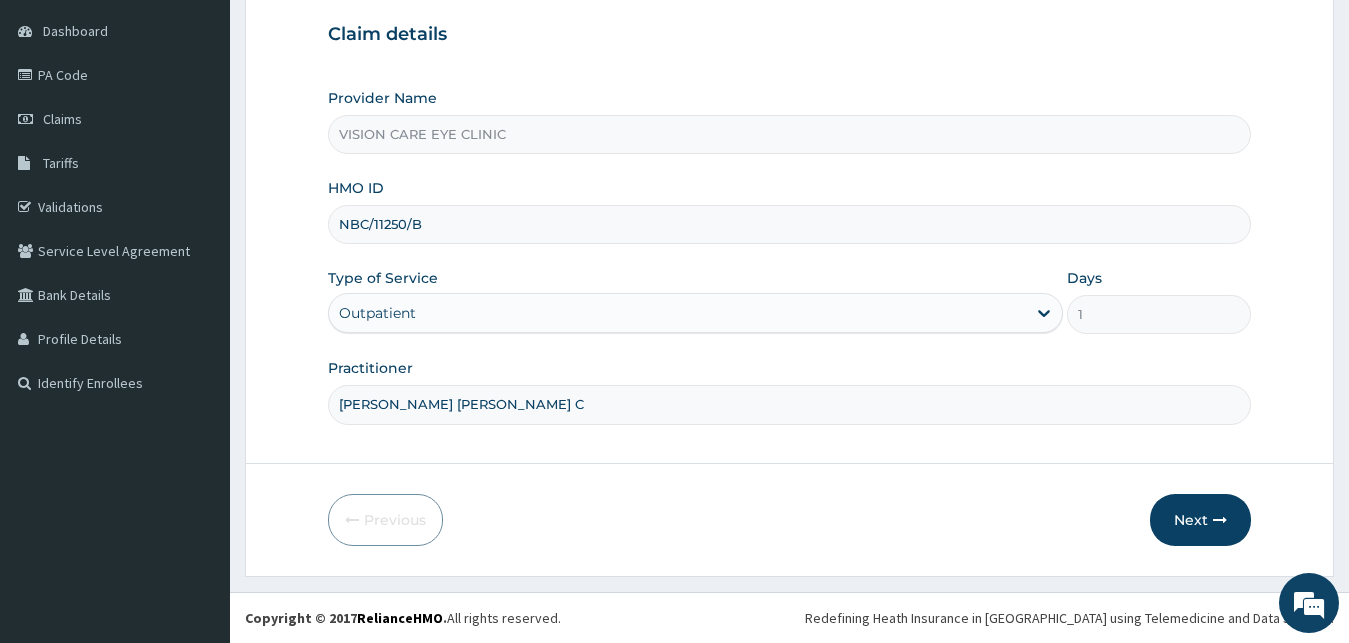 type on "DR OHIRI COLLINS C" 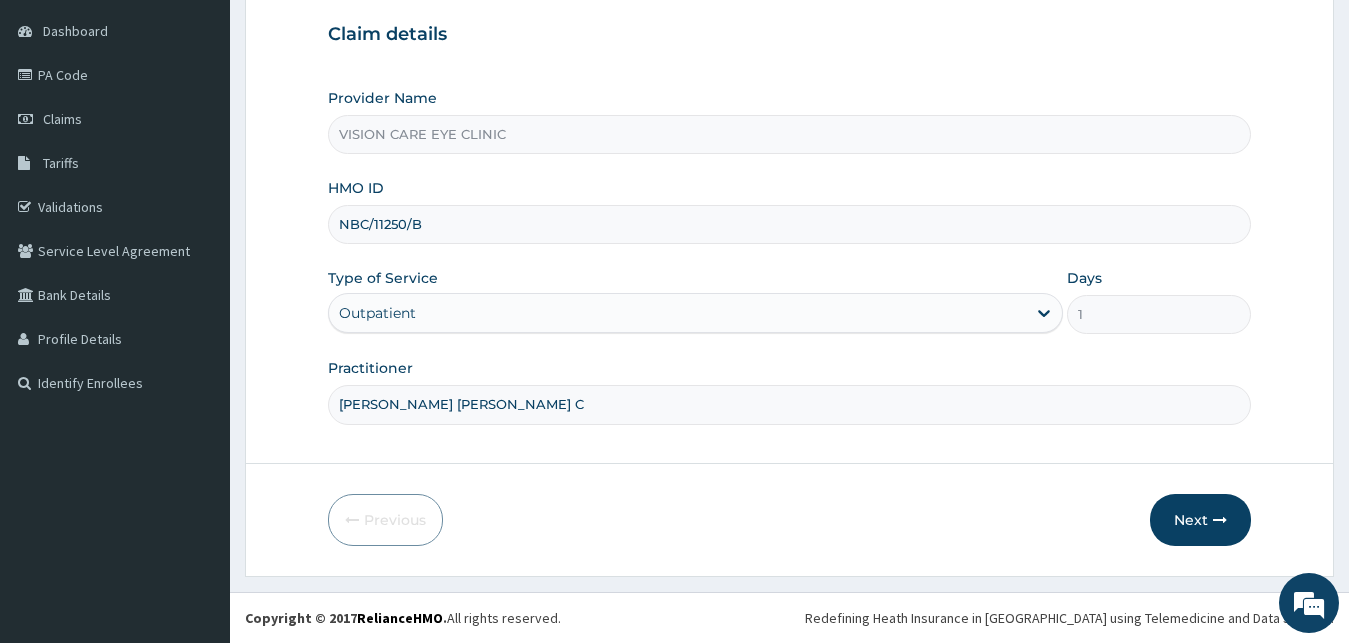 type 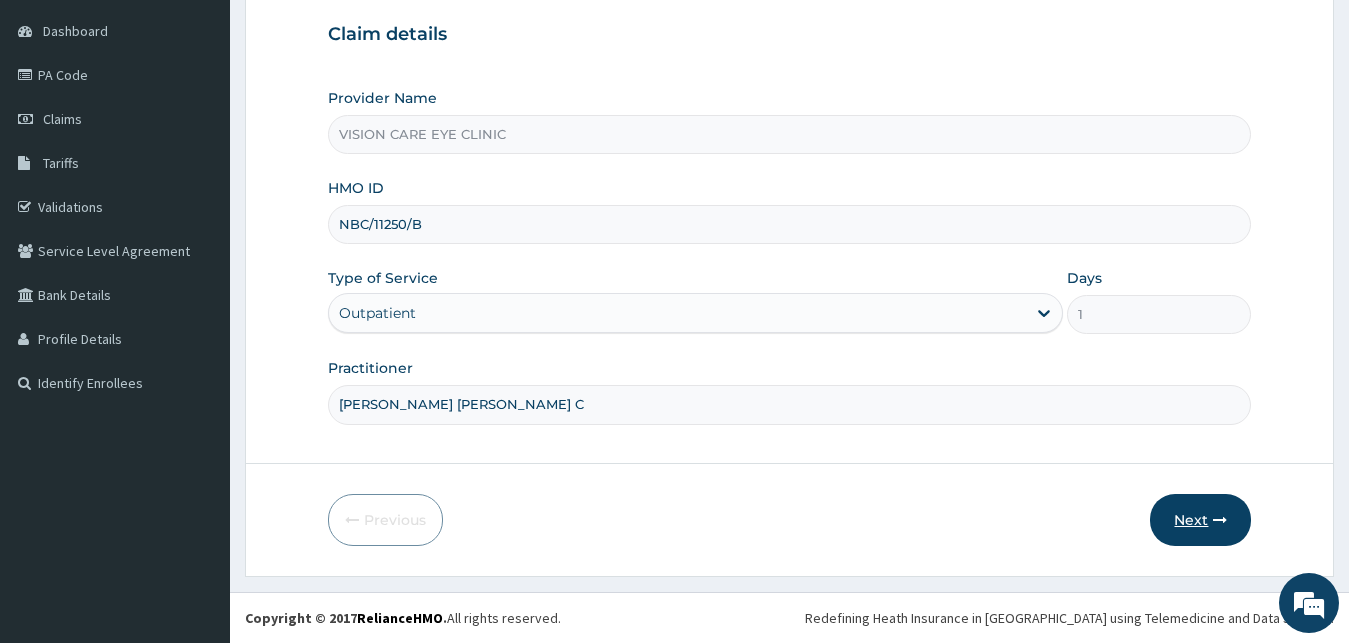 click on "Next" at bounding box center [1200, 520] 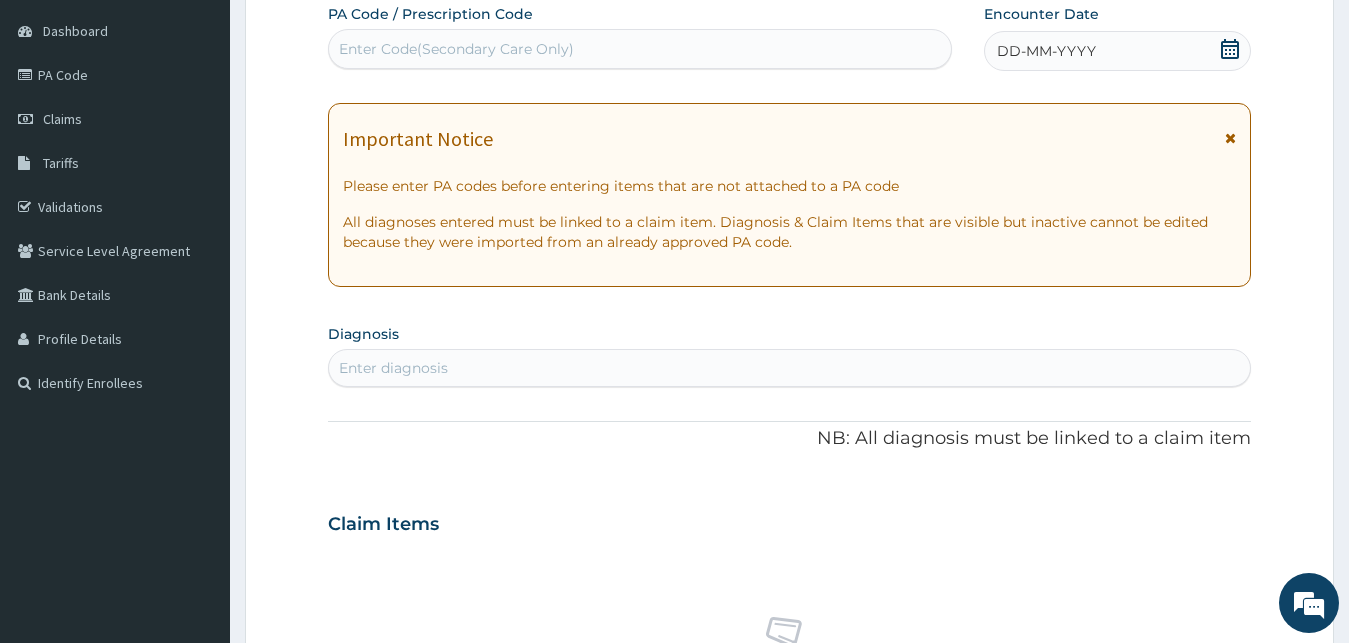 click on "Enter Code(Secondary Care Only)" at bounding box center [640, 49] 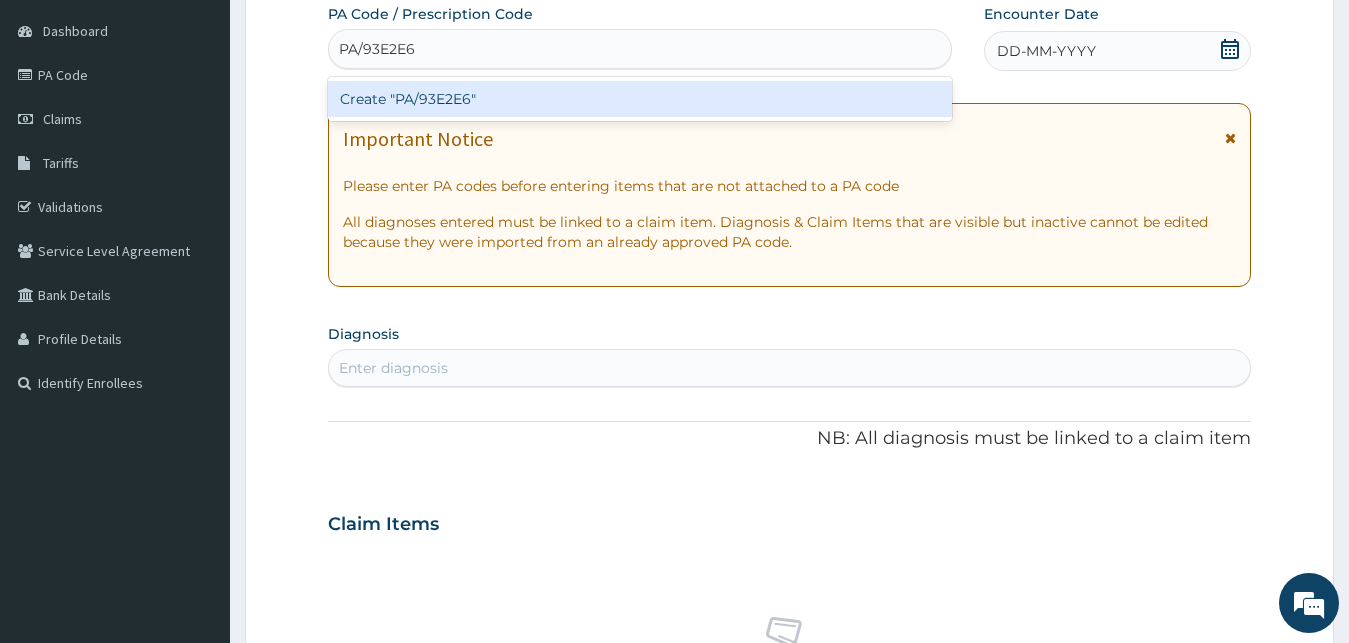 click on "Create "PA/93E2E6"" at bounding box center [640, 99] 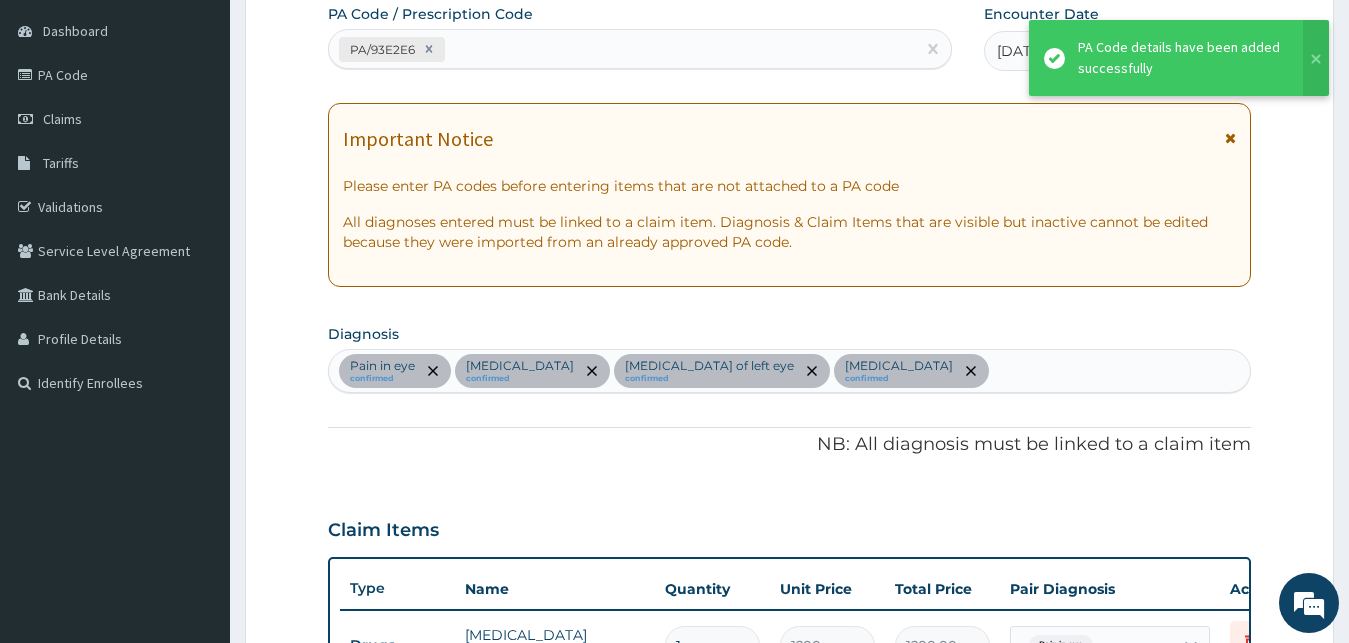 scroll, scrollTop: 1132, scrollLeft: 0, axis: vertical 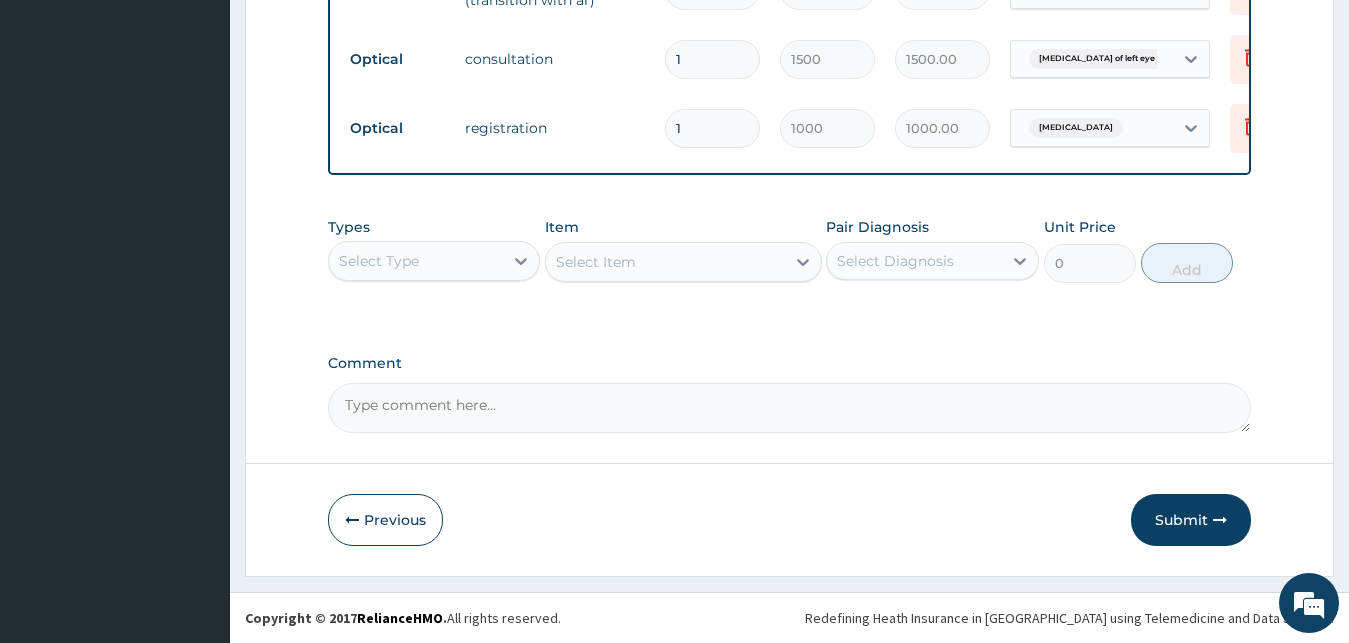 click on "Comment" at bounding box center (790, 408) 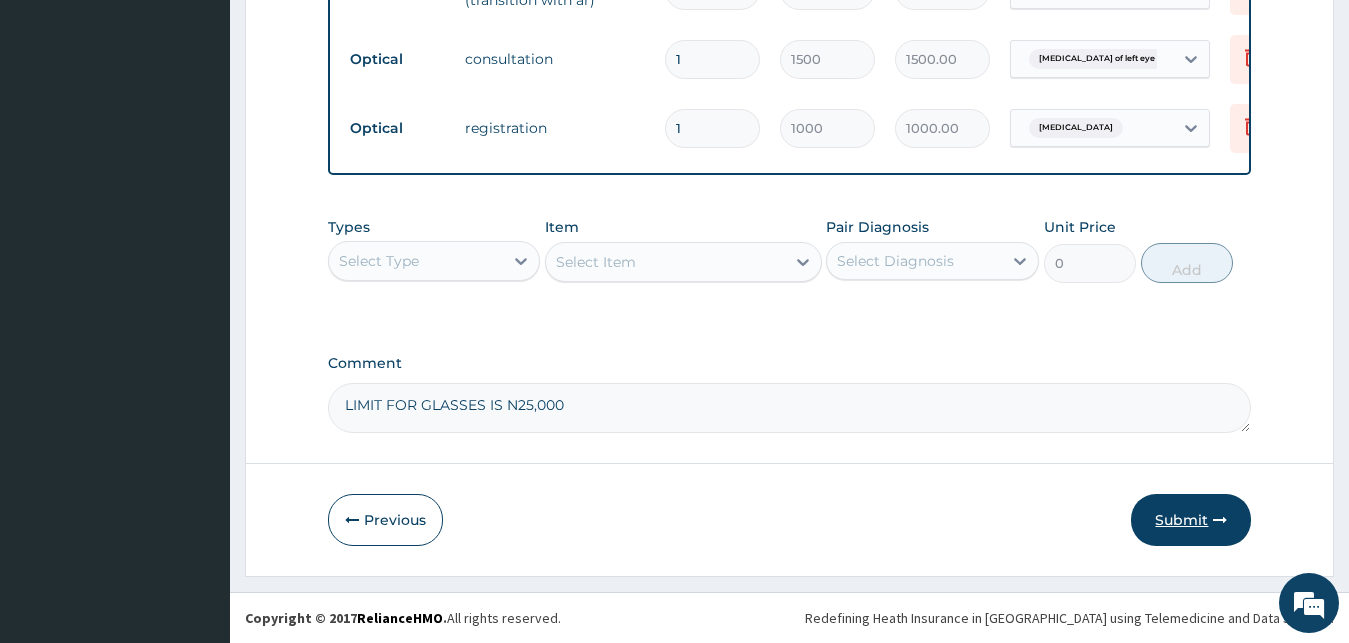 type on "LIMIT FOR GLASSES IS N25,000" 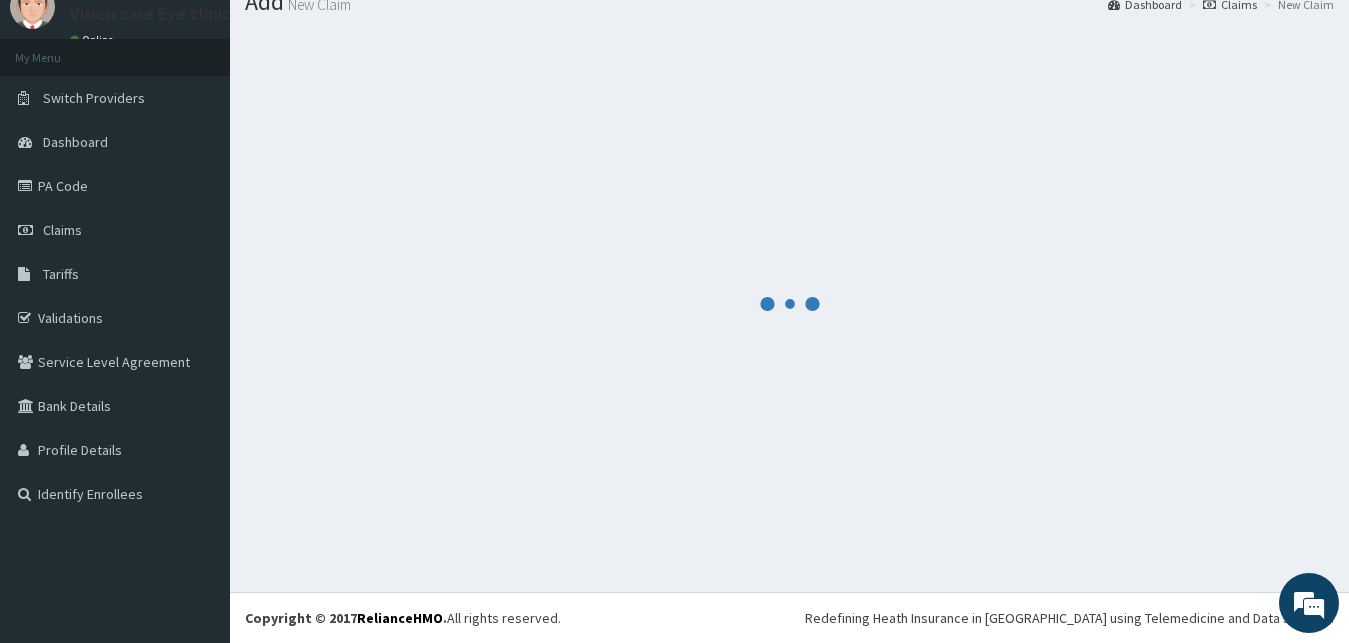 scroll, scrollTop: 76, scrollLeft: 0, axis: vertical 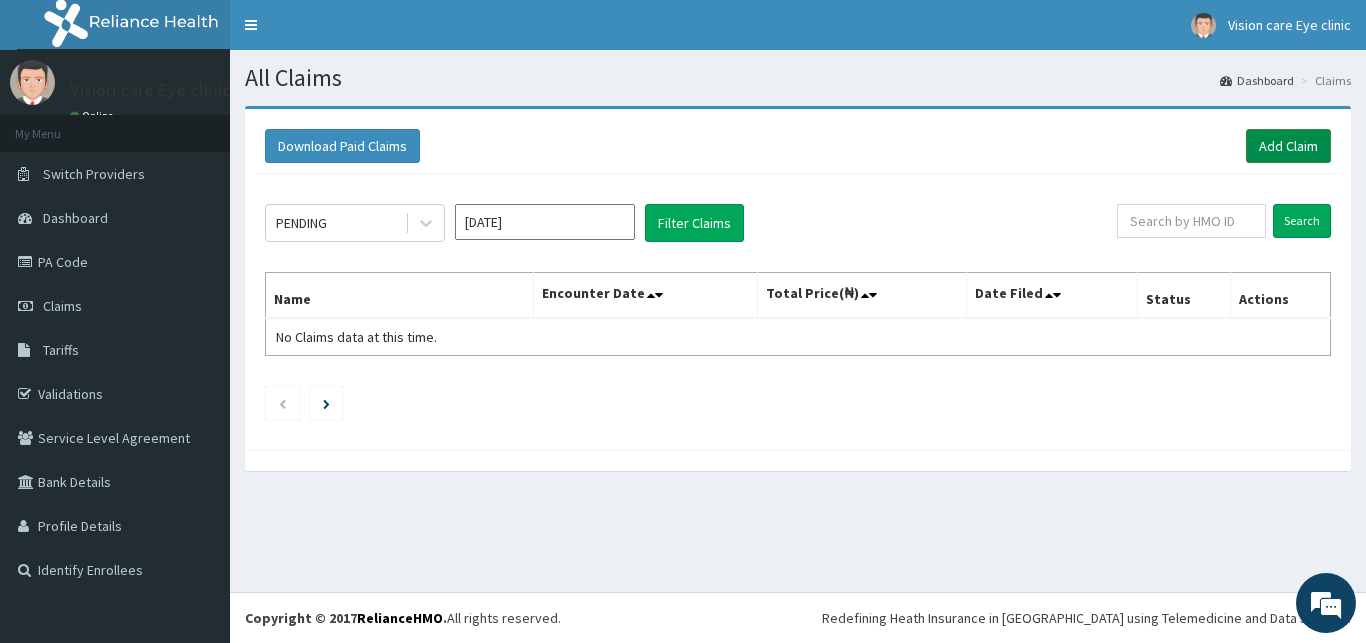 click on "Add Claim" at bounding box center (1288, 146) 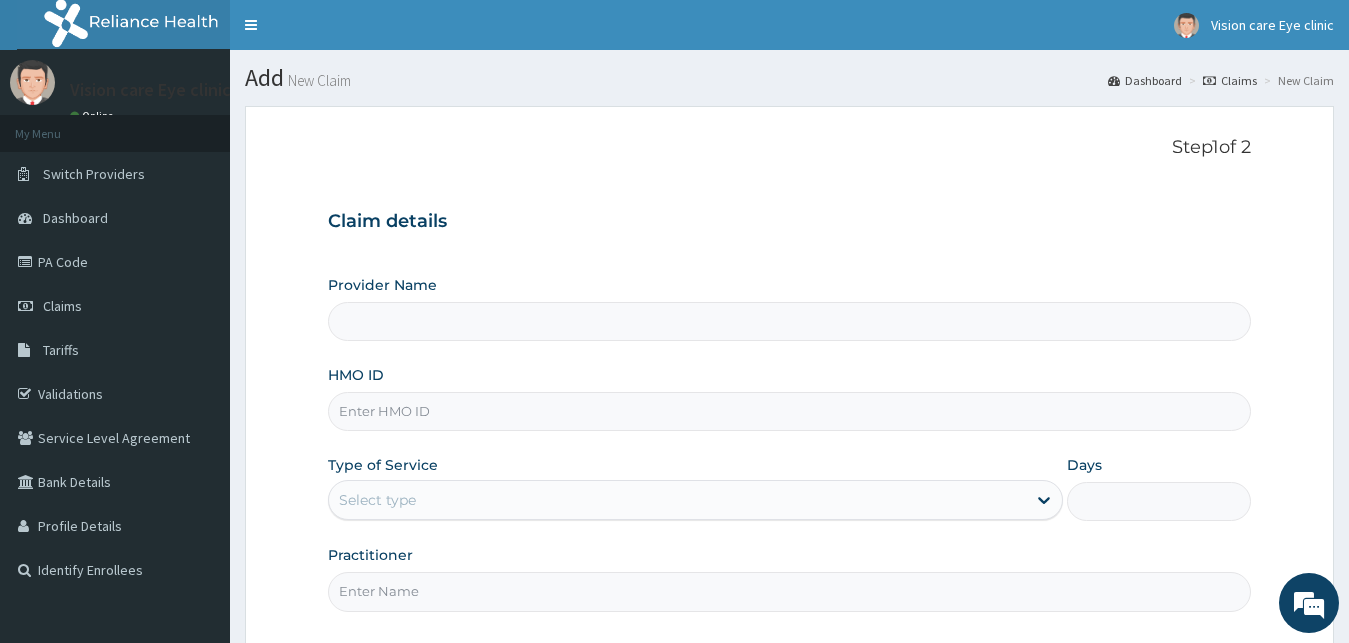 click on "HMO ID" at bounding box center [790, 411] 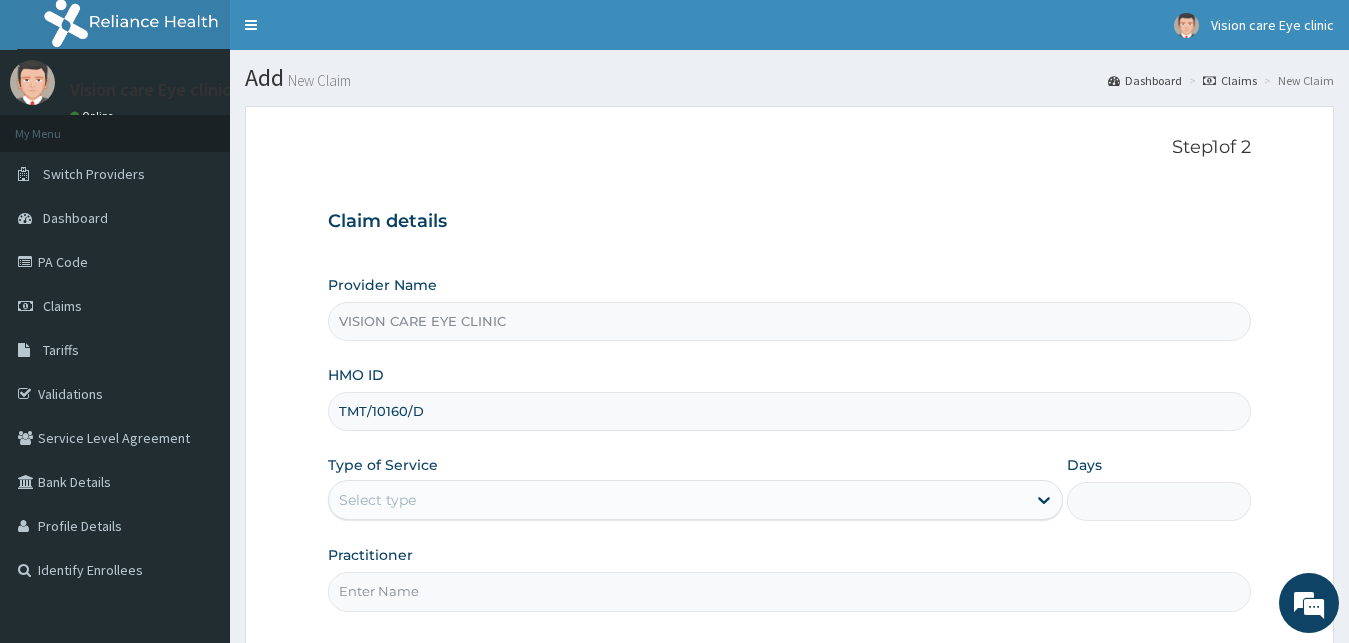 scroll, scrollTop: 0, scrollLeft: 0, axis: both 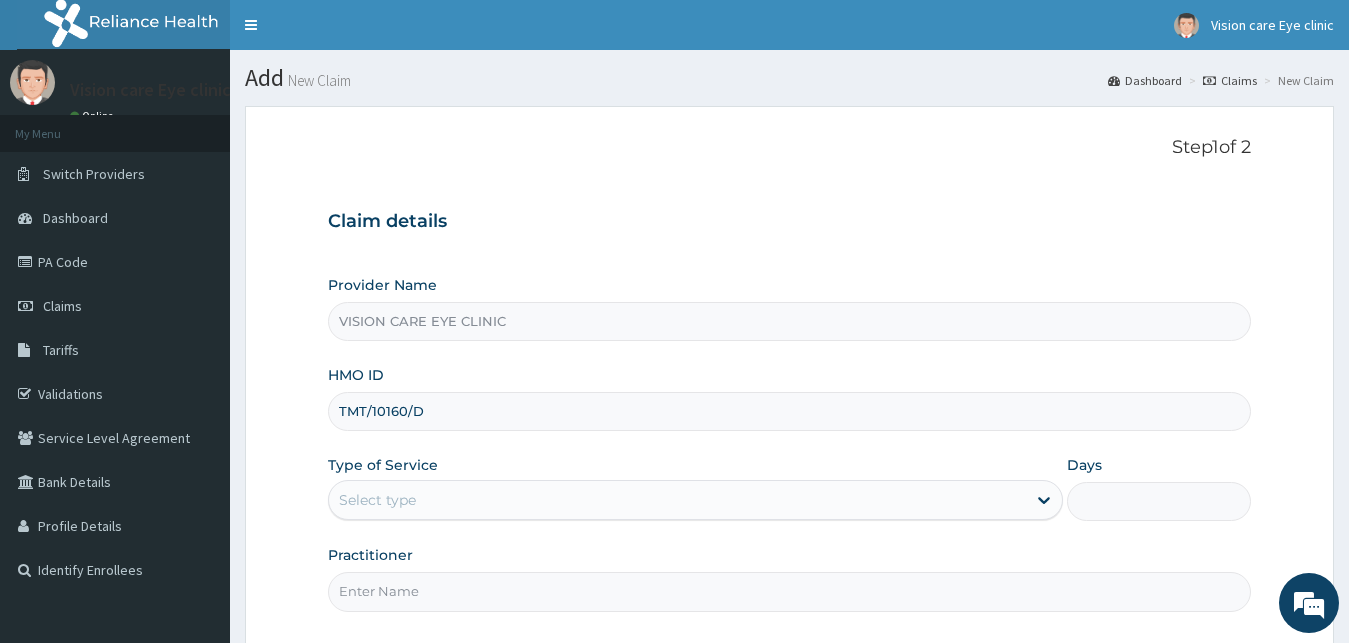 type on "TMT/10160/D" 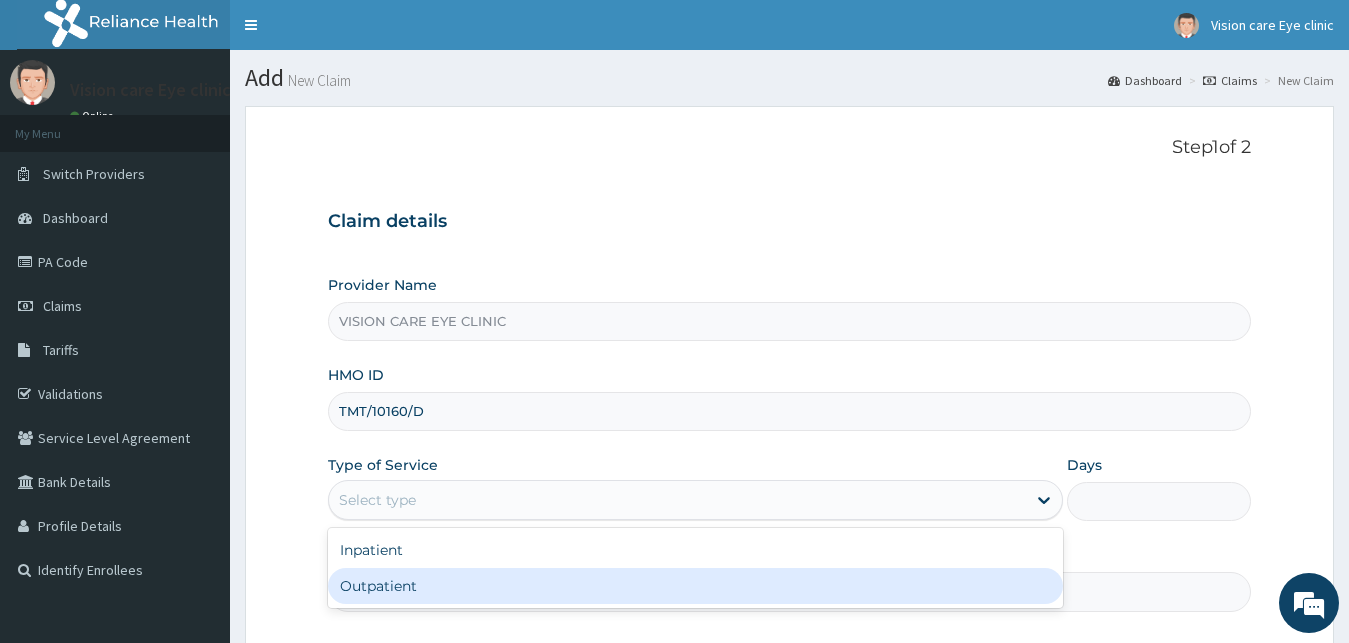 drag, startPoint x: 367, startPoint y: 586, endPoint x: 443, endPoint y: 524, distance: 98.0816 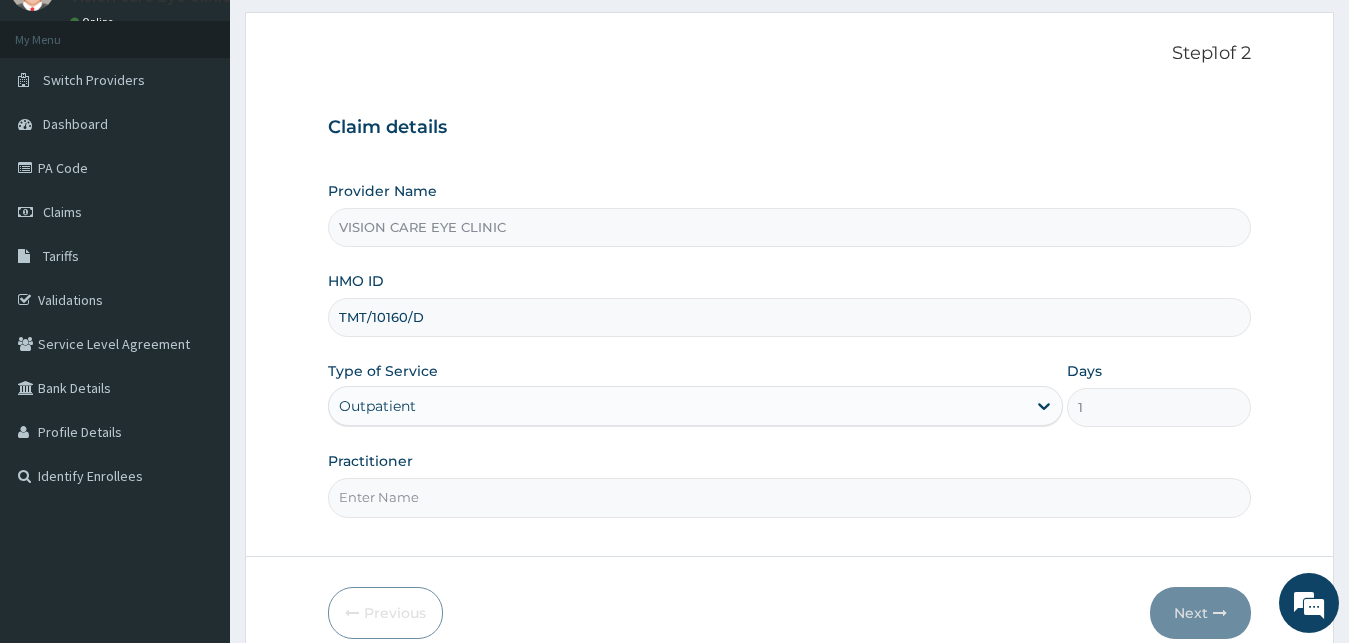 scroll, scrollTop: 187, scrollLeft: 0, axis: vertical 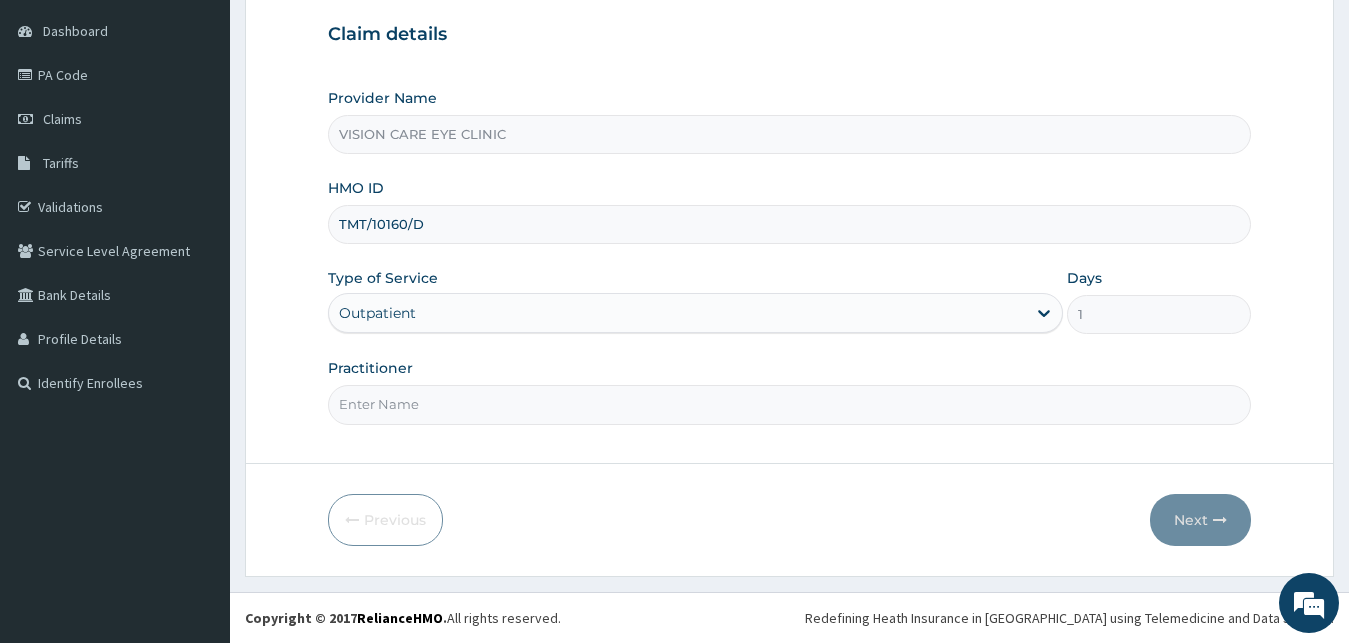 click on "Practitioner" at bounding box center (790, 404) 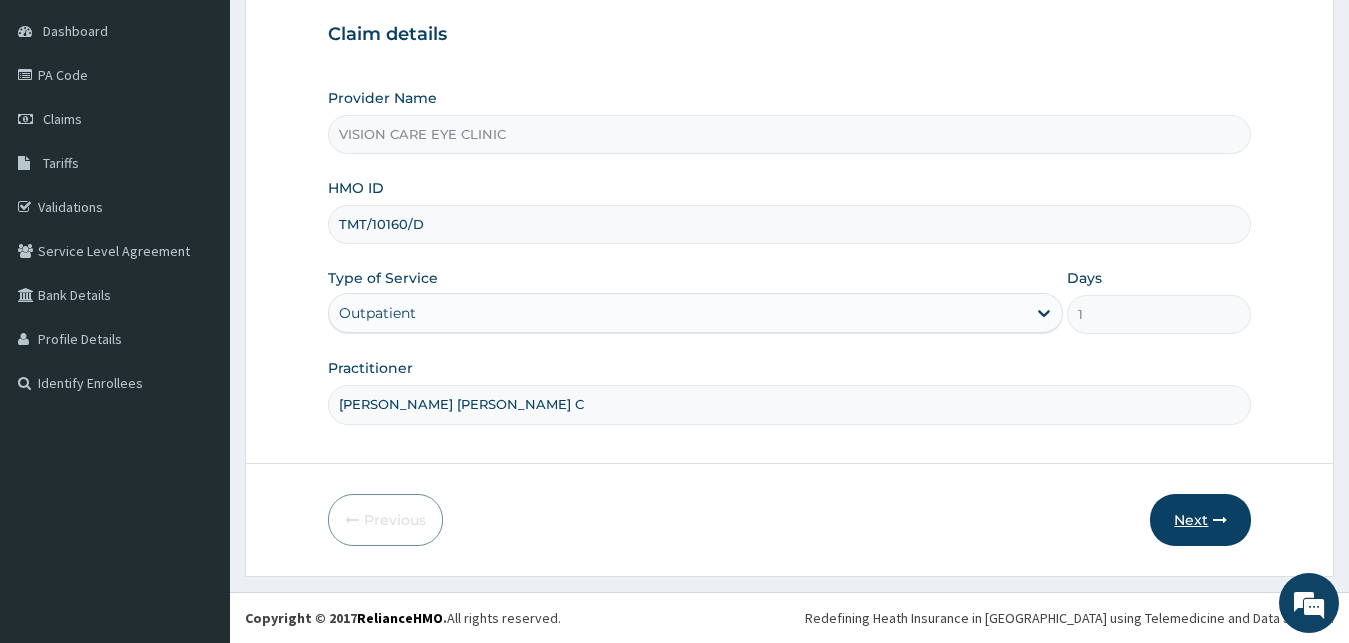 type on "DR OHIRI COLLINS C" 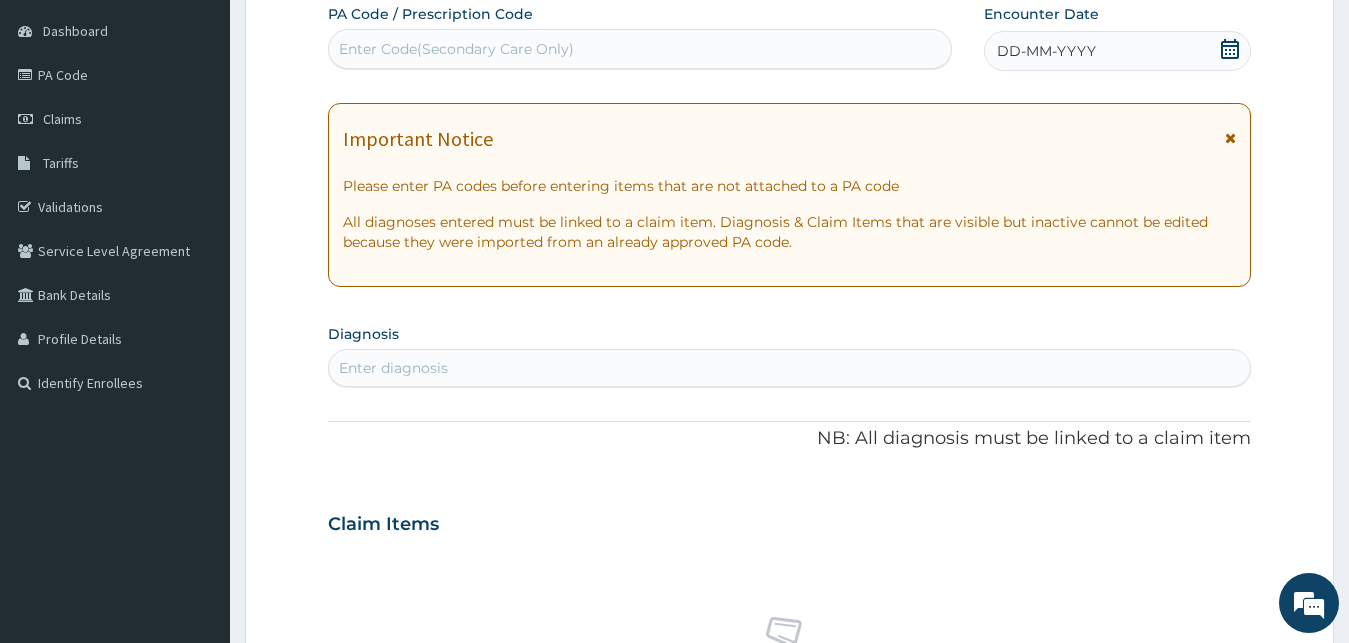 click on "Enter Code(Secondary Care Only)" at bounding box center [456, 49] 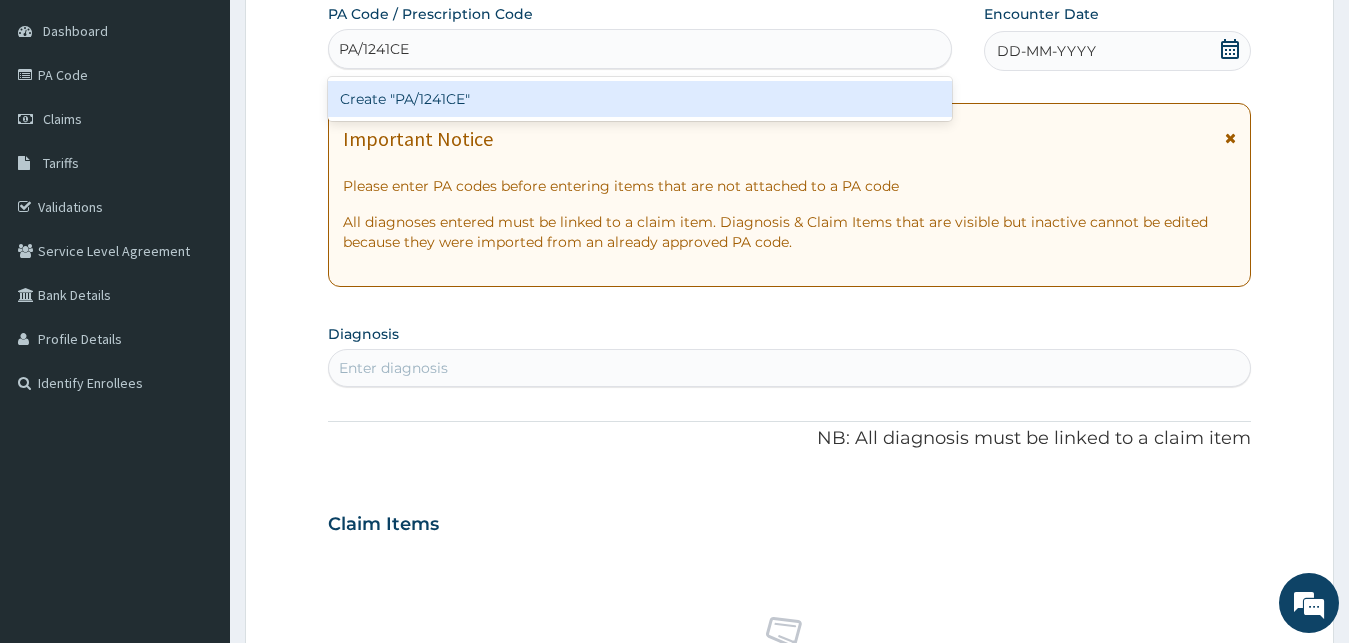 click on "Create "PA/1241CE"" at bounding box center [640, 99] 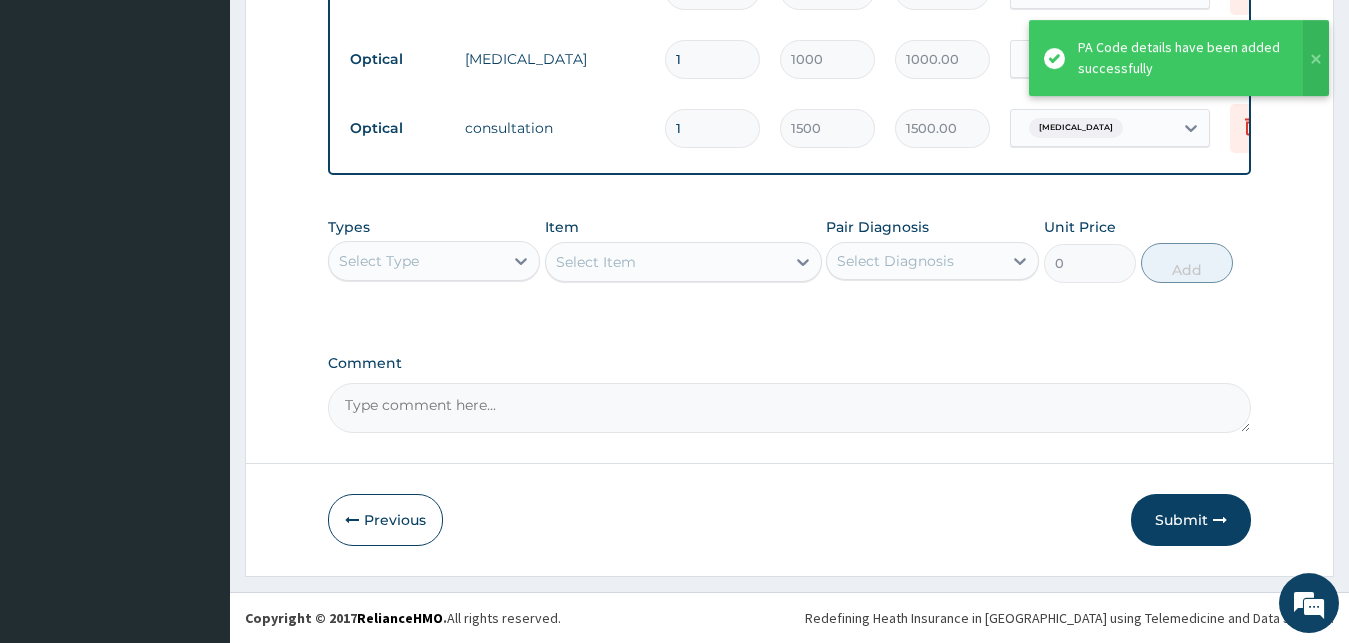 scroll, scrollTop: 1204, scrollLeft: 0, axis: vertical 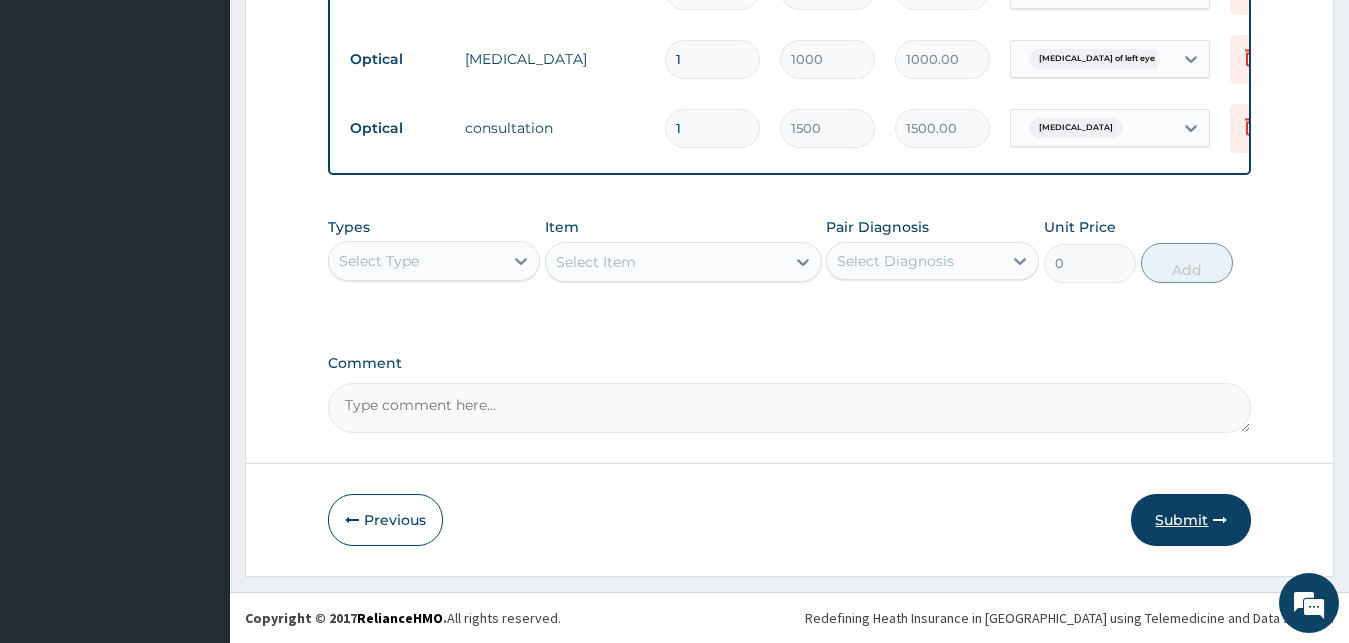 click on "Submit" at bounding box center [1191, 520] 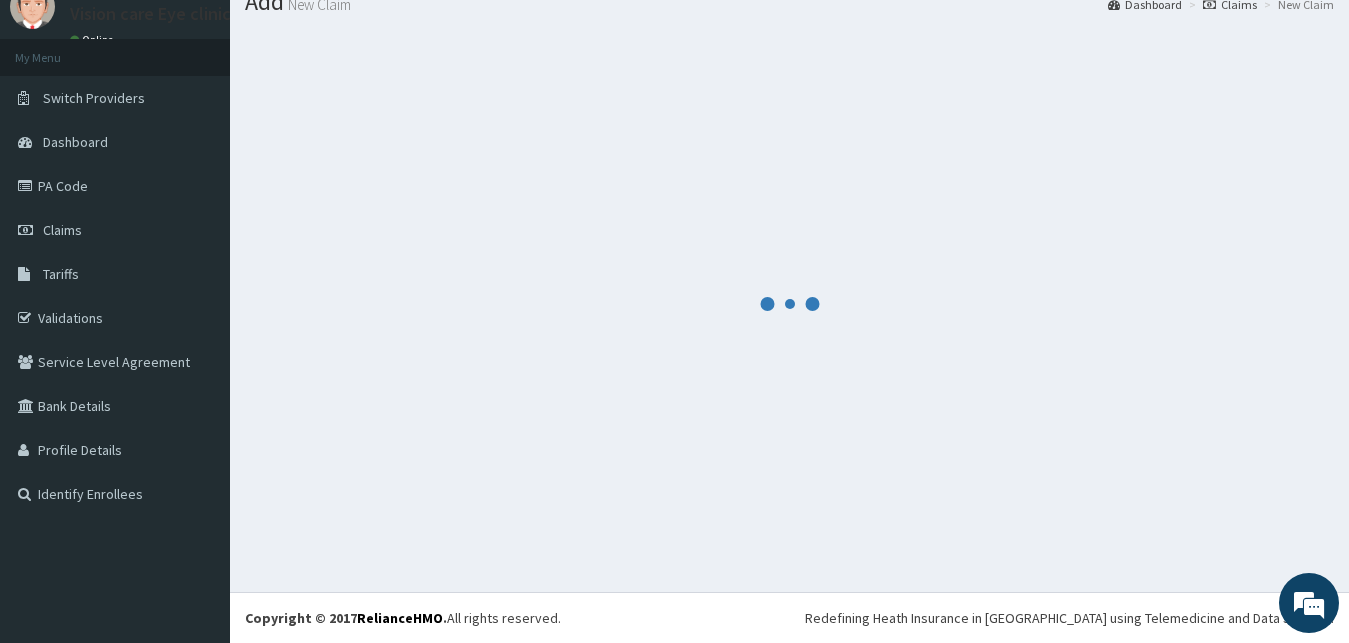 scroll, scrollTop: 76, scrollLeft: 0, axis: vertical 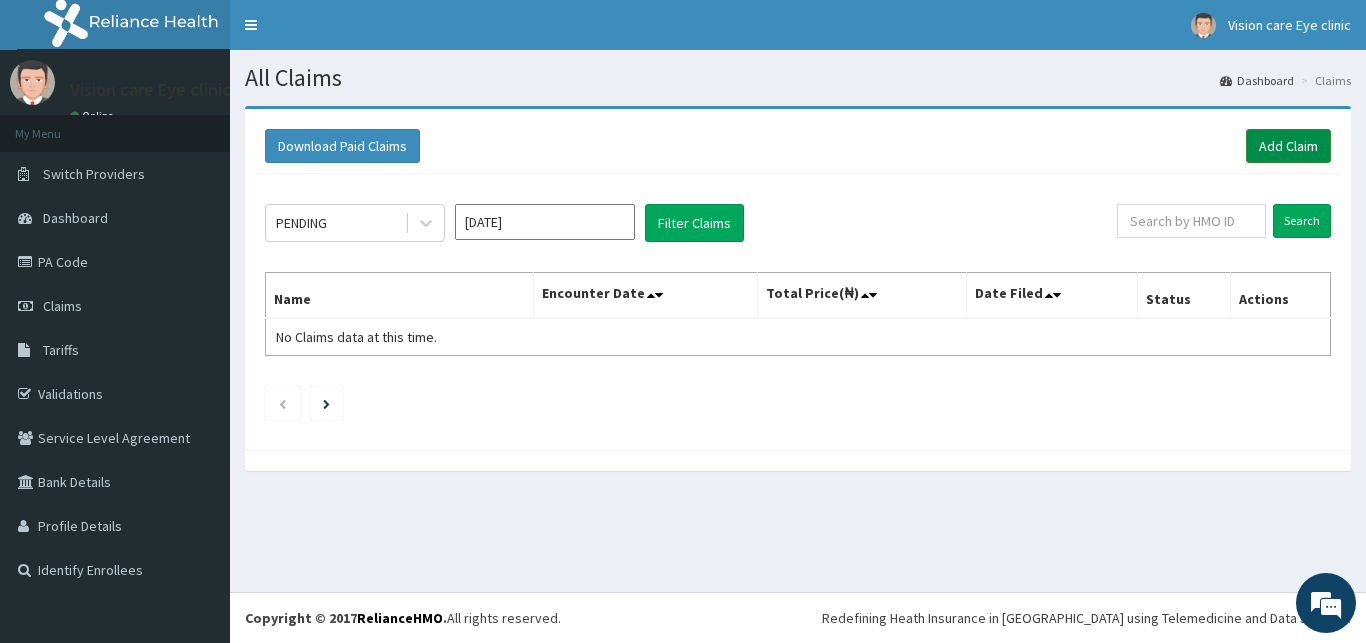 click on "Add Claim" at bounding box center [1288, 146] 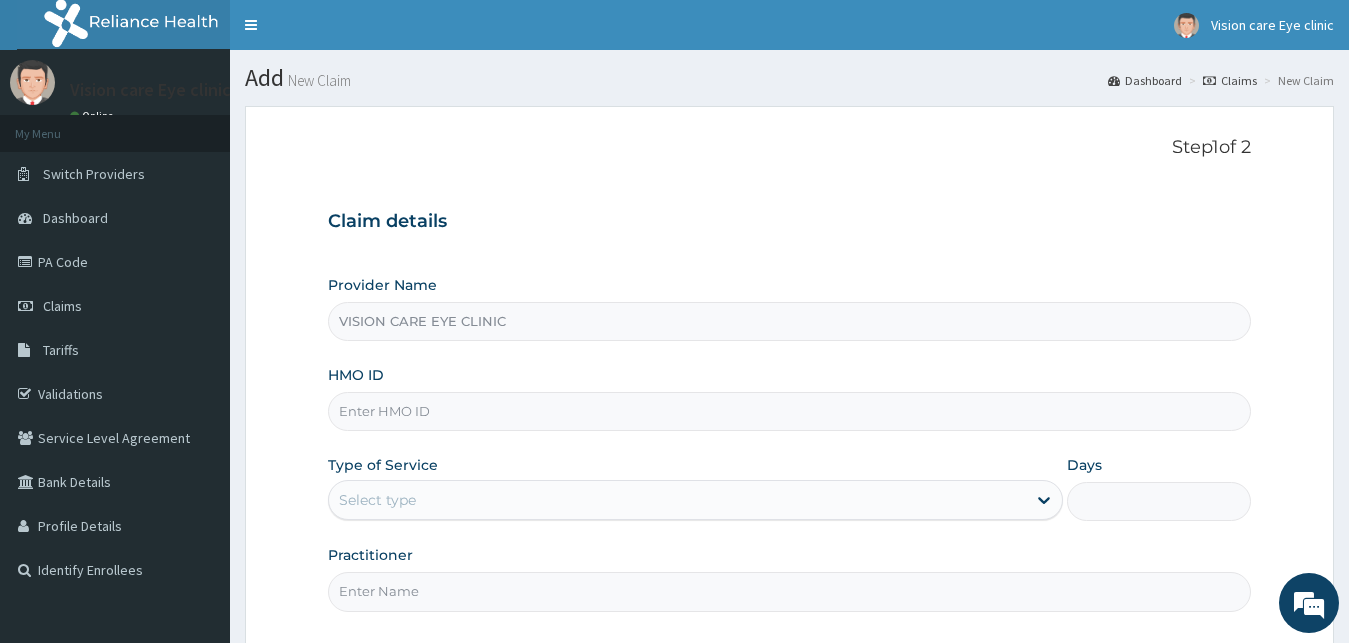 scroll, scrollTop: 0, scrollLeft: 0, axis: both 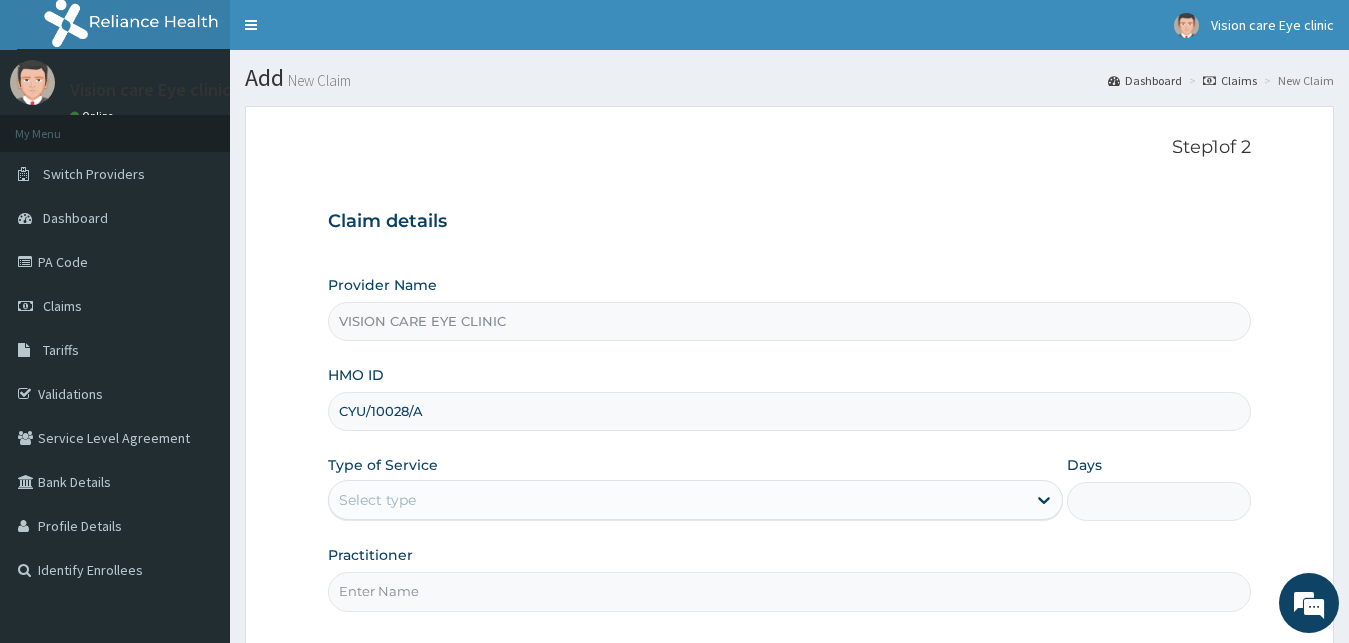 type on "CYU/10028/A" 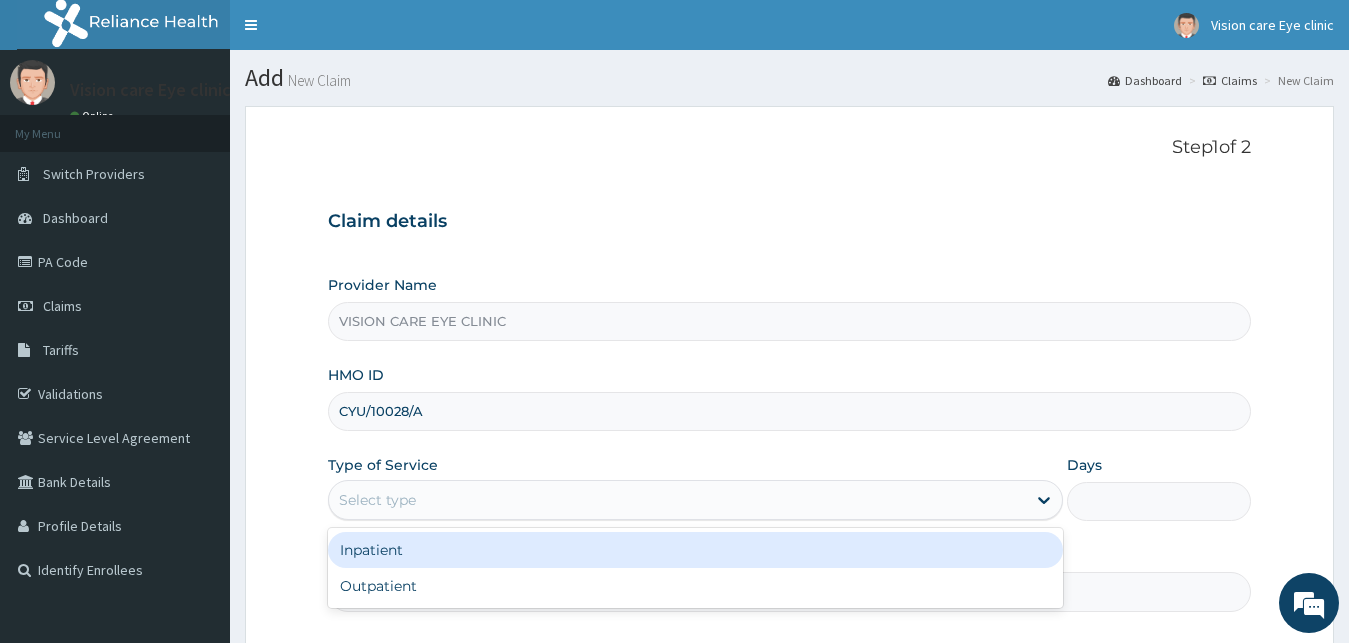 click on "Select type" at bounding box center [377, 500] 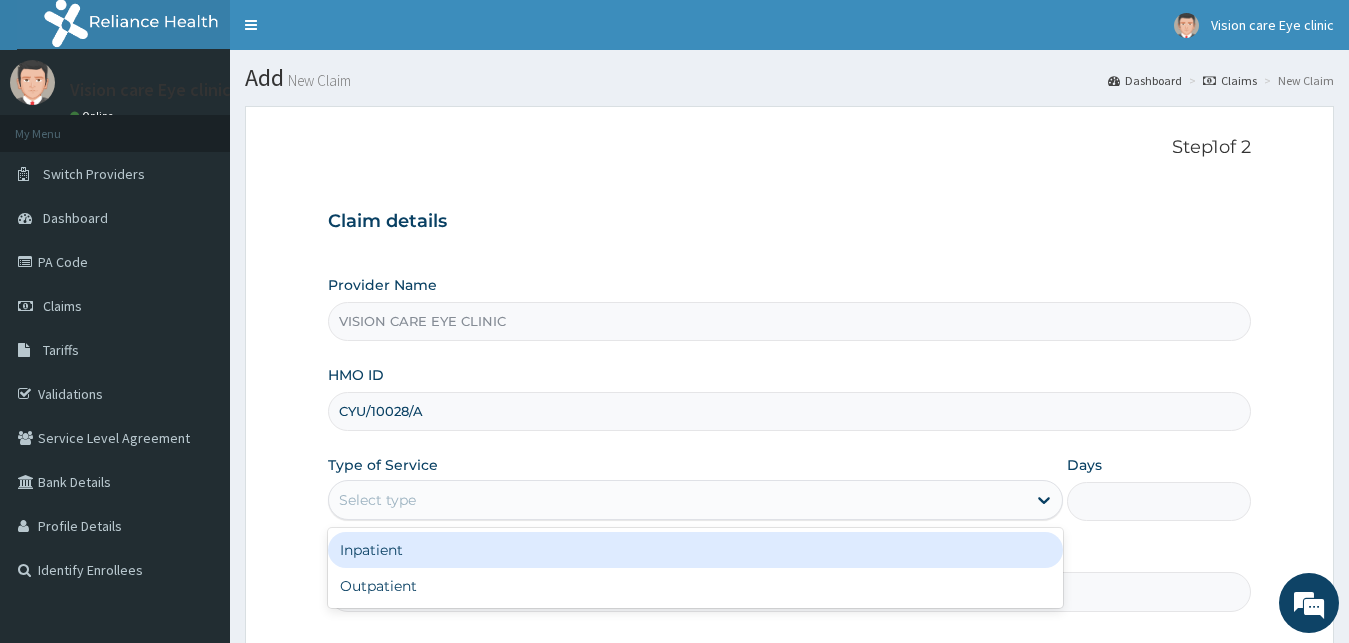 scroll, scrollTop: 0, scrollLeft: 0, axis: both 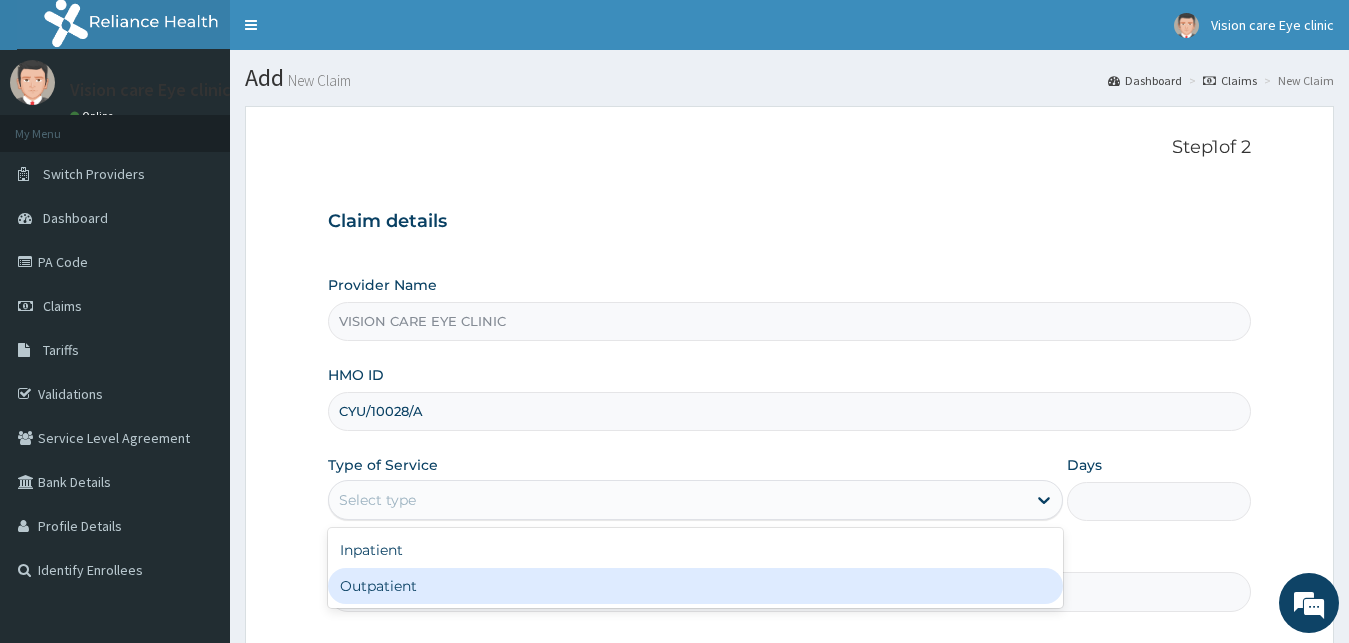 drag, startPoint x: 356, startPoint y: 584, endPoint x: 379, endPoint y: 560, distance: 33.24154 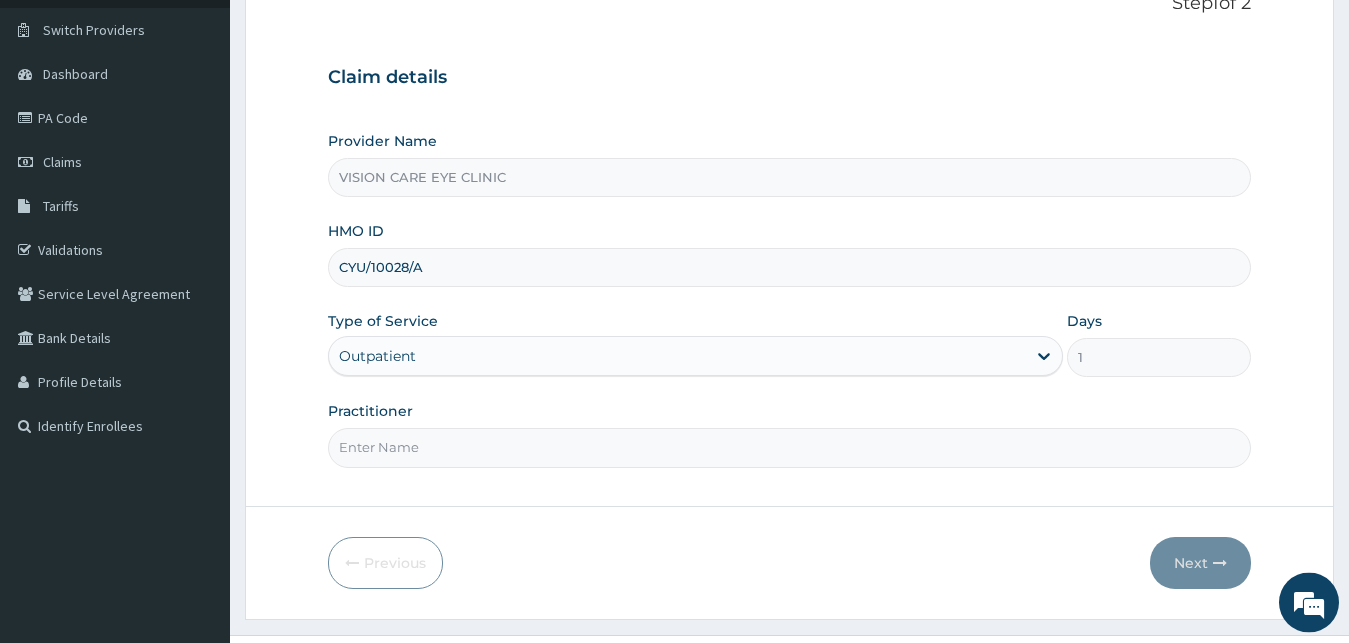 scroll, scrollTop: 187, scrollLeft: 0, axis: vertical 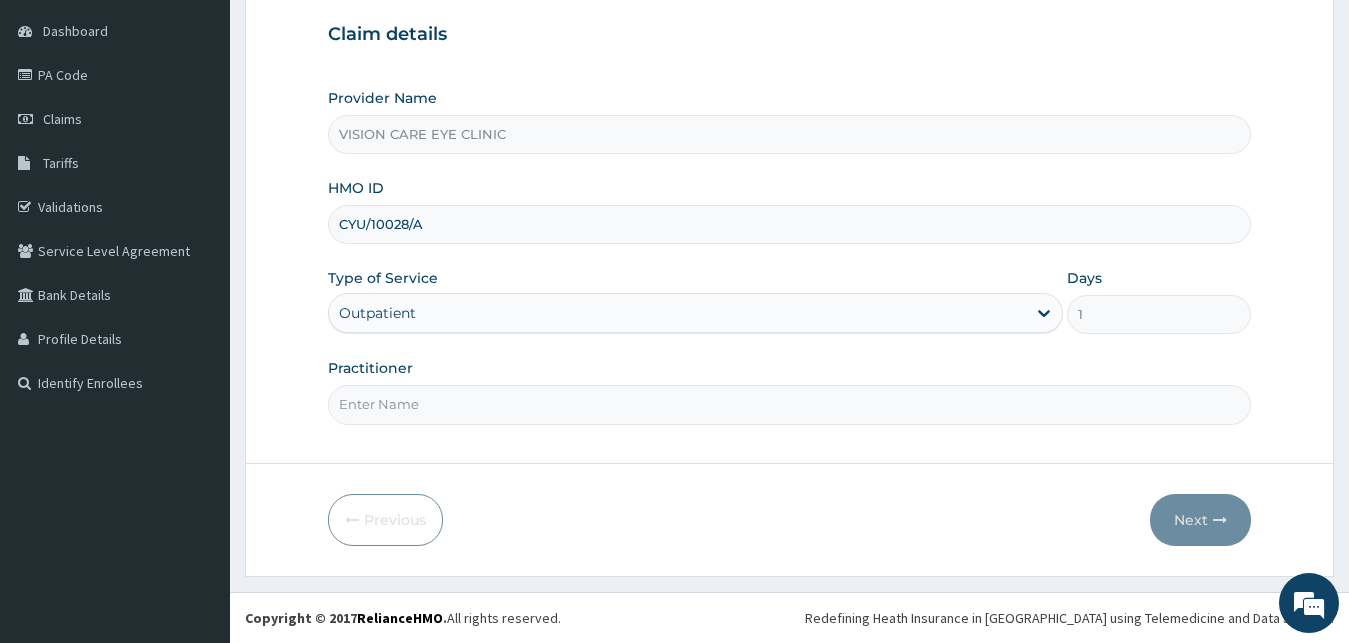 click on "Practitioner" at bounding box center (790, 404) 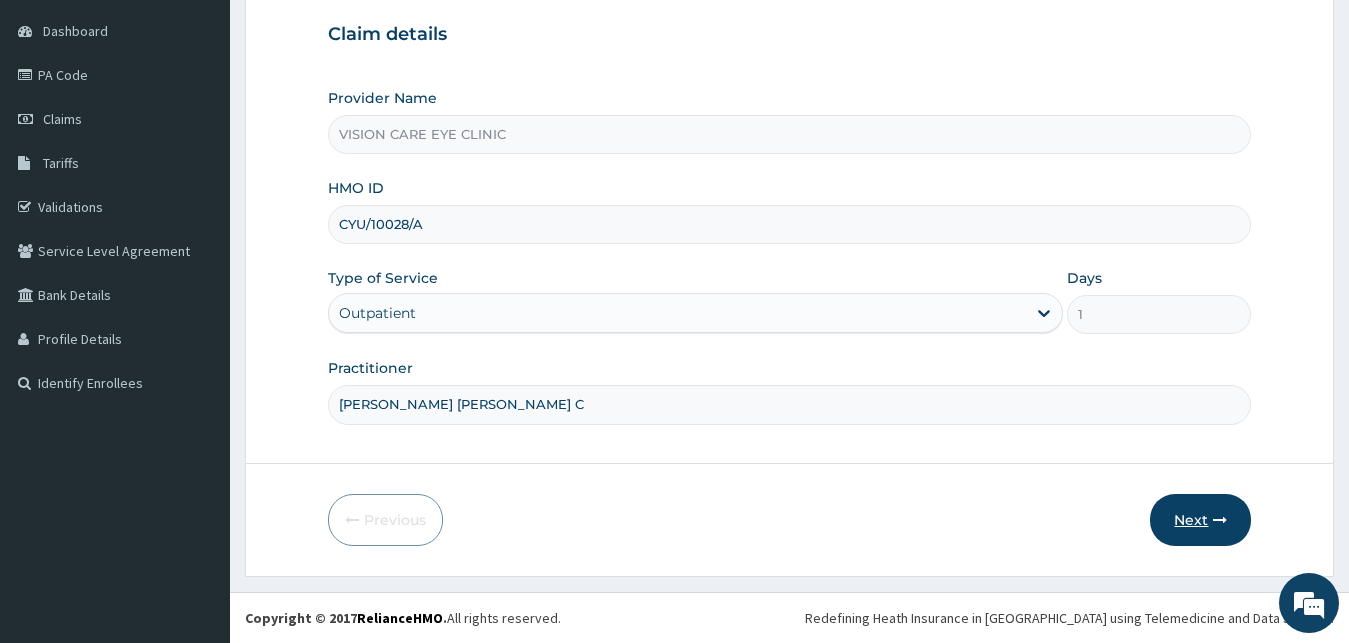 type on "DR OHIRI COLLINS C" 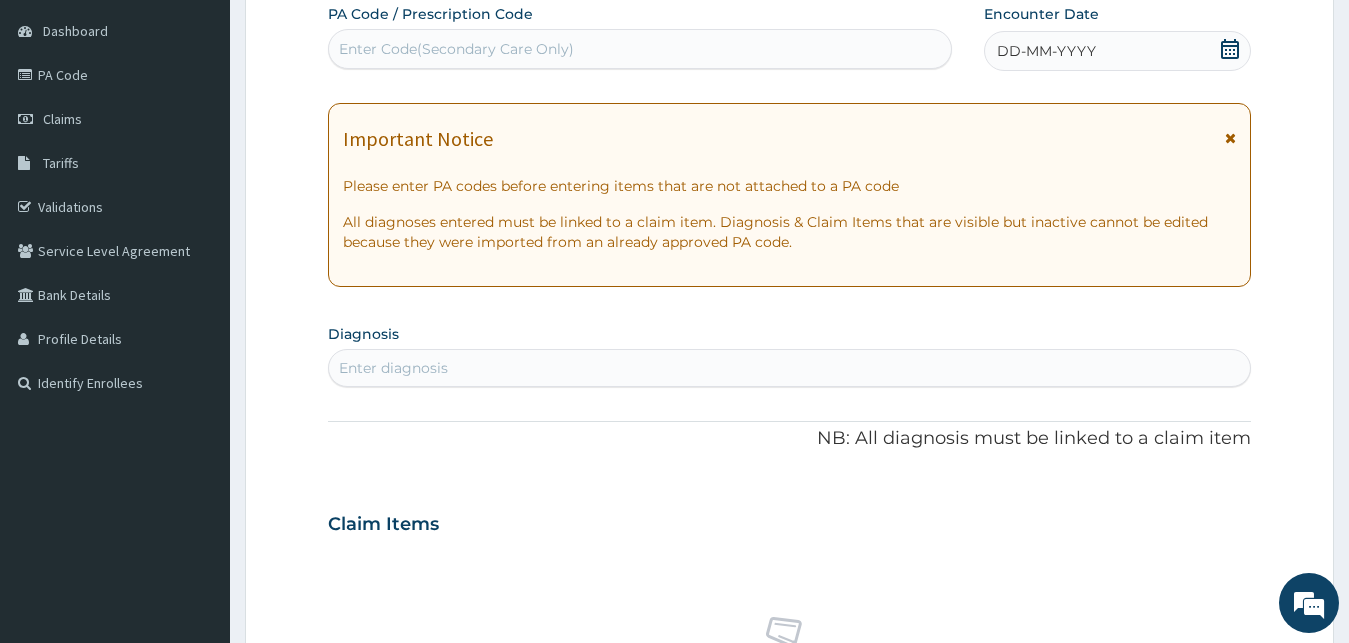 click on "Enter Code(Secondary Care Only)" at bounding box center [456, 49] 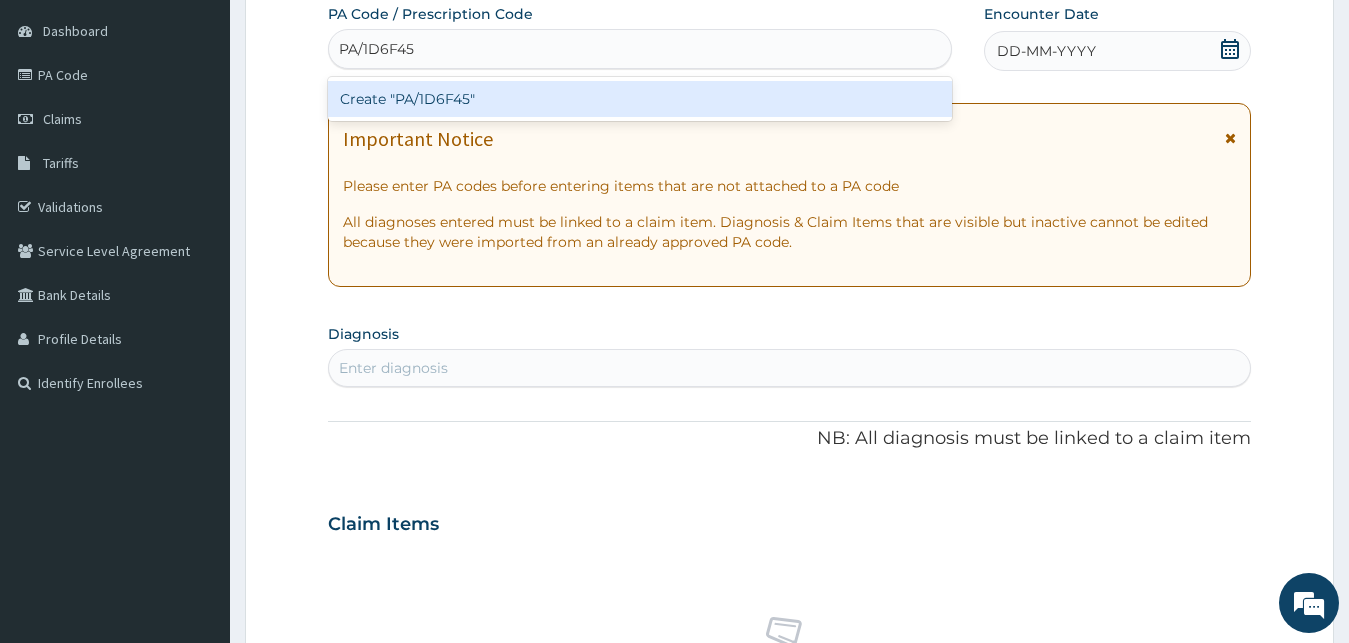 click on "Create "PA/1D6F45"" at bounding box center [640, 99] 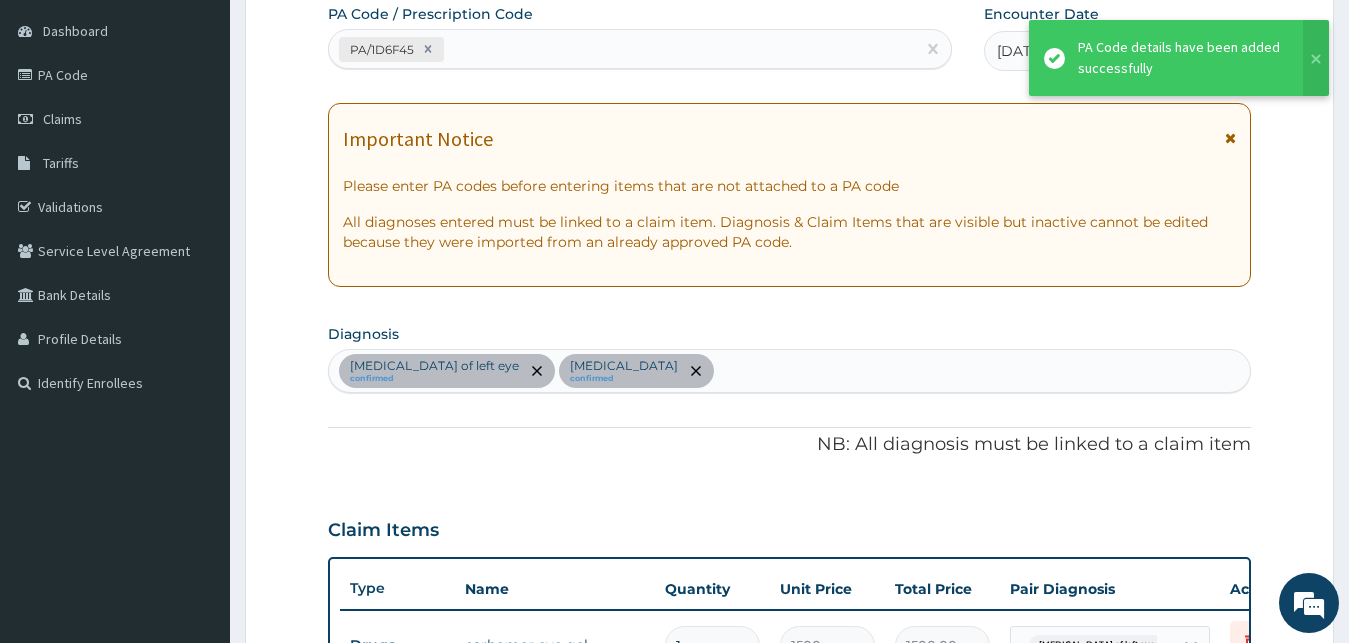 scroll, scrollTop: 856, scrollLeft: 0, axis: vertical 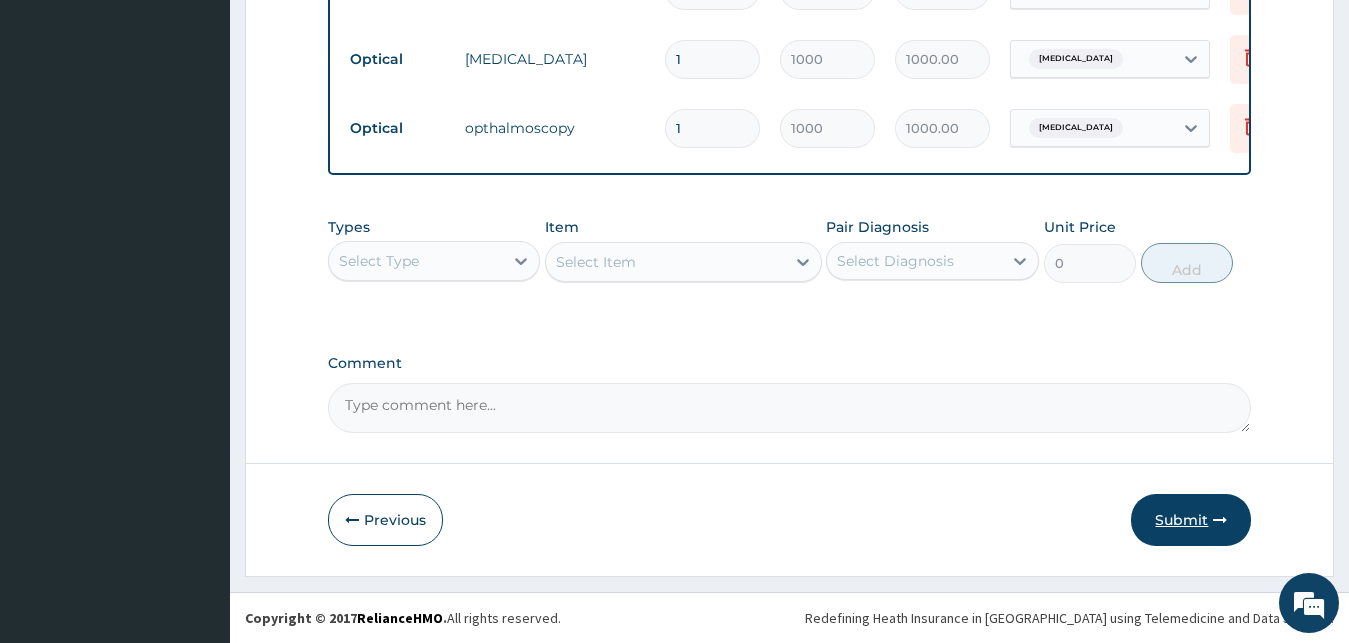 click on "Submit" at bounding box center [1191, 520] 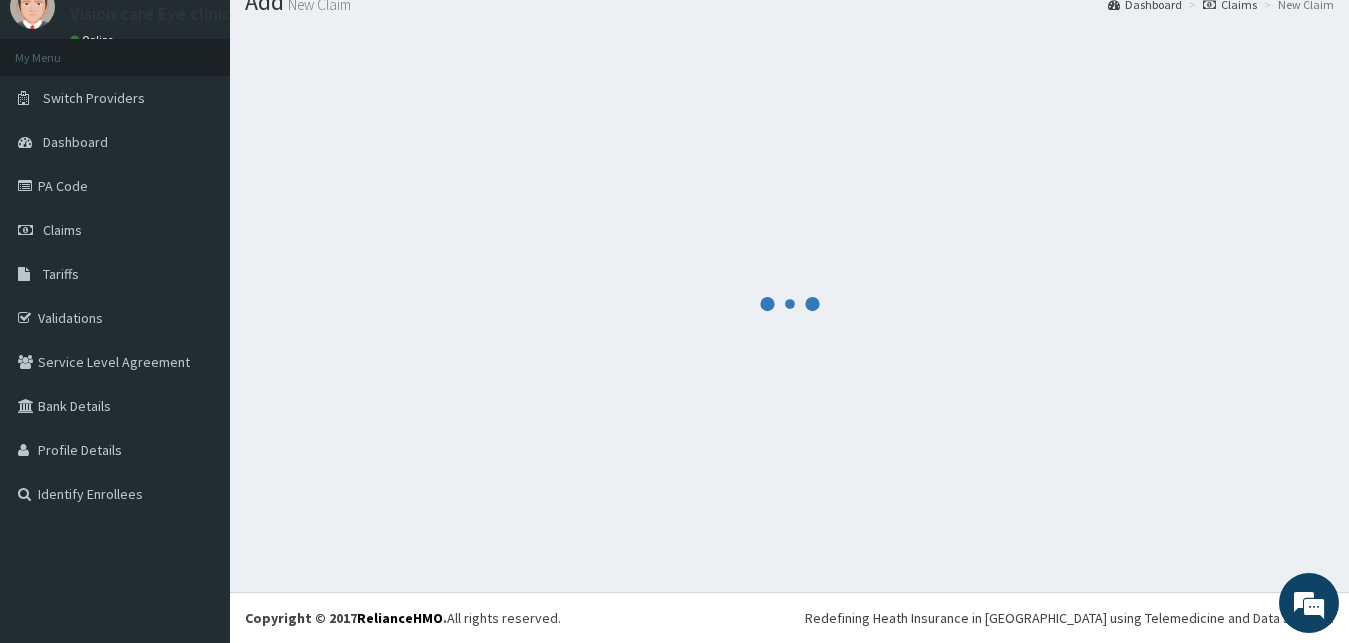 scroll, scrollTop: 76, scrollLeft: 0, axis: vertical 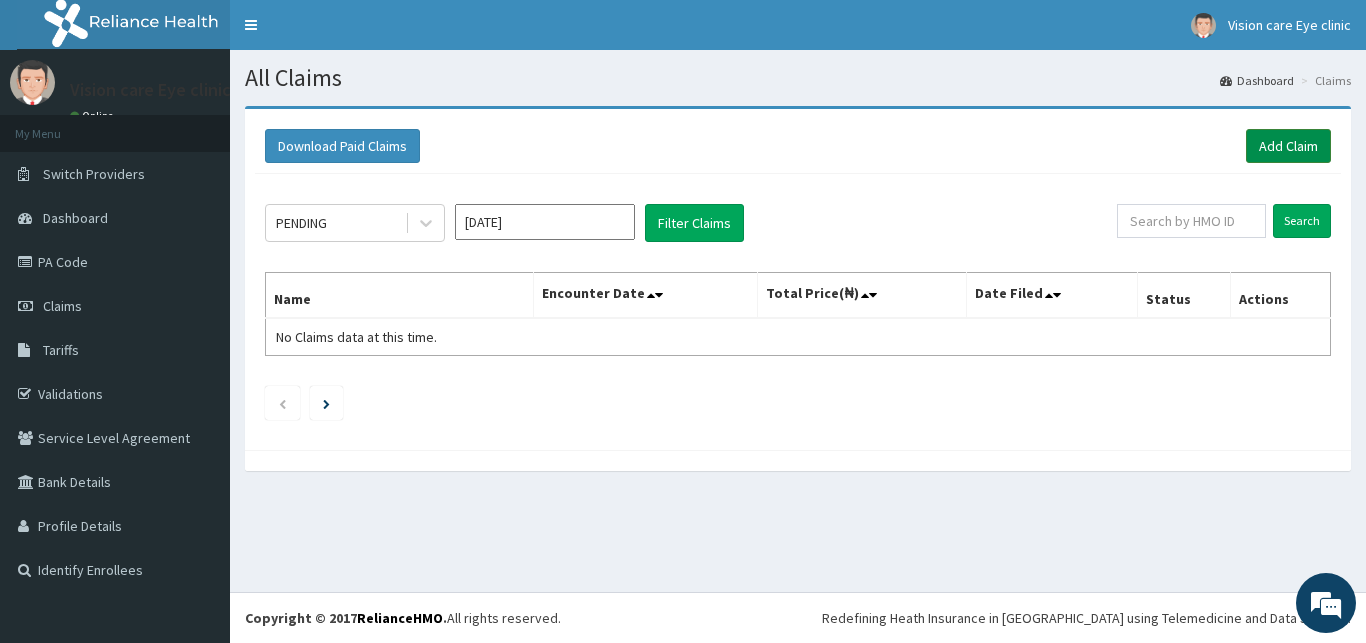 click on "Add Claim" at bounding box center [1288, 146] 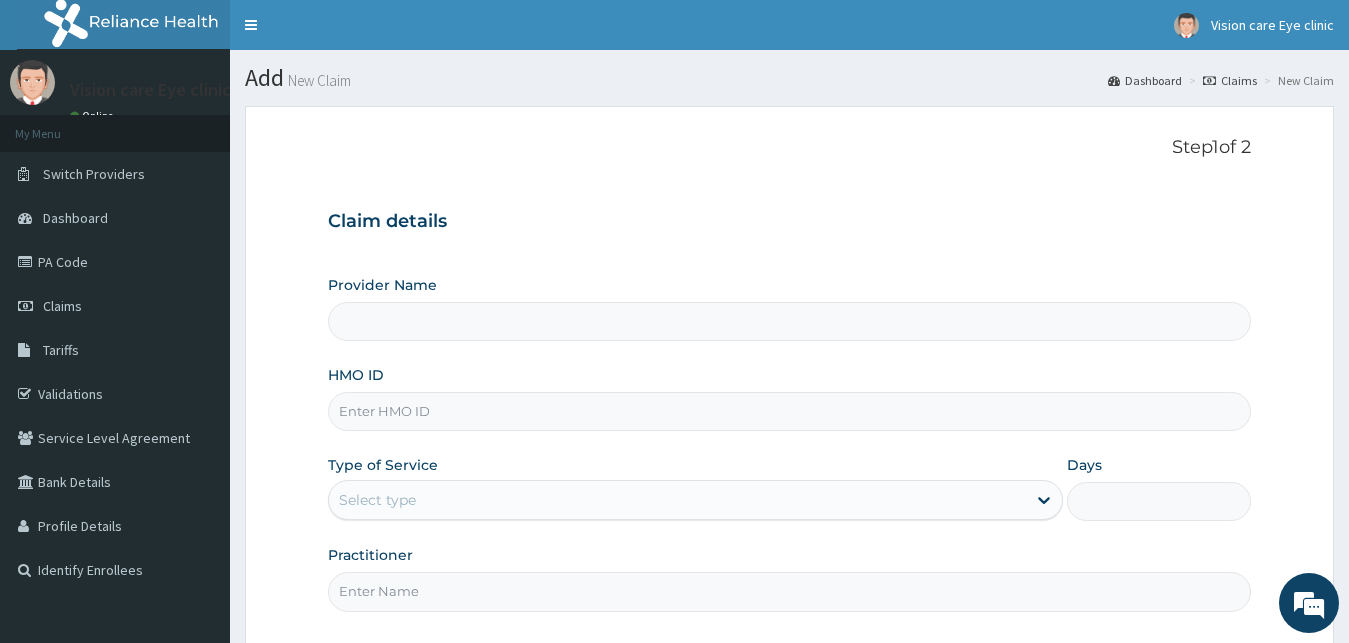 scroll, scrollTop: 0, scrollLeft: 0, axis: both 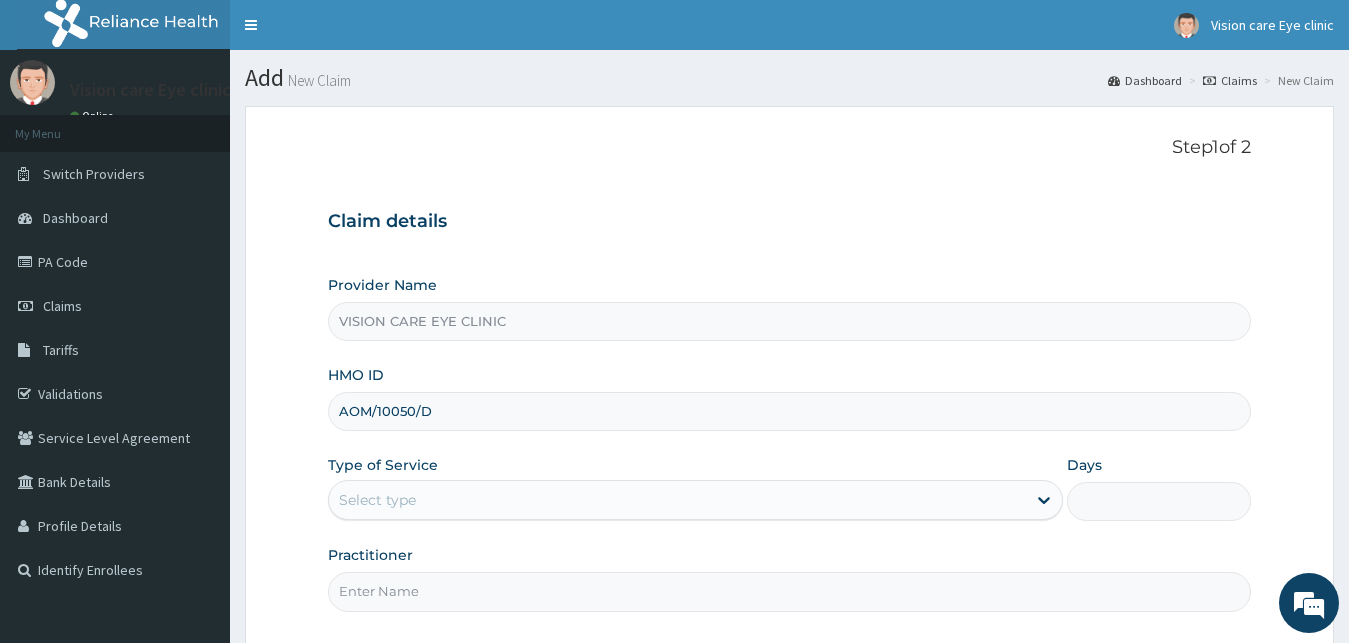 type on "AOM/10050/D" 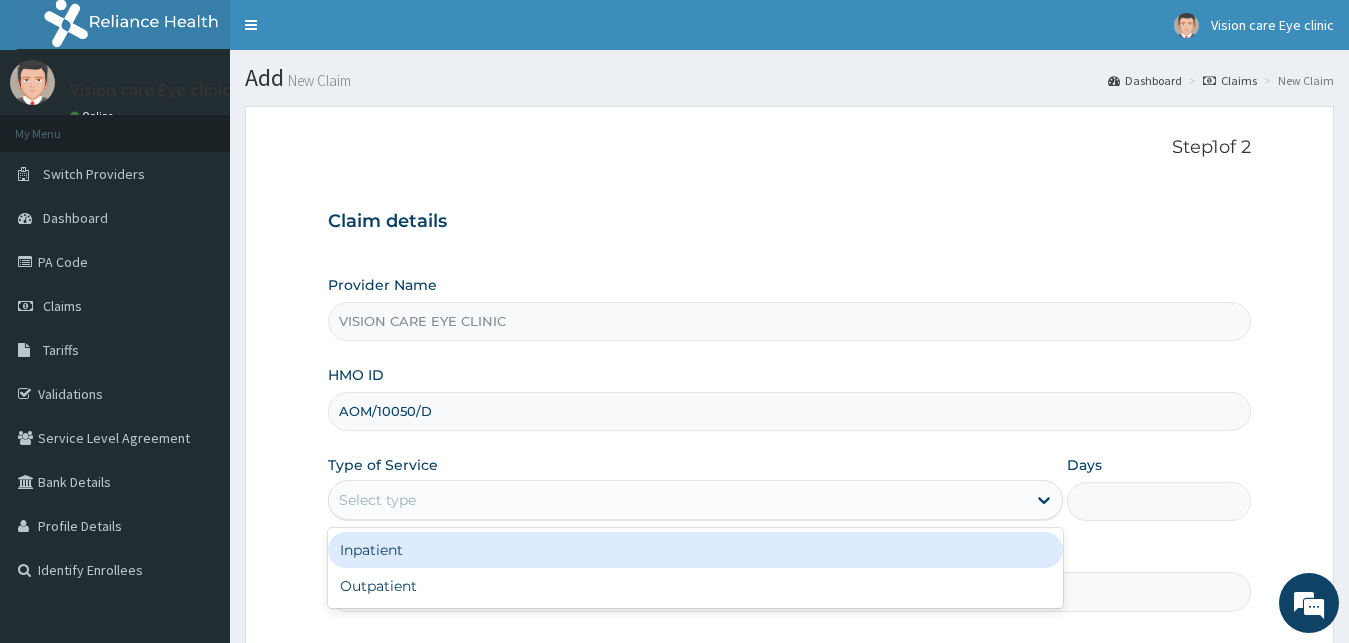 click on "Select type" at bounding box center [377, 500] 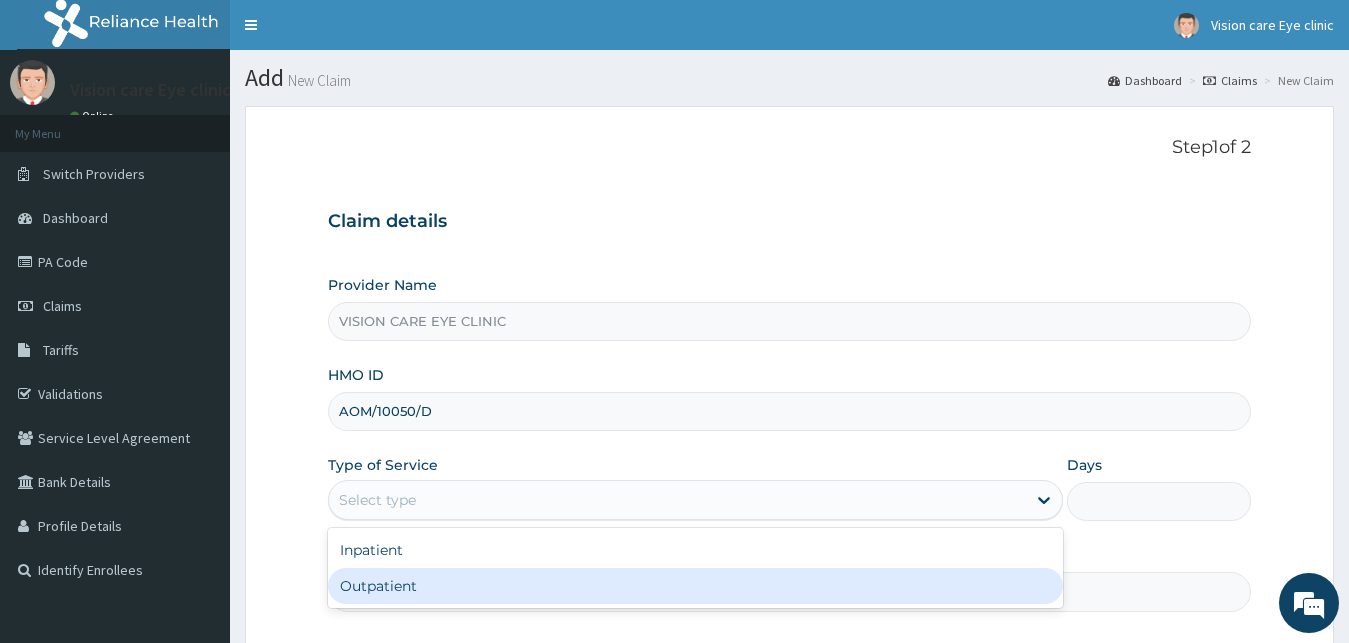 click on "Outpatient" at bounding box center [696, 586] 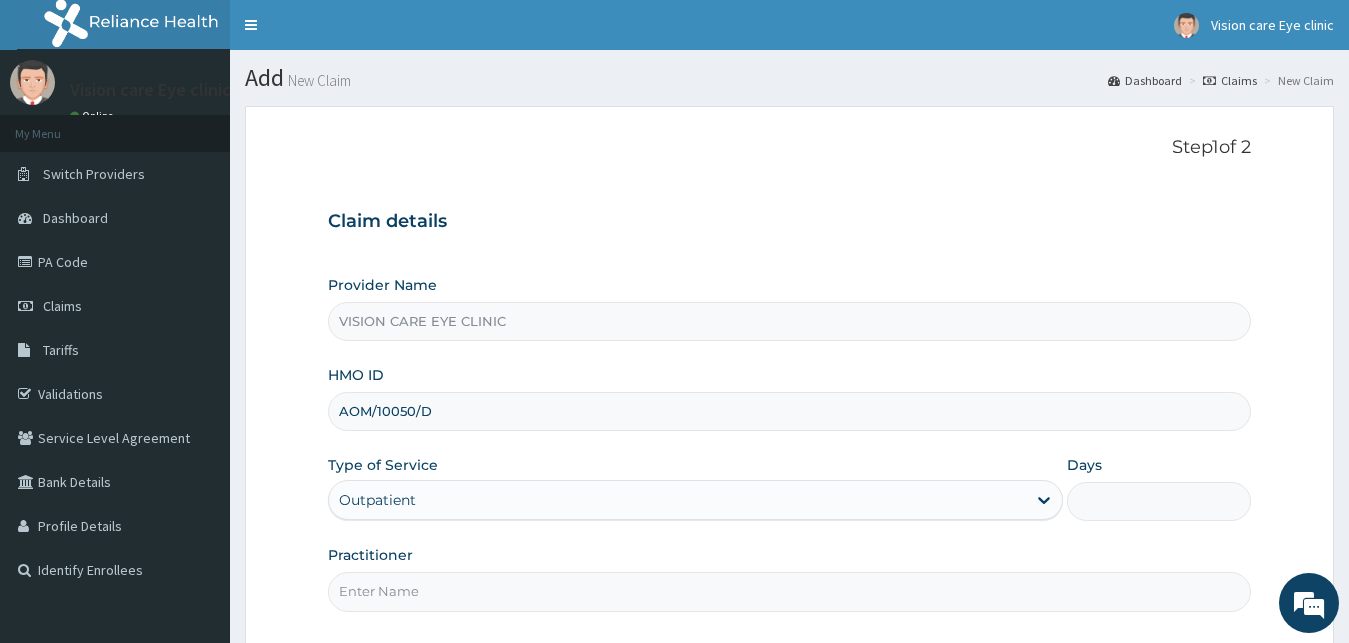 type on "1" 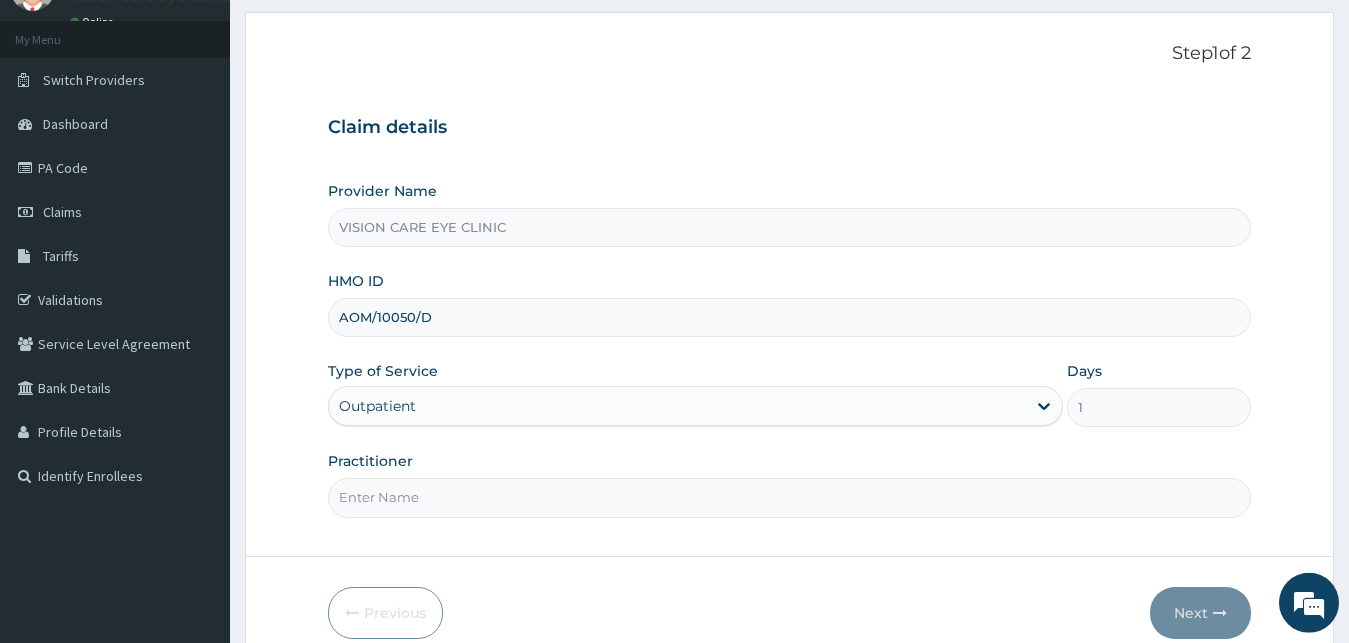 scroll, scrollTop: 187, scrollLeft: 0, axis: vertical 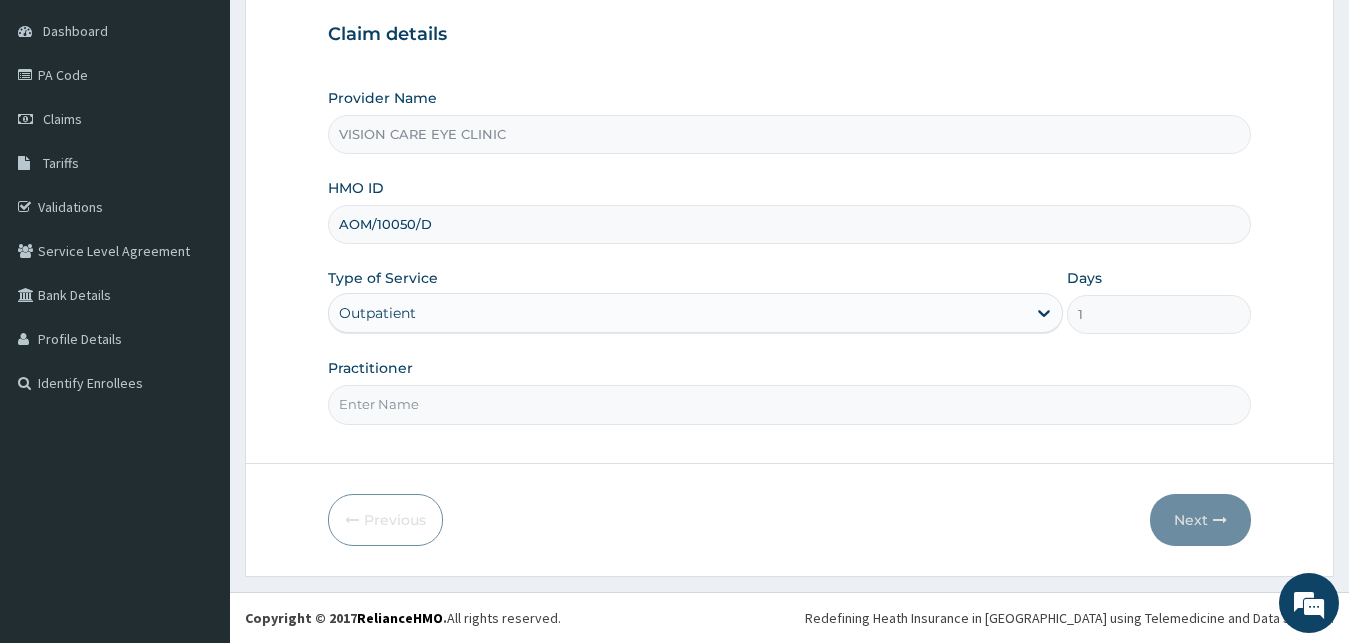click on "Practitioner" at bounding box center [790, 404] 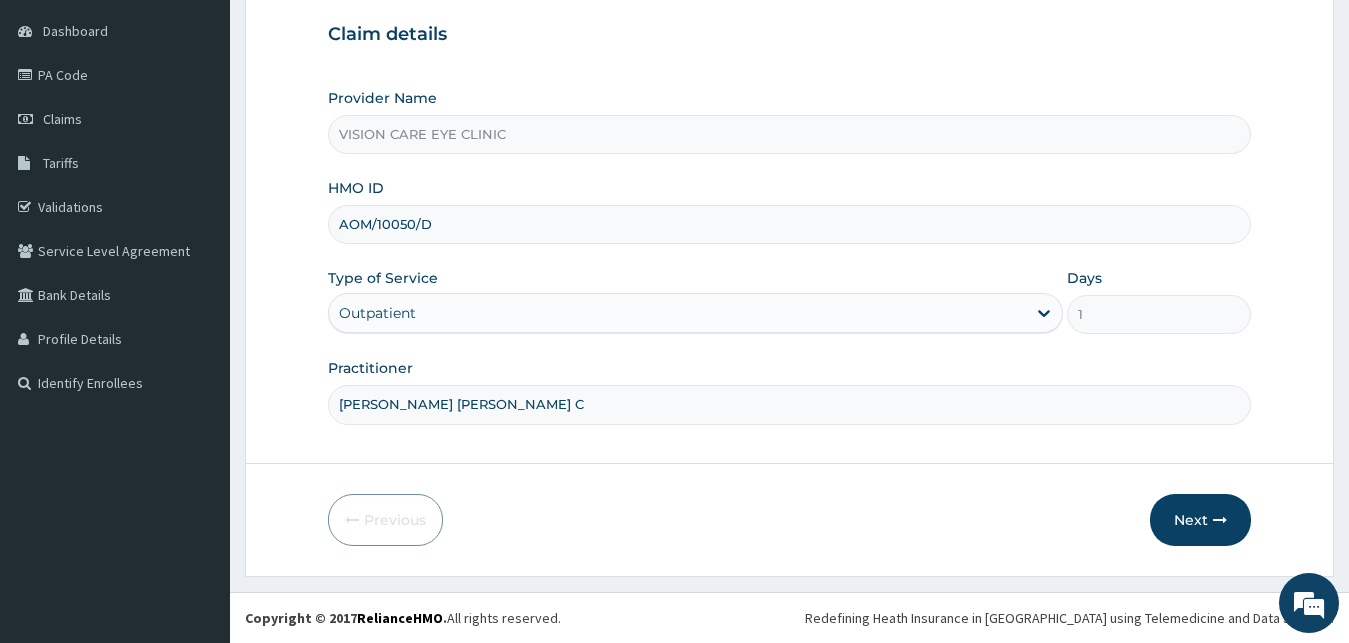 type on "[PERSON_NAME] [PERSON_NAME] C" 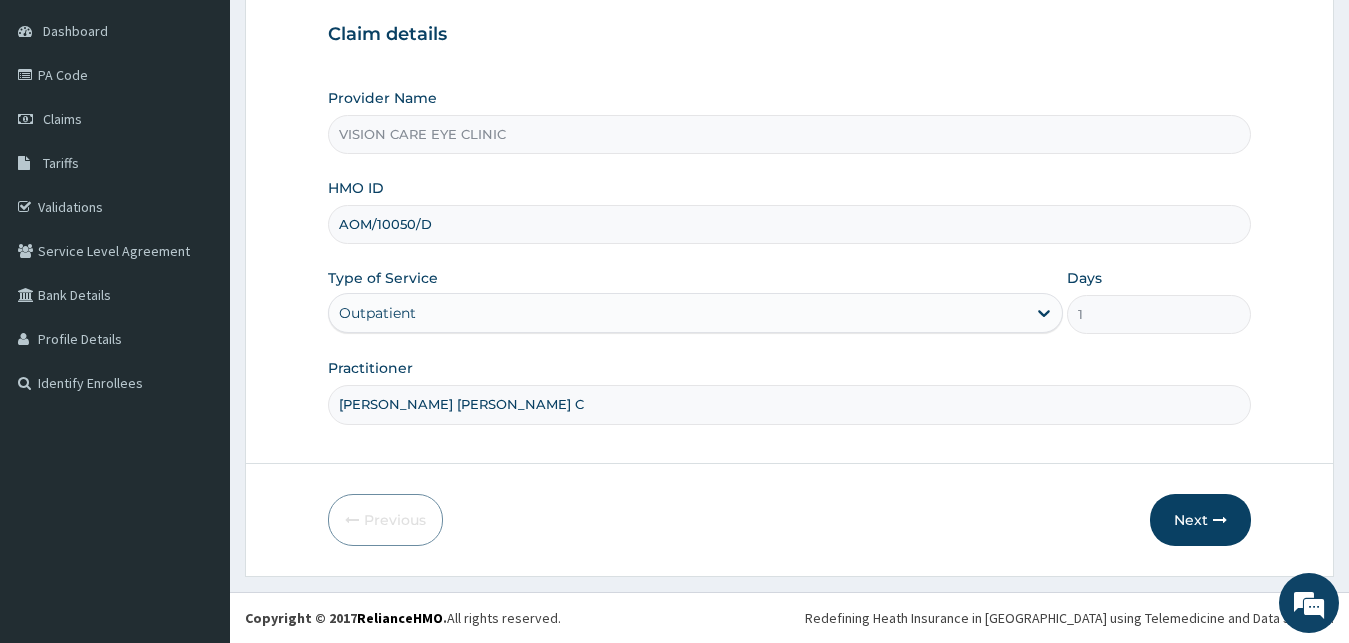 type 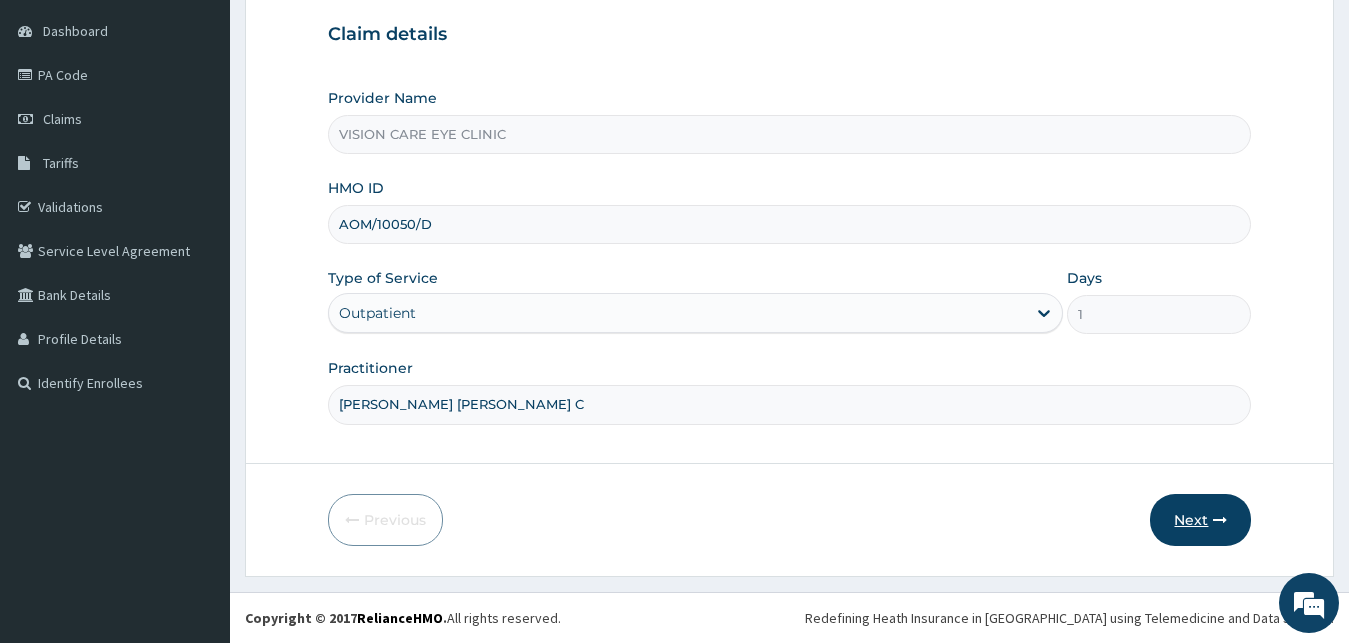 click on "Next" at bounding box center [1200, 520] 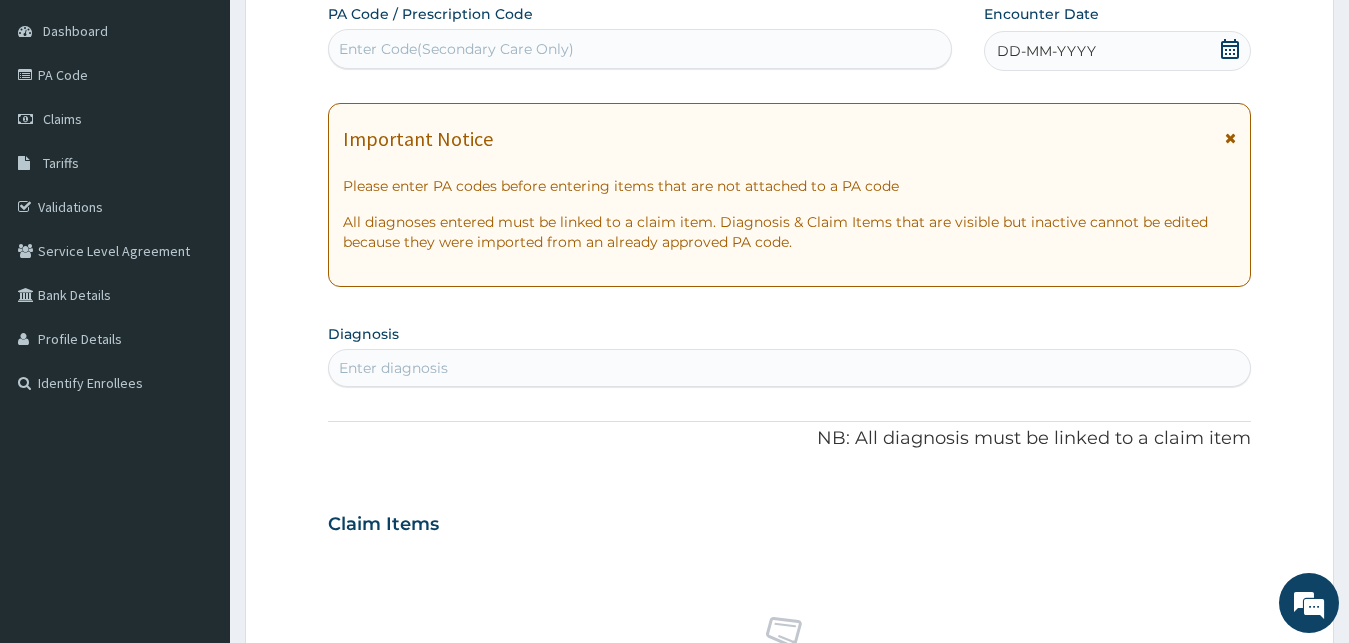 click on "Enter Code(Secondary Care Only)" at bounding box center [456, 49] 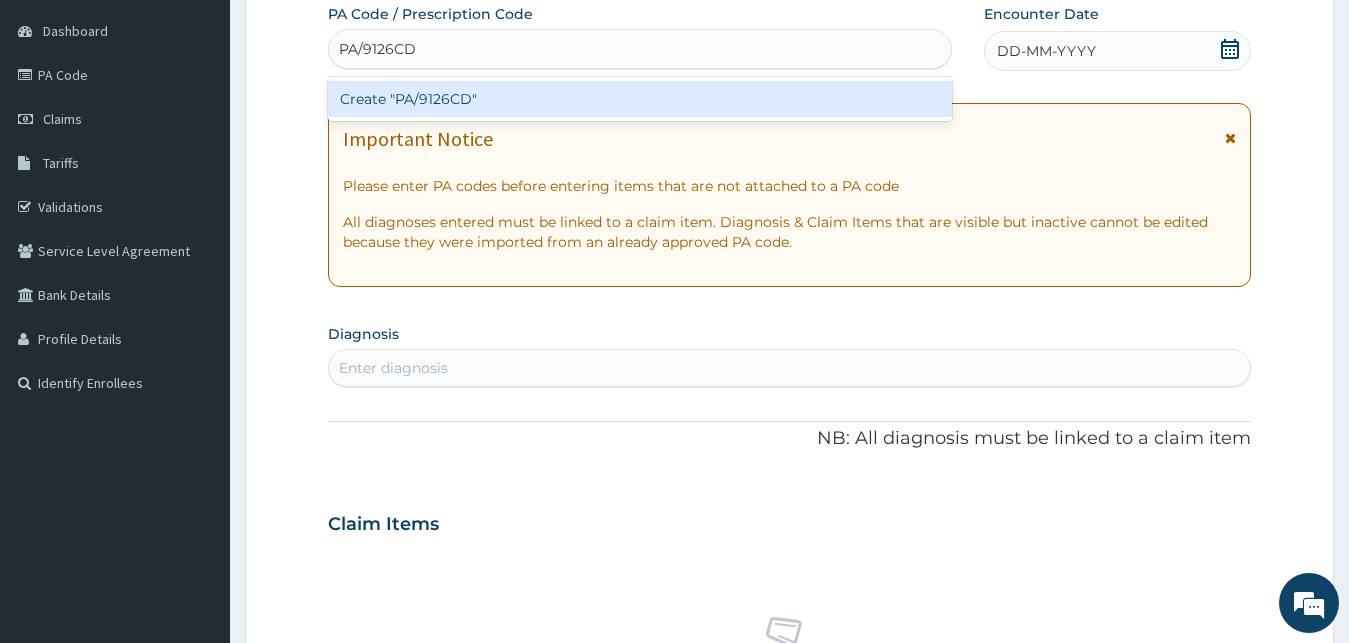 type on "PA/9126CD" 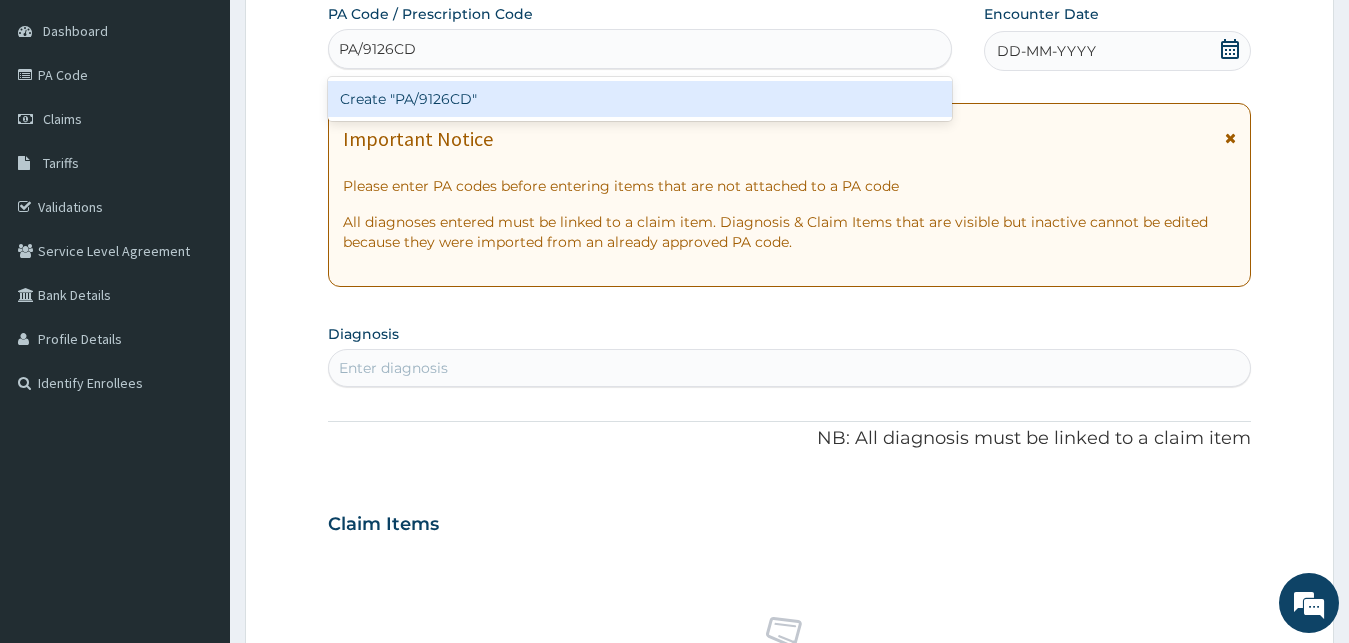 click on "Create "PA/9126CD"" at bounding box center [640, 99] 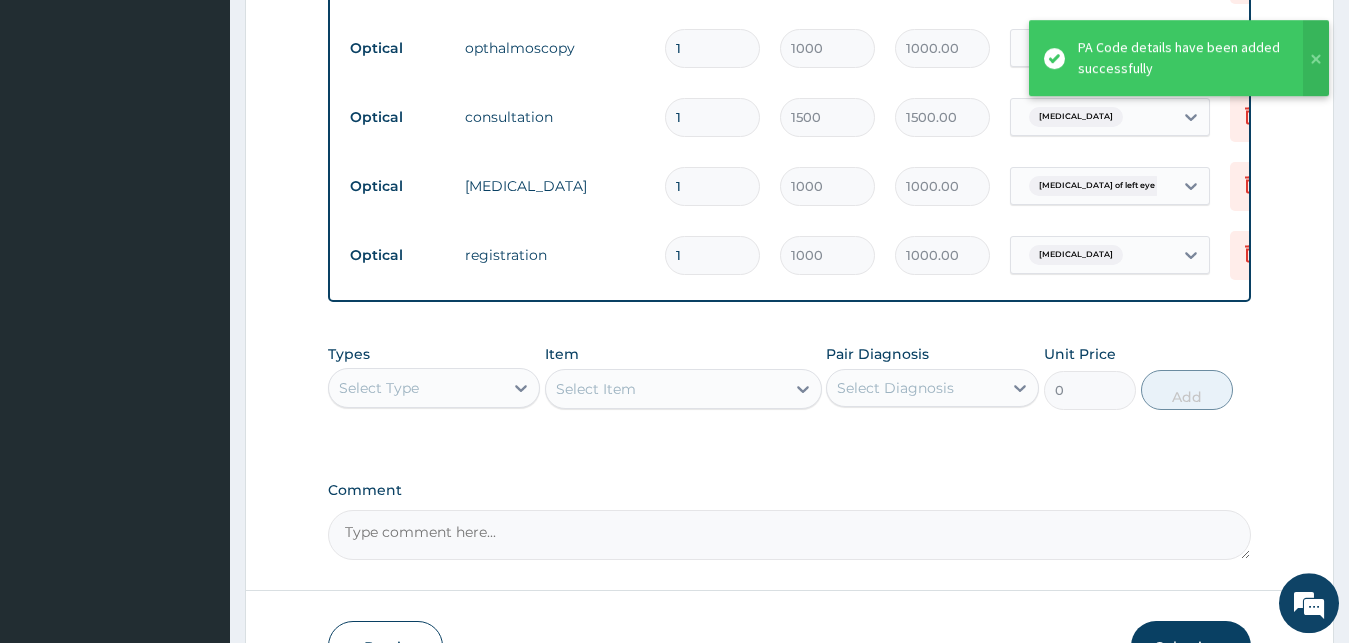 scroll, scrollTop: 1204, scrollLeft: 0, axis: vertical 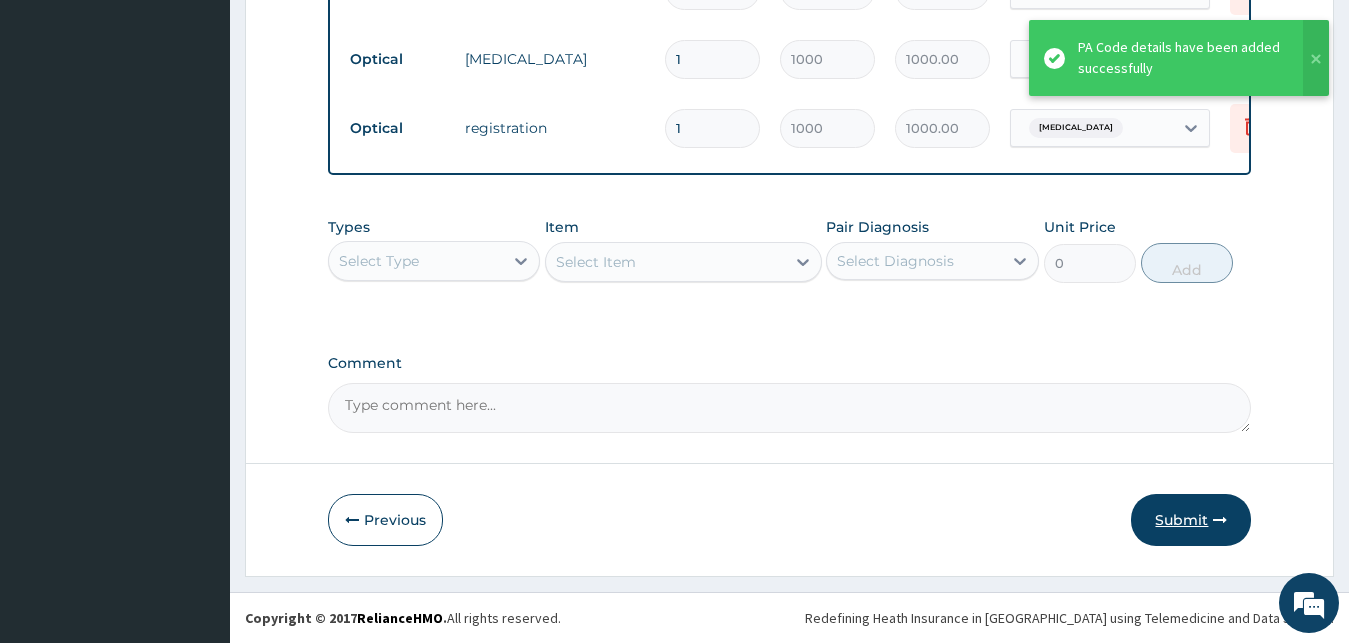 click on "Submit" at bounding box center (1191, 520) 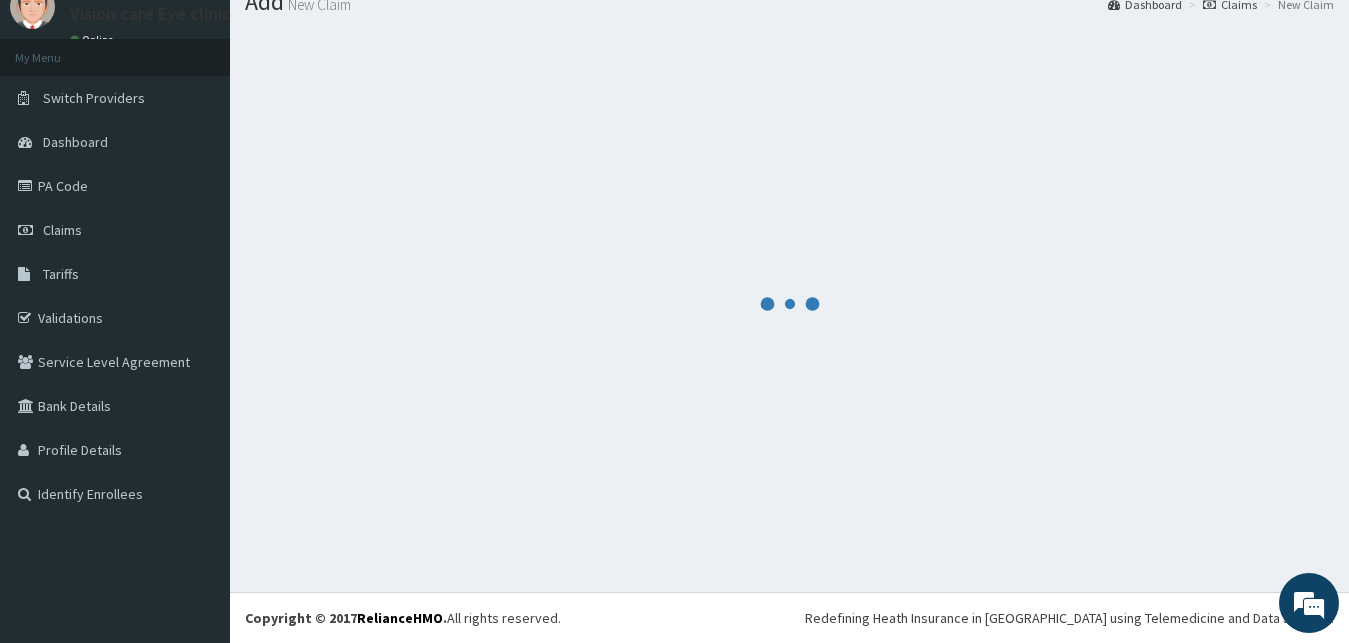 scroll, scrollTop: 76, scrollLeft: 0, axis: vertical 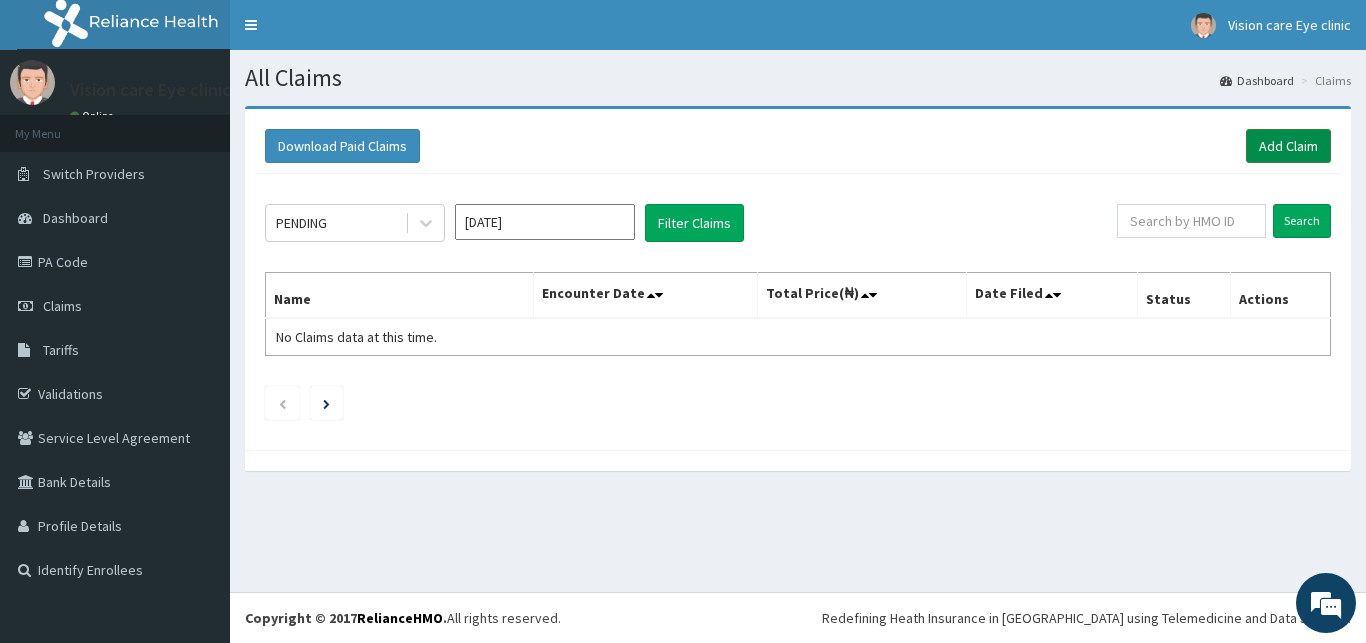 click on "Add Claim" at bounding box center (1288, 146) 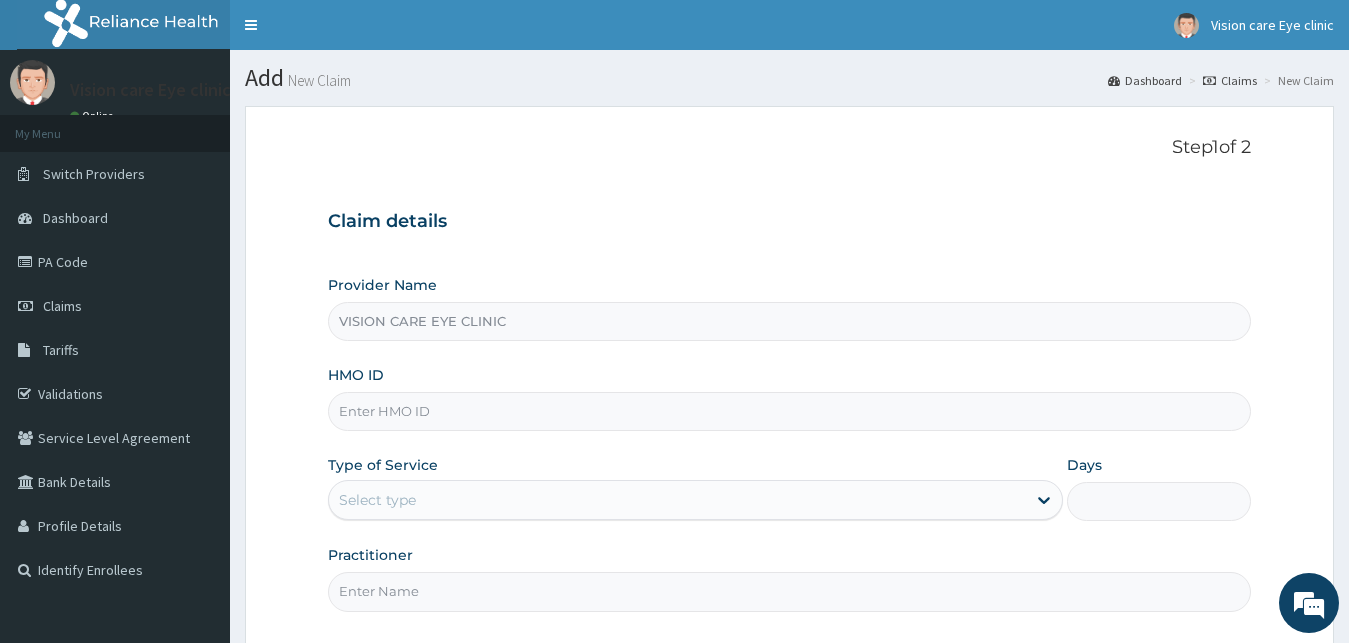 scroll, scrollTop: 0, scrollLeft: 0, axis: both 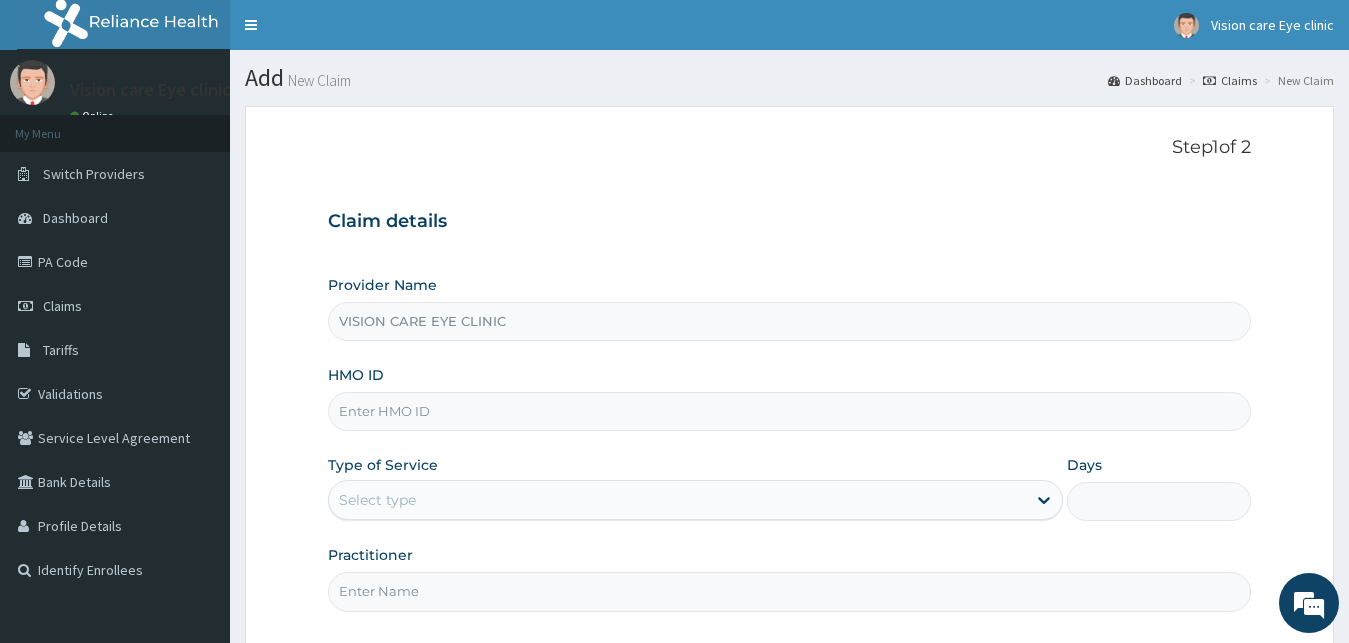 click on "HMO ID" at bounding box center [790, 411] 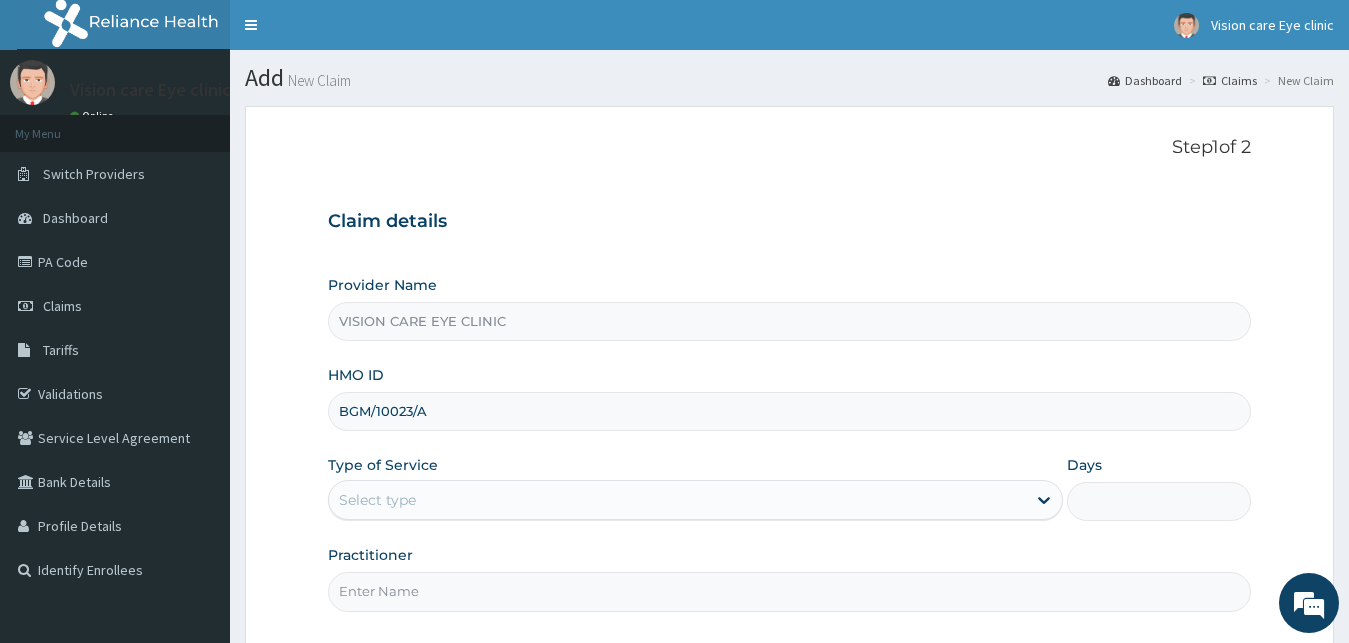 type on "BGM/10023/A" 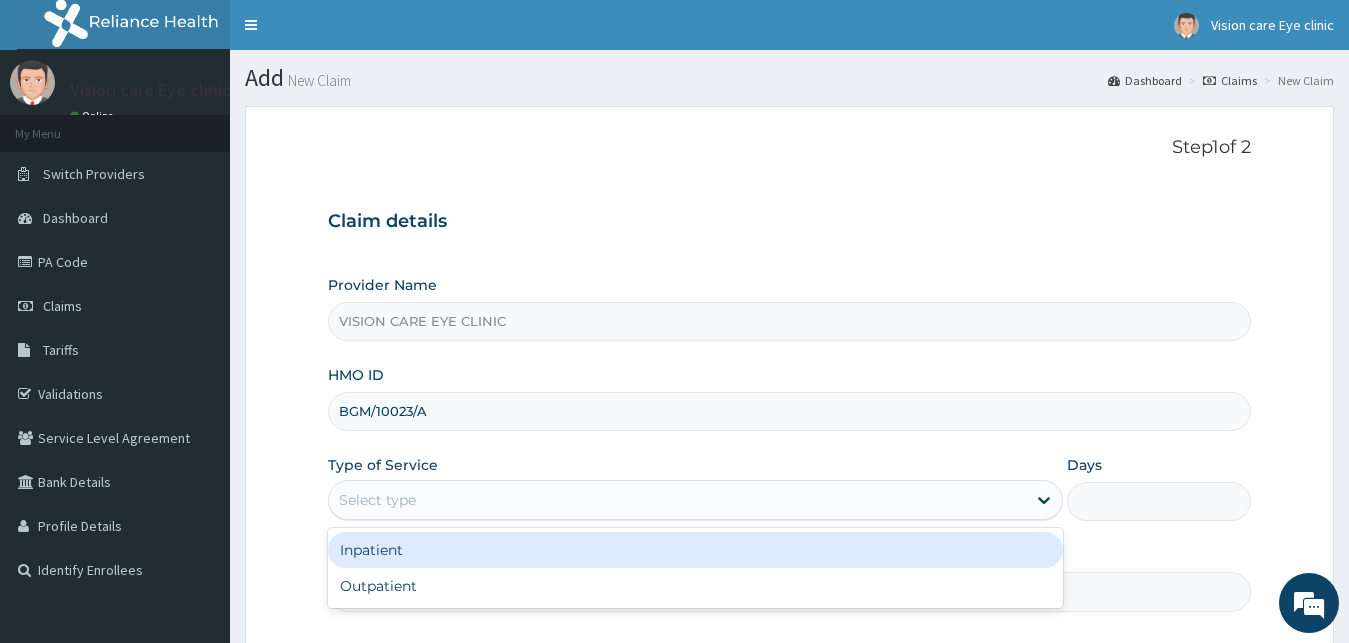 click on "Select type" at bounding box center [377, 500] 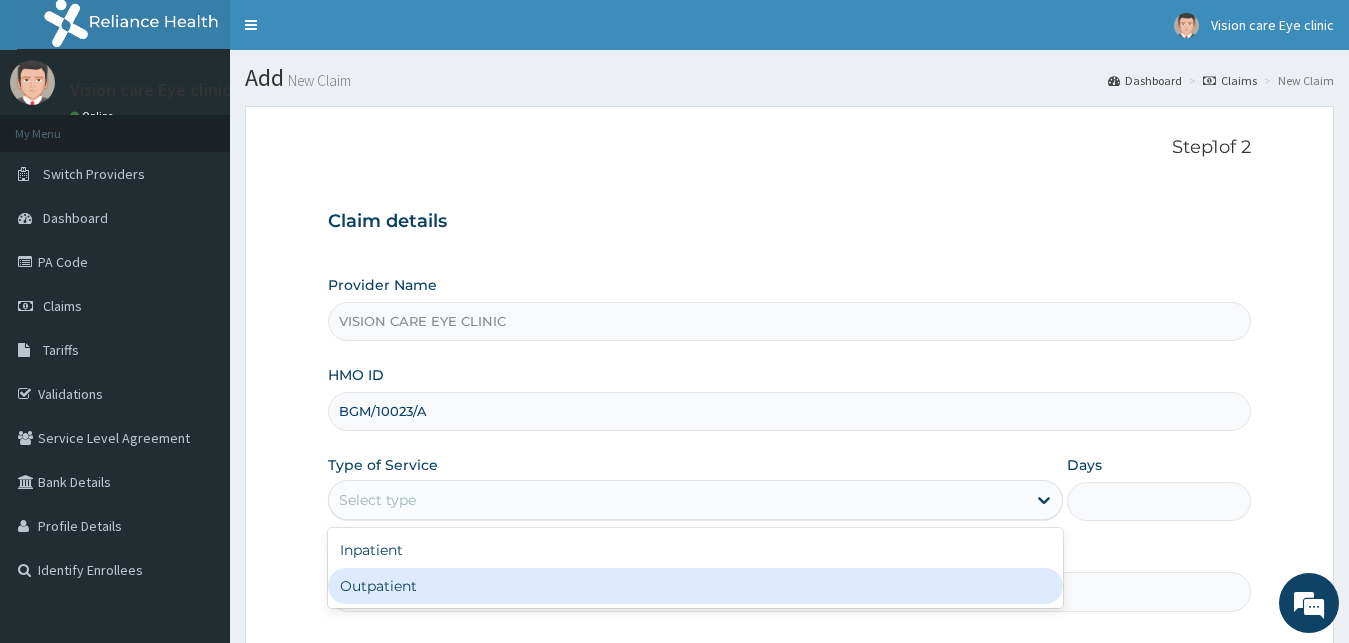 drag, startPoint x: 376, startPoint y: 590, endPoint x: 392, endPoint y: 565, distance: 29.681644 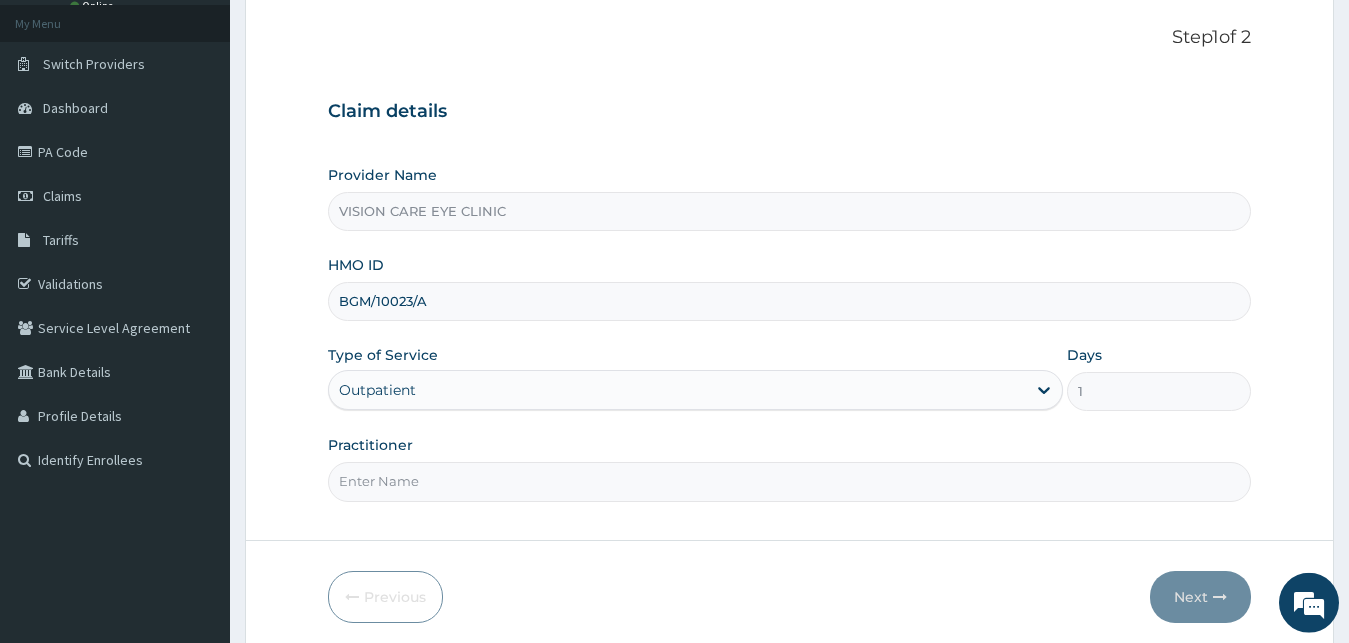 scroll, scrollTop: 187, scrollLeft: 0, axis: vertical 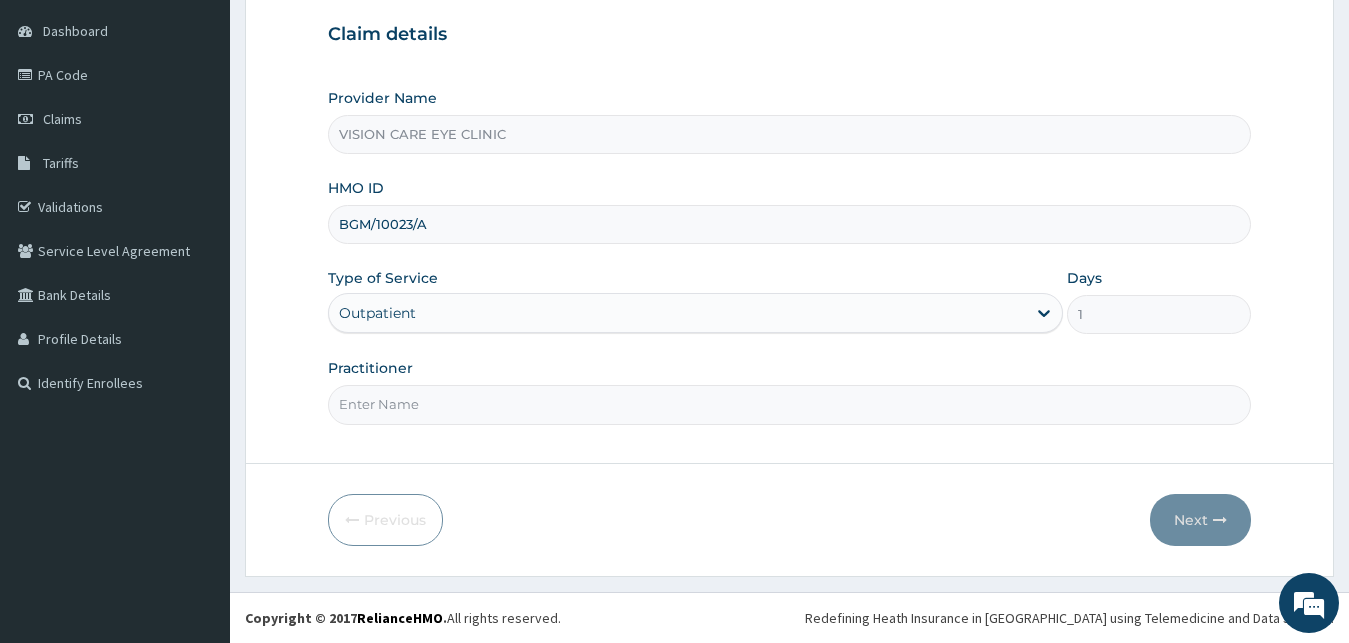 click on "Practitioner" at bounding box center (790, 404) 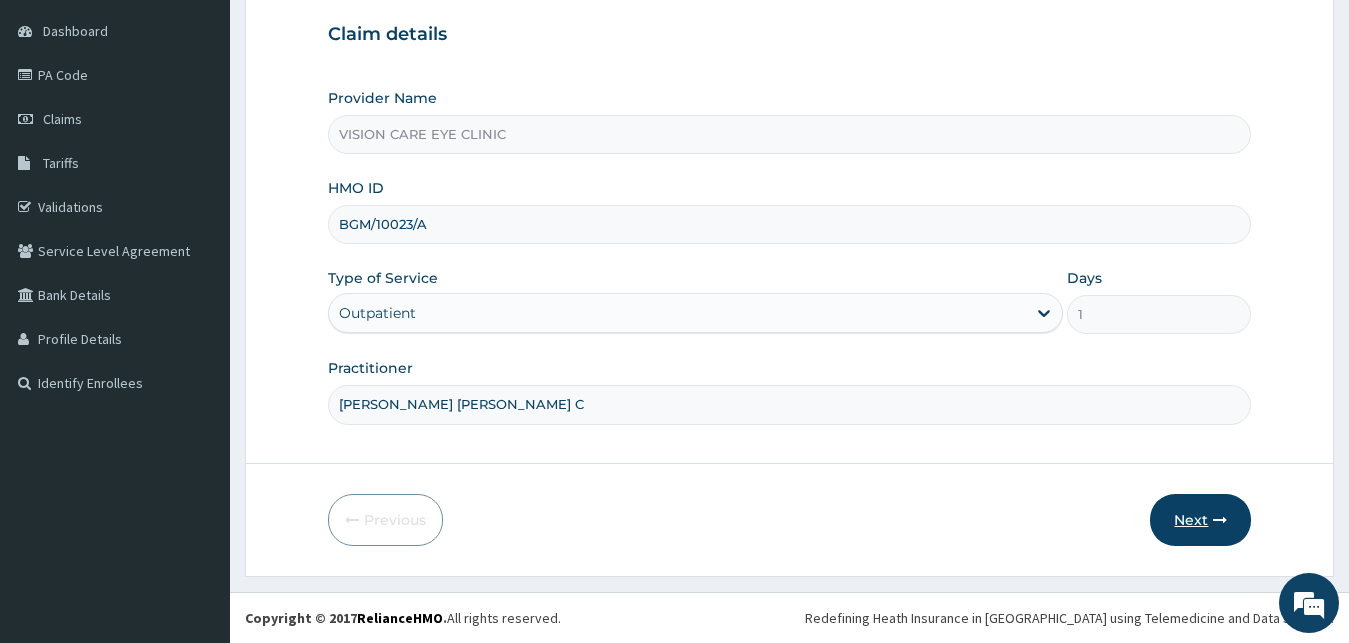 type on "DR OHIRI COLLINS C" 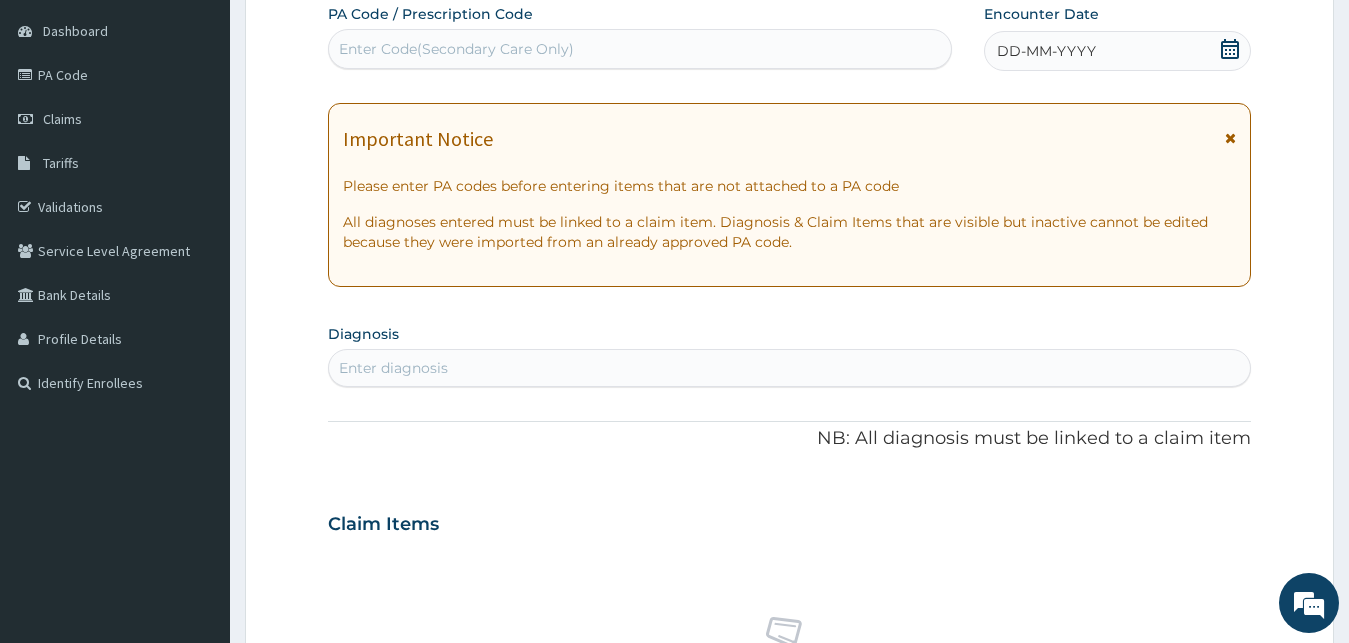 click on "Enter Code(Secondary Care Only)" at bounding box center (456, 49) 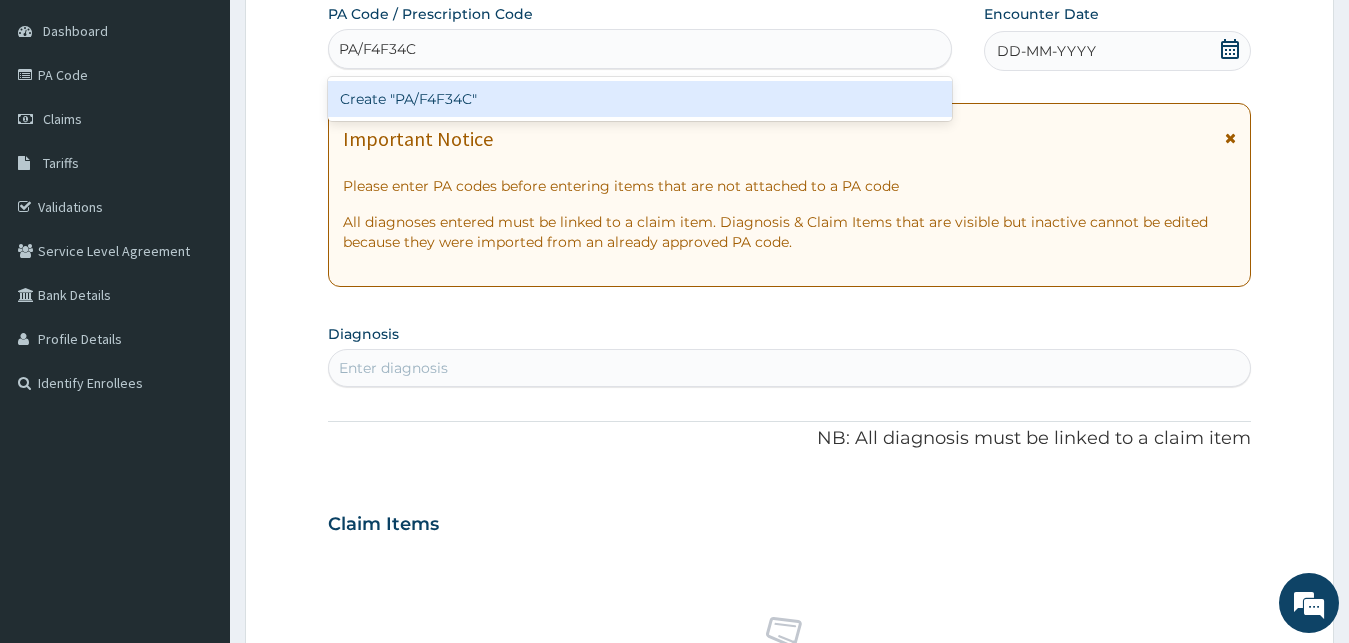 click on "Create "PA/F4F34C"" at bounding box center [640, 99] 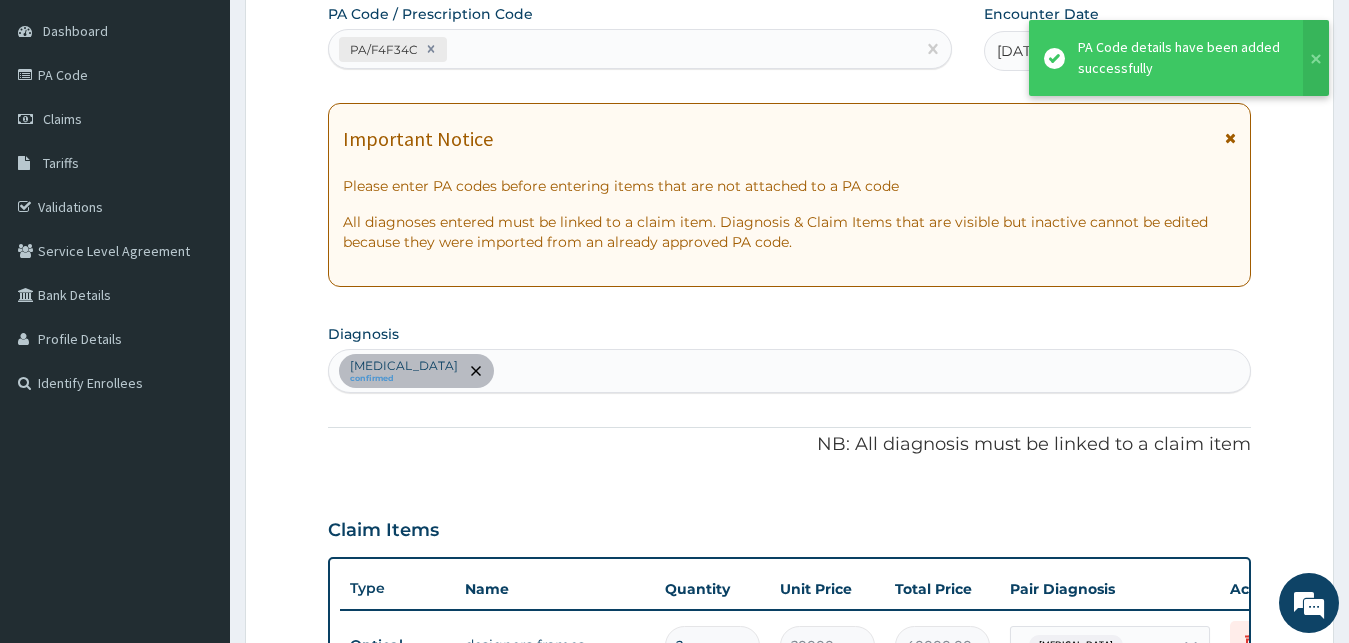 scroll, scrollTop: 925, scrollLeft: 0, axis: vertical 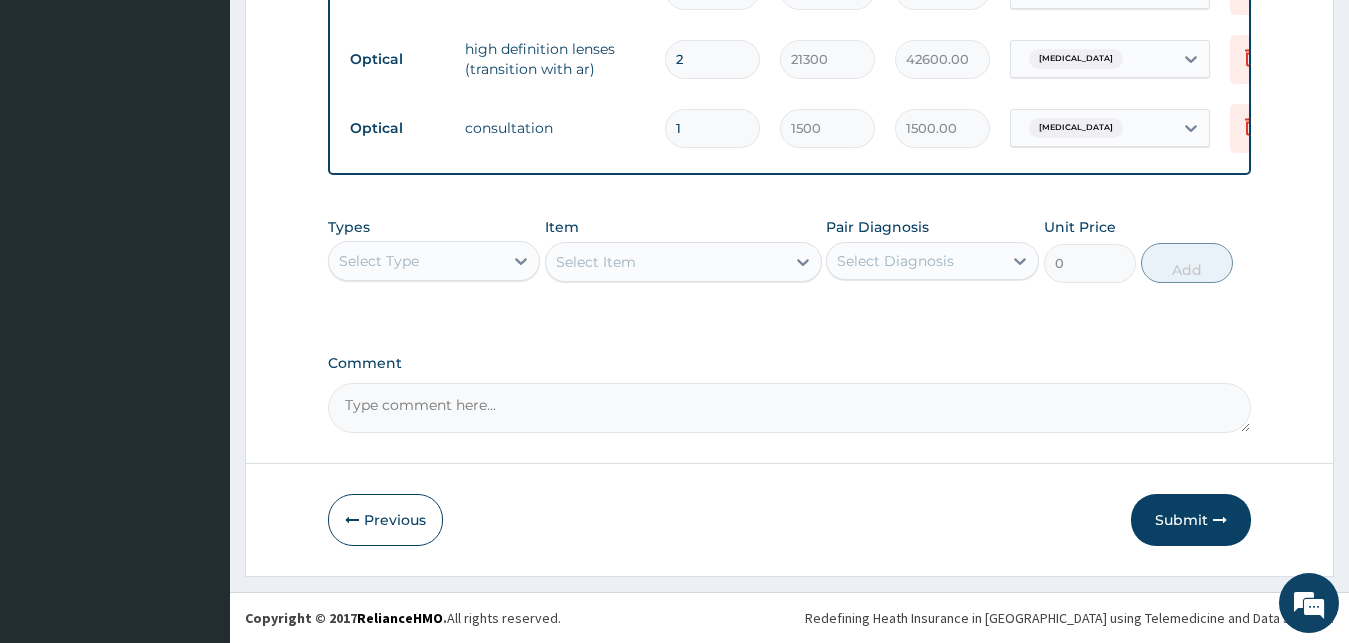 click on "Comment" at bounding box center [790, 408] 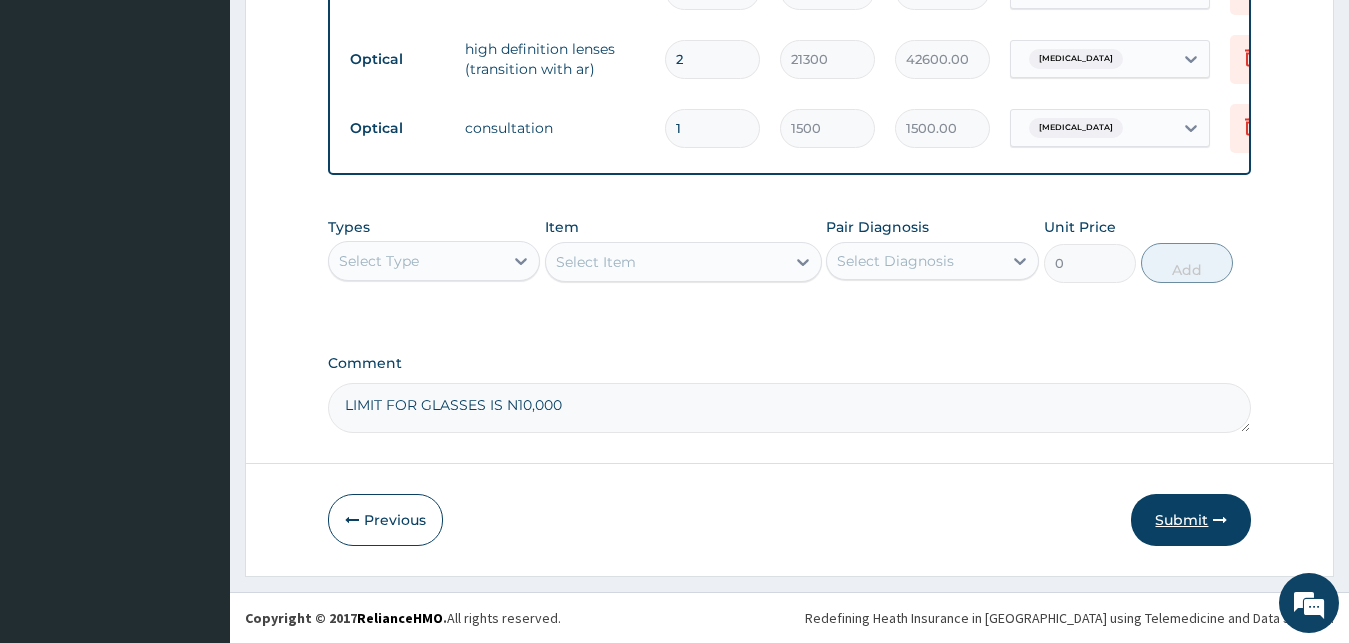 type on "LIMIT FOR GLASSES IS N10,000" 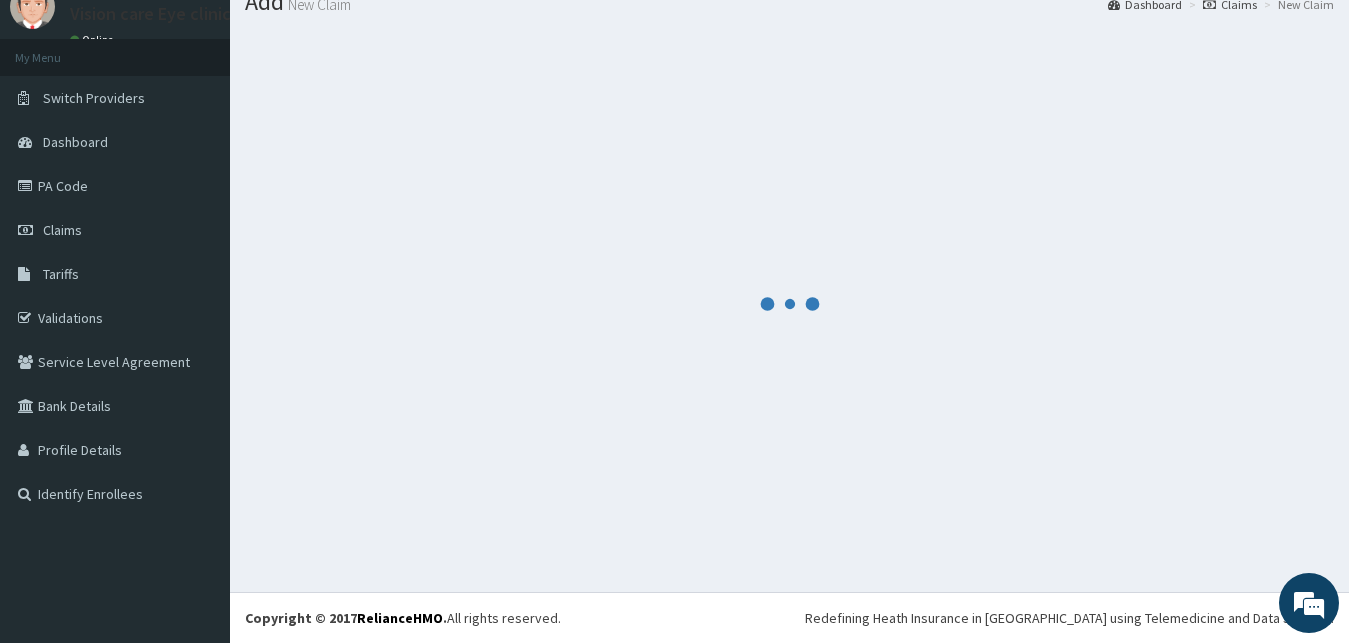 scroll, scrollTop: 76, scrollLeft: 0, axis: vertical 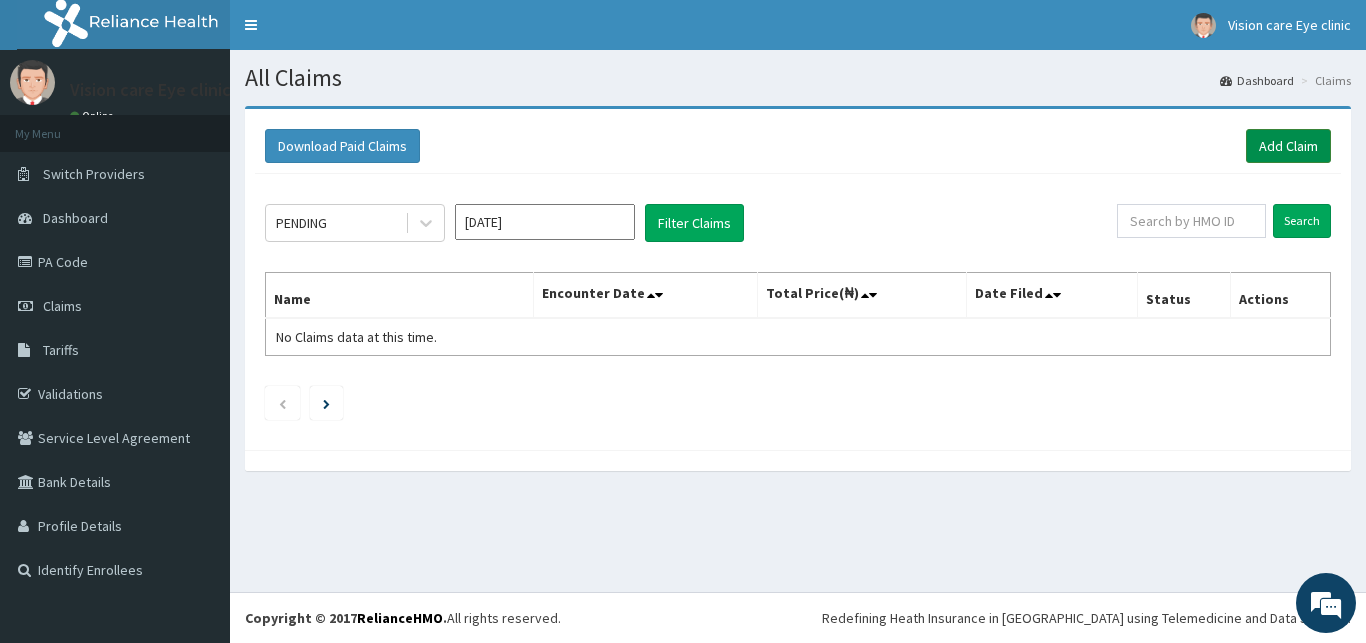 click on "Add Claim" at bounding box center (1288, 146) 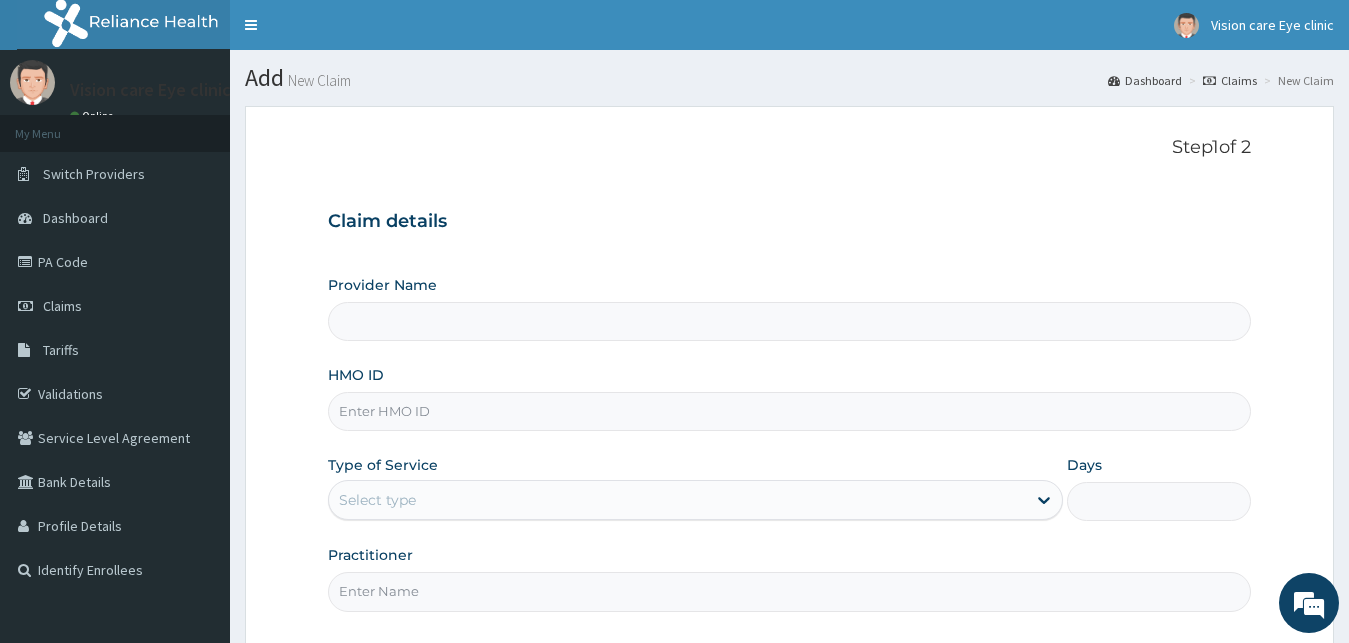 scroll, scrollTop: 0, scrollLeft: 0, axis: both 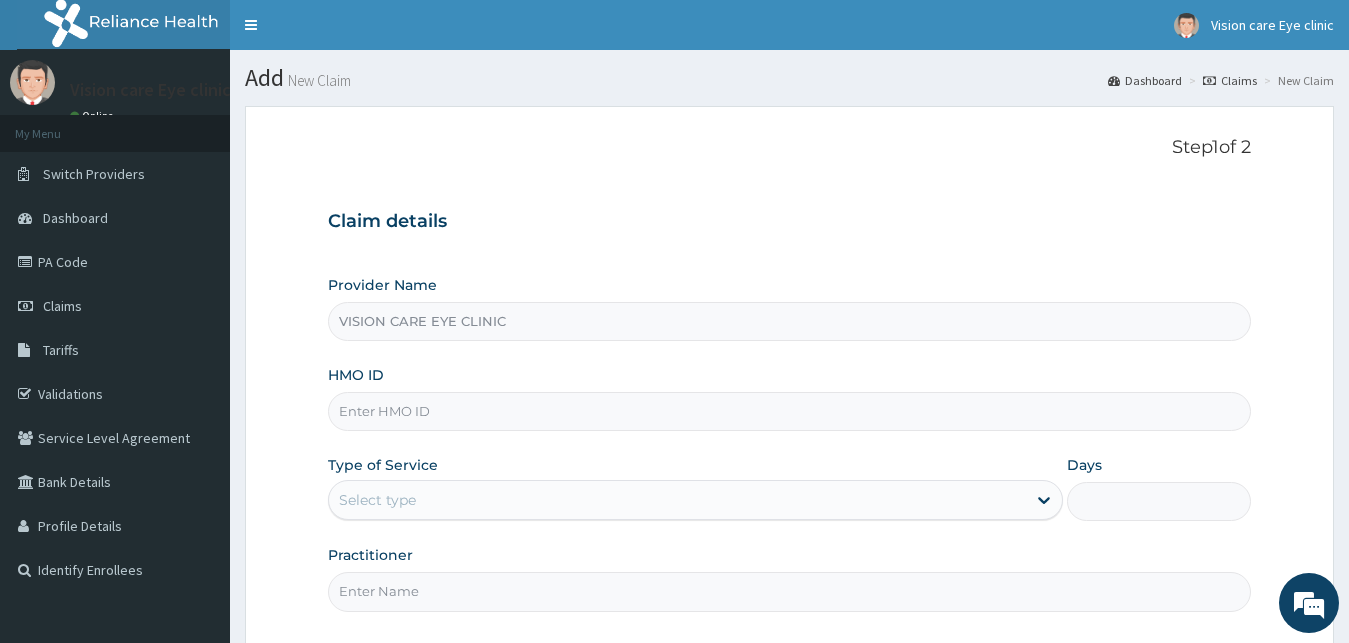 click on "HMO ID" at bounding box center [790, 411] 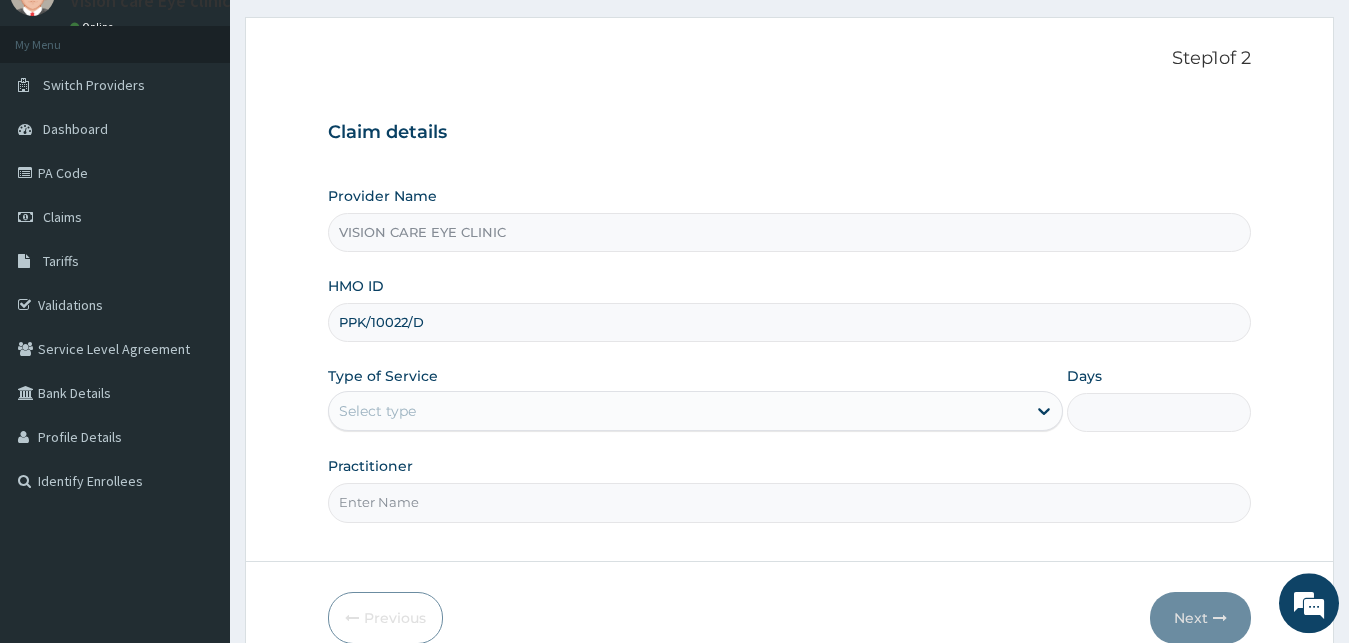 scroll, scrollTop: 187, scrollLeft: 0, axis: vertical 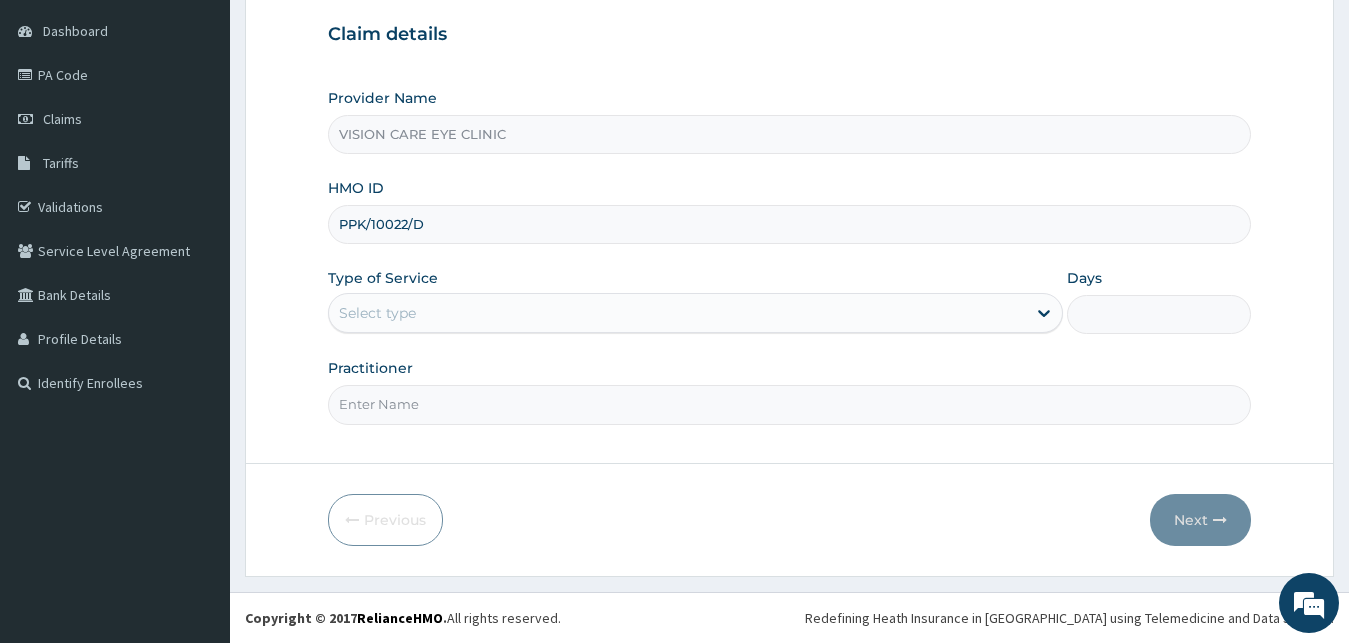 type on "PPK/10022/D" 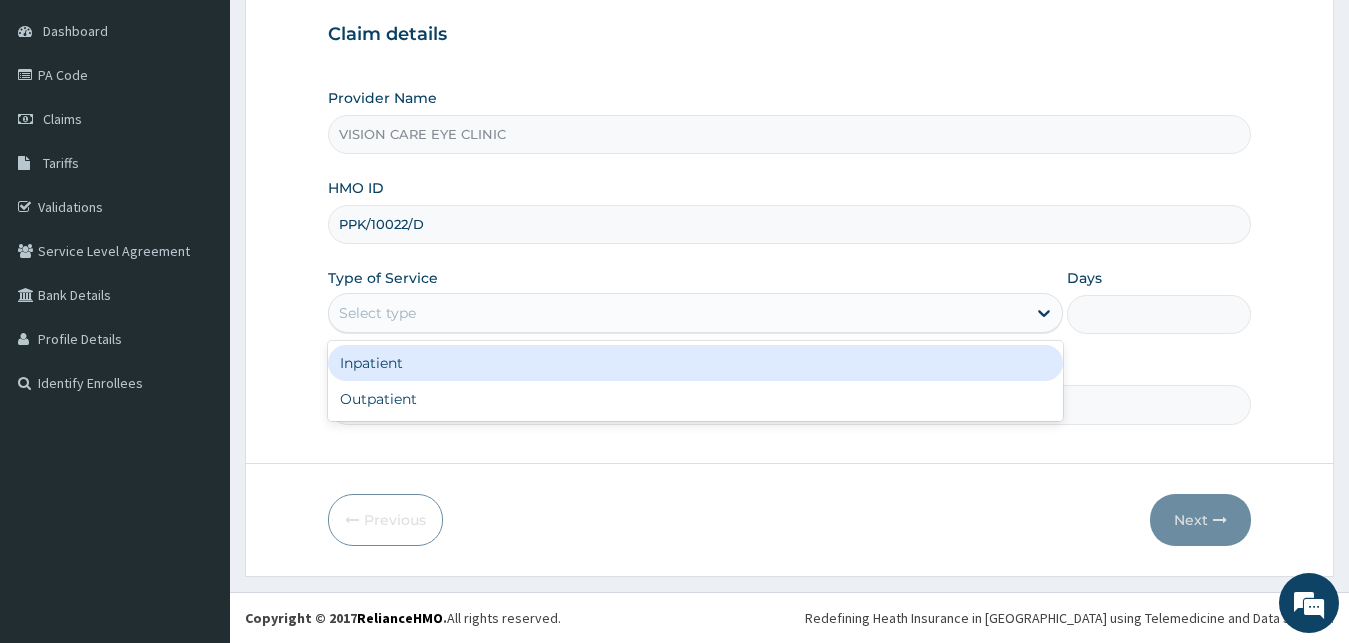 click on "Select type" at bounding box center (377, 313) 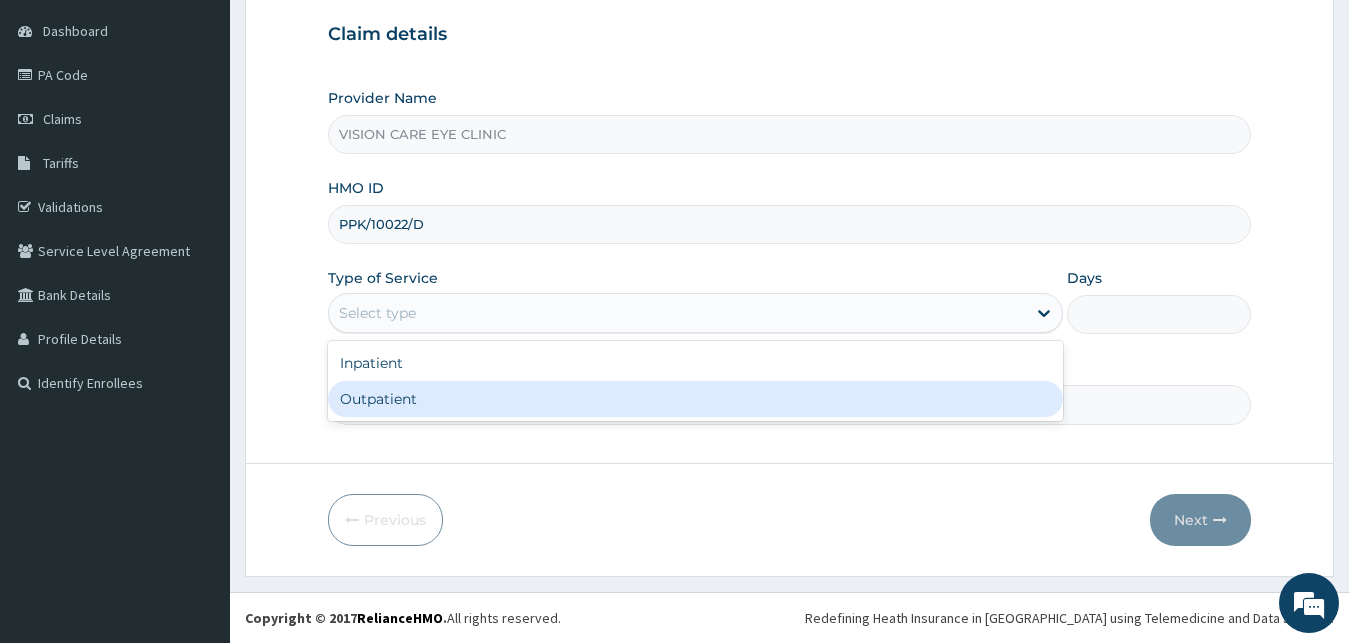 click on "Outpatient" at bounding box center (696, 399) 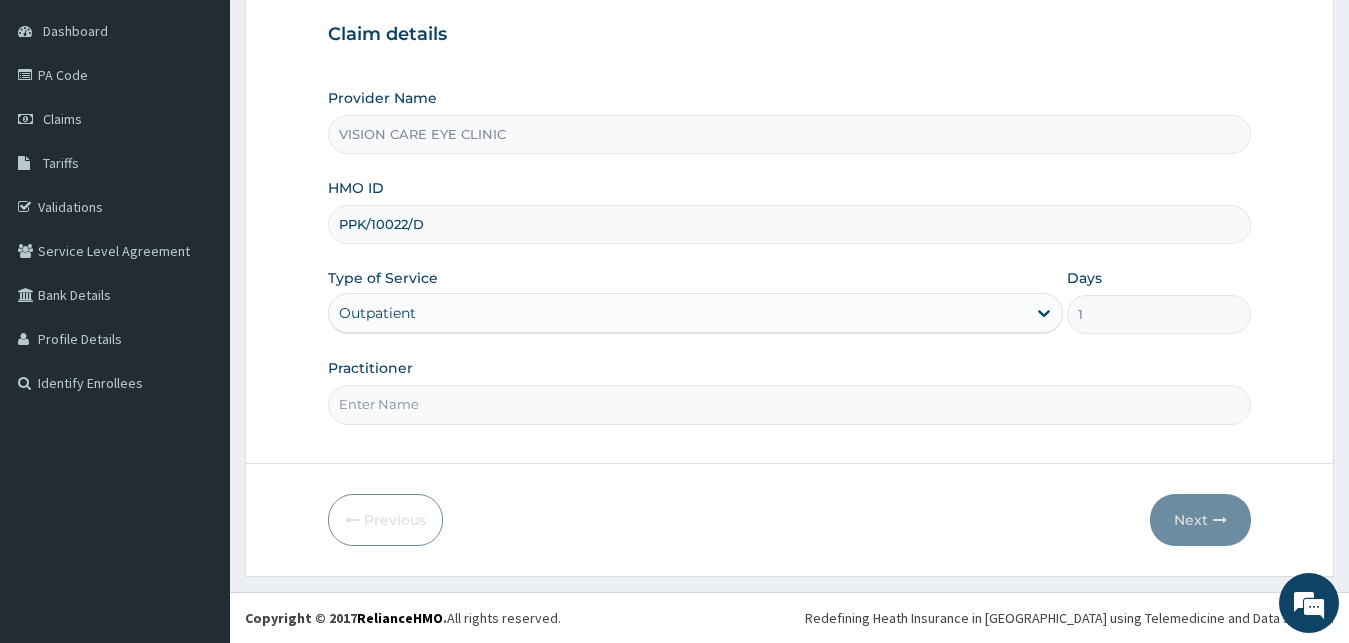 click on "Practitioner" at bounding box center (790, 404) 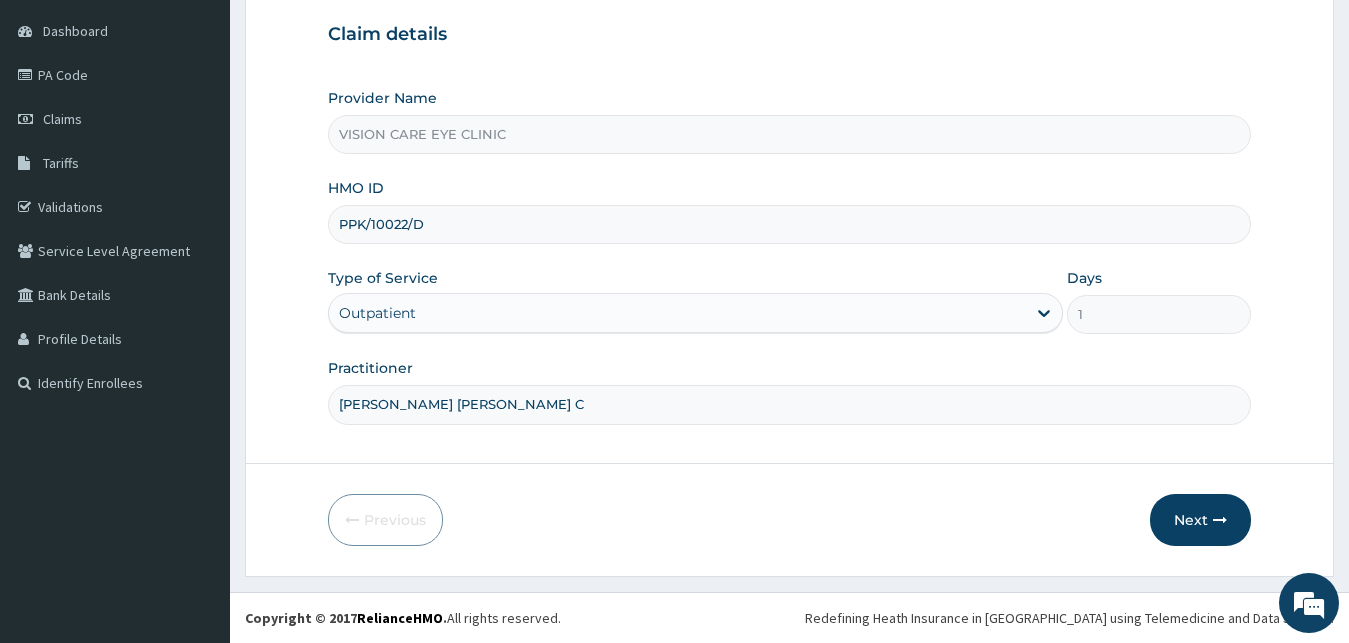 type on "DR OHIRI COLLINS C" 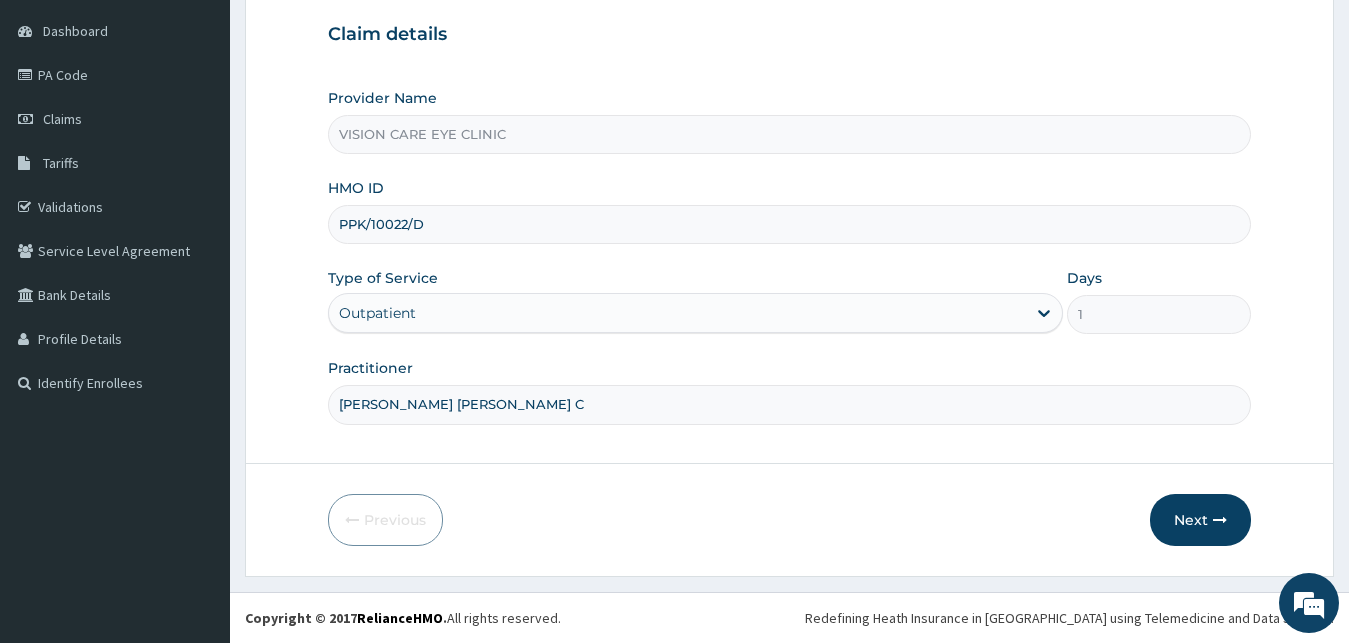 type 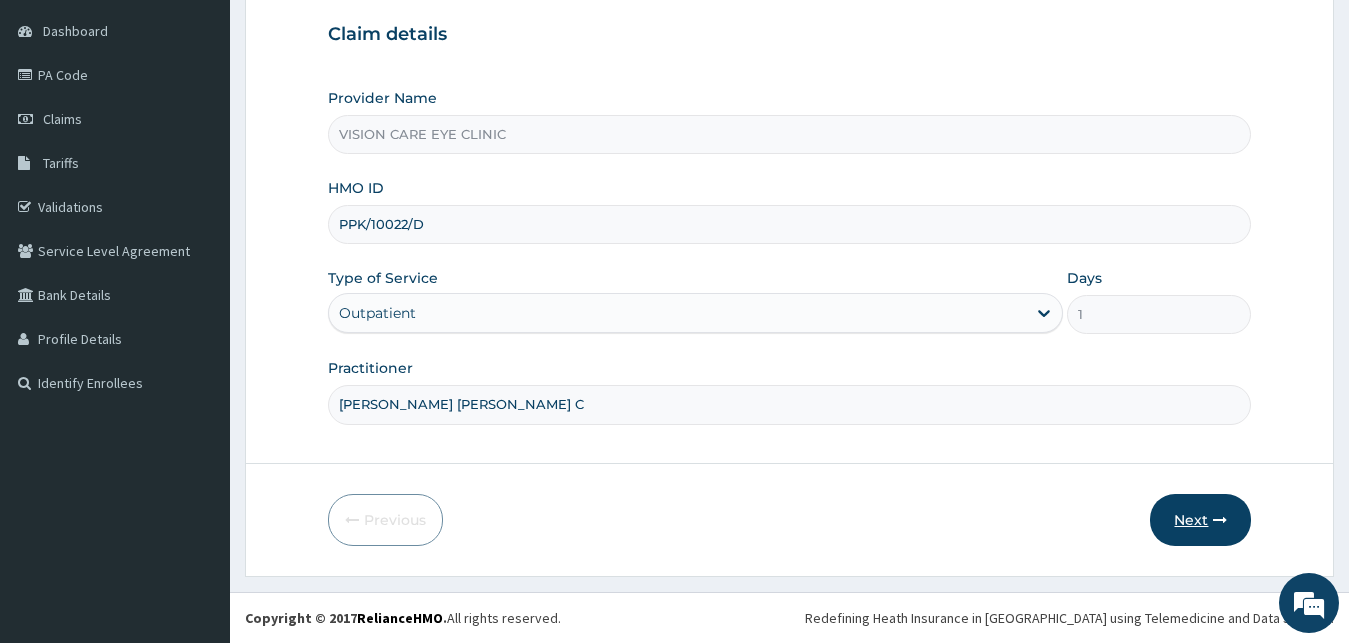 click on "Next" at bounding box center (1200, 520) 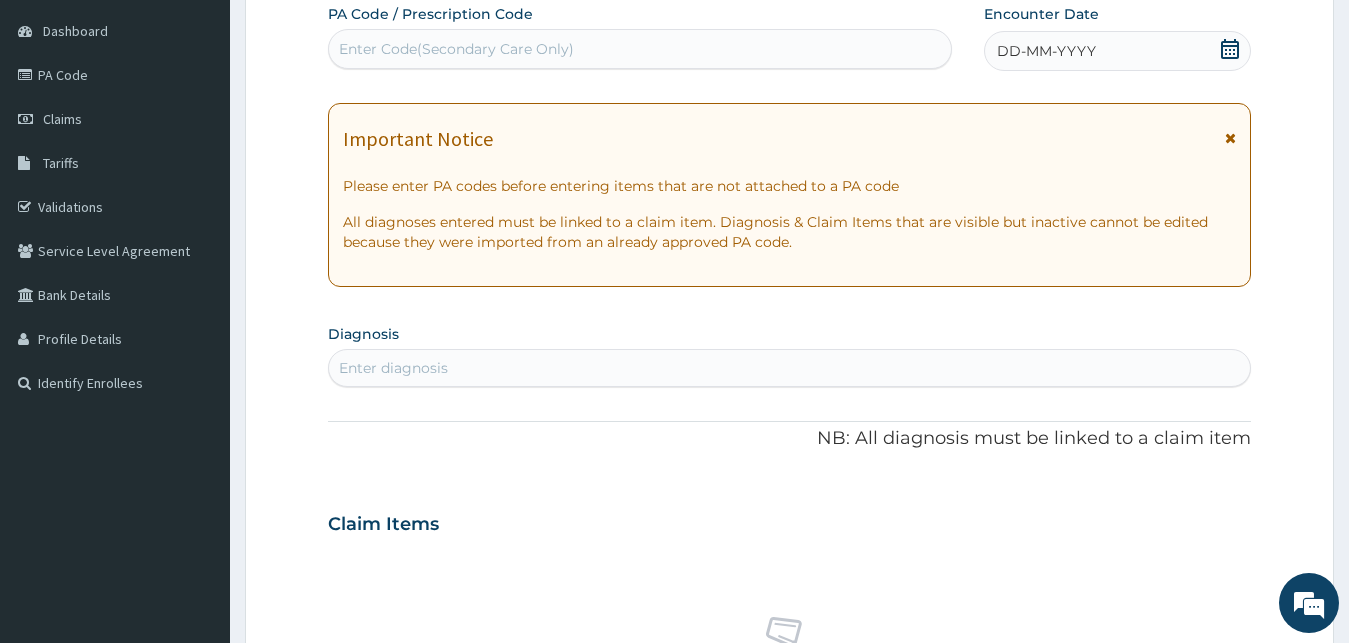 click on "Enter Code(Secondary Care Only)" at bounding box center [456, 49] 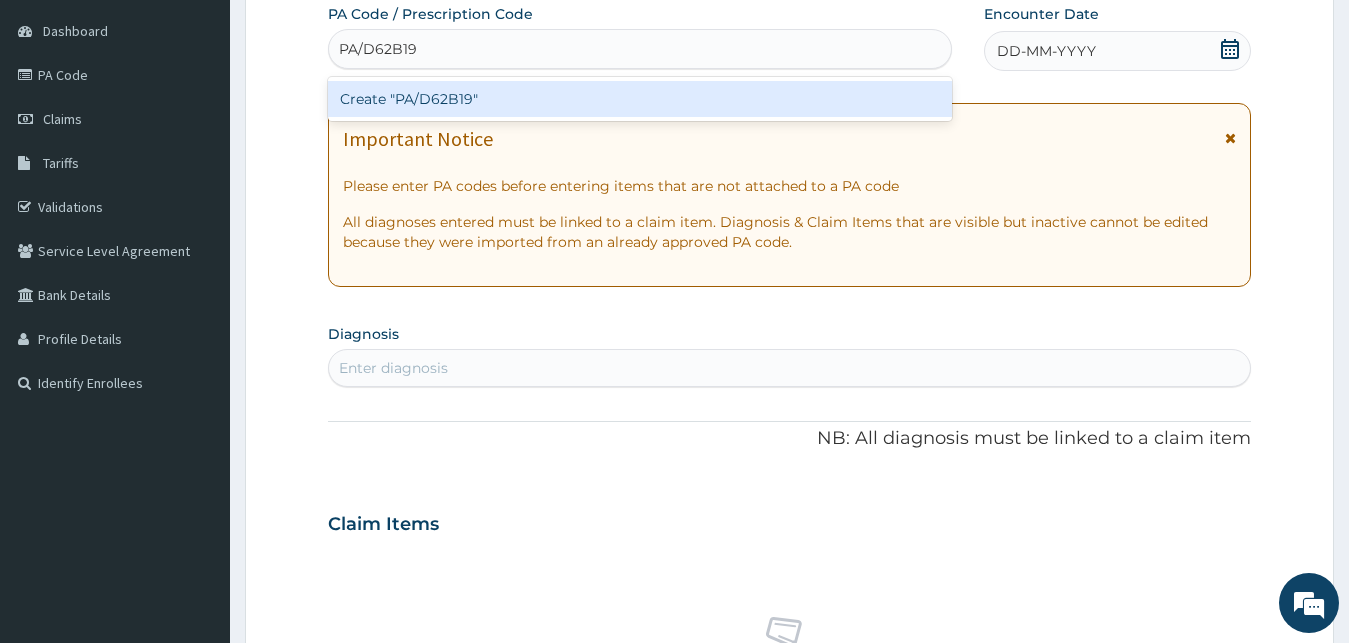 click on "Create "PA/D62B19"" at bounding box center (640, 99) 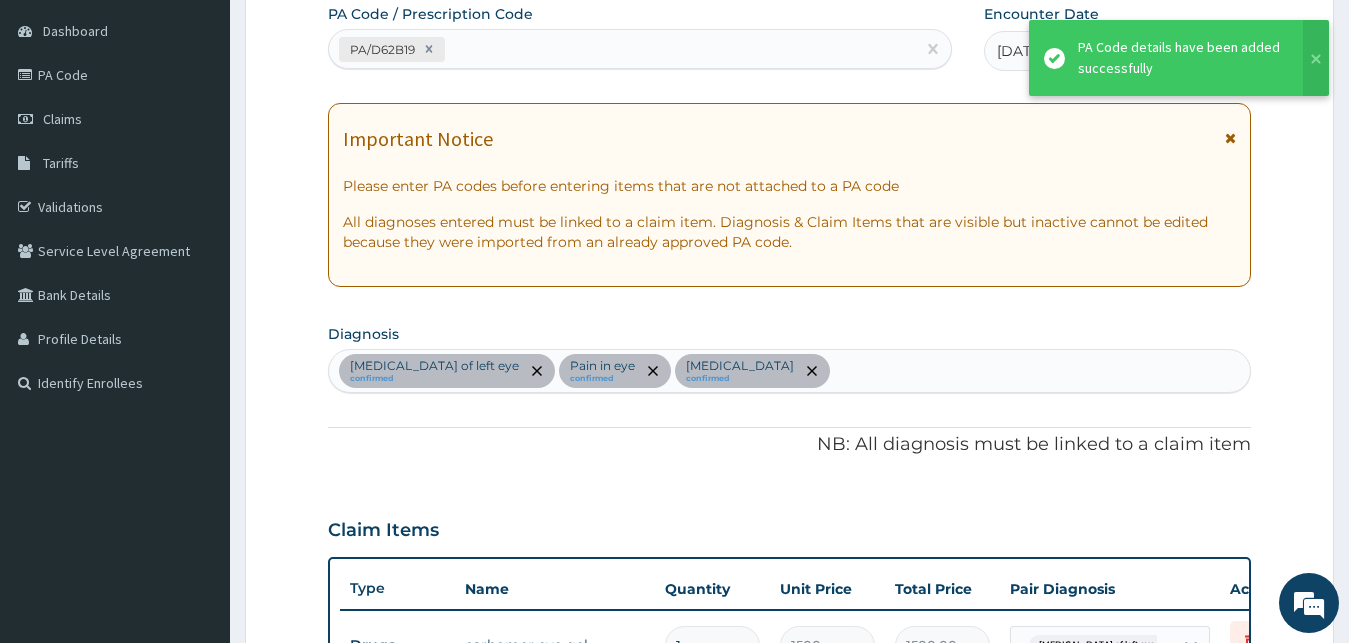 scroll, scrollTop: 925, scrollLeft: 0, axis: vertical 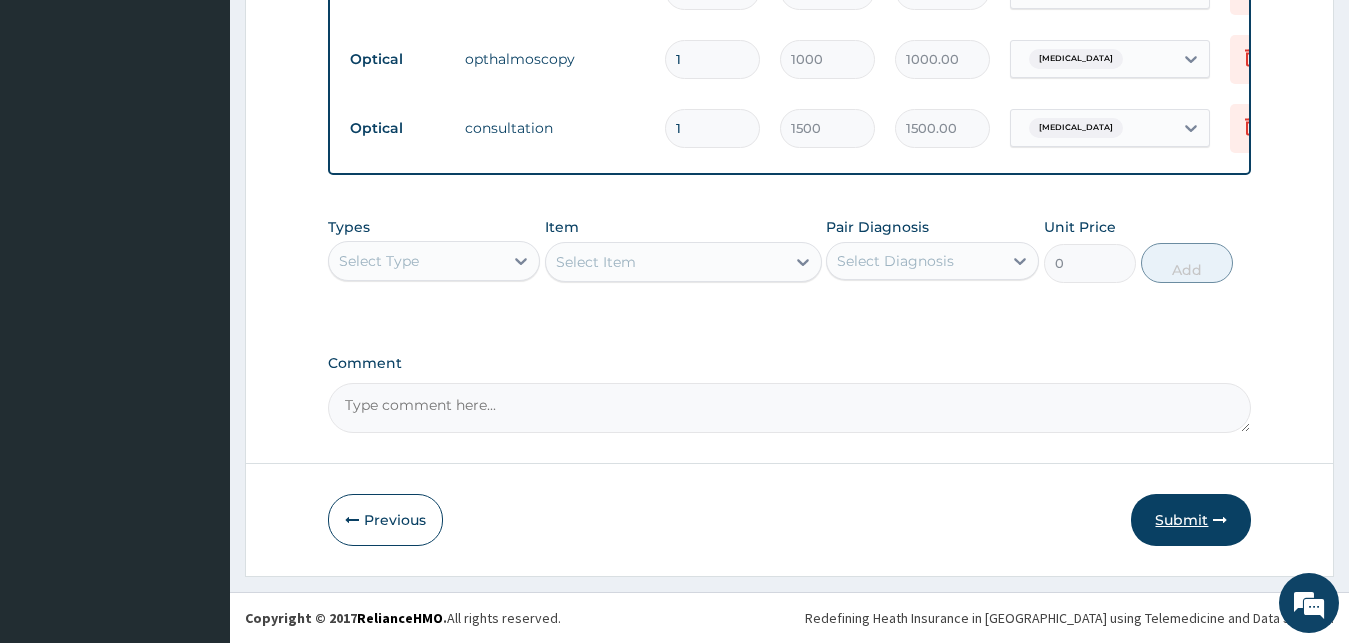 click on "Submit" at bounding box center (1191, 520) 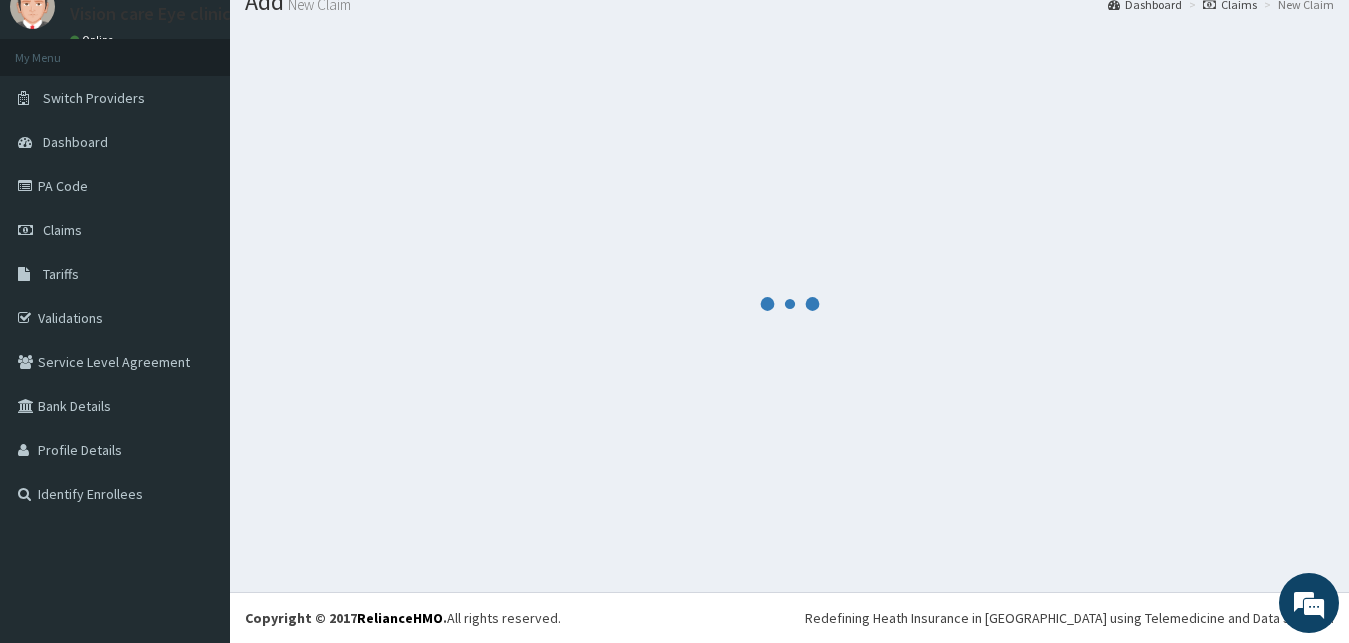 scroll, scrollTop: 76, scrollLeft: 0, axis: vertical 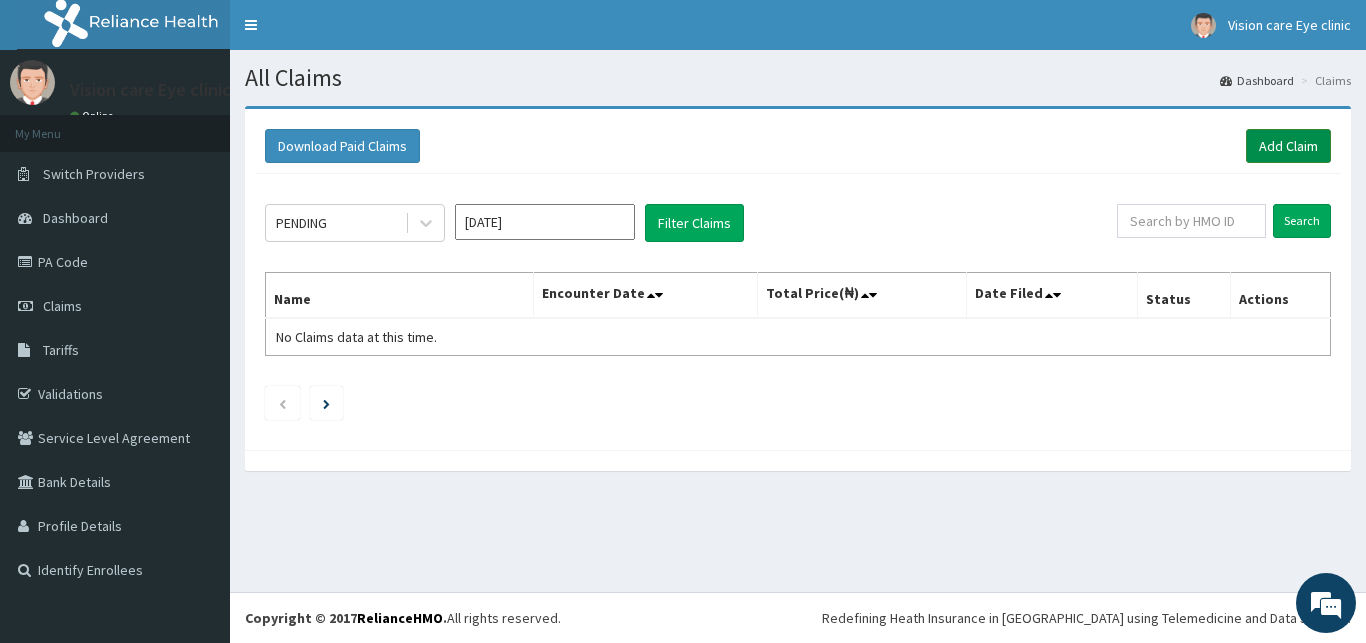 click on "Add Claim" at bounding box center [1288, 146] 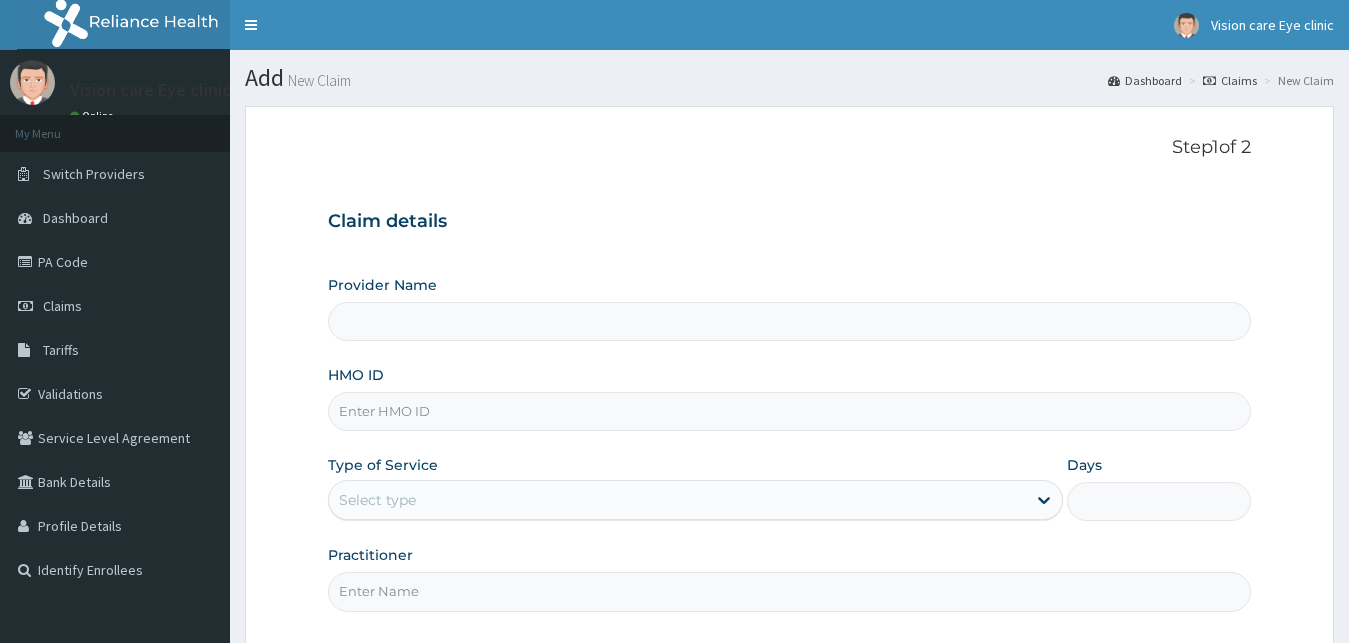 scroll, scrollTop: 0, scrollLeft: 0, axis: both 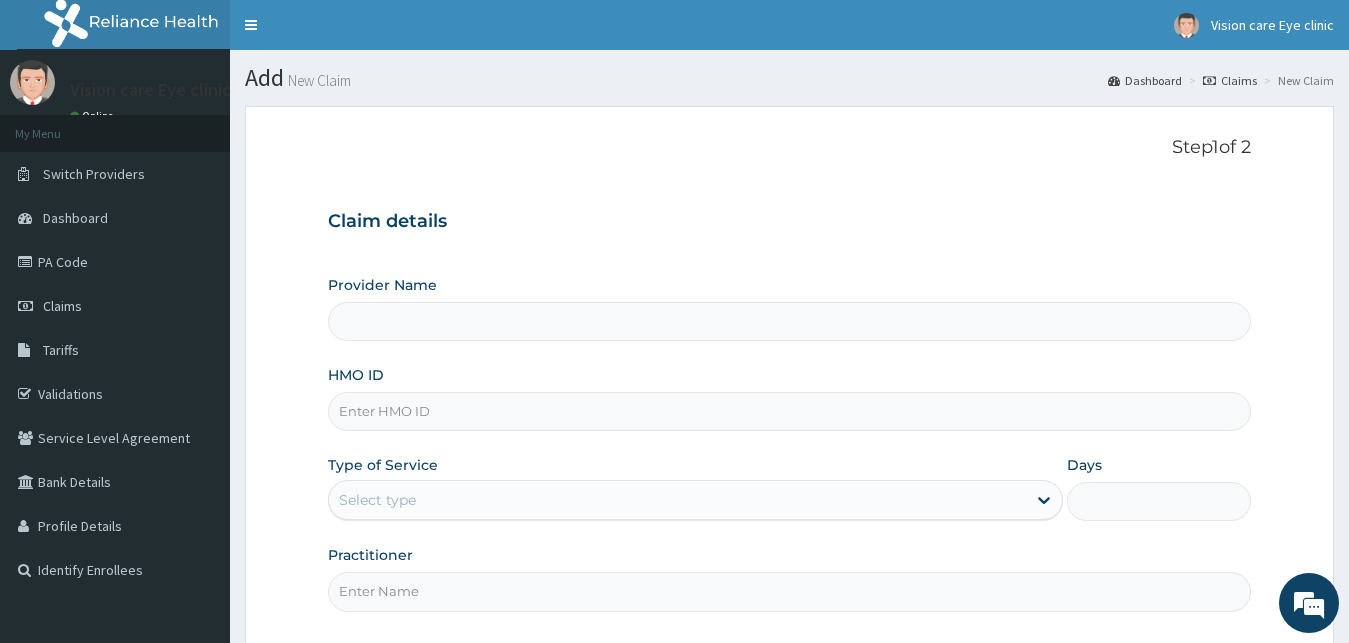 type on "VISION CARE EYE CLINIC" 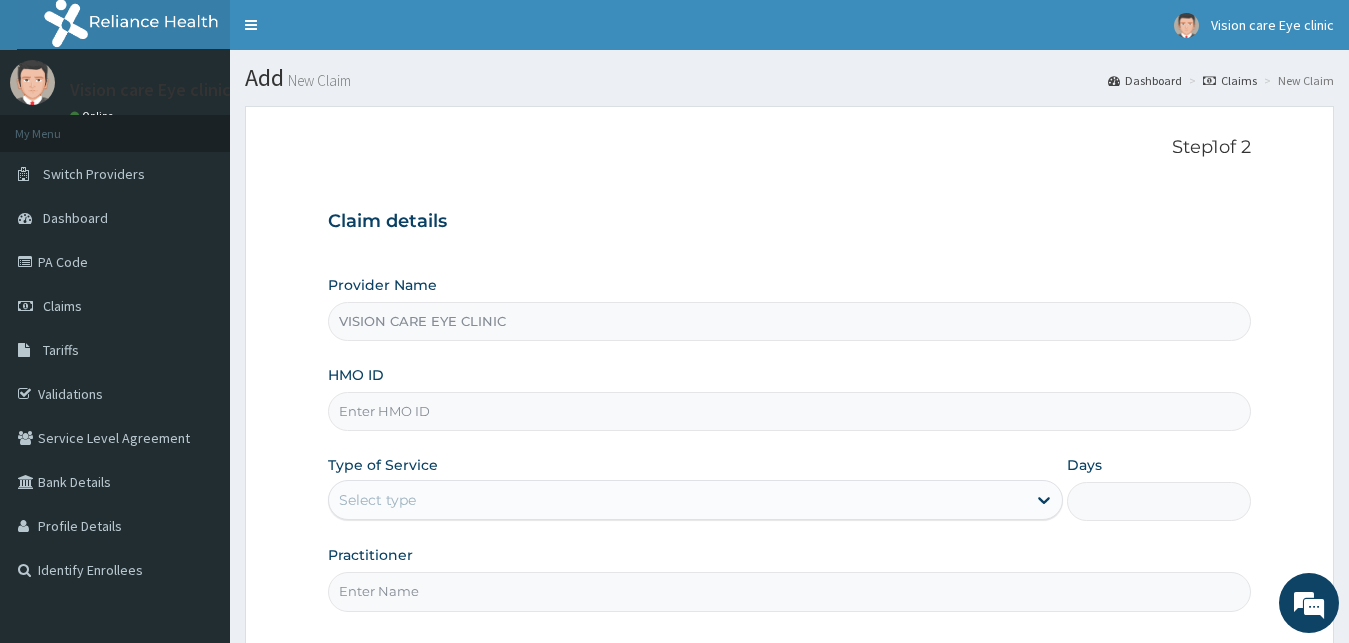 click on "HMO ID" at bounding box center (790, 411) 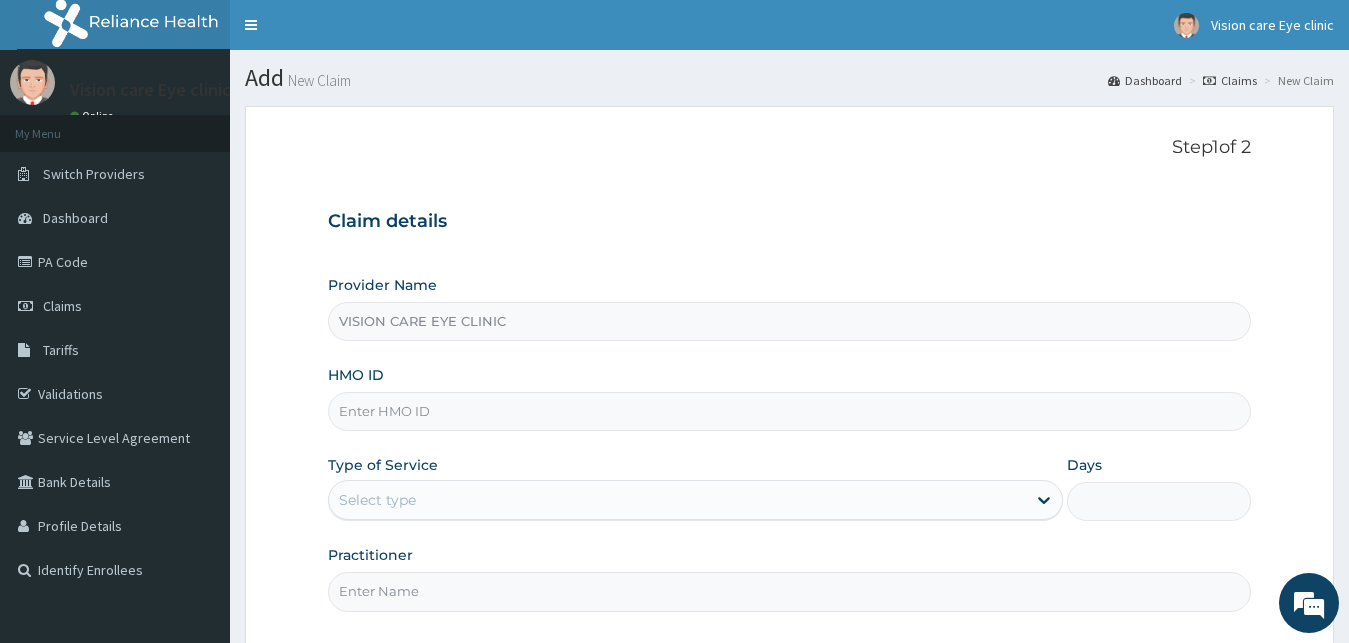 scroll, scrollTop: 0, scrollLeft: 0, axis: both 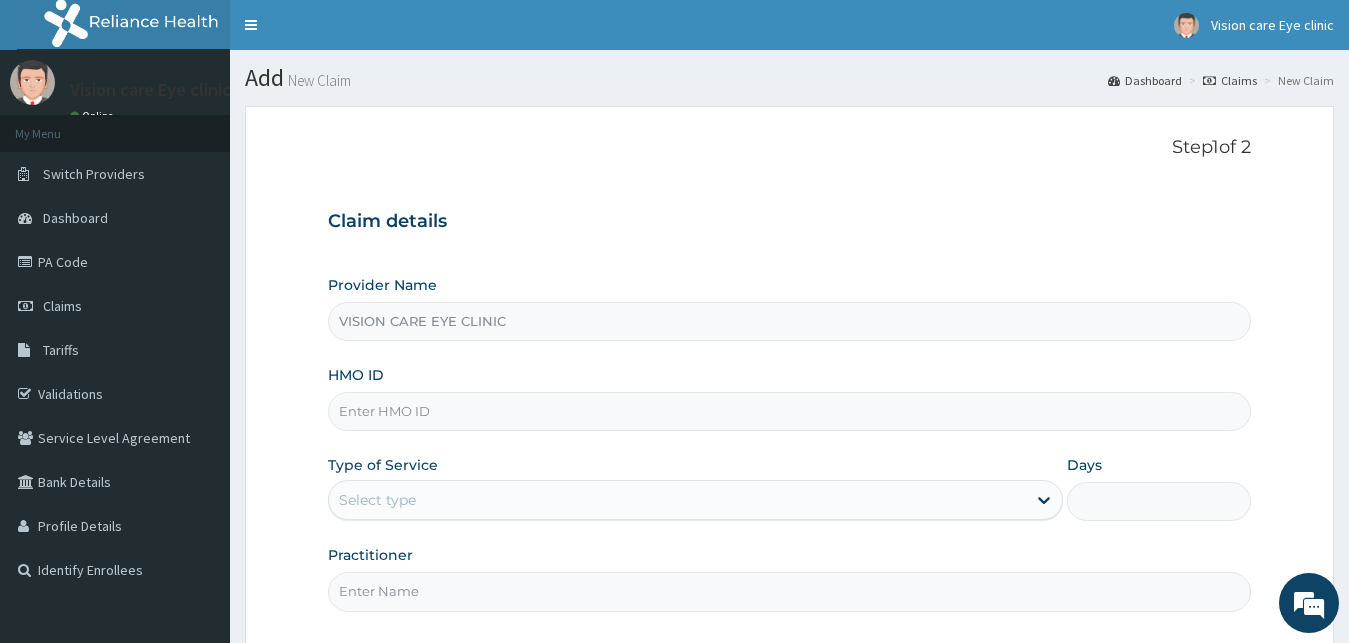 click on "HMO ID" at bounding box center (790, 411) 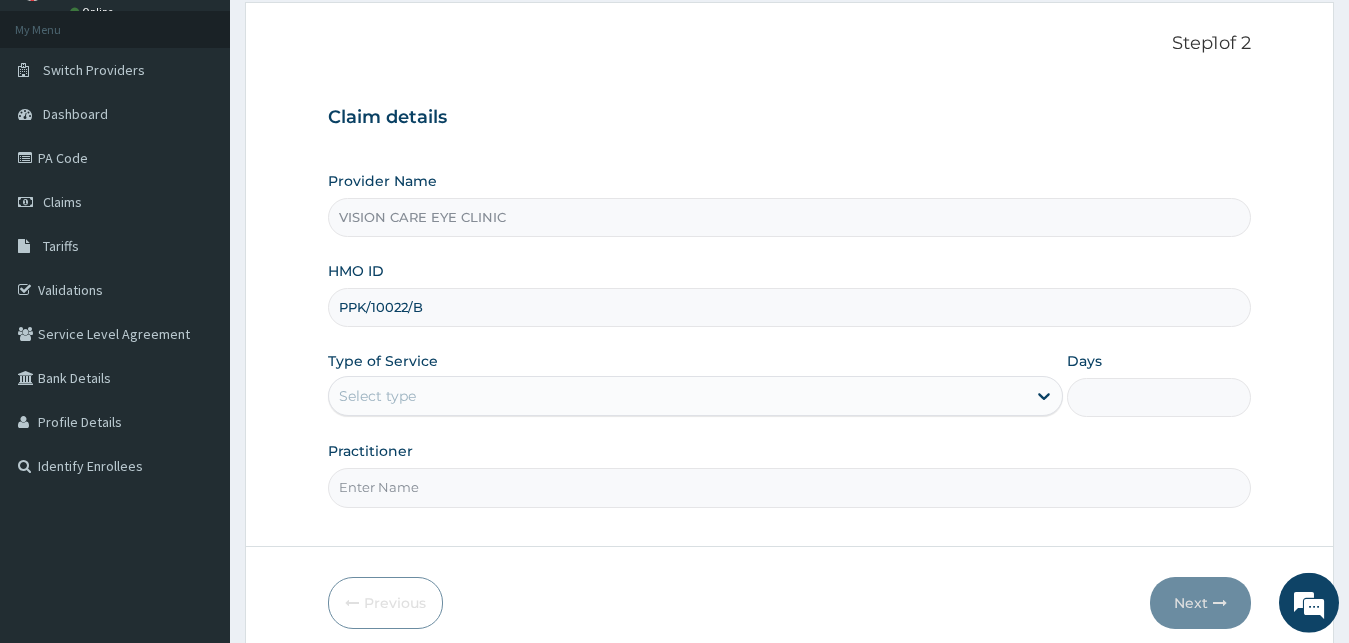 scroll, scrollTop: 187, scrollLeft: 0, axis: vertical 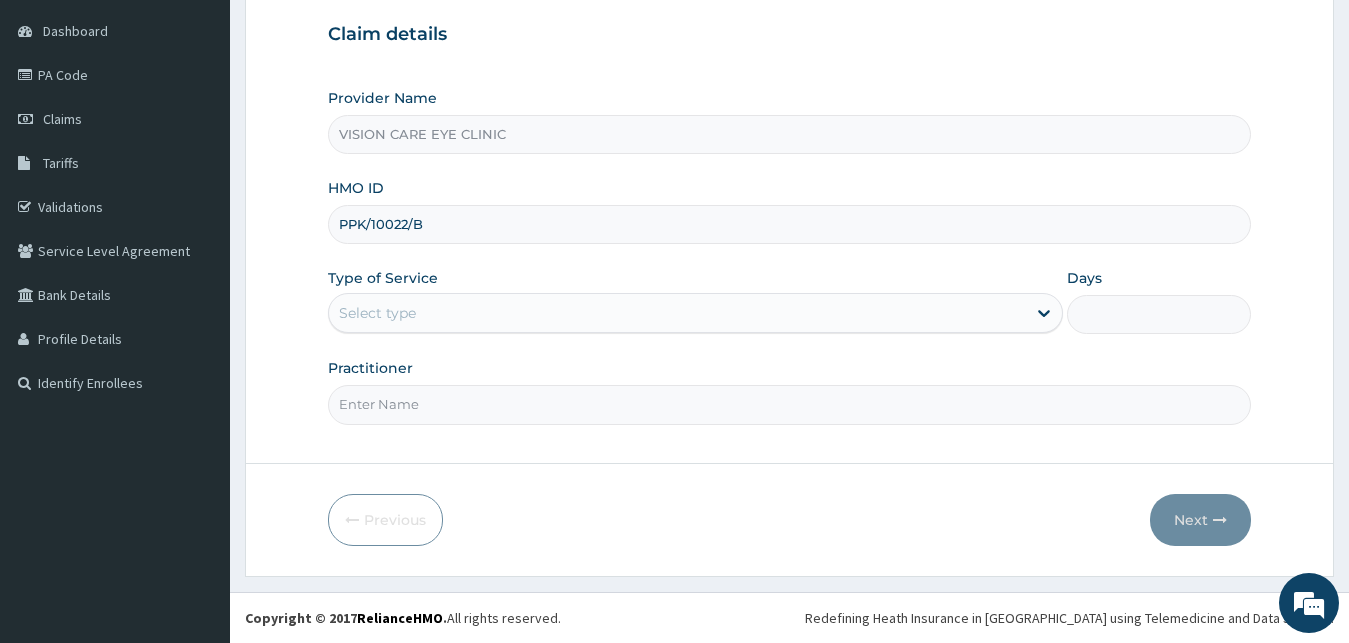 type on "PPK/10022/B" 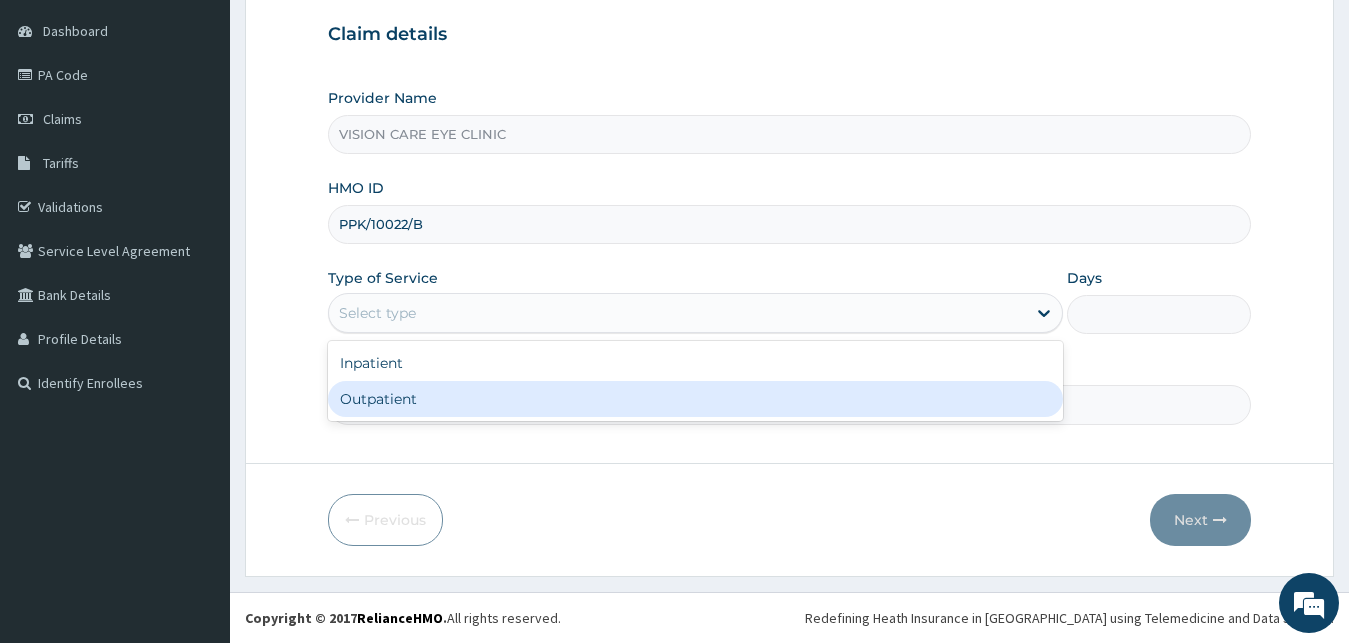click on "Outpatient" at bounding box center (696, 399) 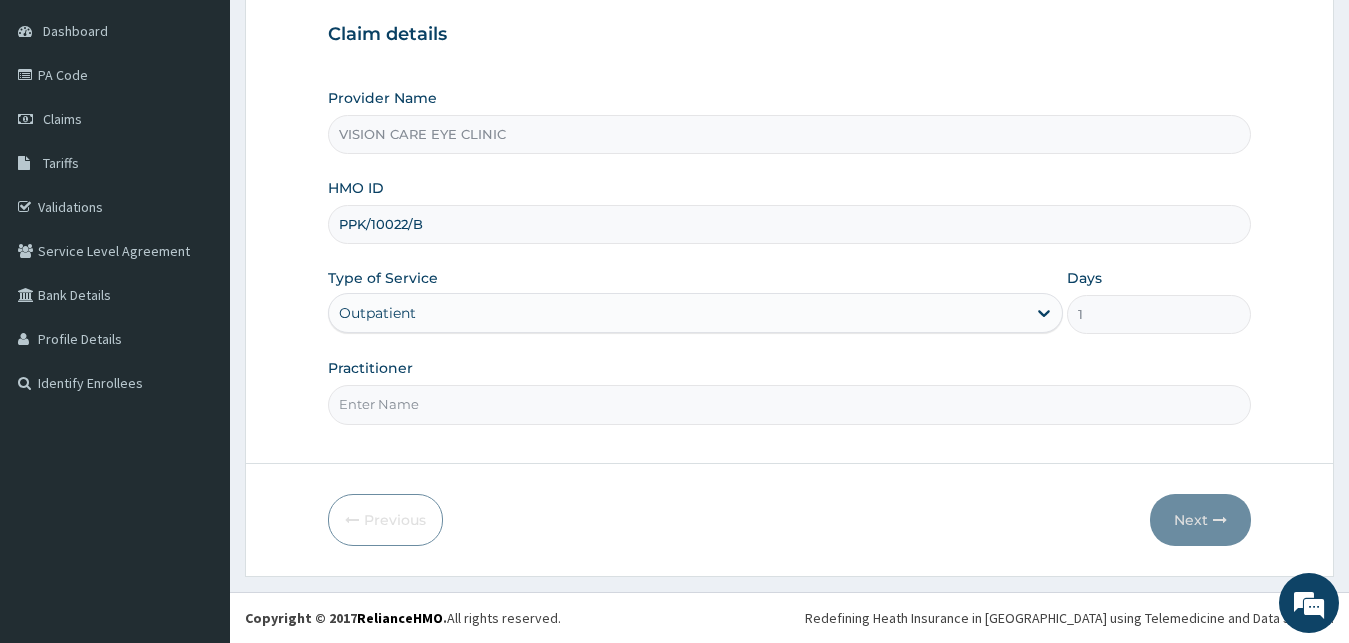 click on "Practitioner" at bounding box center (790, 404) 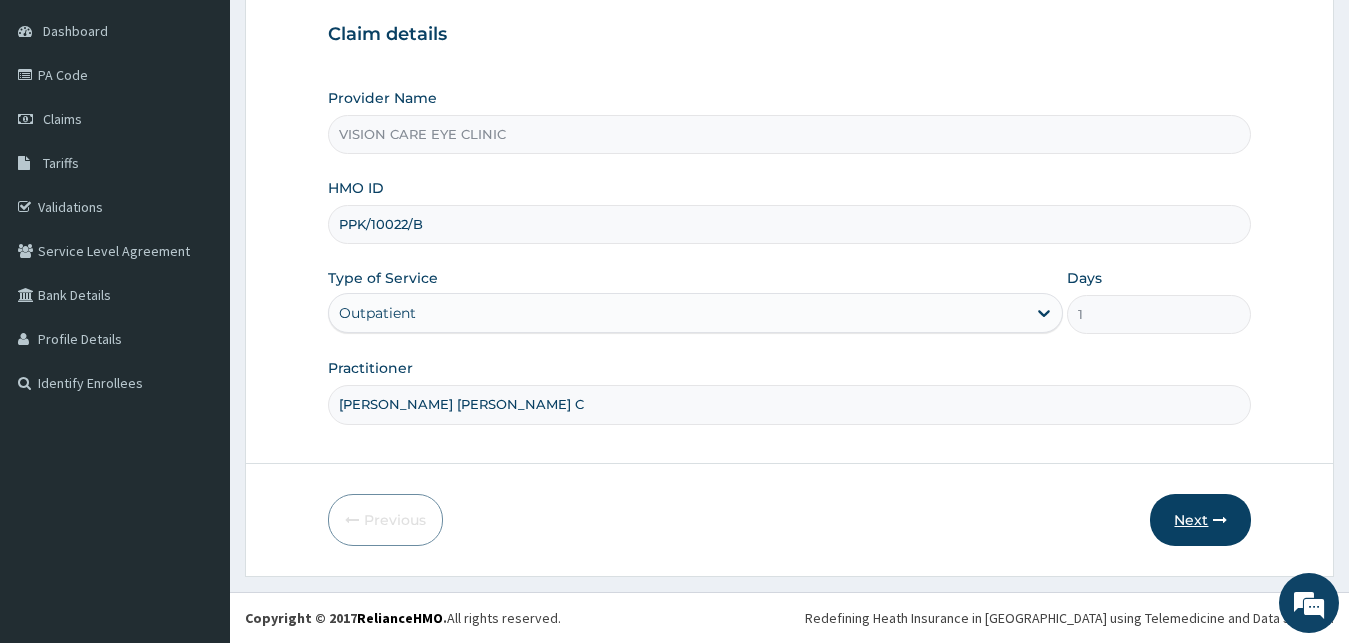 type on "DR OHIRI COLLINS C" 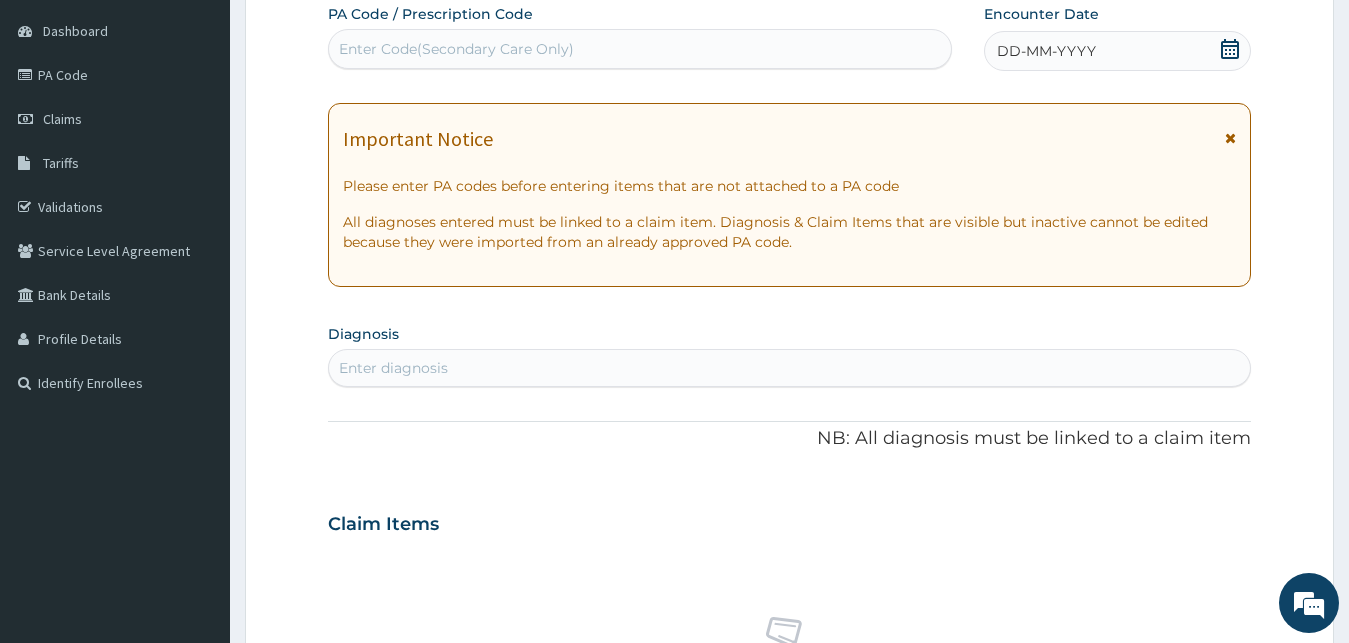 click on "Enter Code(Secondary Care Only)" at bounding box center [456, 49] 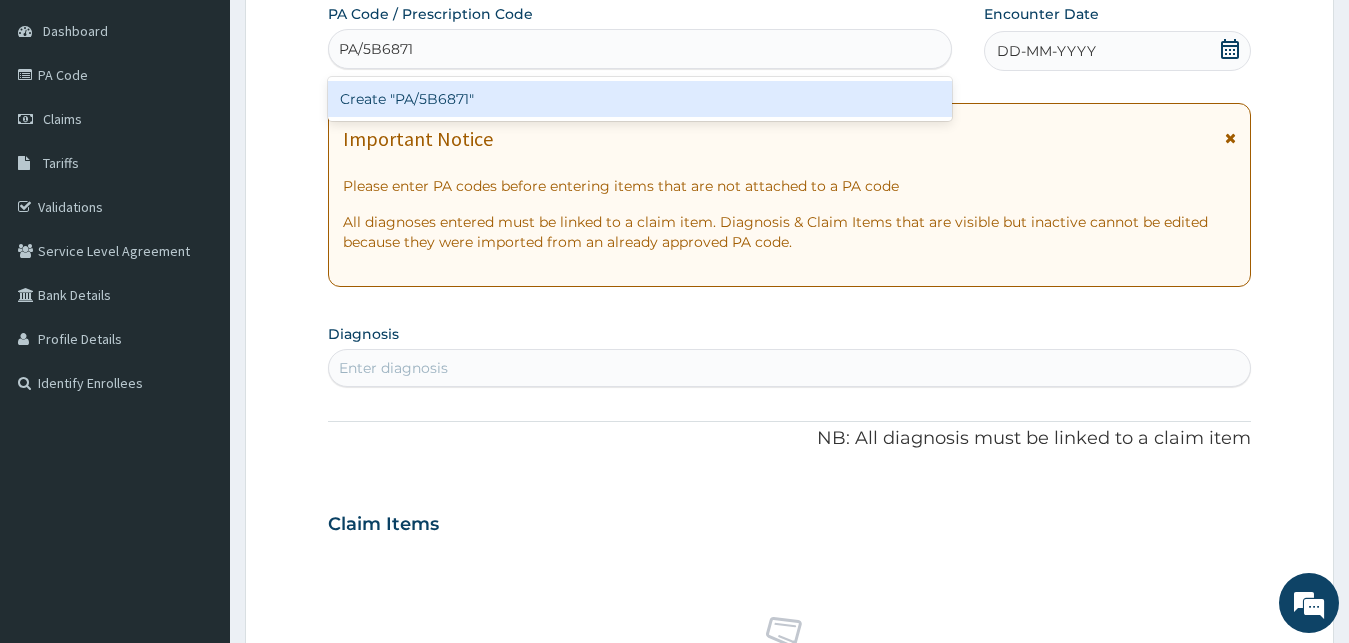 click on "Create "PA/5B6871"" at bounding box center (640, 99) 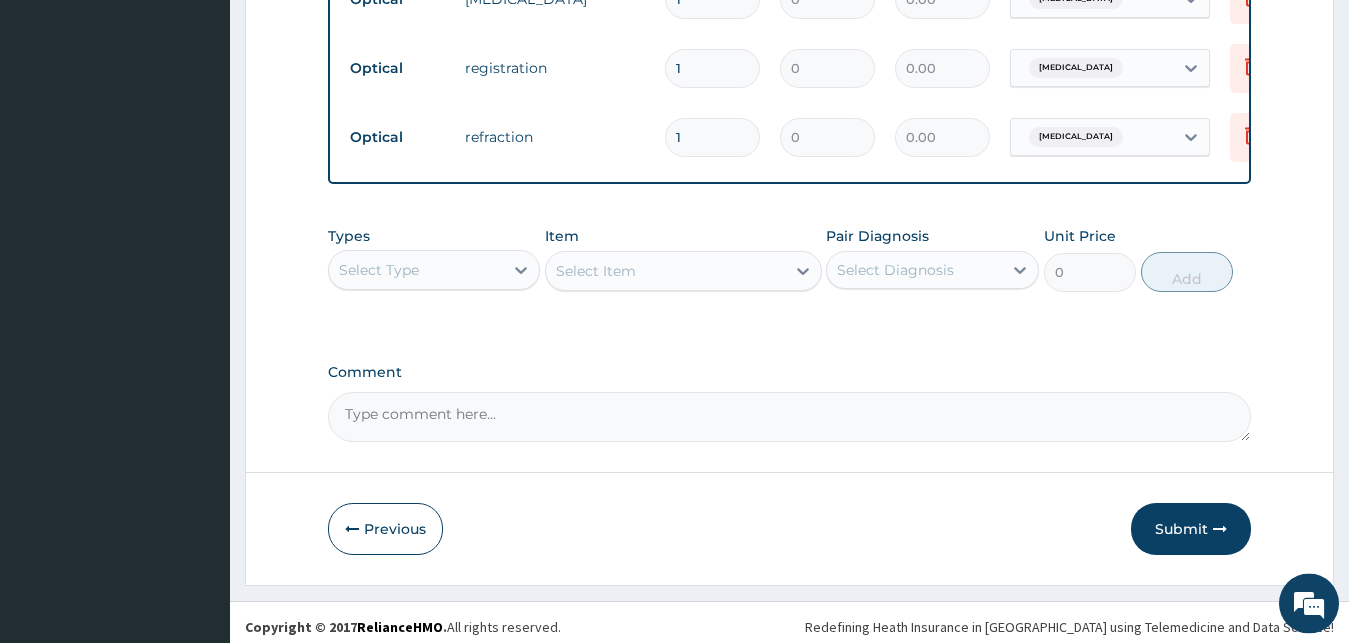scroll, scrollTop: 1156, scrollLeft: 0, axis: vertical 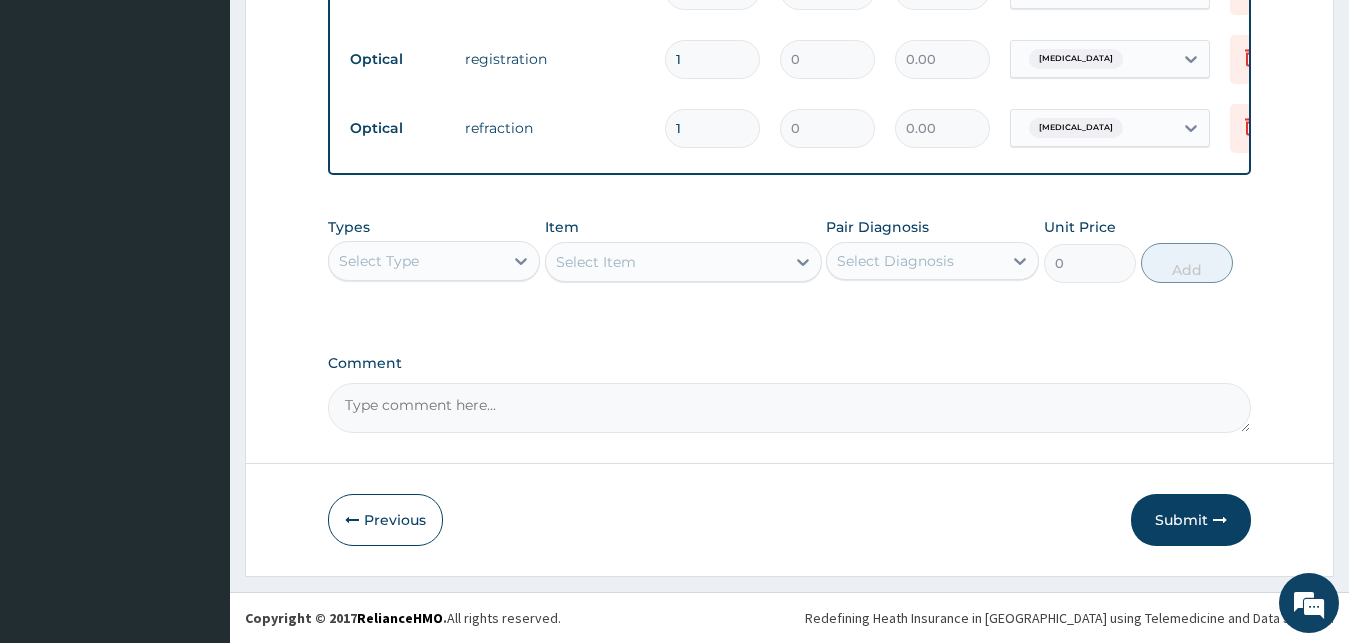click on "Comment" at bounding box center (790, 408) 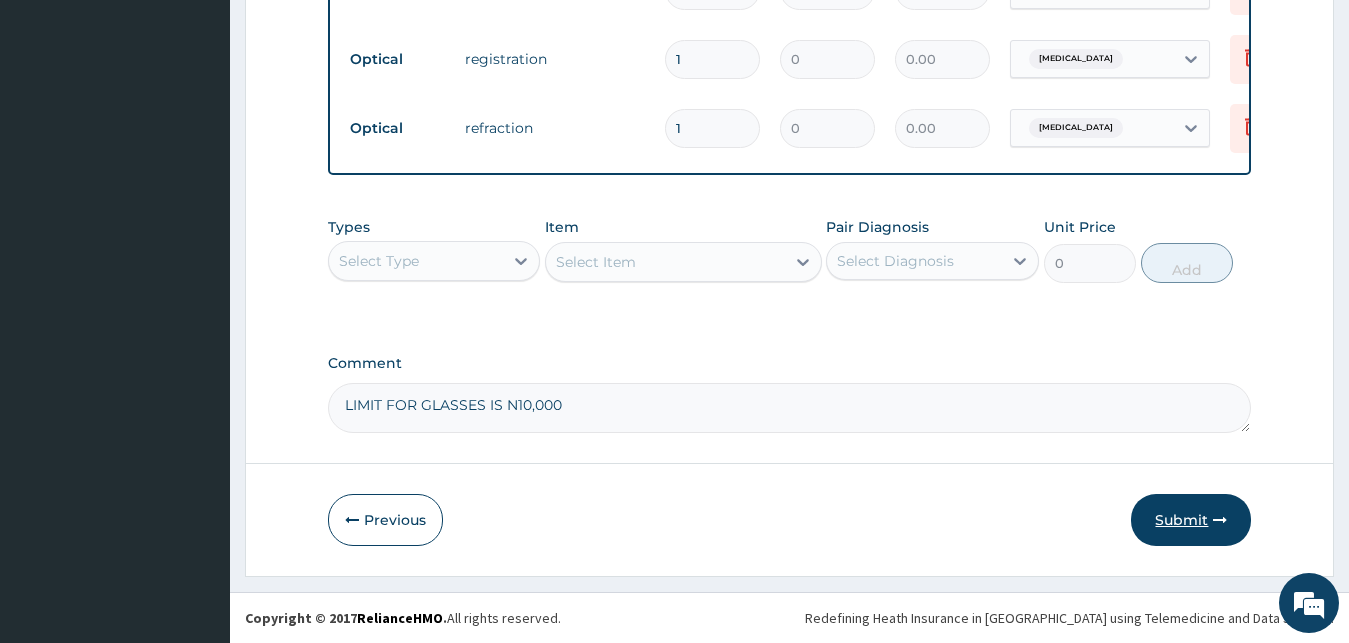 type on "LIMIT FOR GLASSES IS N10,000" 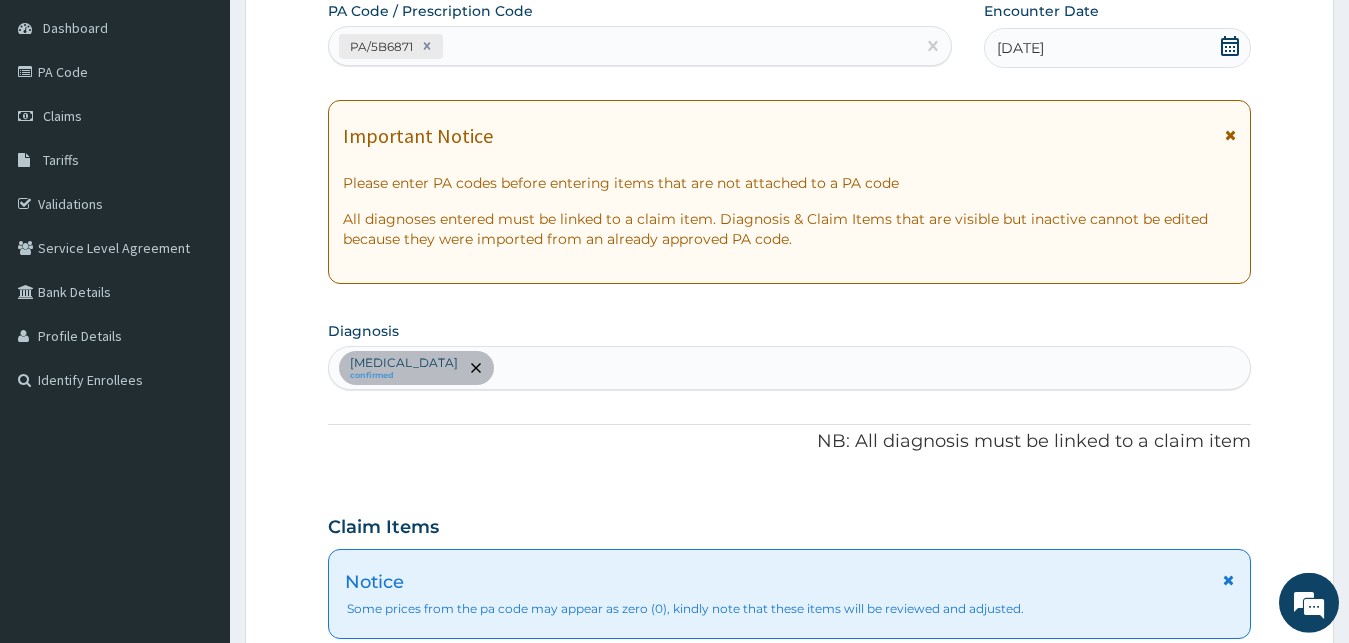 scroll, scrollTop: 0, scrollLeft: 0, axis: both 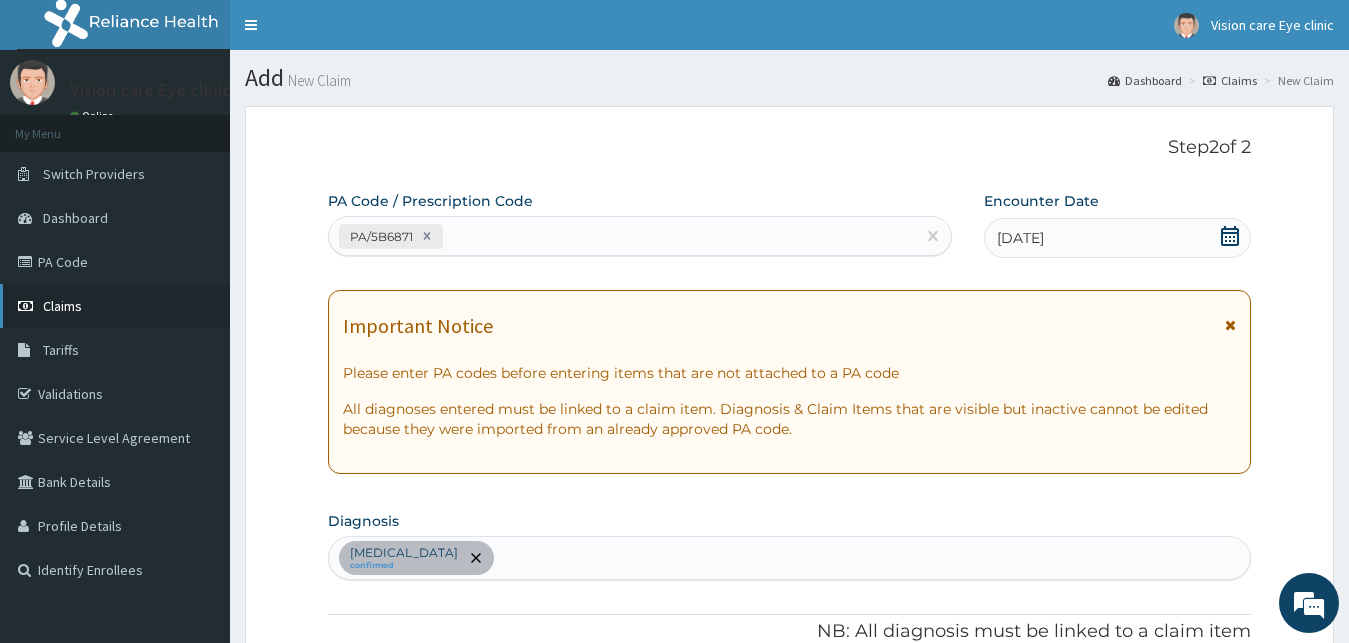 click on "Claims" at bounding box center (62, 306) 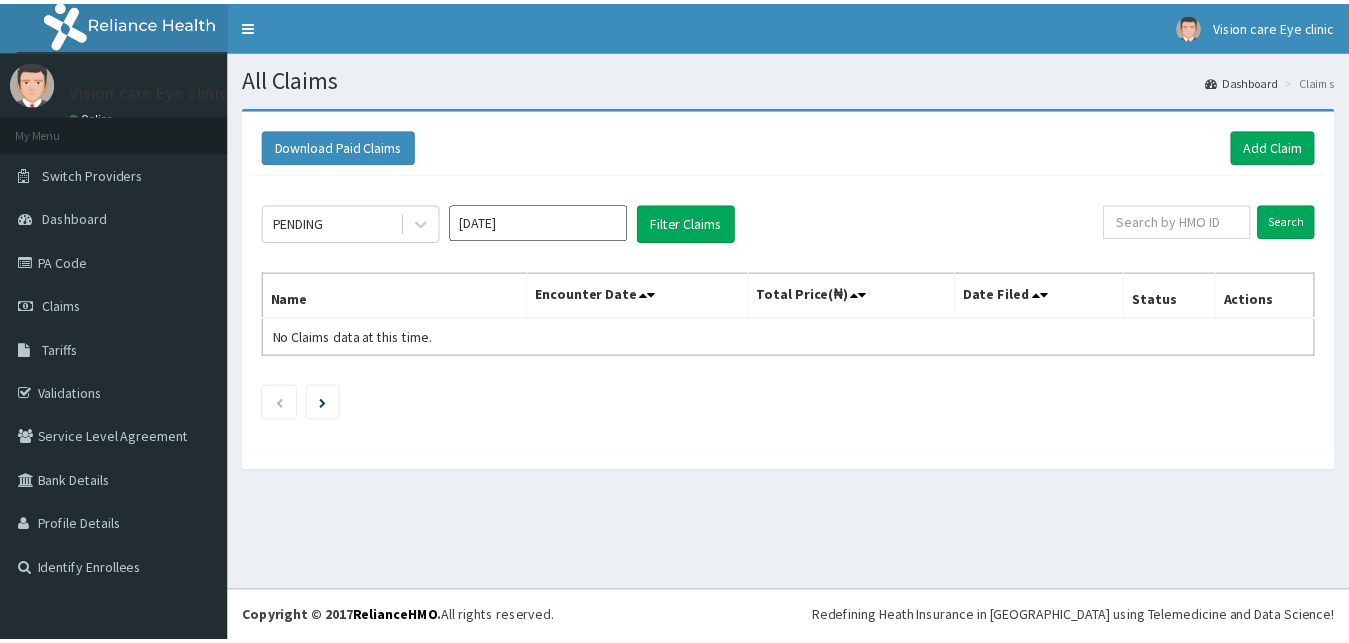 scroll, scrollTop: 0, scrollLeft: 0, axis: both 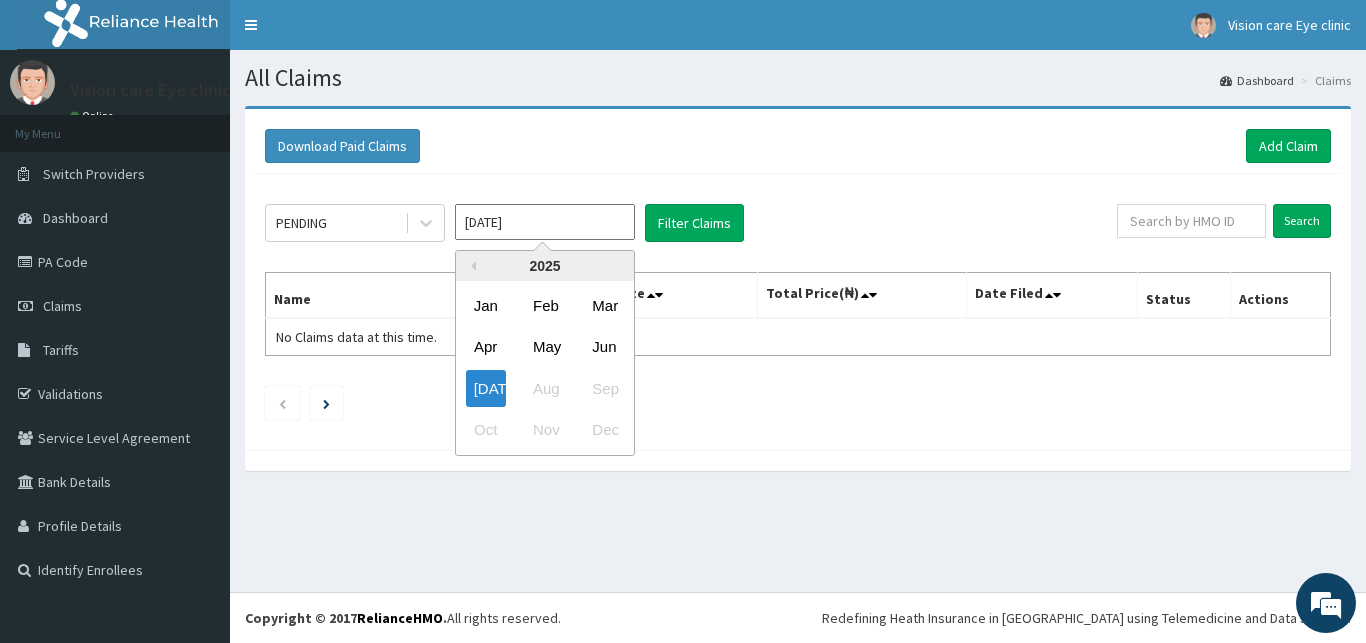 click on "[DATE]" at bounding box center (545, 222) 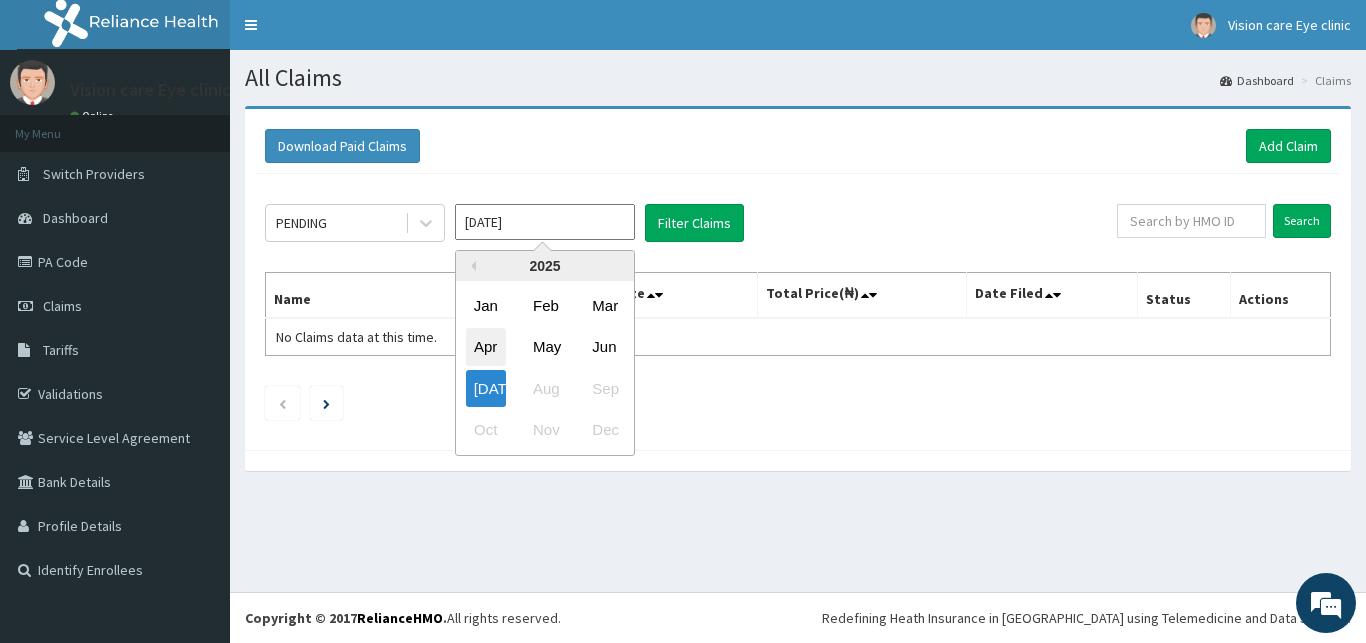 click on "Apr" at bounding box center (486, 347) 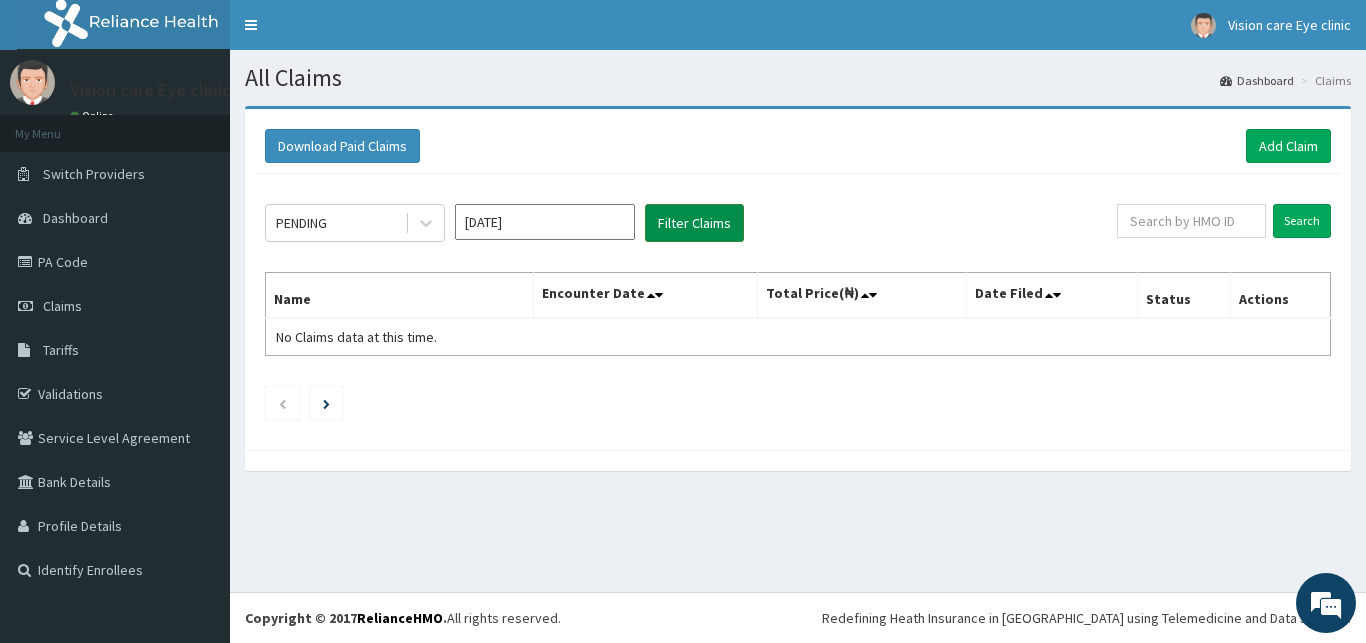 click on "Filter Claims" at bounding box center (694, 223) 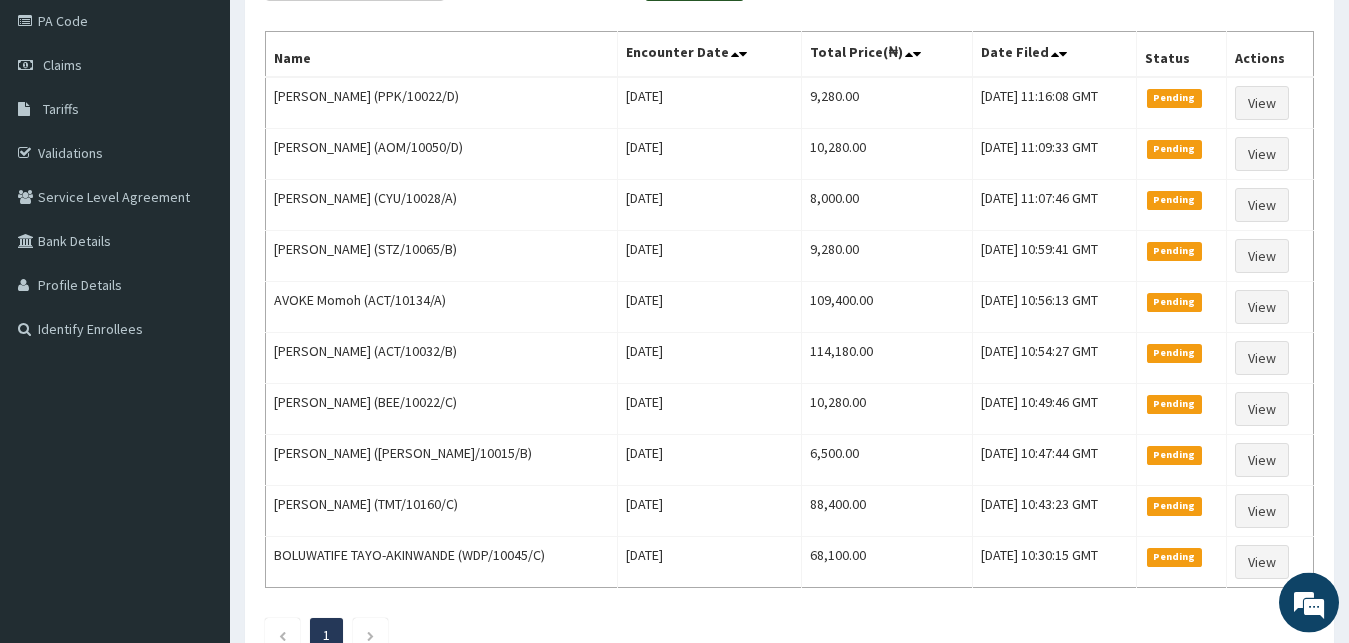 scroll, scrollTop: 306, scrollLeft: 0, axis: vertical 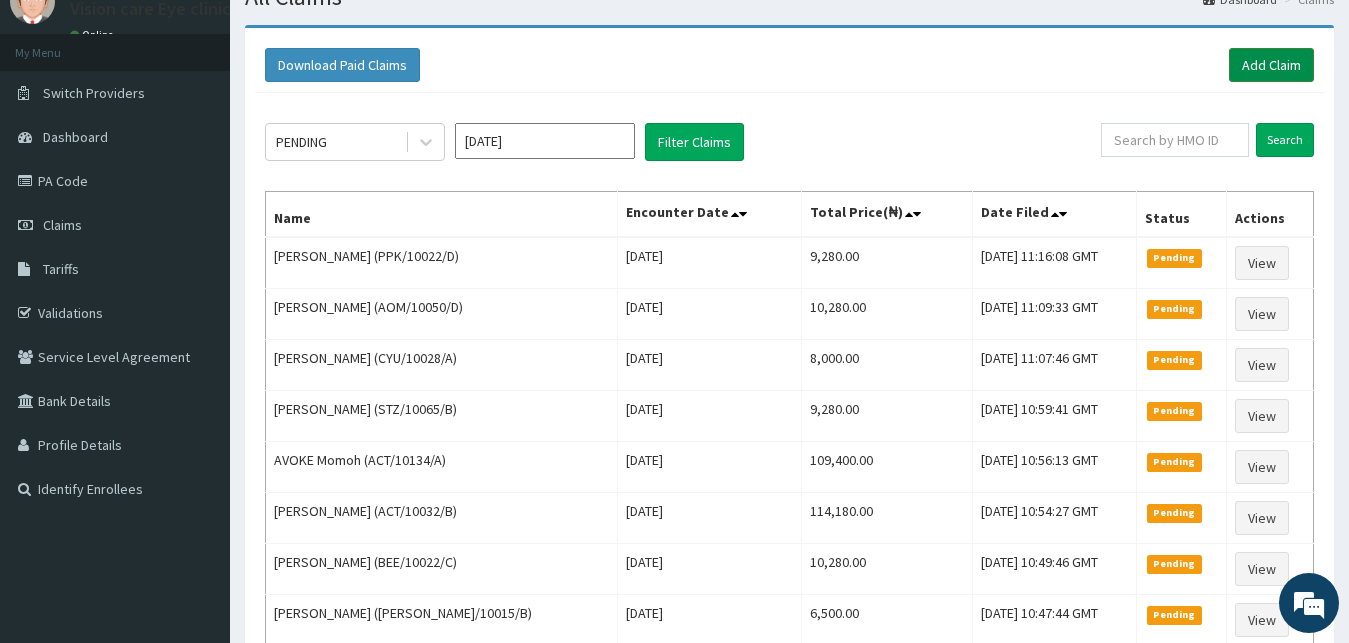 click on "Add Claim" at bounding box center (1271, 65) 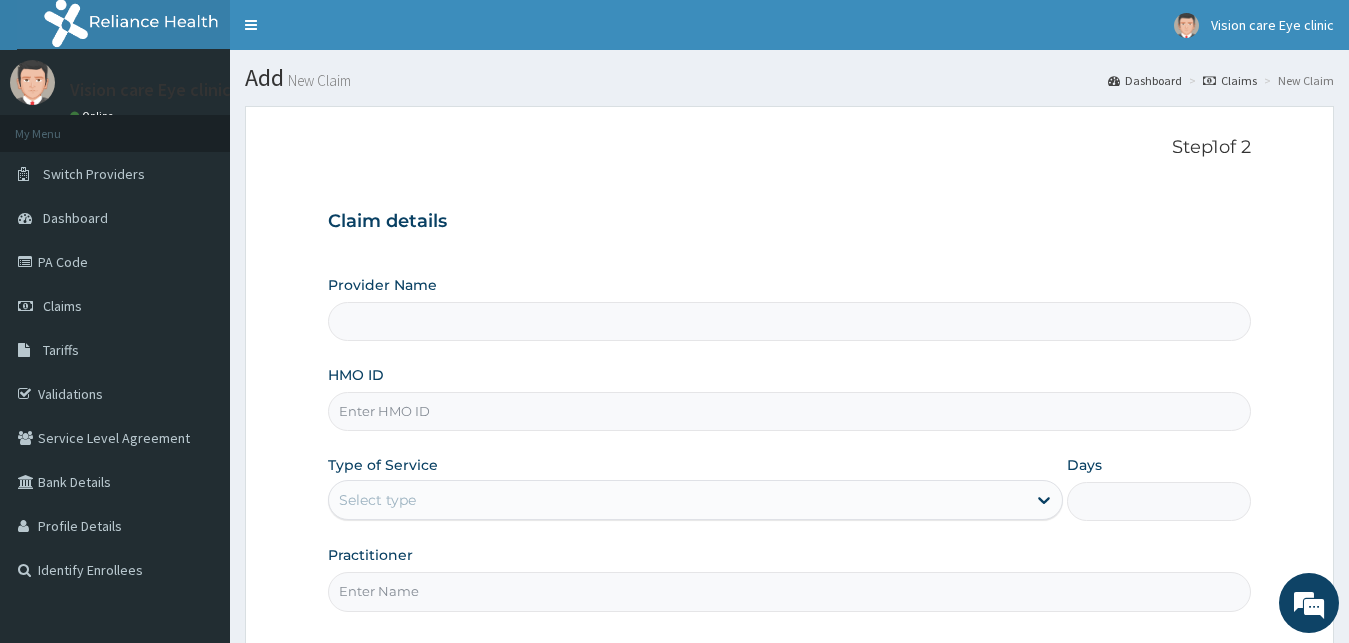 scroll, scrollTop: 0, scrollLeft: 0, axis: both 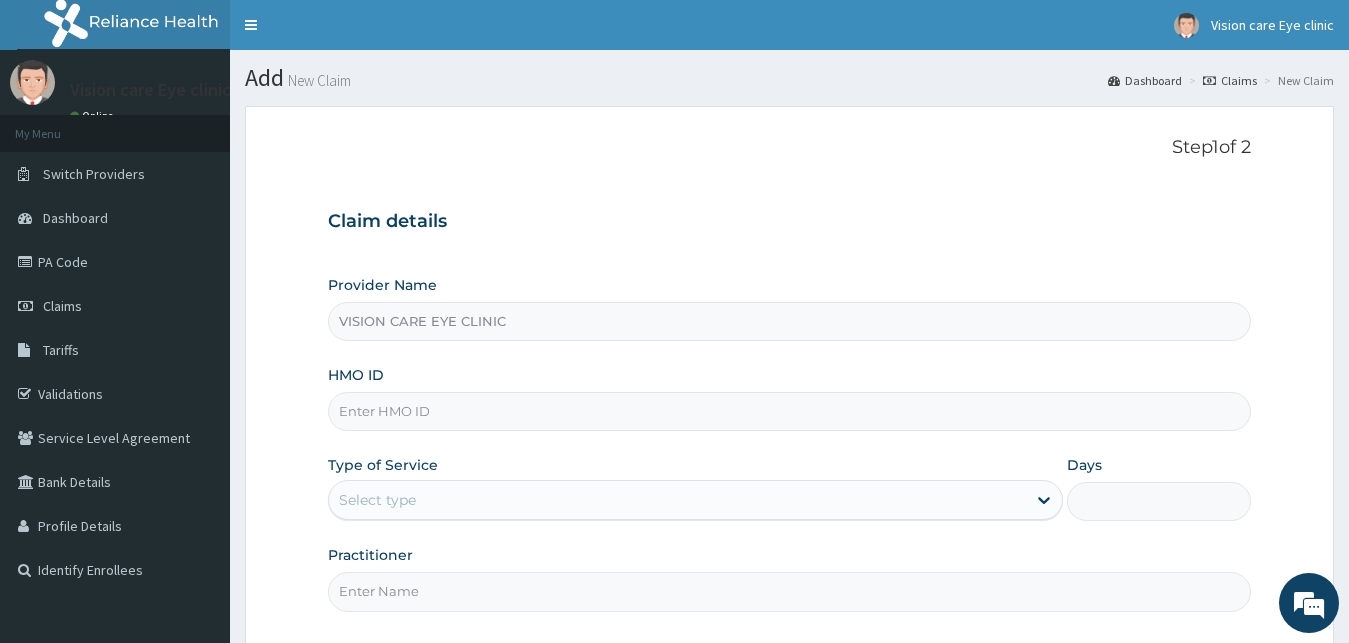 click on "HMO ID" at bounding box center [790, 411] 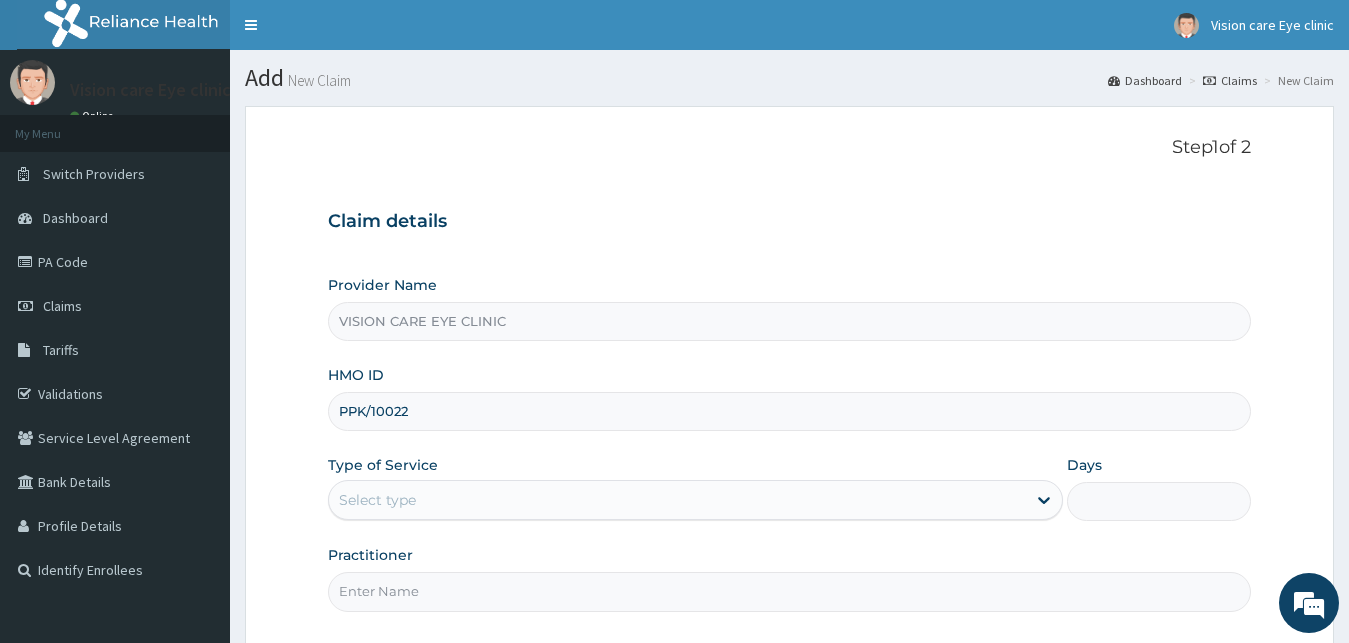 scroll, scrollTop: 0, scrollLeft: 0, axis: both 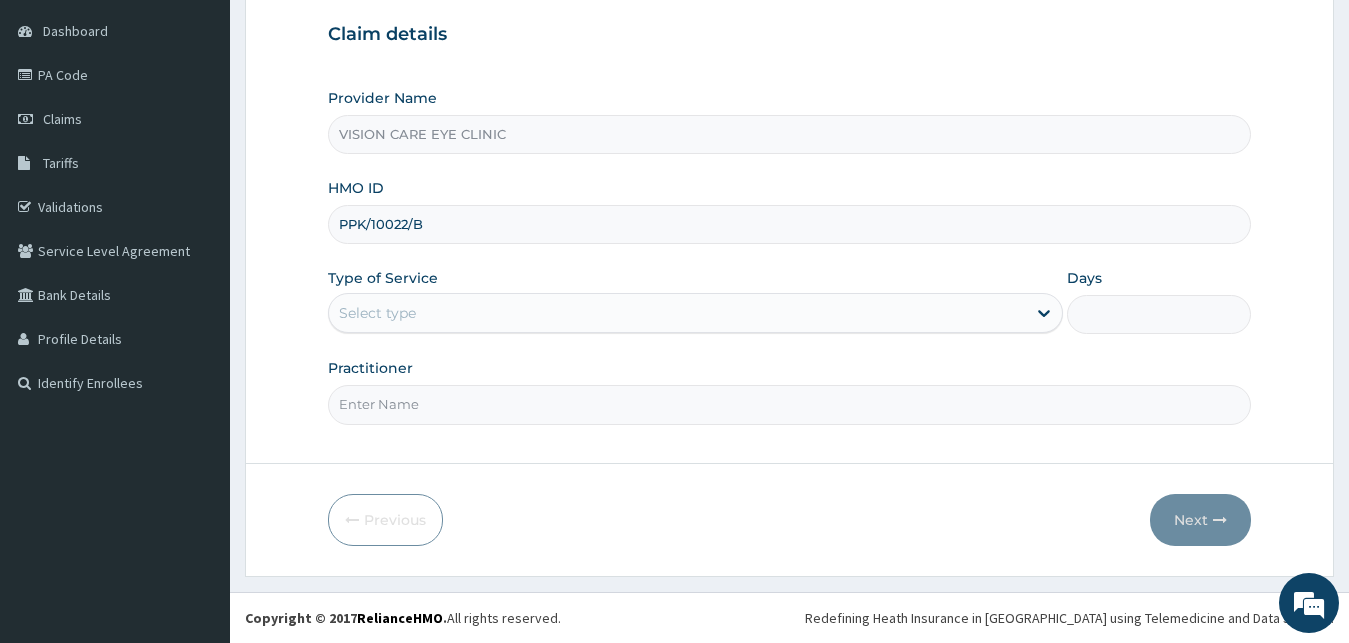 type on "PPK/10022/B" 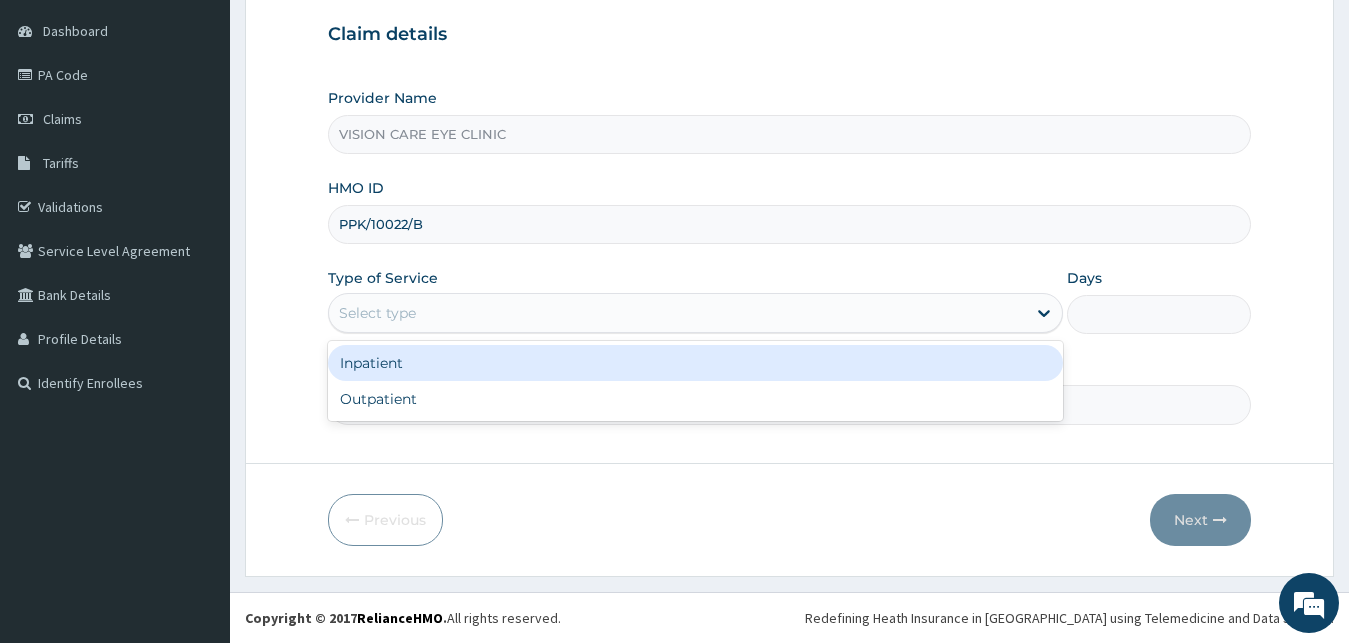 click on "Select type" at bounding box center (377, 313) 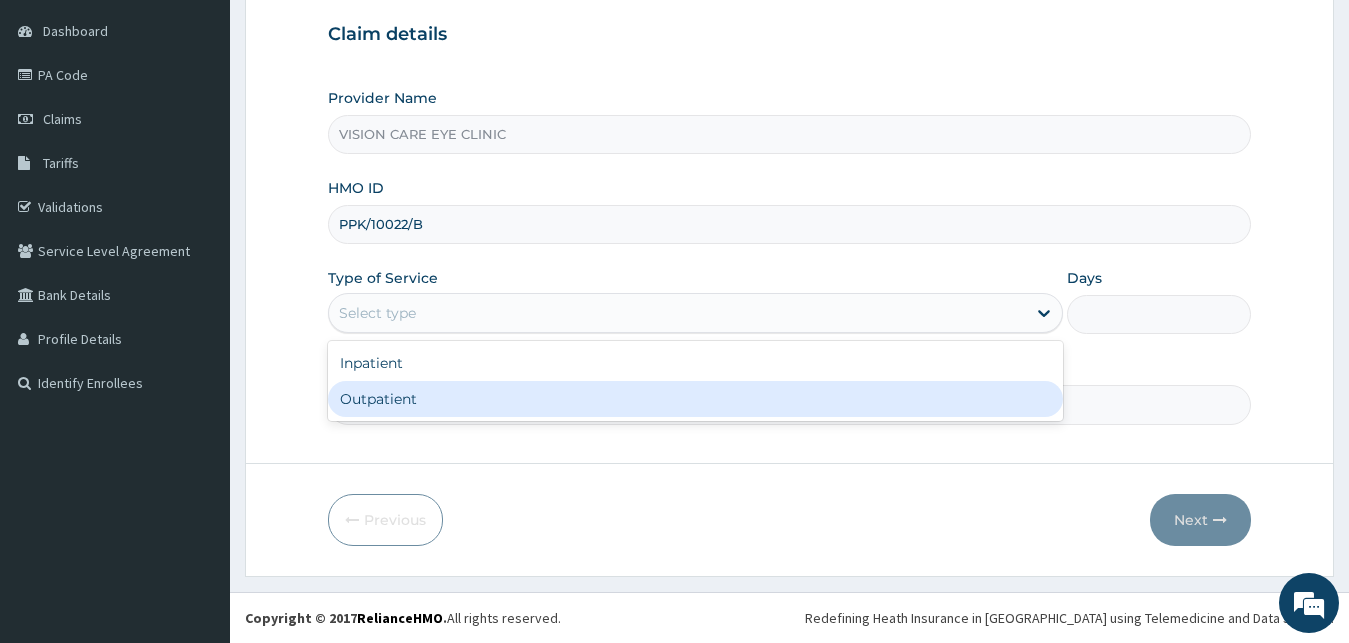 click on "Outpatient" at bounding box center [696, 399] 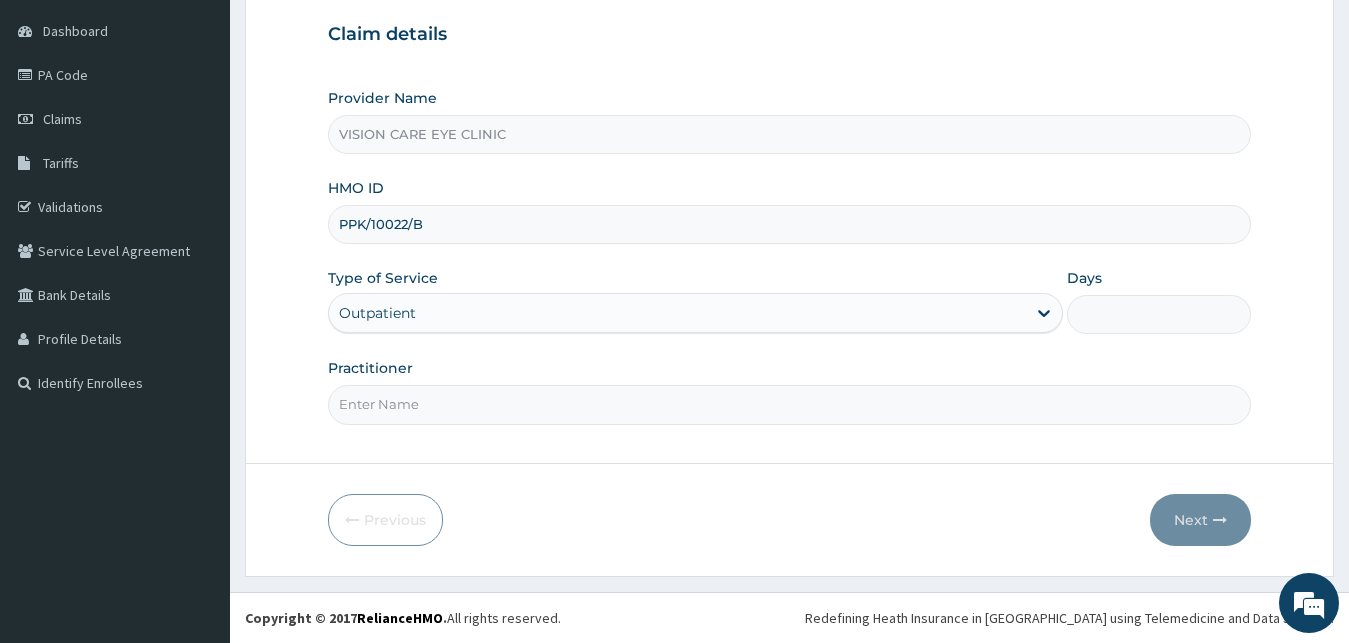 type on "1" 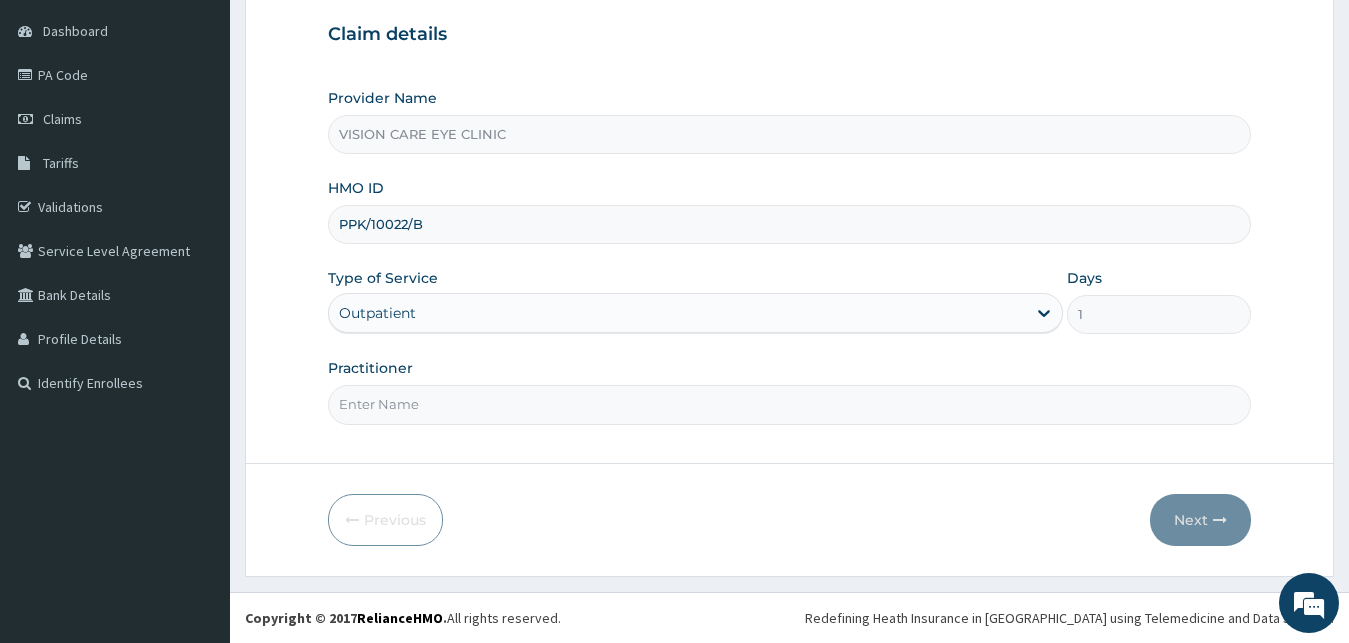 click on "Practitioner" at bounding box center [790, 404] 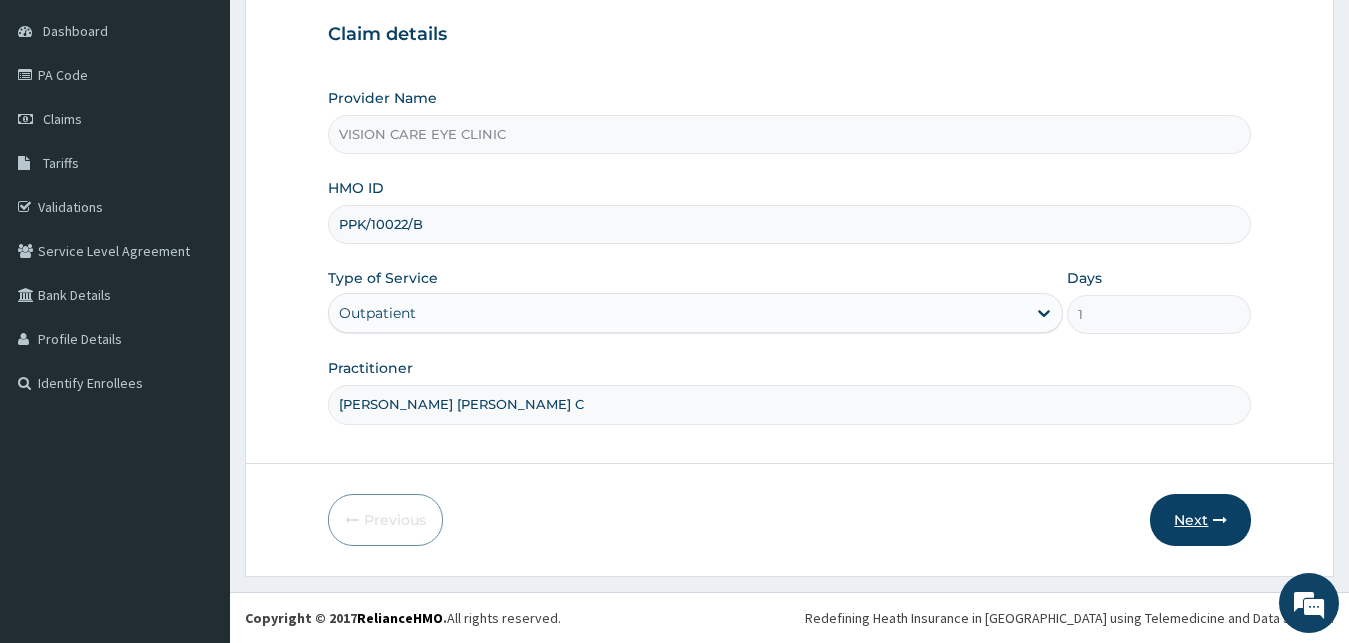 type on "DR OHIRI COLLINS C" 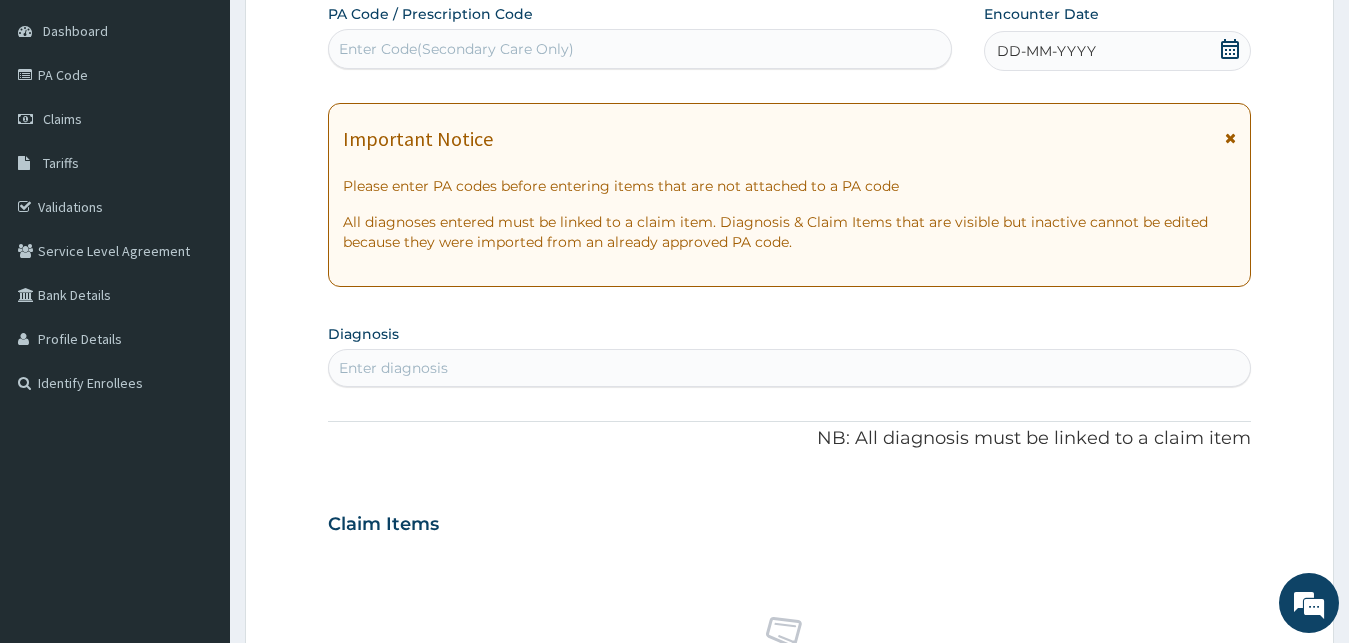 click on "Enter Code(Secondary Care Only)" at bounding box center (456, 49) 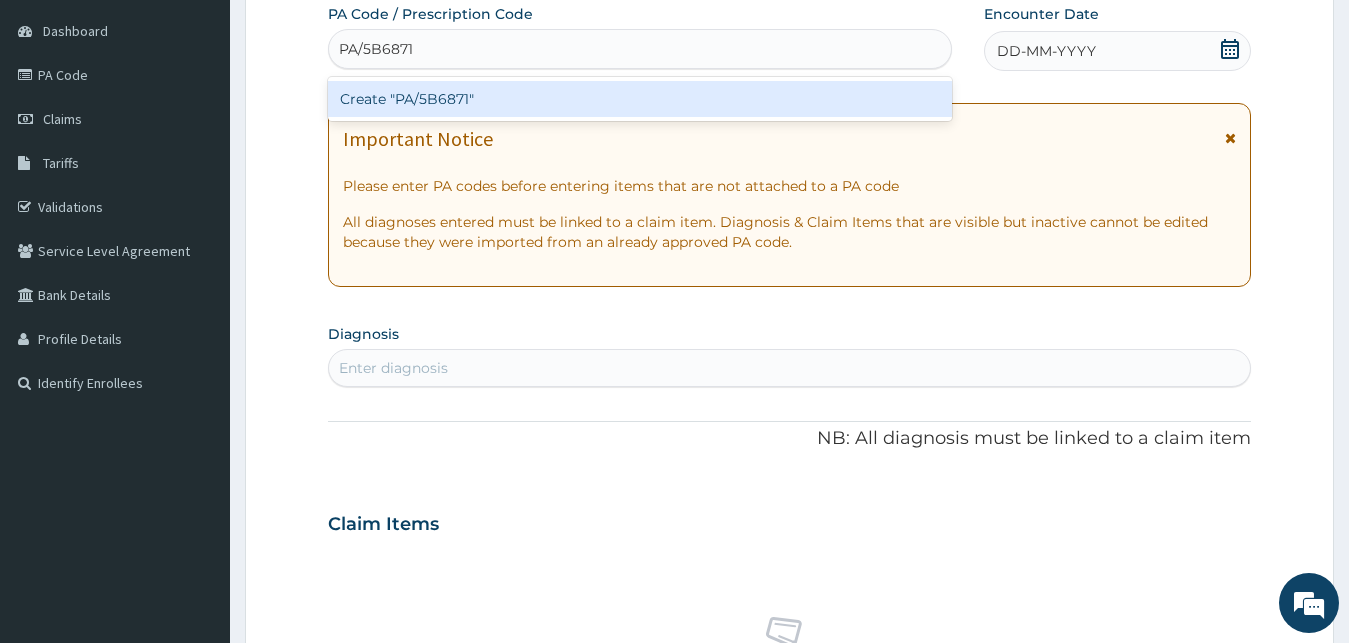 click on "Create "PA/5B6871"" at bounding box center [640, 99] 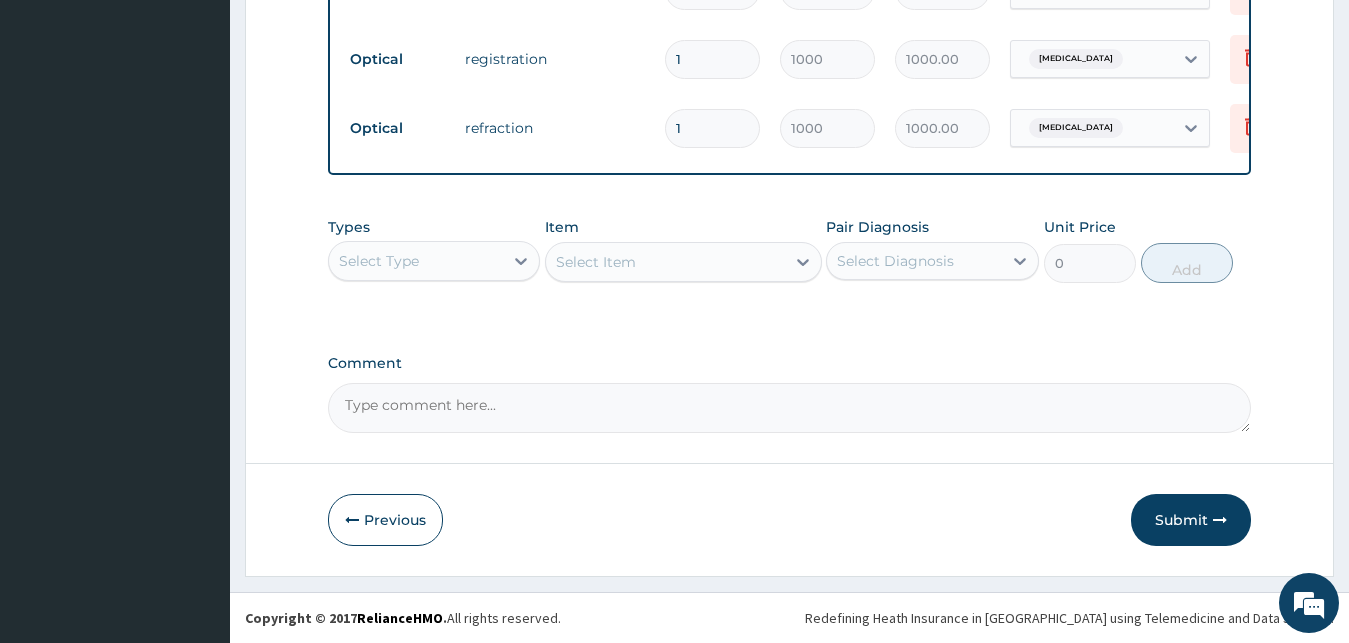 click on "Comment" at bounding box center (790, 408) 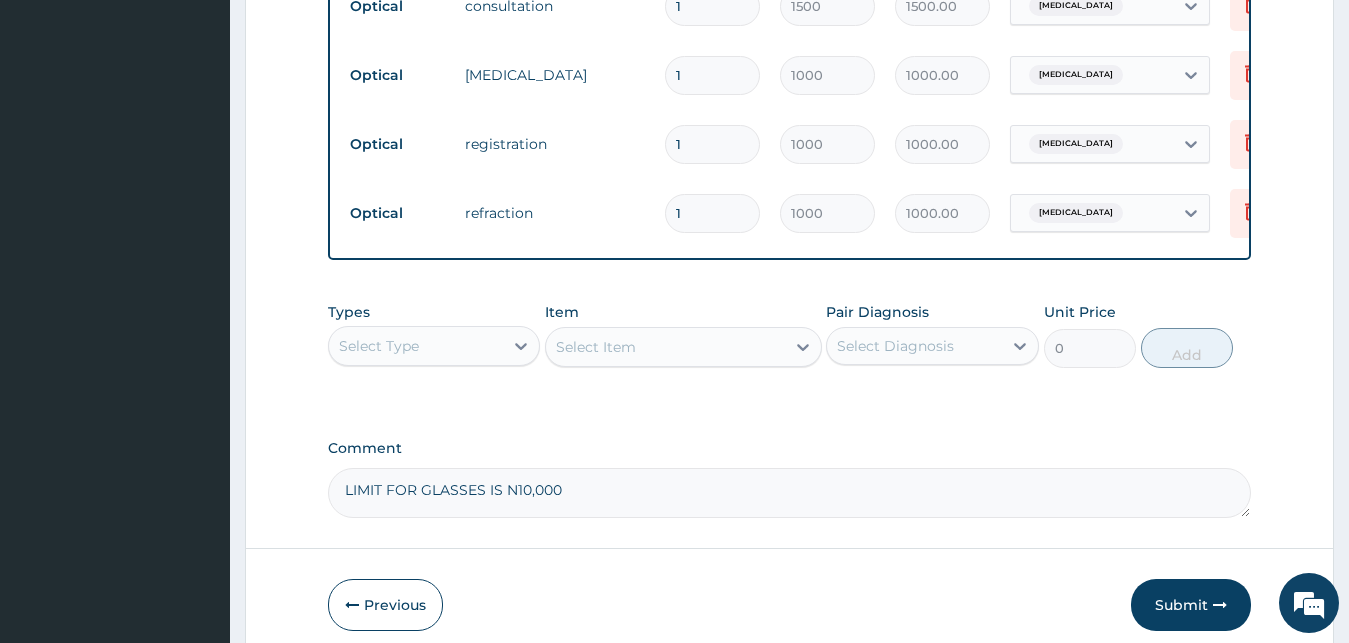 scroll, scrollTop: 1066, scrollLeft: 0, axis: vertical 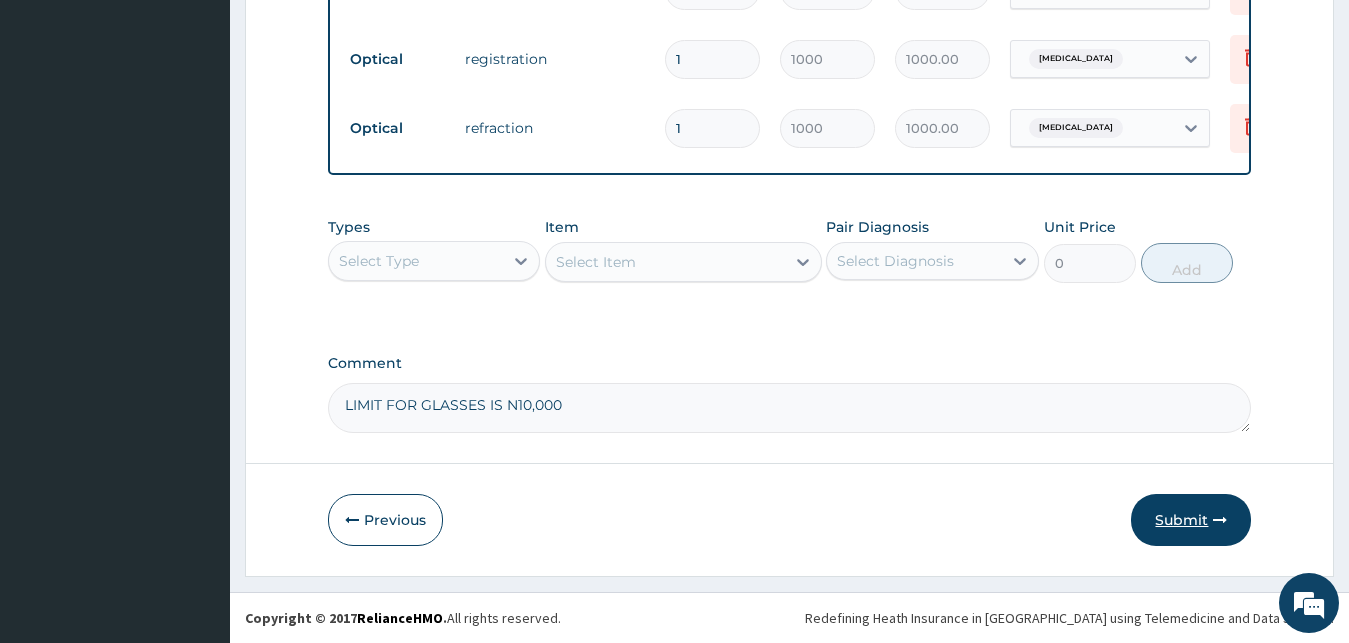 type on "LIMIT FOR GLASSES IS N10,000" 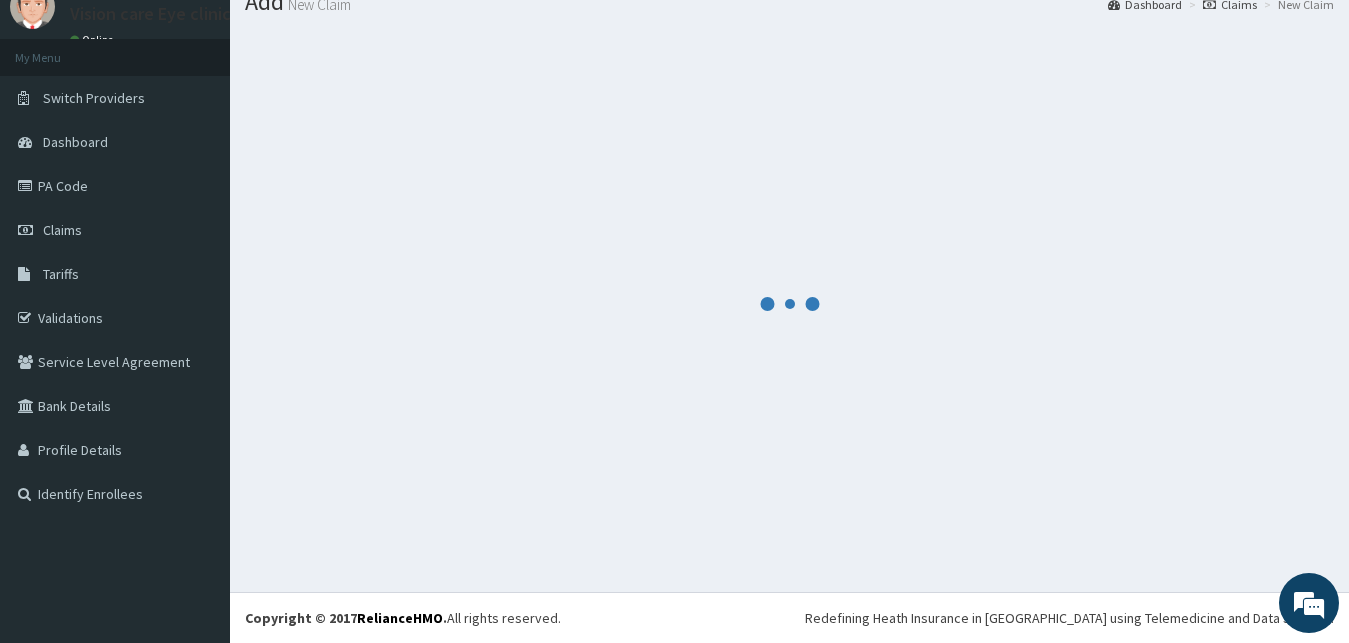 scroll, scrollTop: 76, scrollLeft: 0, axis: vertical 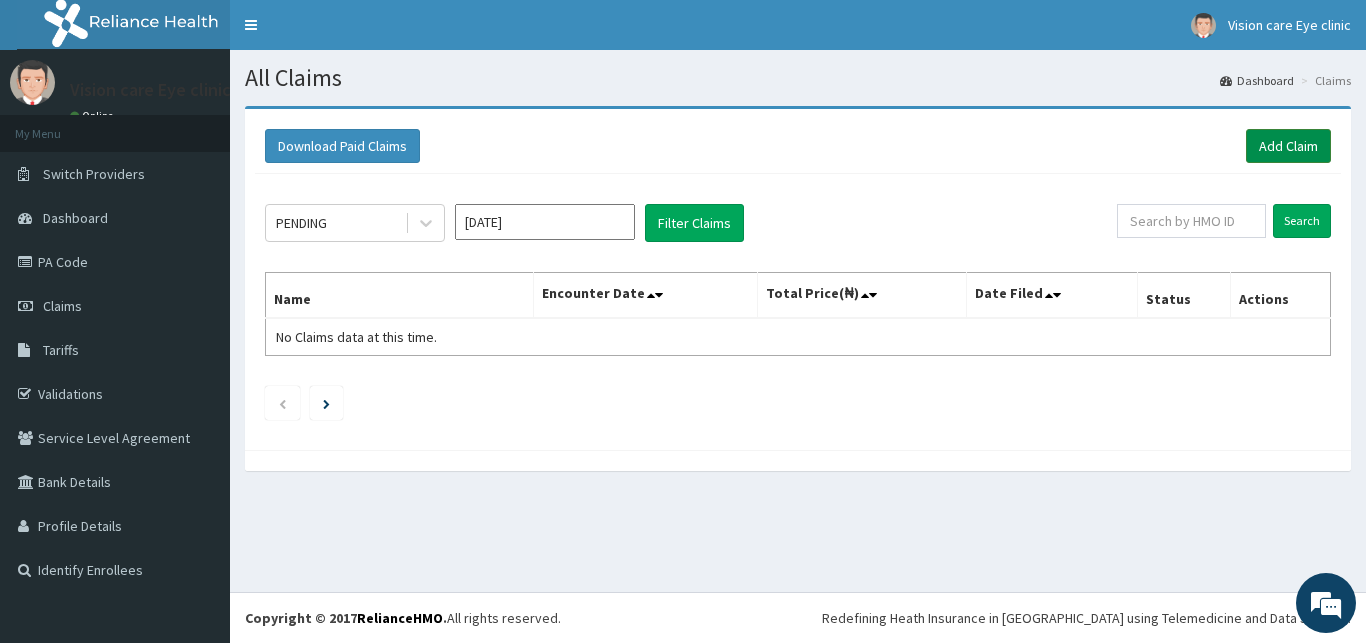 click on "Add Claim" at bounding box center (1288, 146) 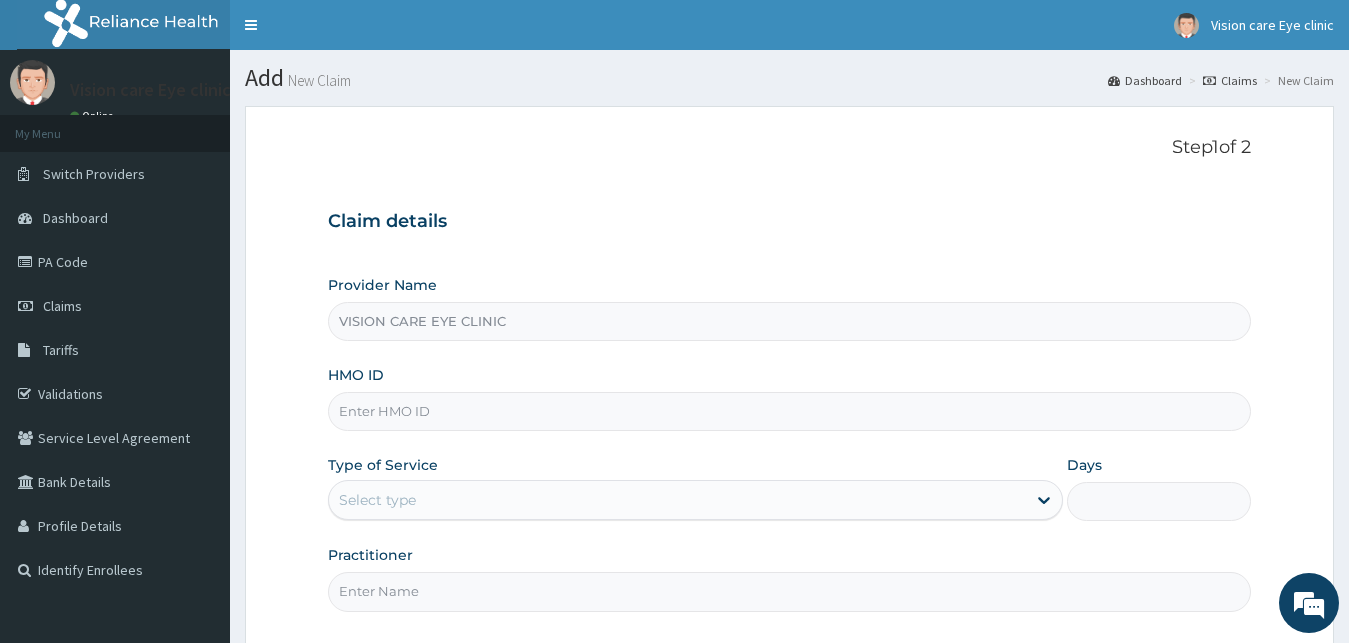 scroll, scrollTop: 0, scrollLeft: 0, axis: both 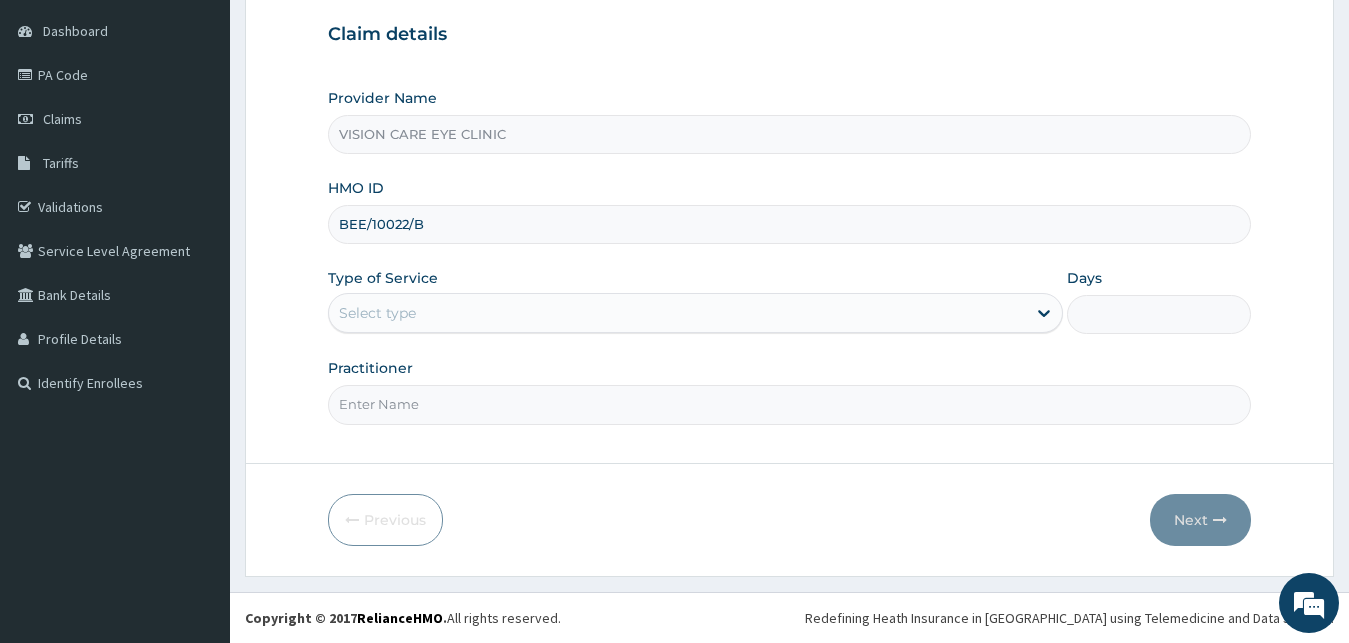 type on "BEE/10022/B" 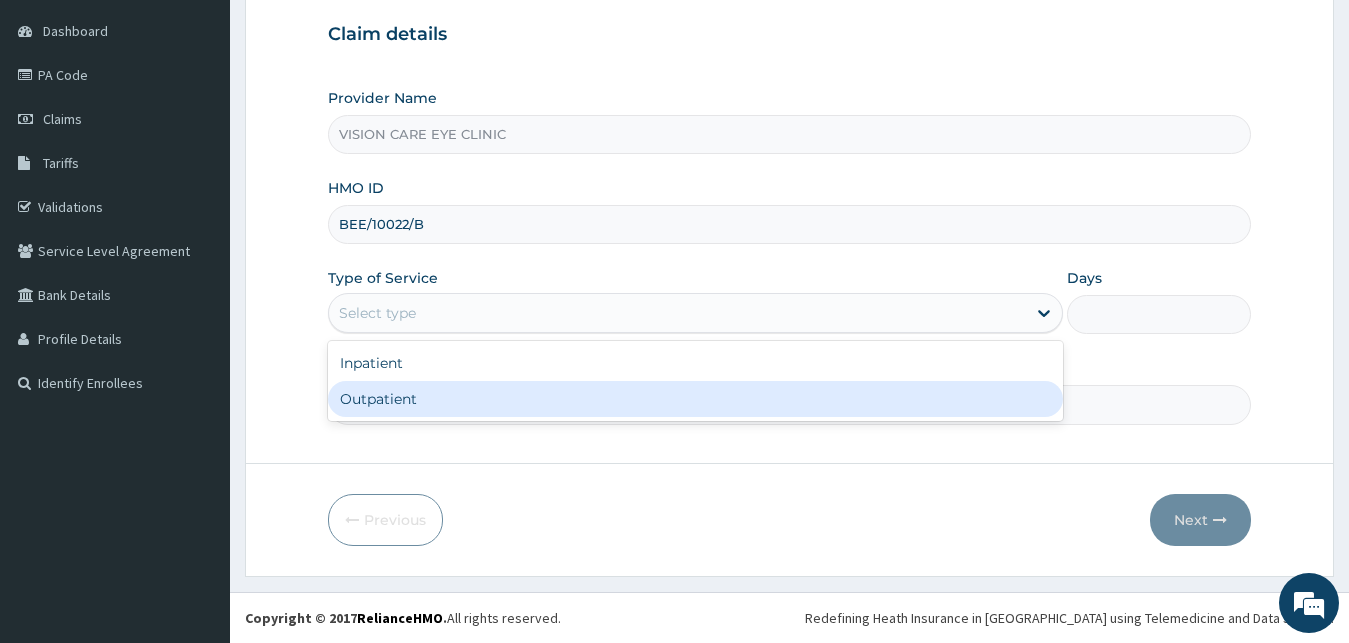 click on "Outpatient" at bounding box center [696, 399] 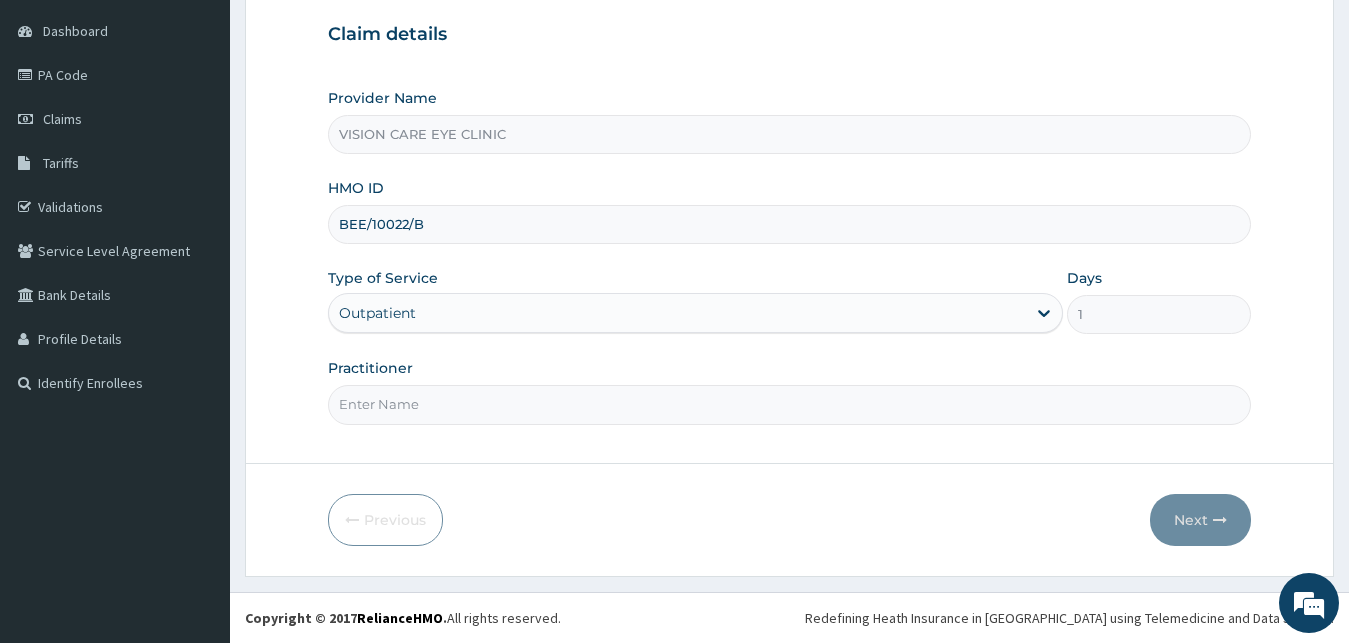 click on "Practitioner" at bounding box center [790, 404] 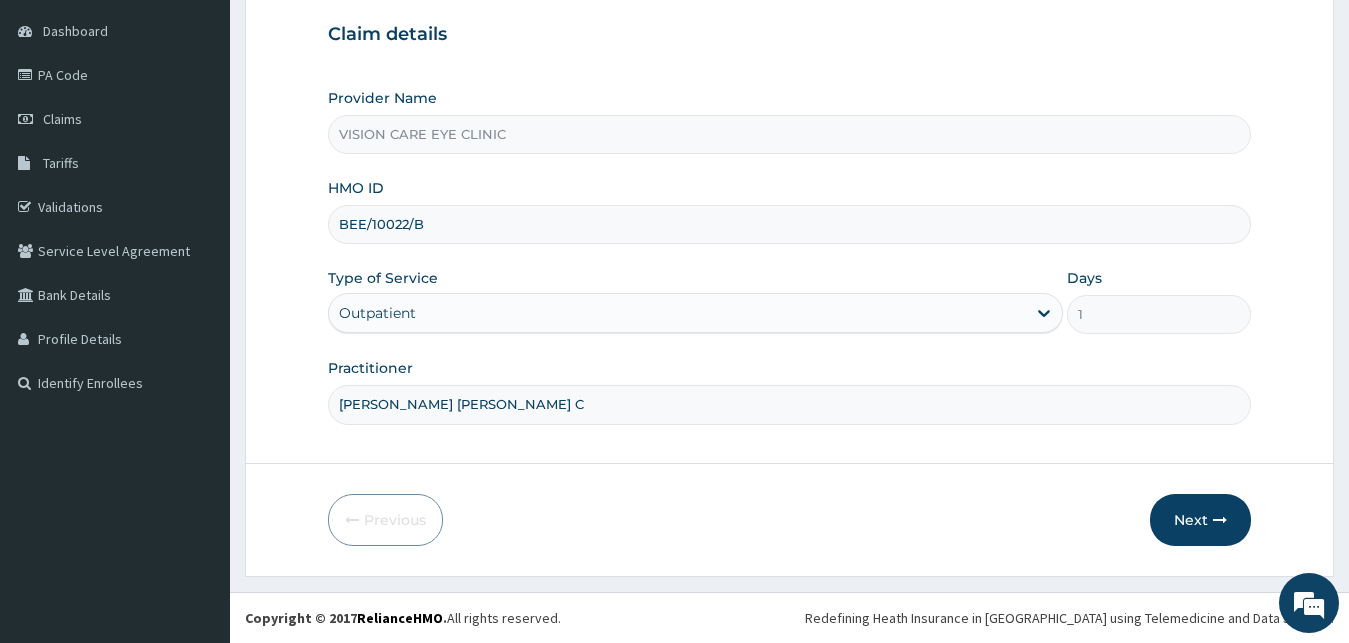 type on "DR OHIRI COLLINS C" 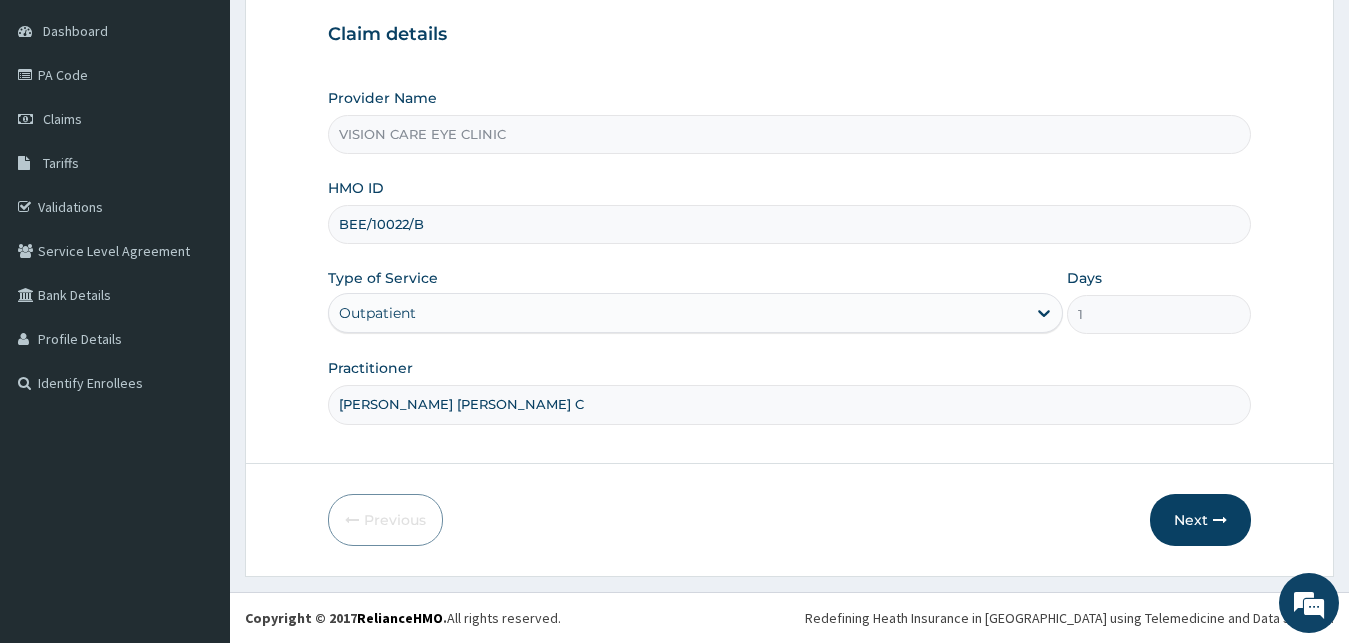 type 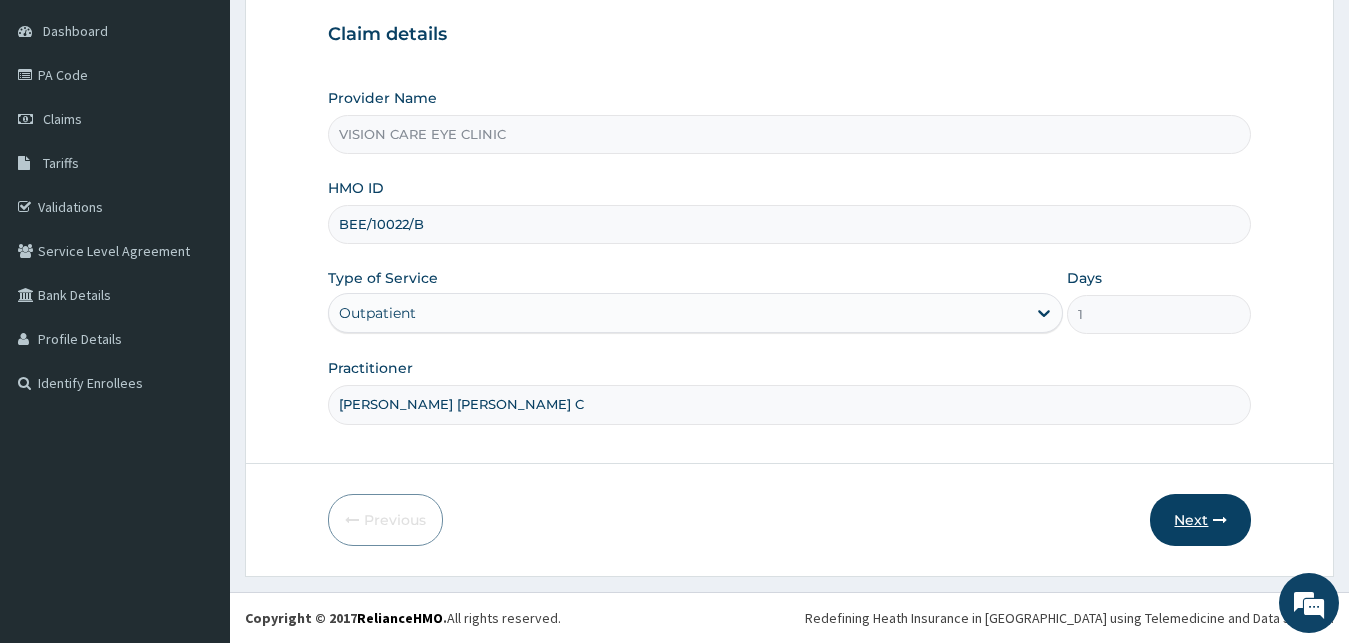 click on "Next" at bounding box center (1200, 520) 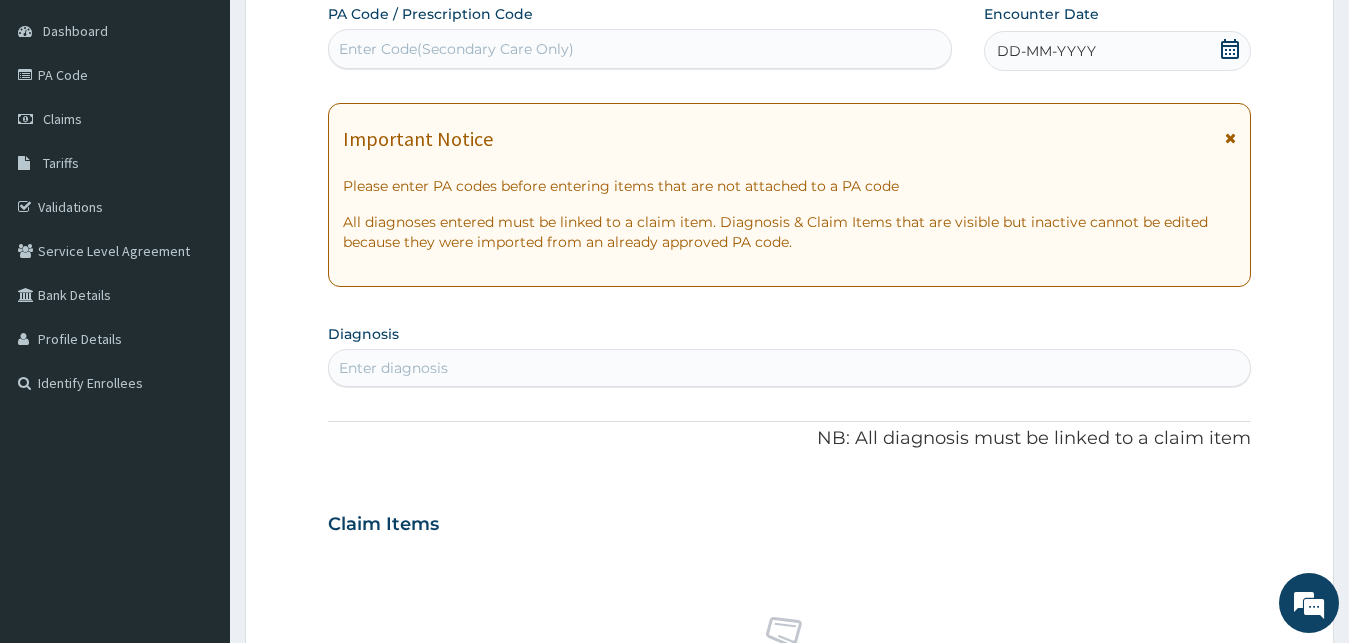 click on "Enter Code(Secondary Care Only)" at bounding box center [456, 49] 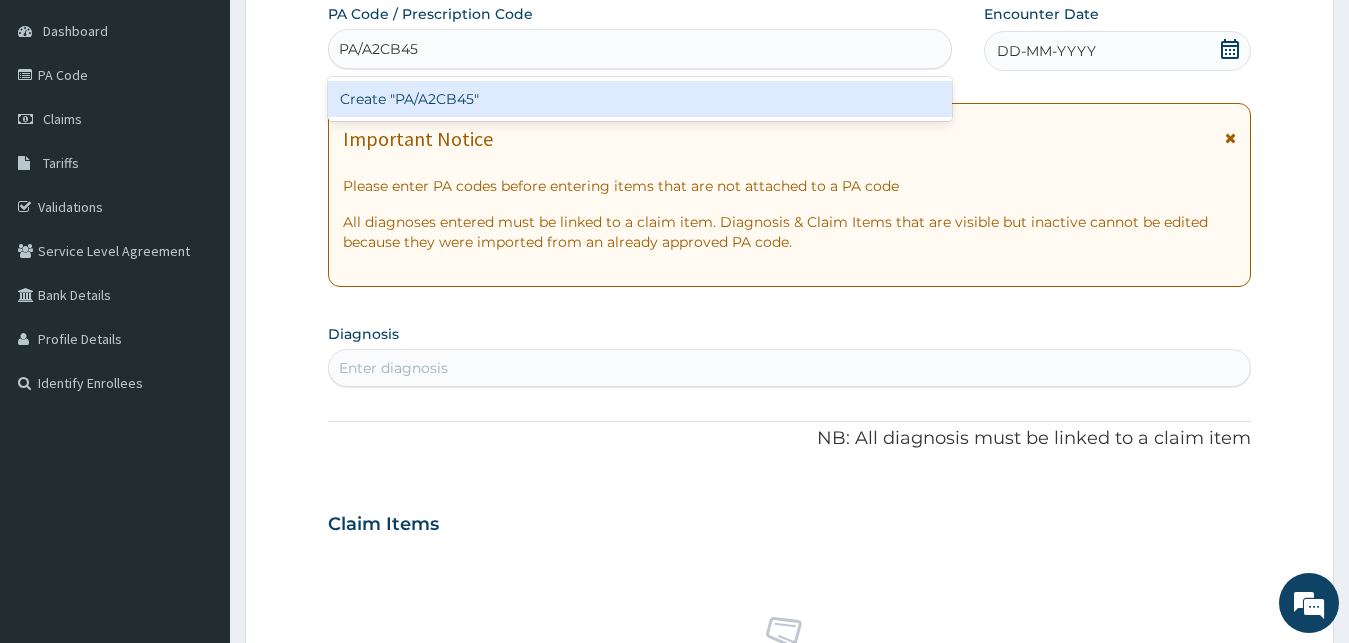 click on "Create "PA/A2CB45"" at bounding box center (640, 99) 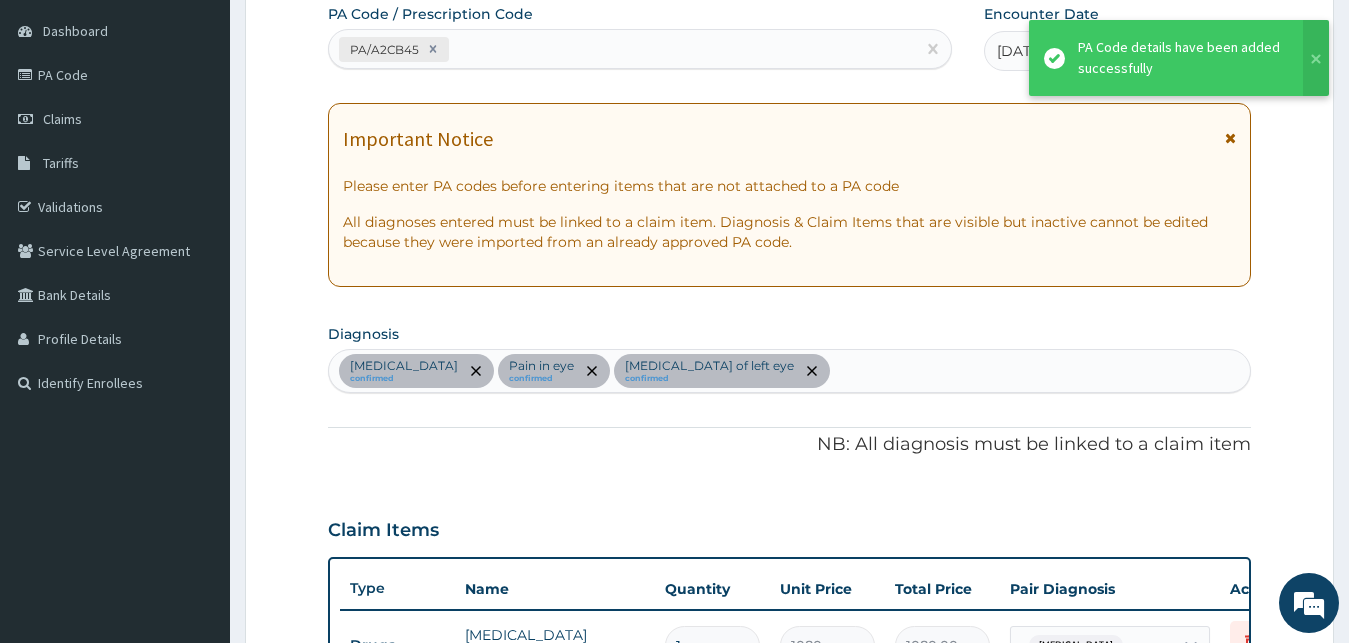 scroll, scrollTop: 994, scrollLeft: 0, axis: vertical 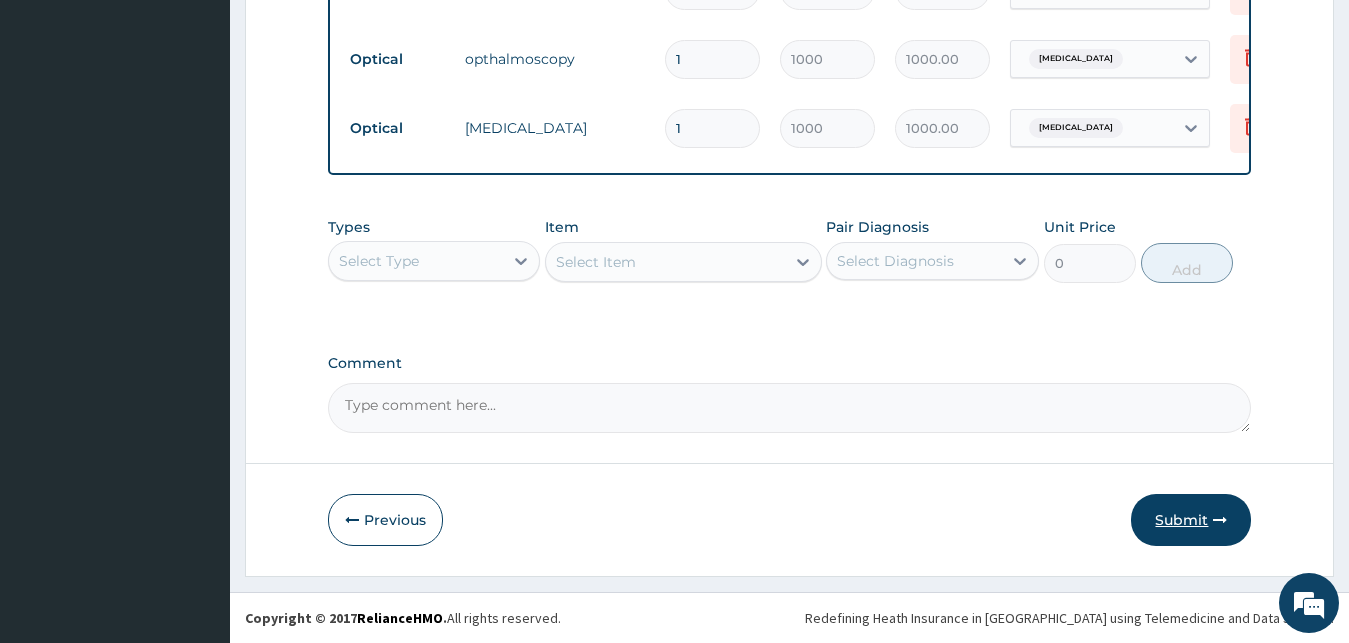 click on "Submit" at bounding box center (1191, 520) 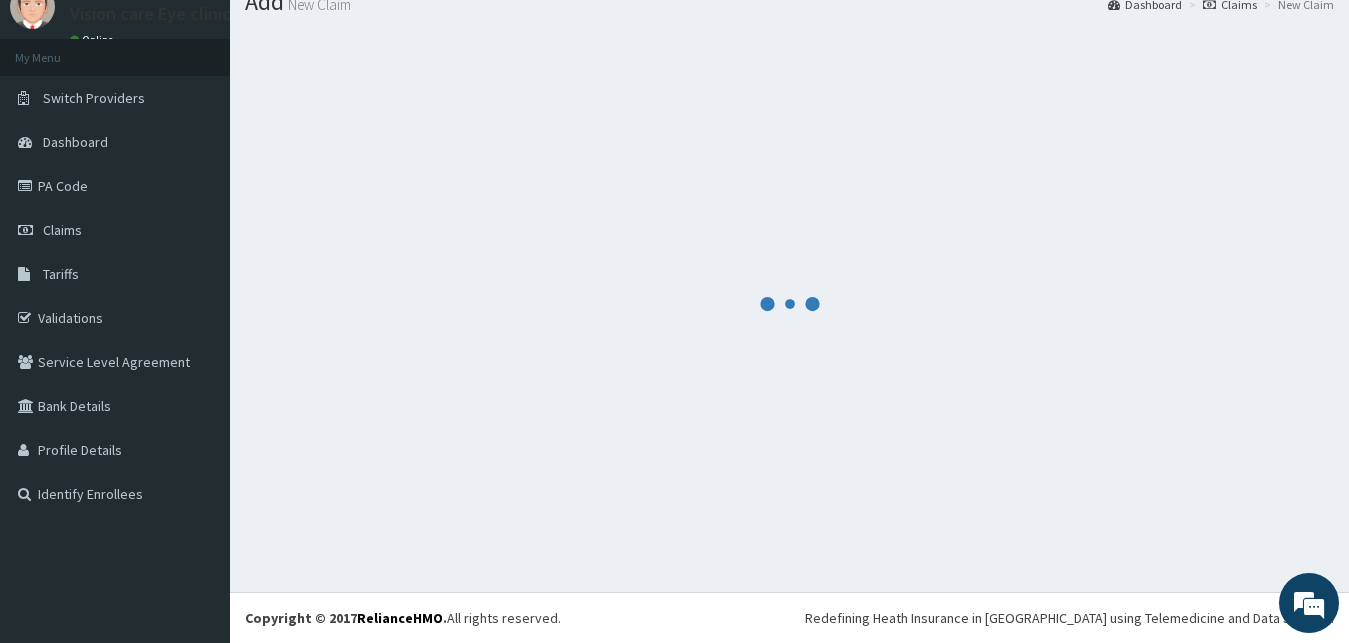scroll, scrollTop: 76, scrollLeft: 0, axis: vertical 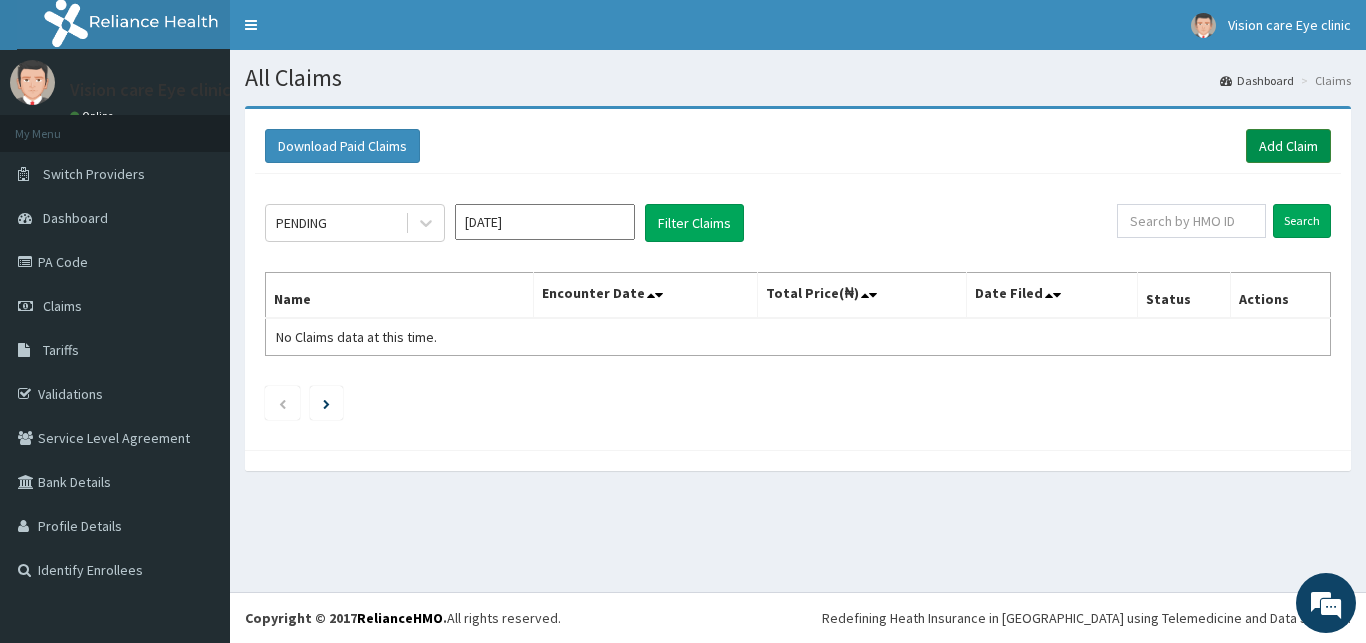 click on "Add Claim" at bounding box center [1288, 146] 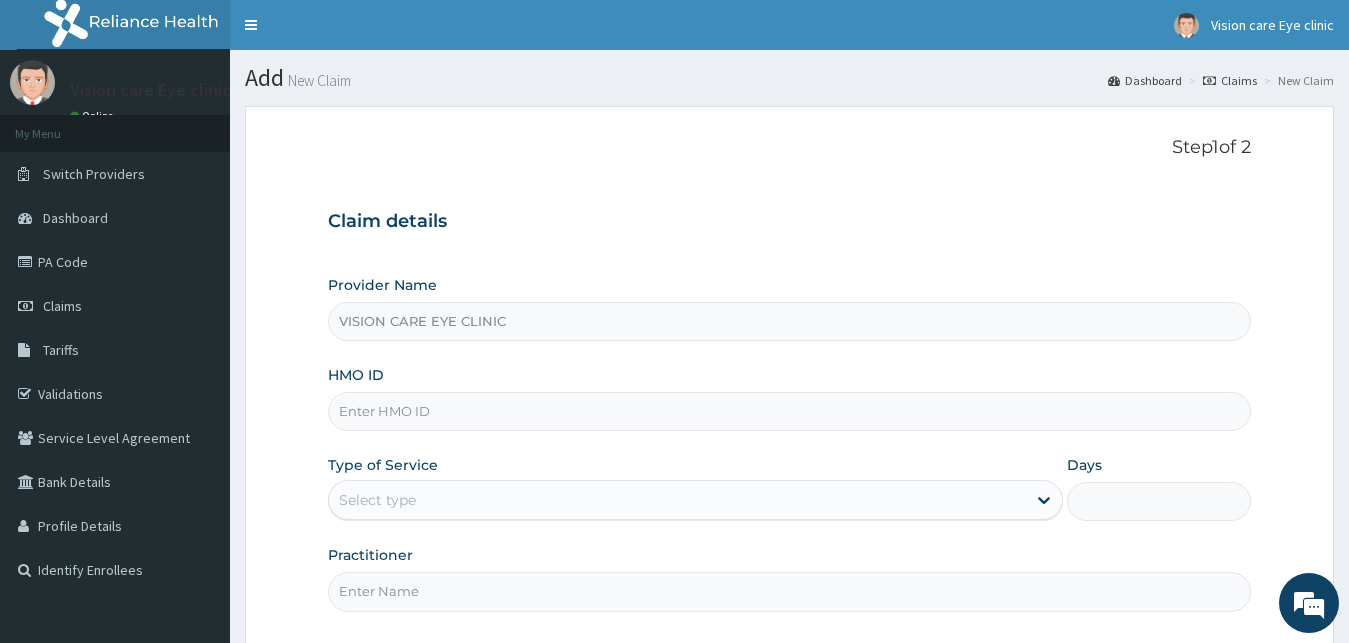 scroll, scrollTop: 0, scrollLeft: 0, axis: both 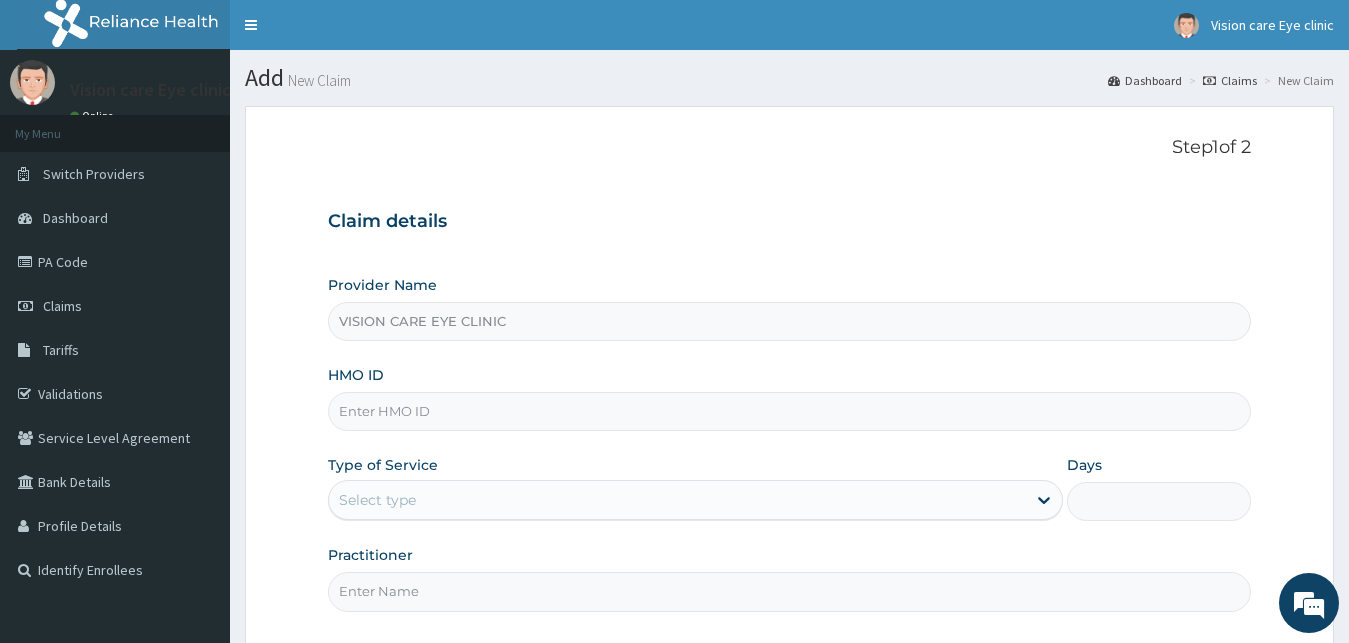 click on "HMO ID" at bounding box center (790, 411) 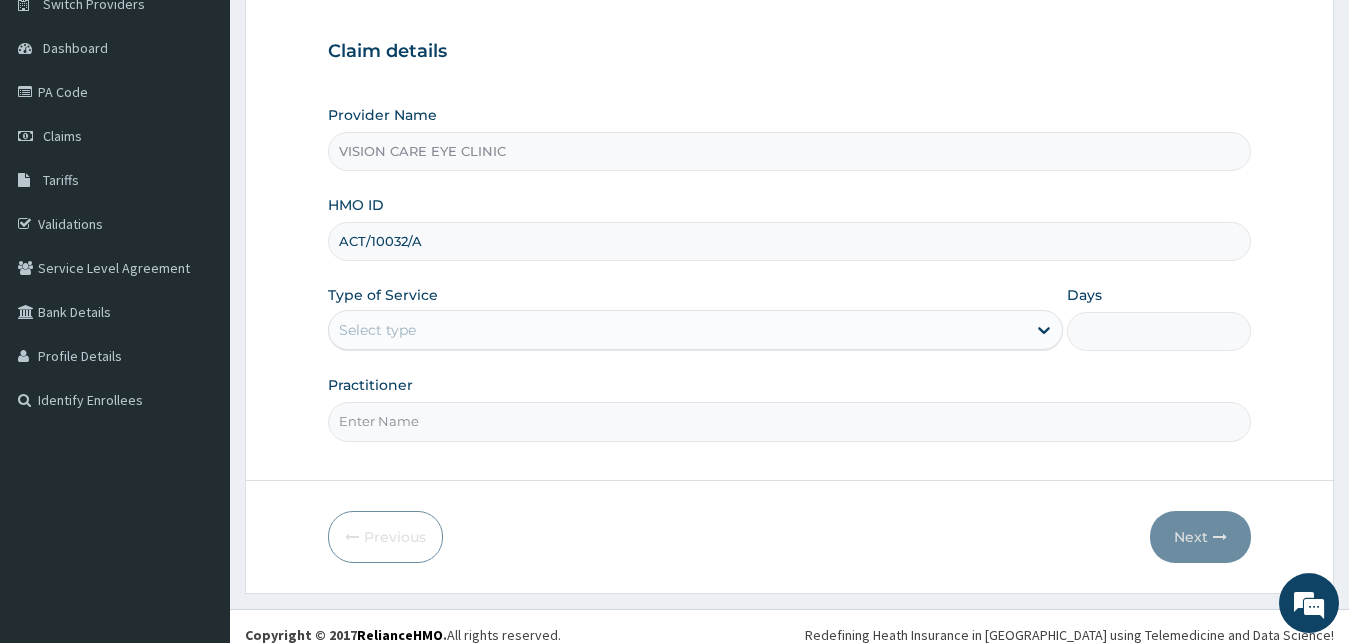 scroll, scrollTop: 187, scrollLeft: 0, axis: vertical 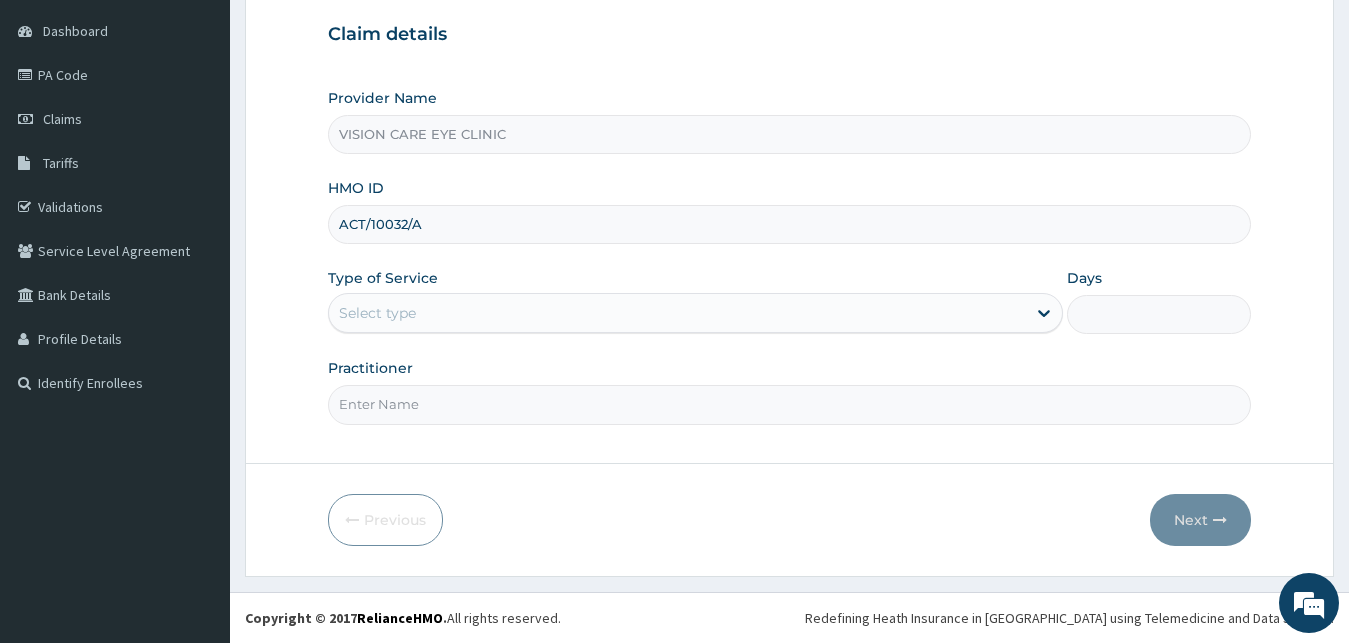 type on "ACT/10032/A" 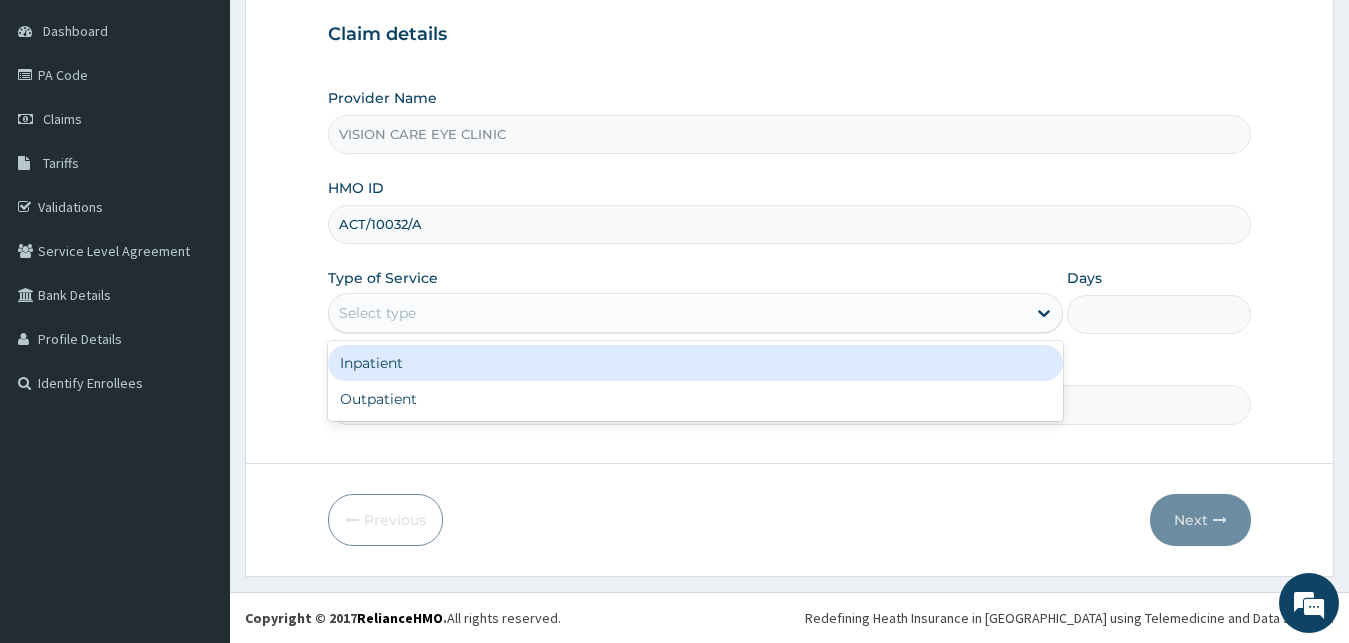 click on "Select type" at bounding box center (377, 313) 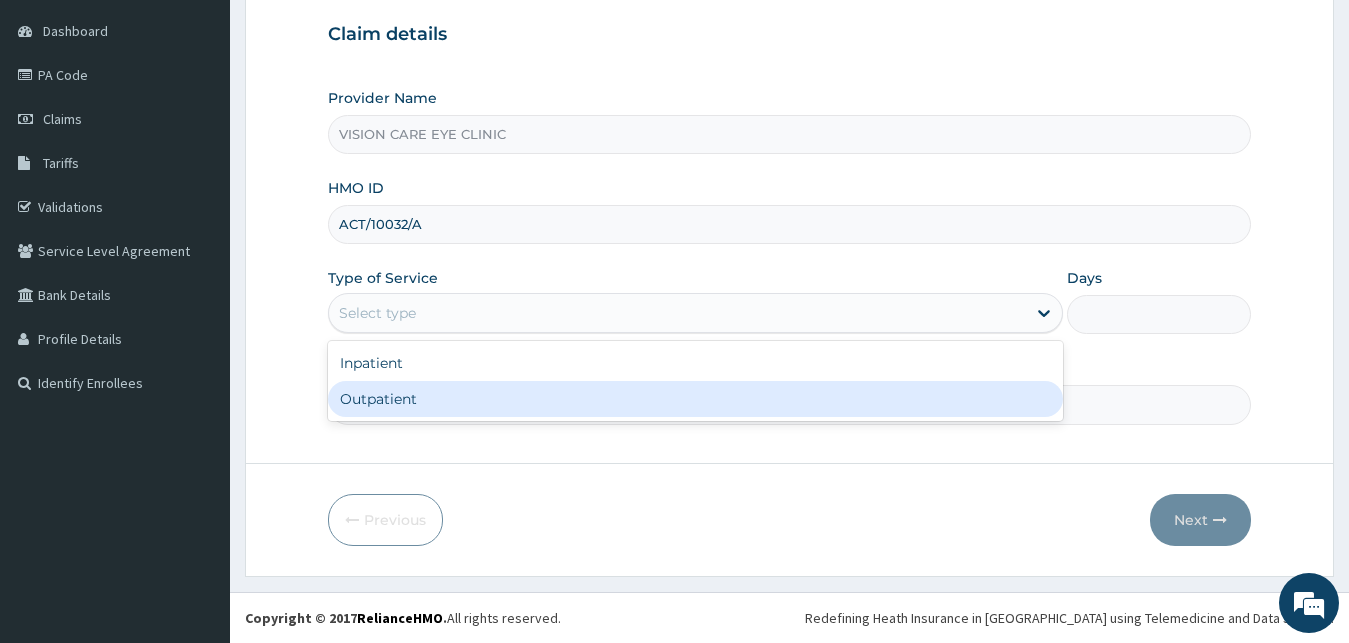 click on "Outpatient" at bounding box center (696, 399) 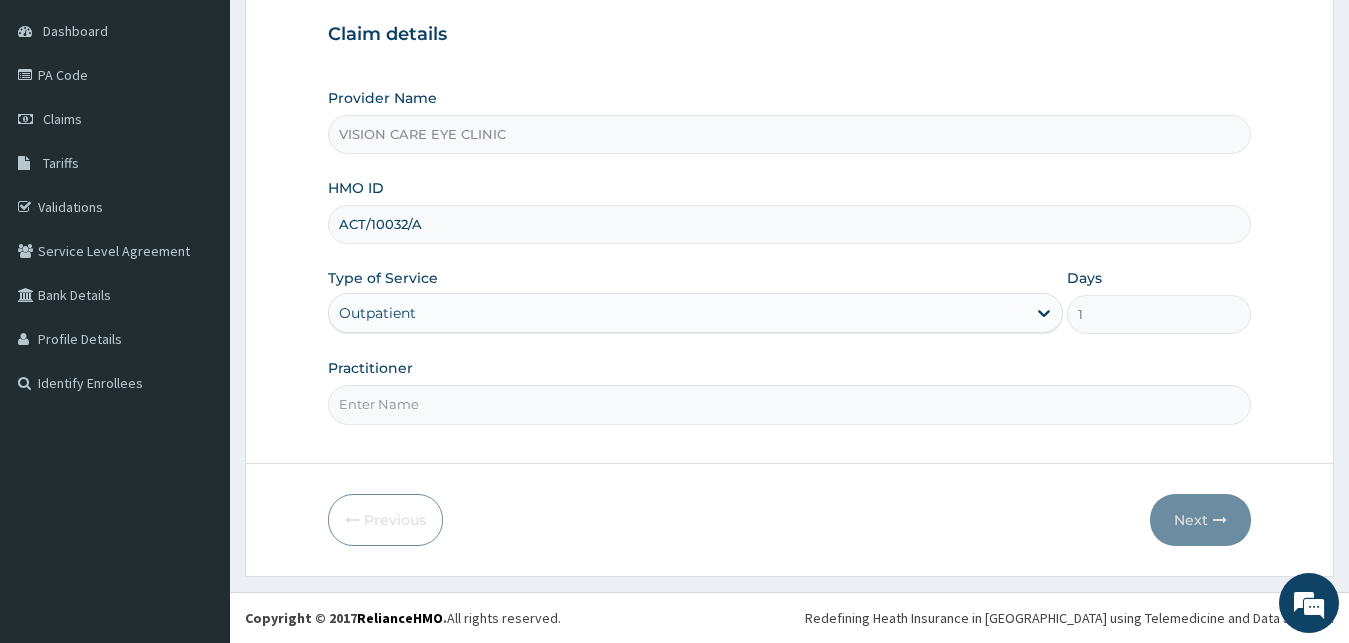 click on "Practitioner" at bounding box center [790, 404] 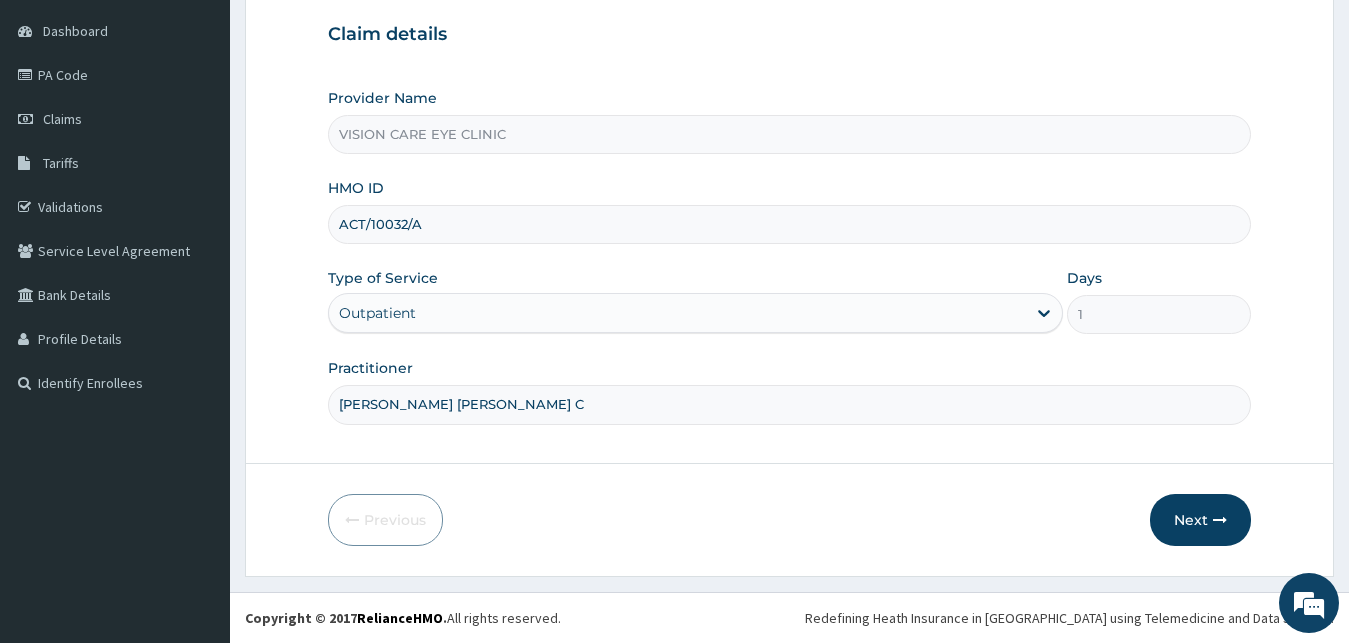 type on "[PERSON_NAME] [PERSON_NAME] C" 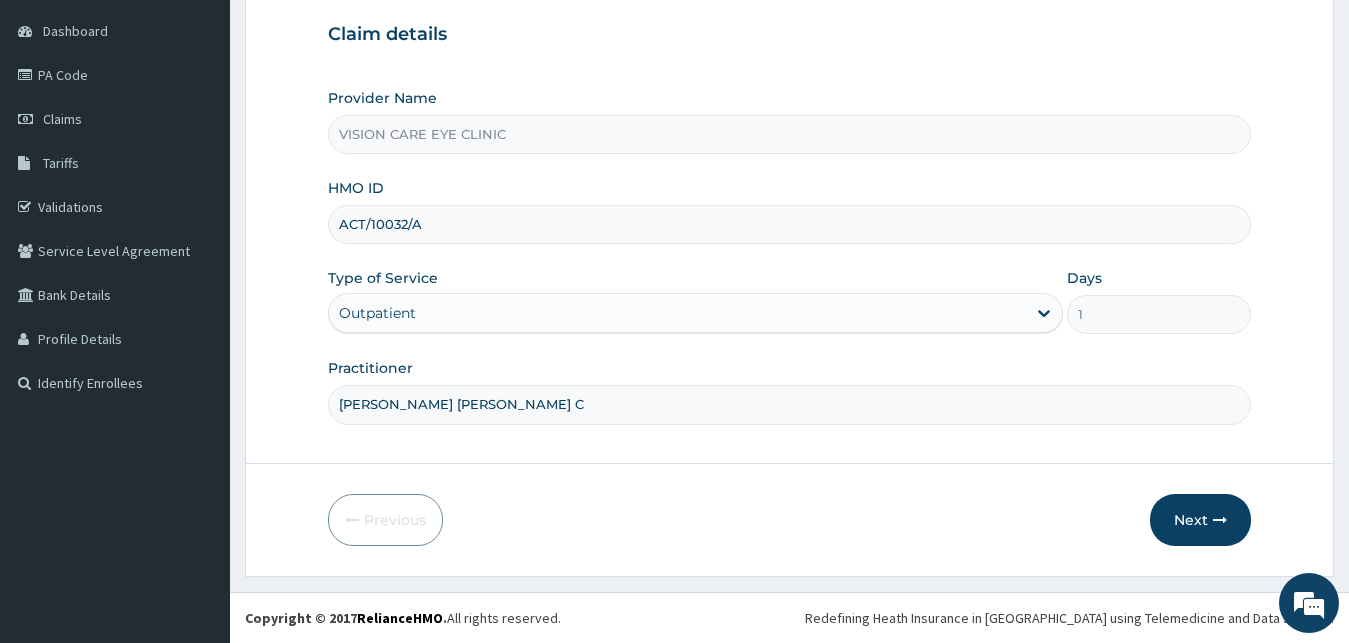 type 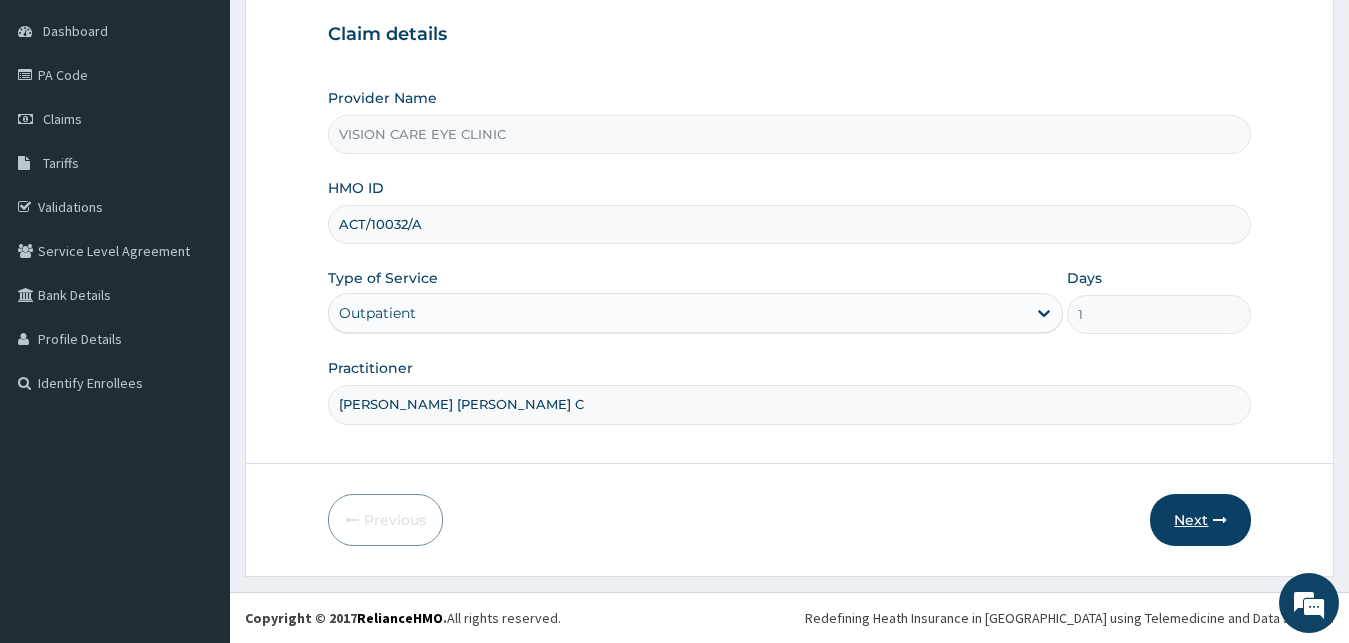 click on "Next" at bounding box center [1200, 520] 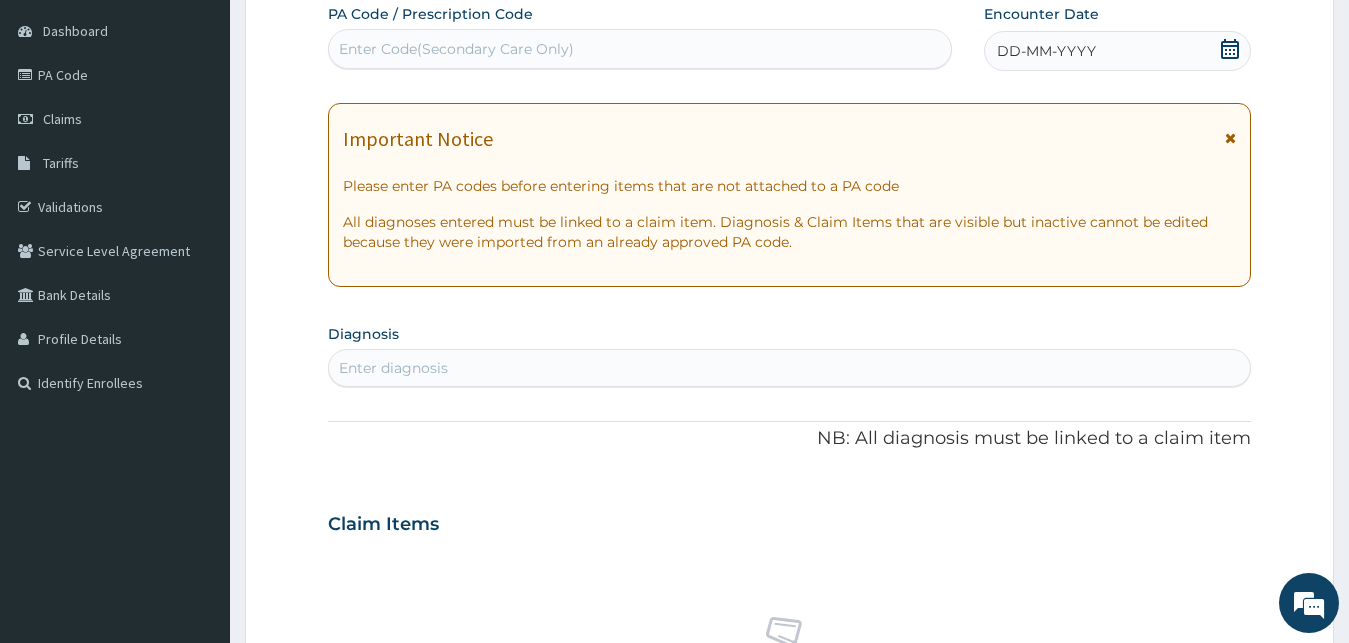 click on "Enter Code(Secondary Care Only)" at bounding box center [456, 49] 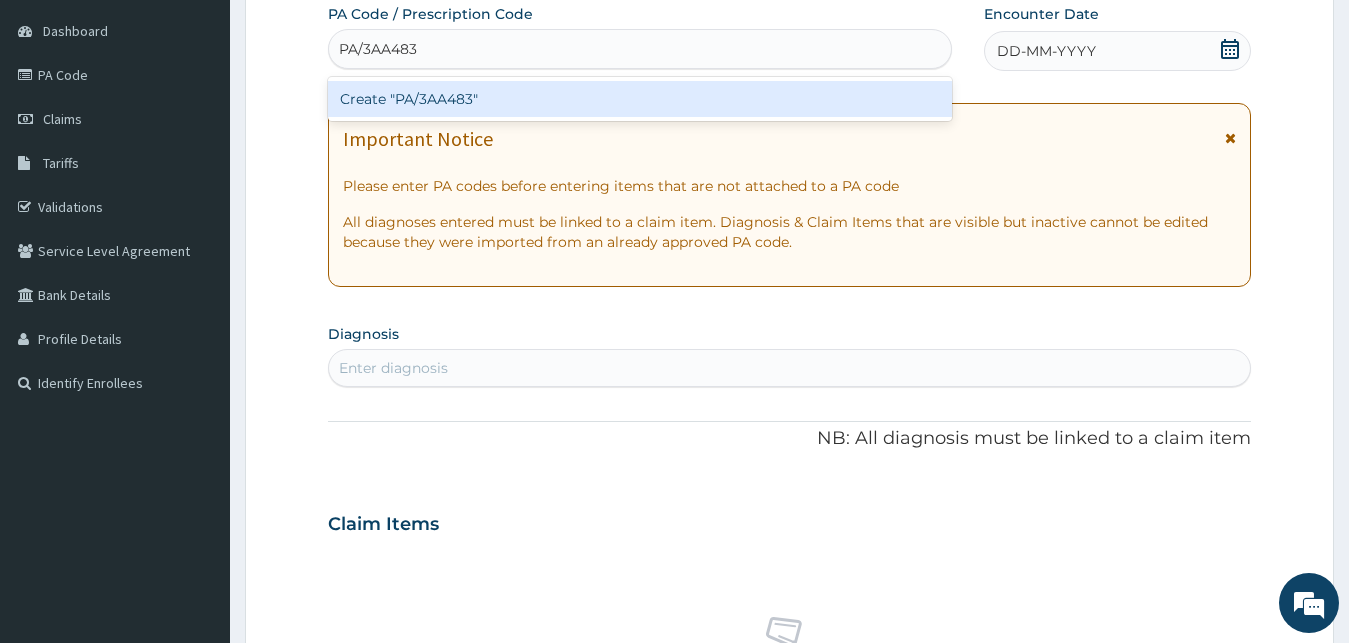 click on "Create "PA/3AA483"" at bounding box center [640, 99] 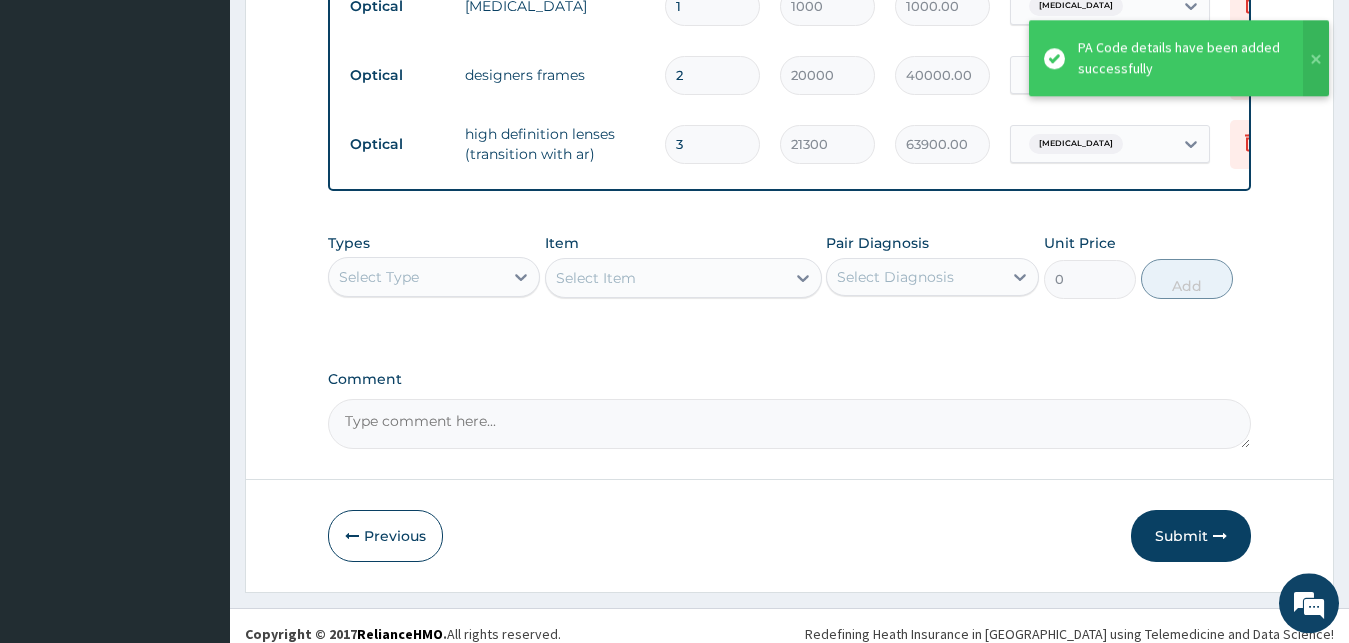 scroll, scrollTop: 1066, scrollLeft: 0, axis: vertical 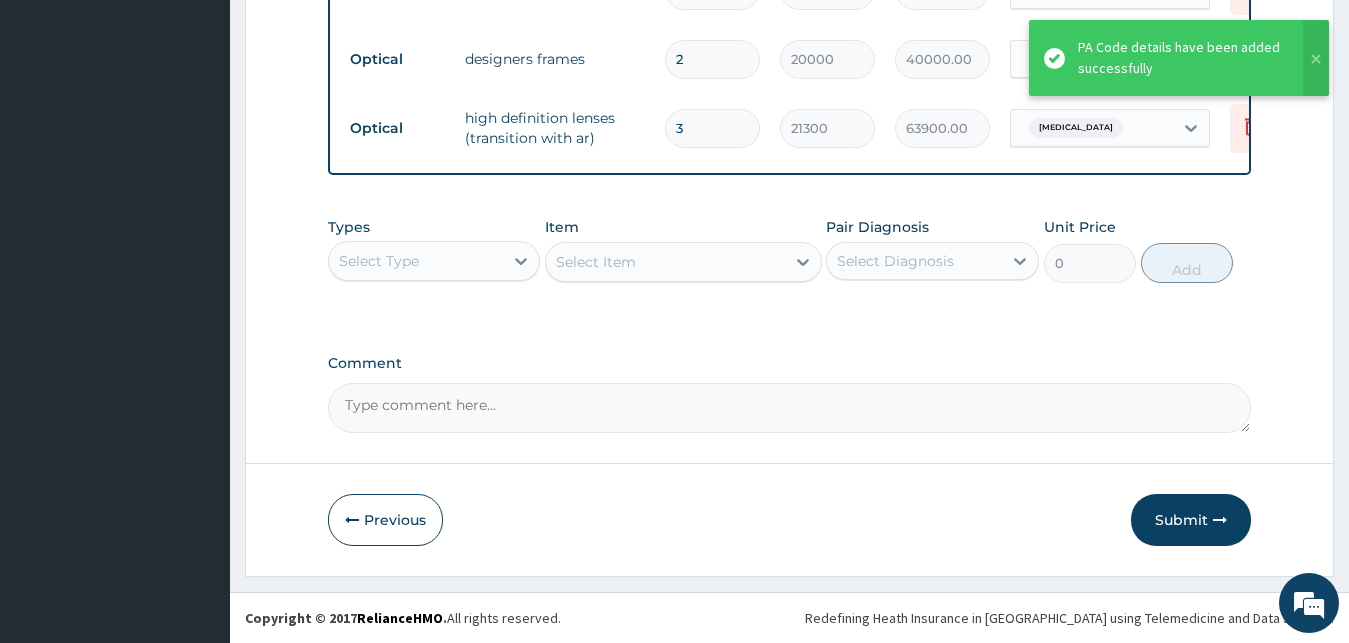 click on "Comment" at bounding box center [790, 408] 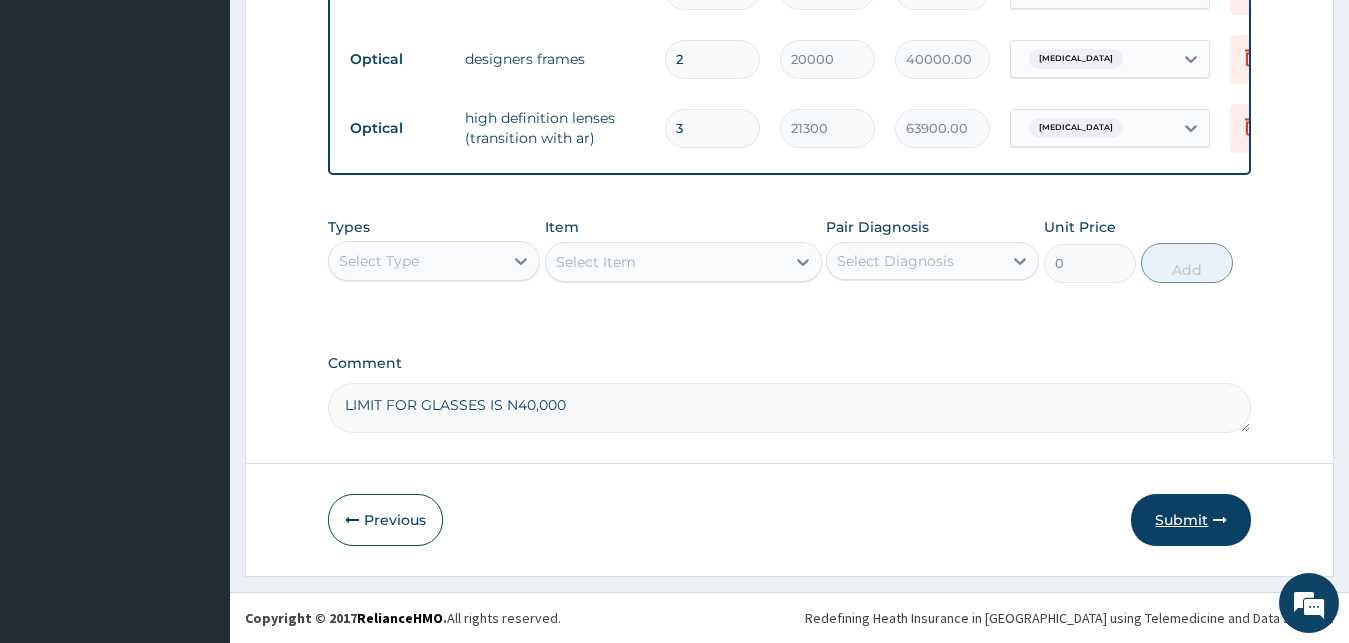 type on "LIMIT FOR GLASSES IS N40,000" 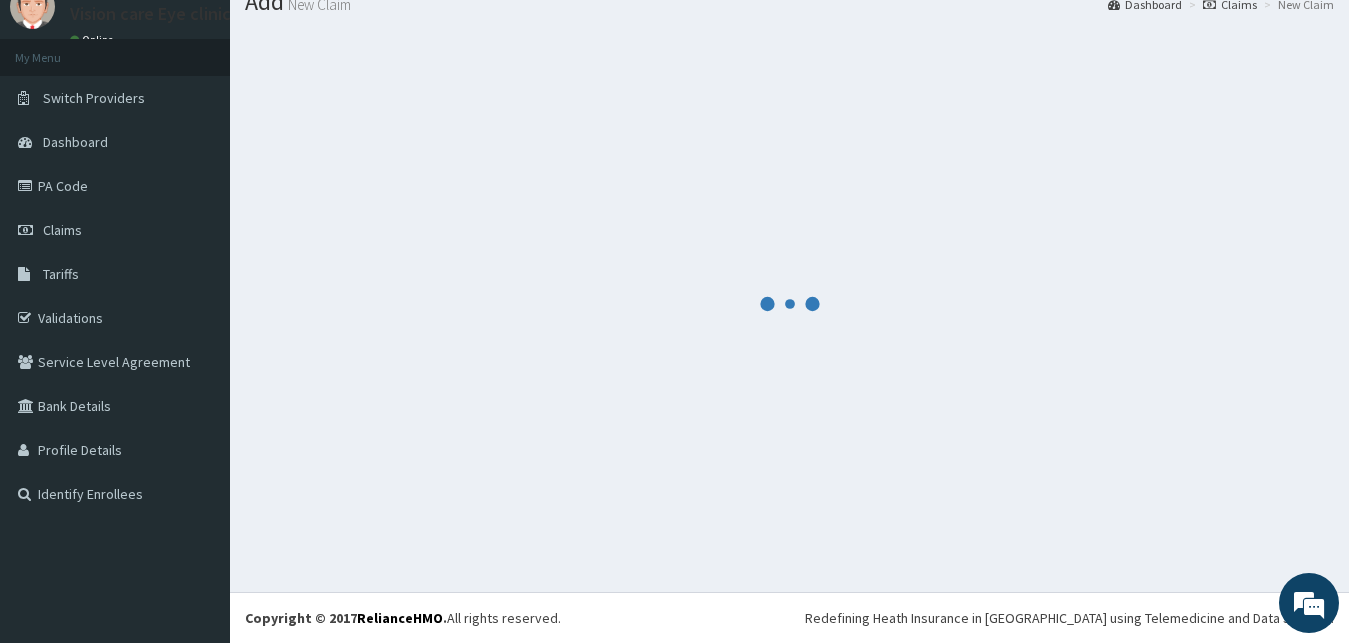 scroll, scrollTop: 76, scrollLeft: 0, axis: vertical 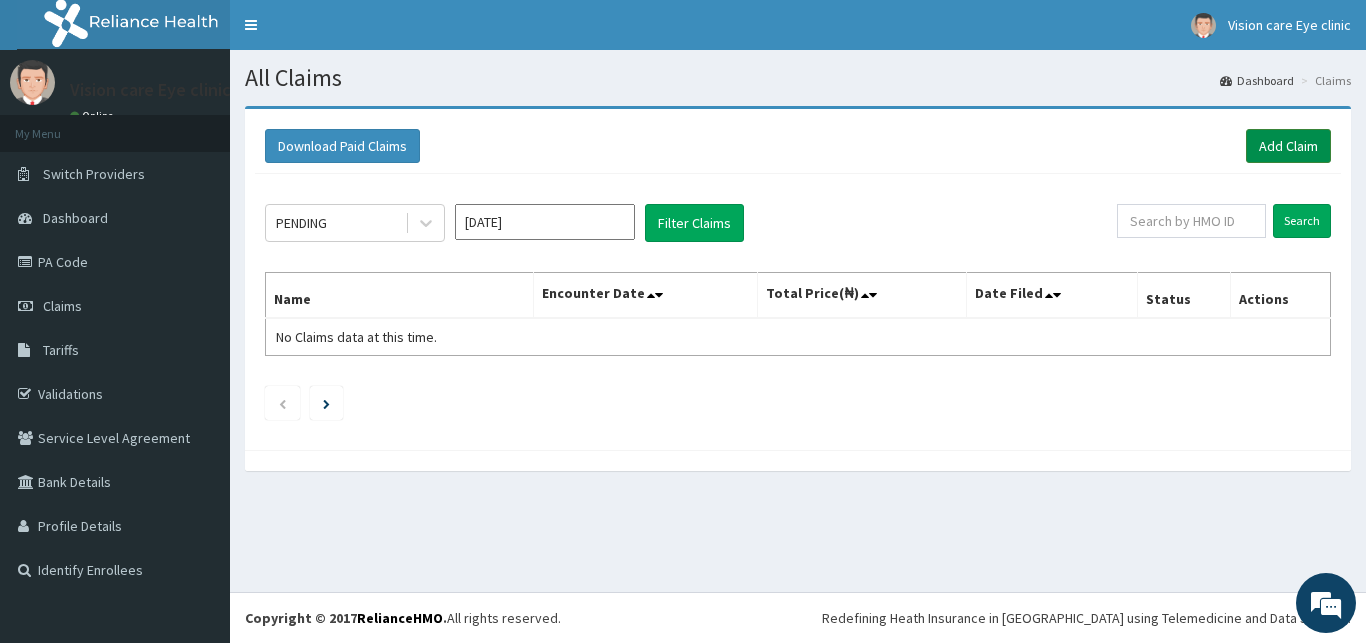 click on "Add Claim" at bounding box center [1288, 146] 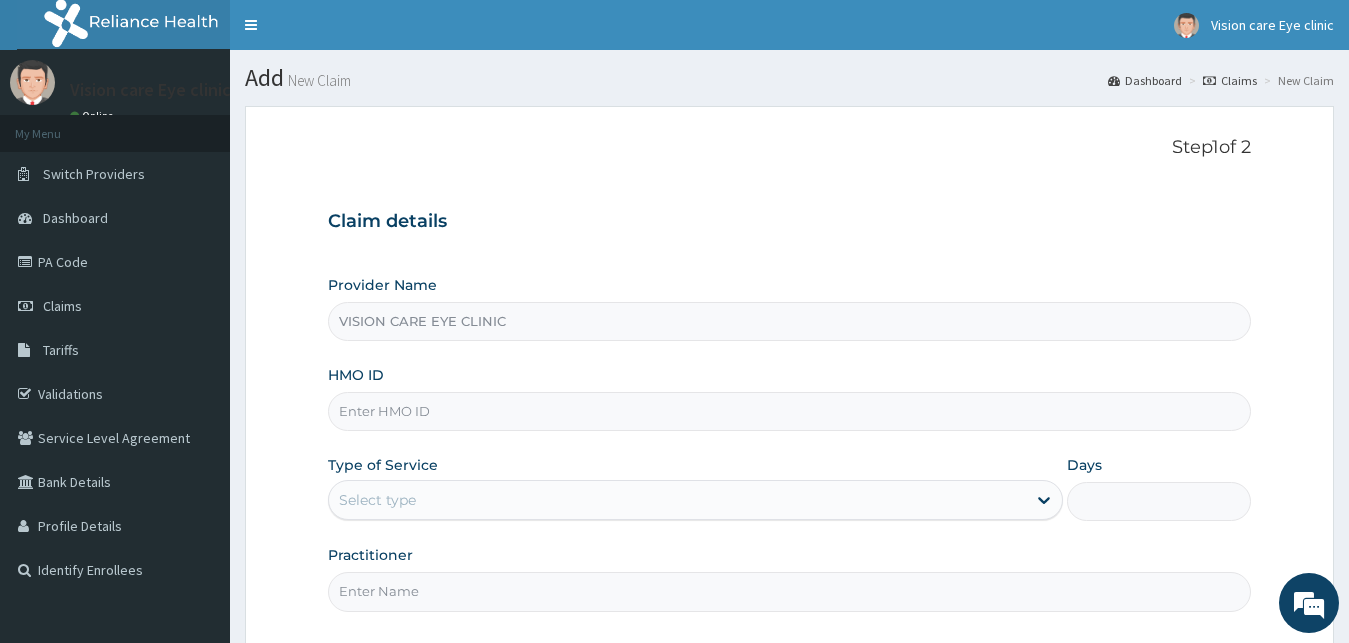 scroll, scrollTop: 0, scrollLeft: 0, axis: both 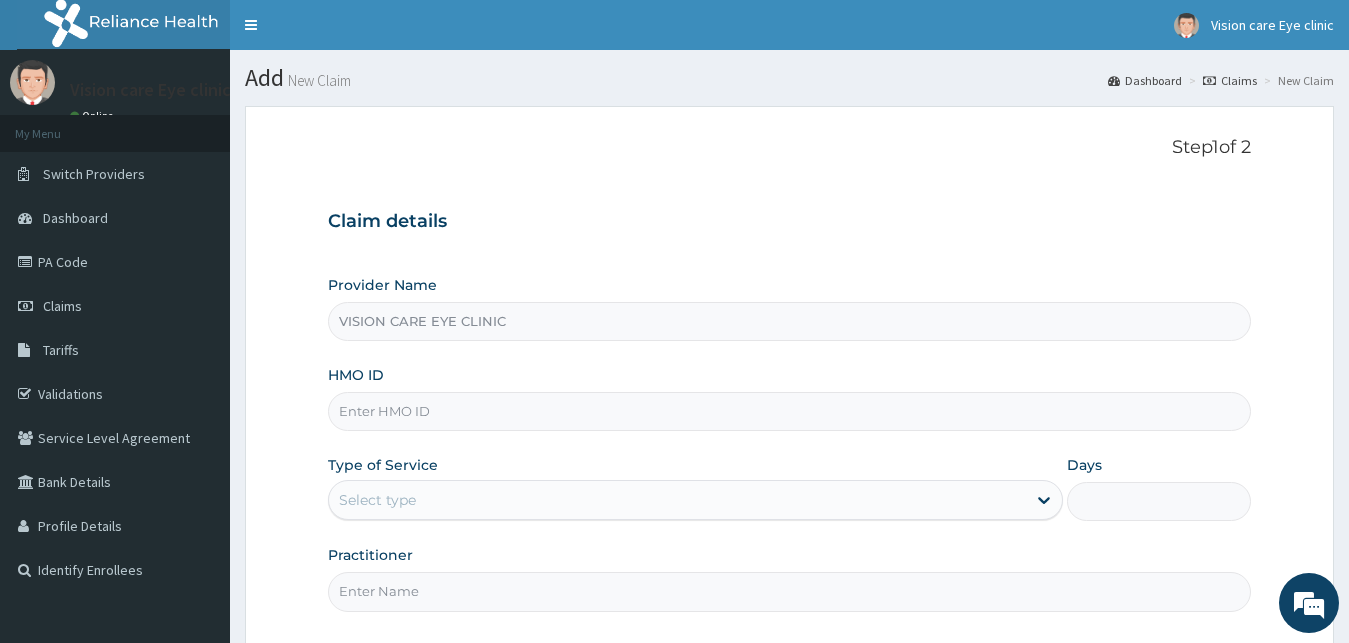 click on "HMO ID" at bounding box center (790, 411) 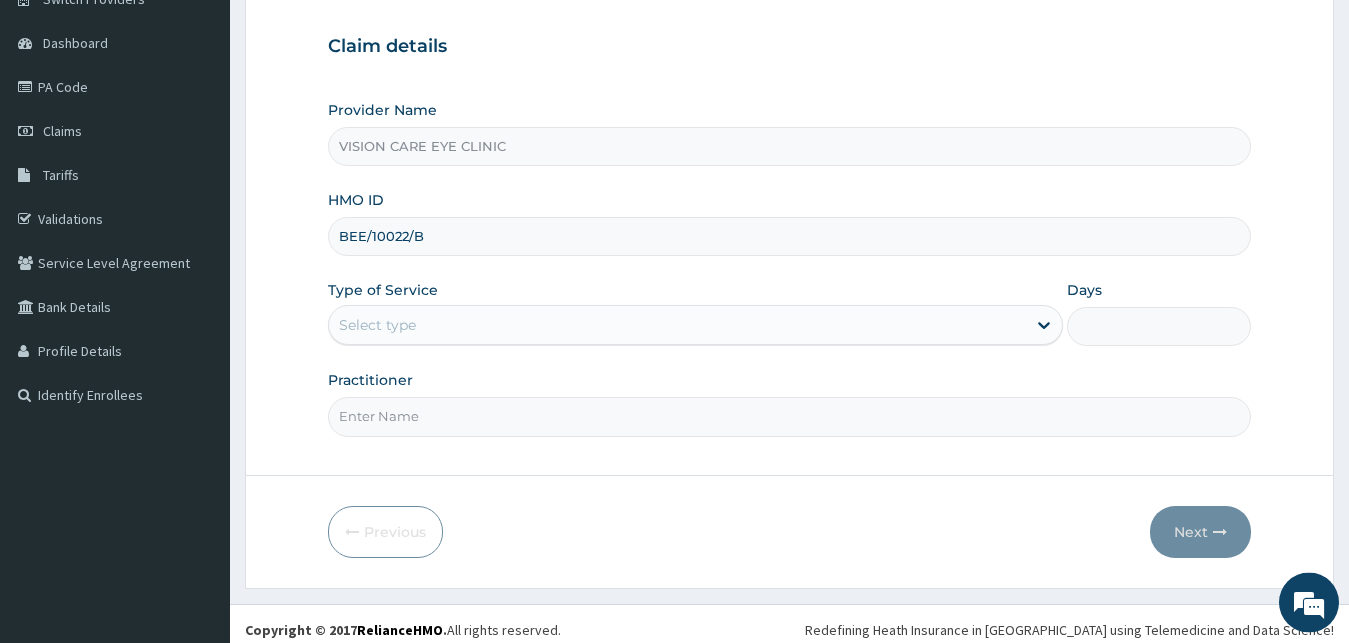 scroll, scrollTop: 187, scrollLeft: 0, axis: vertical 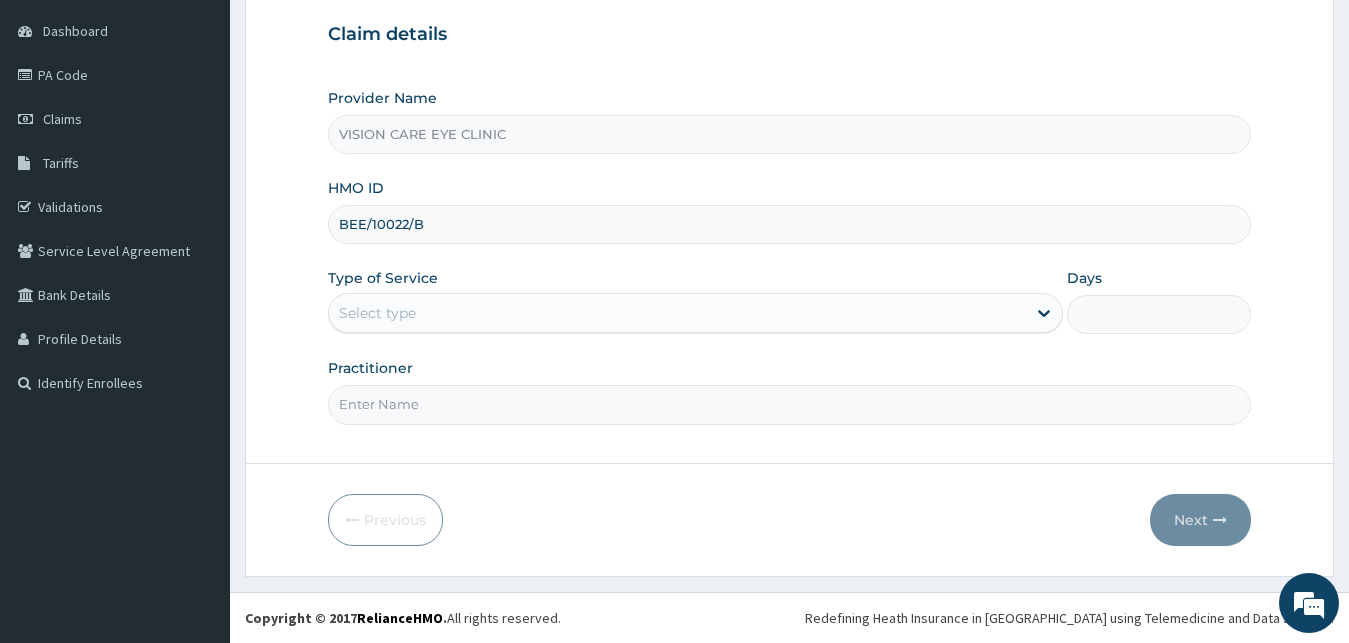 type on "BEE/10022/B" 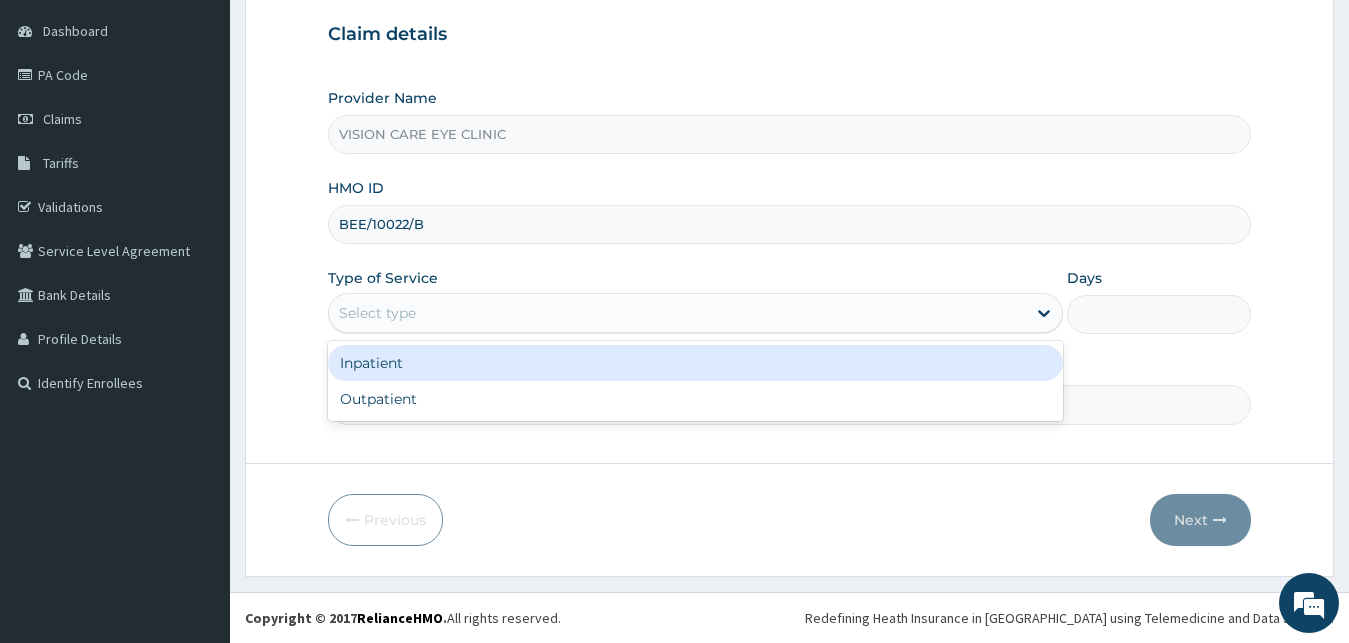 click on "Select type" at bounding box center [377, 313] 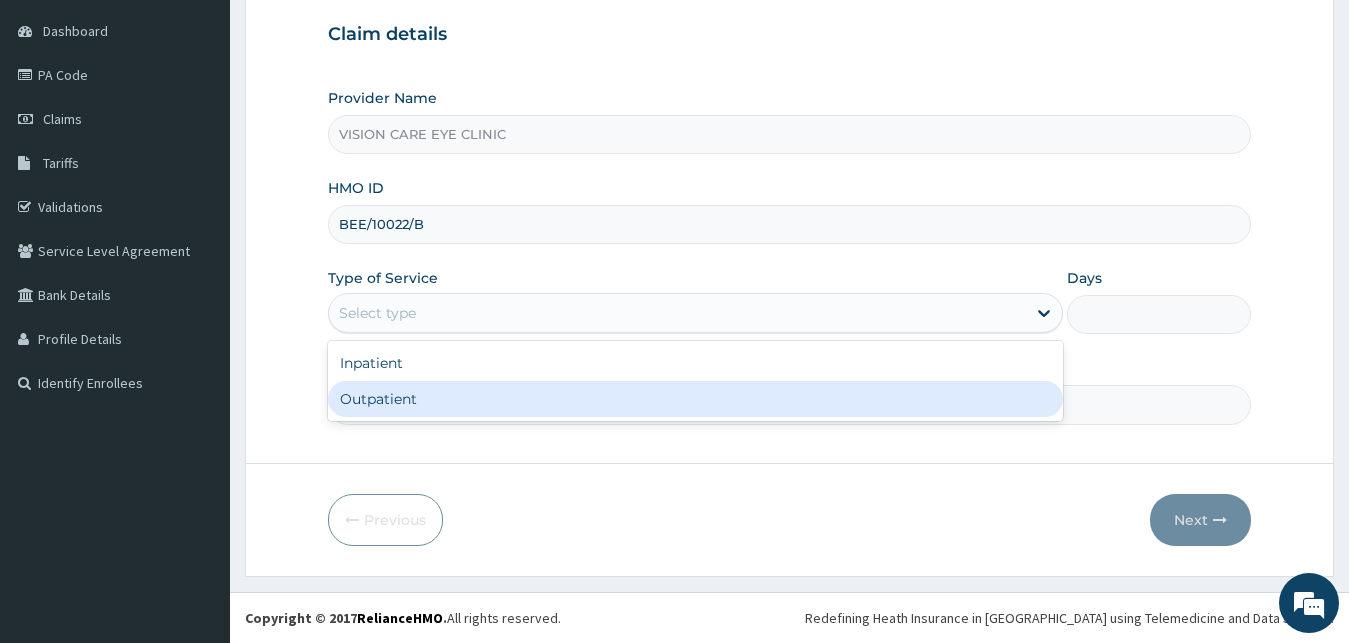 click on "Outpatient" at bounding box center (696, 399) 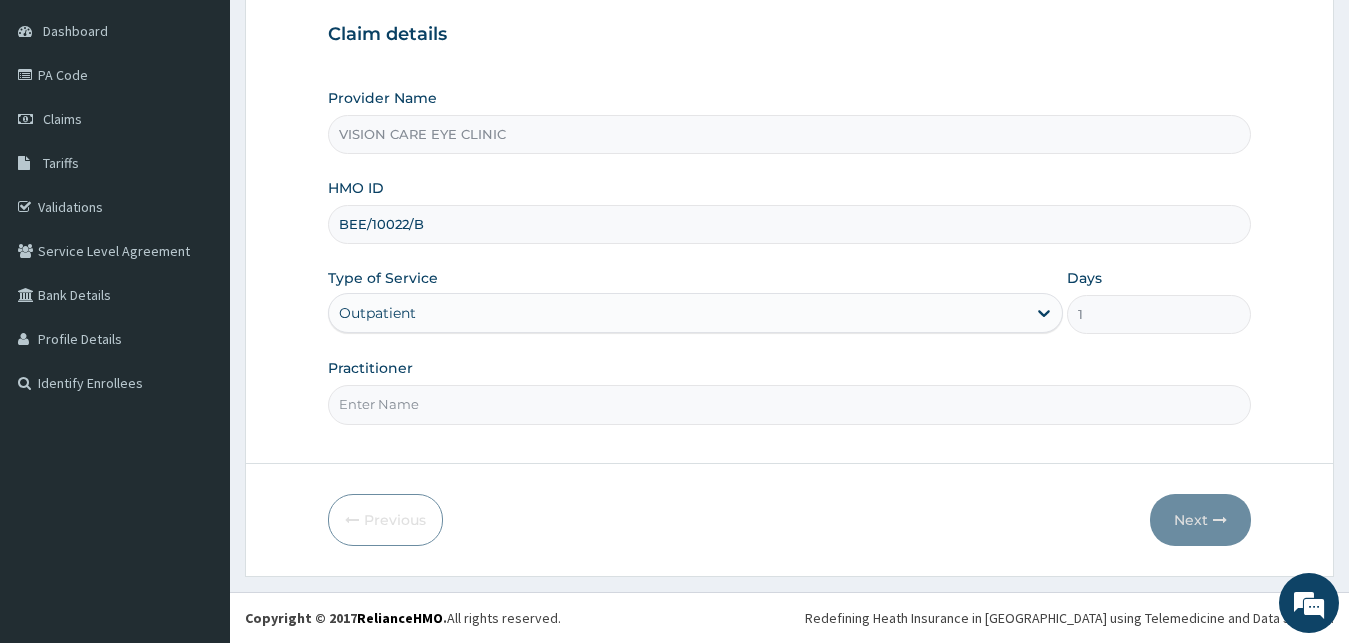 click on "Practitioner" at bounding box center (790, 404) 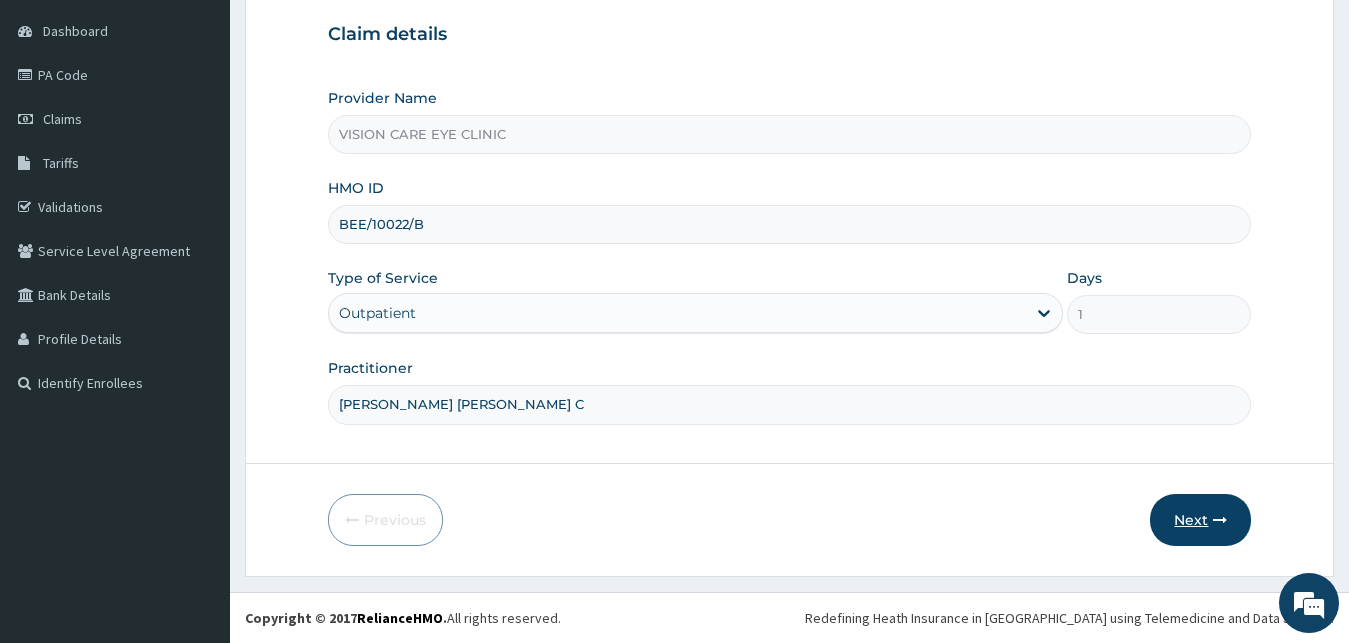 type on "DR OHIRI COLLINS C" 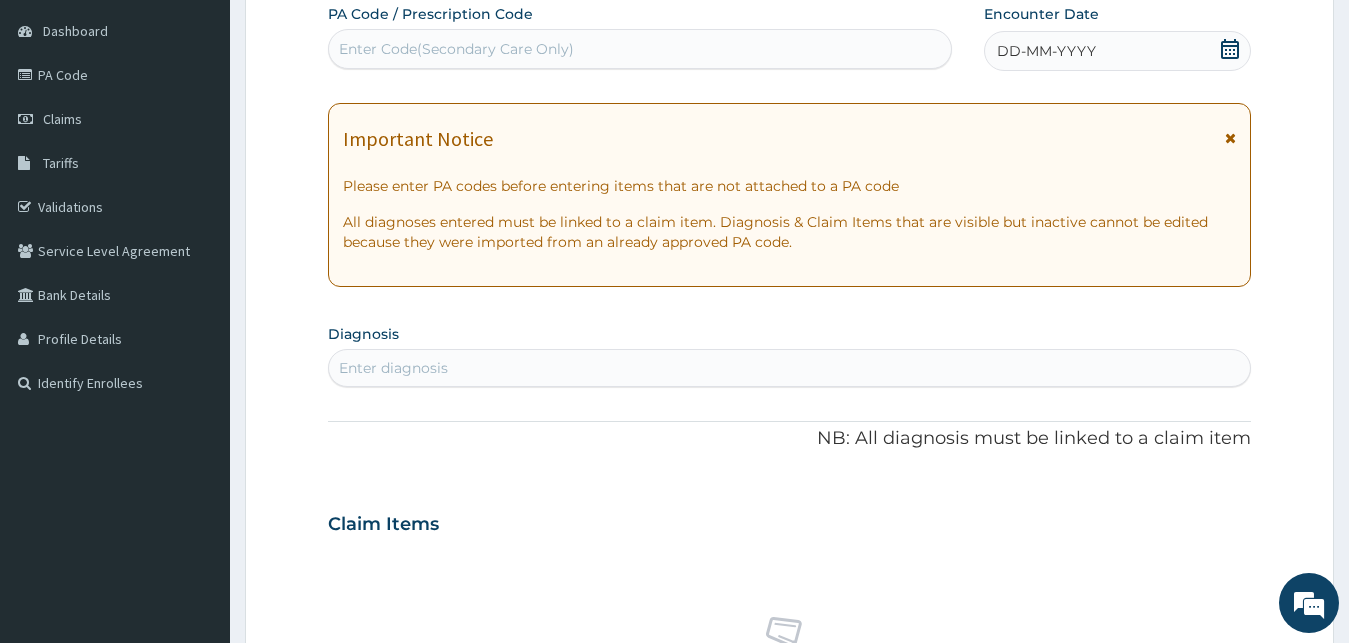 click on "Enter Code(Secondary Care Only)" at bounding box center [456, 49] 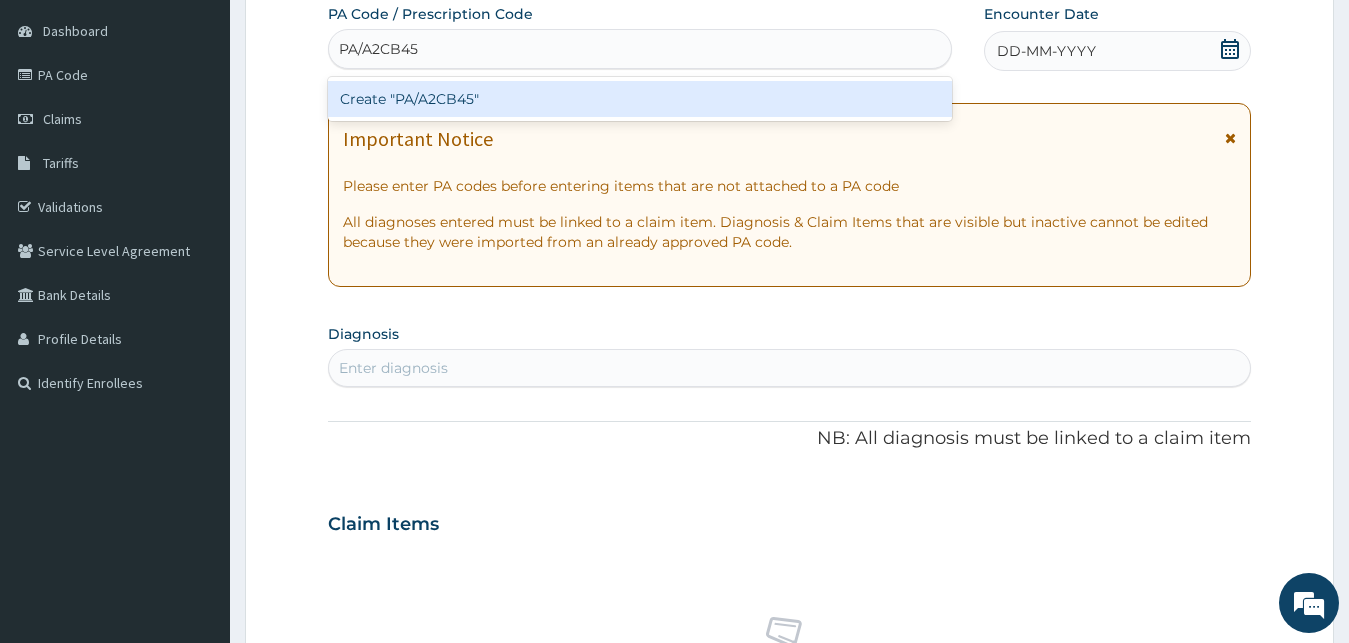 click on "Create "PA/A2CB45"" at bounding box center (640, 99) 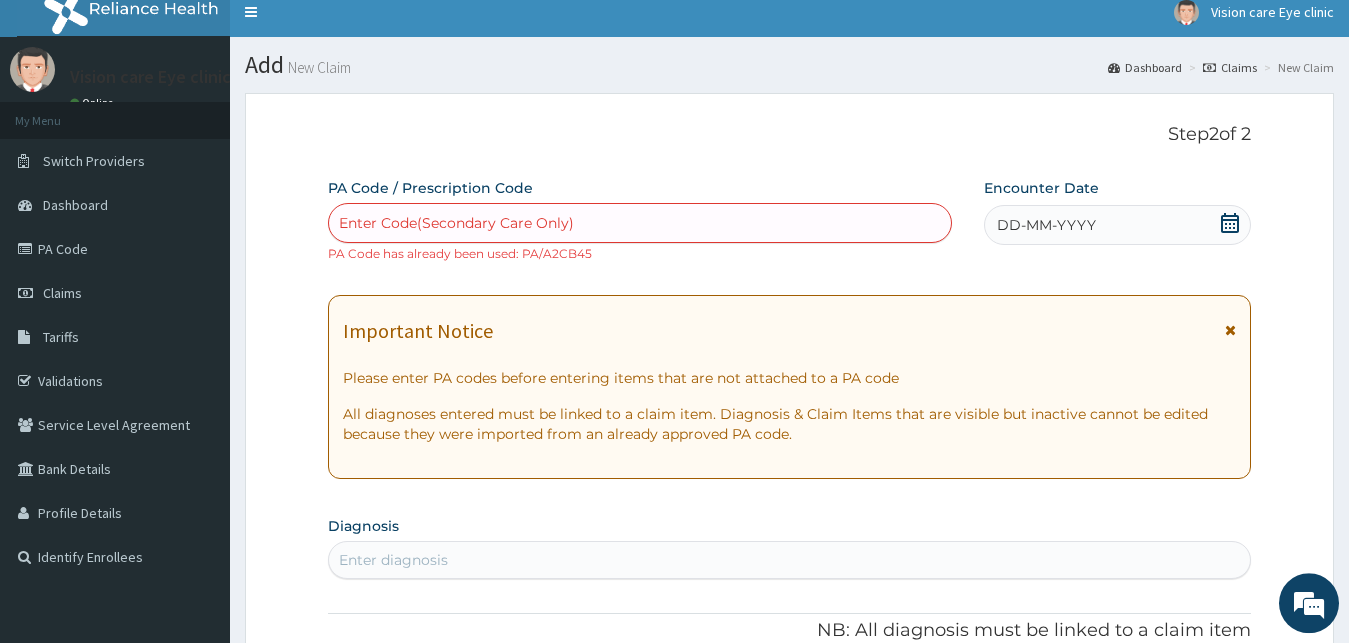 scroll, scrollTop: 0, scrollLeft: 0, axis: both 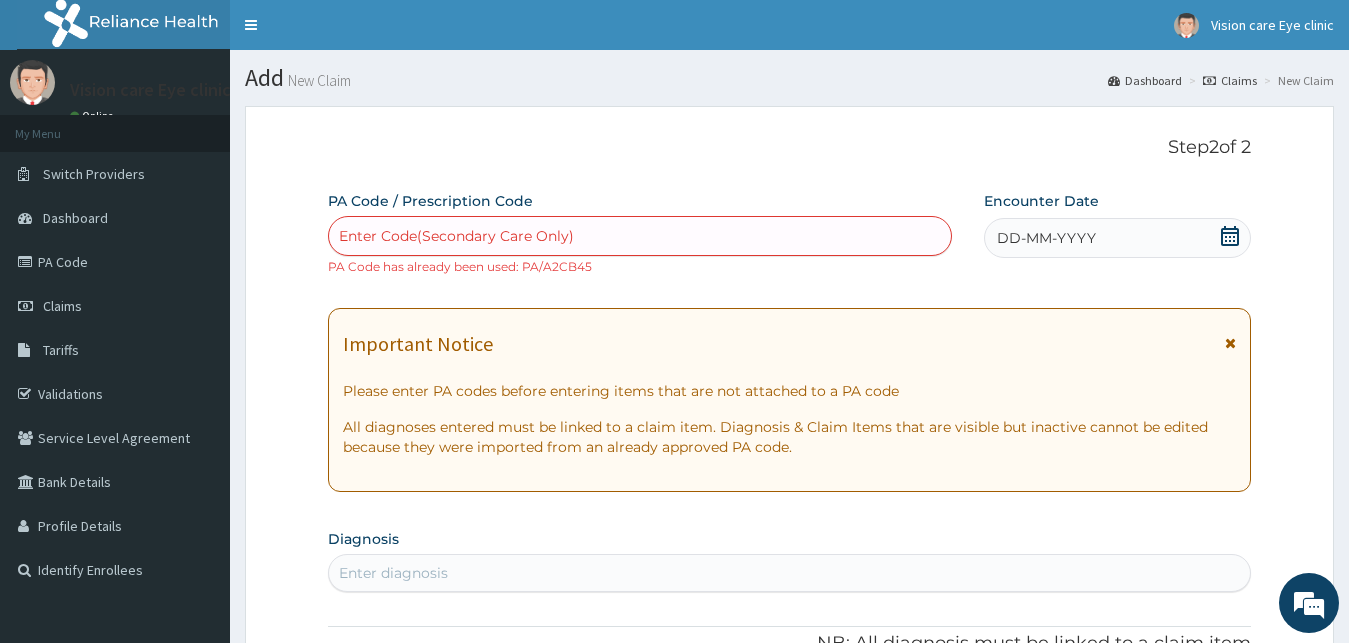 click on "PA Code / Prescription Code option Create "PA/A2CB45", selected.   Select is focused ,type to refine list, press Down to open the menu,  press left to focus selected values Enter Code(Secondary Care Only) PA Code has already been used: PA/A2CB45 Encounter Date DD-MM-YYYY Important Notice Please enter PA codes before entering items that are not attached to a PA code   All diagnoses entered must be linked to a claim item. Diagnosis & Claim Items that are visible but inactive cannot be edited because they were imported from an already approved PA code. Diagnosis Enter diagnosis NB: All diagnosis must be linked to a claim item Claim Items No claim item Types Select Type Item Select Item Pair Diagnosis Select Diagnosis Unit Price 0 Add Comment" at bounding box center [790, 717] 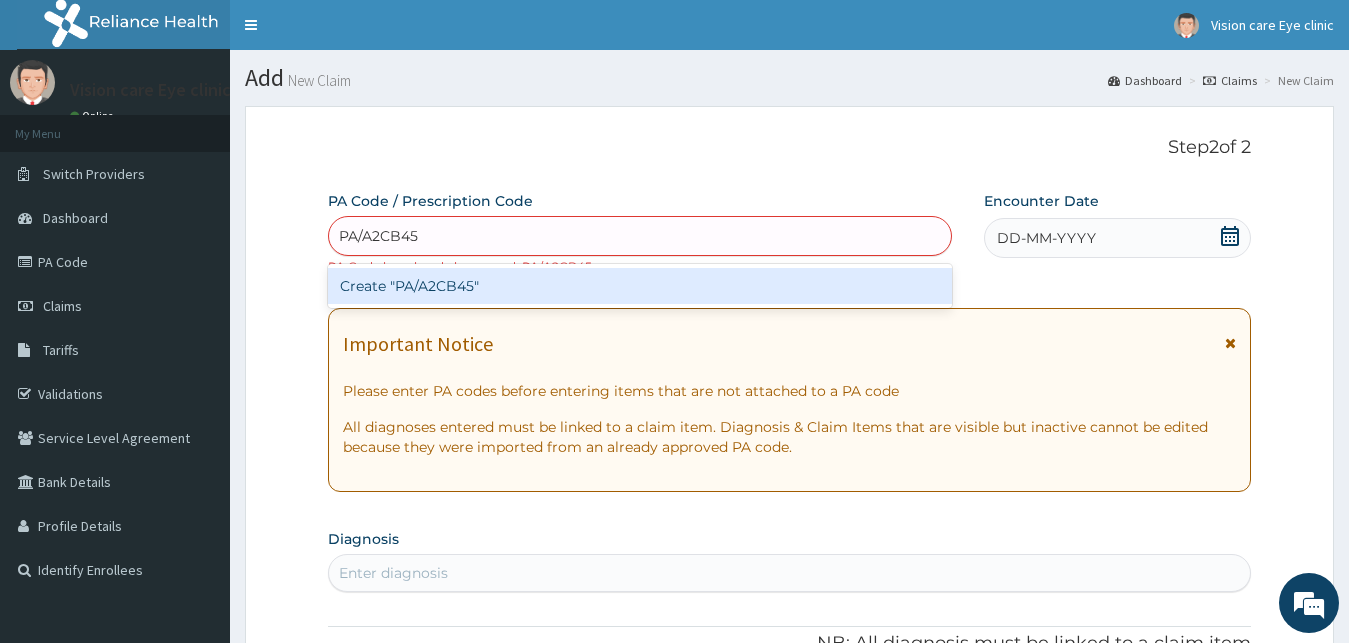 click on "Create "PA/A2CB45"" at bounding box center [640, 286] 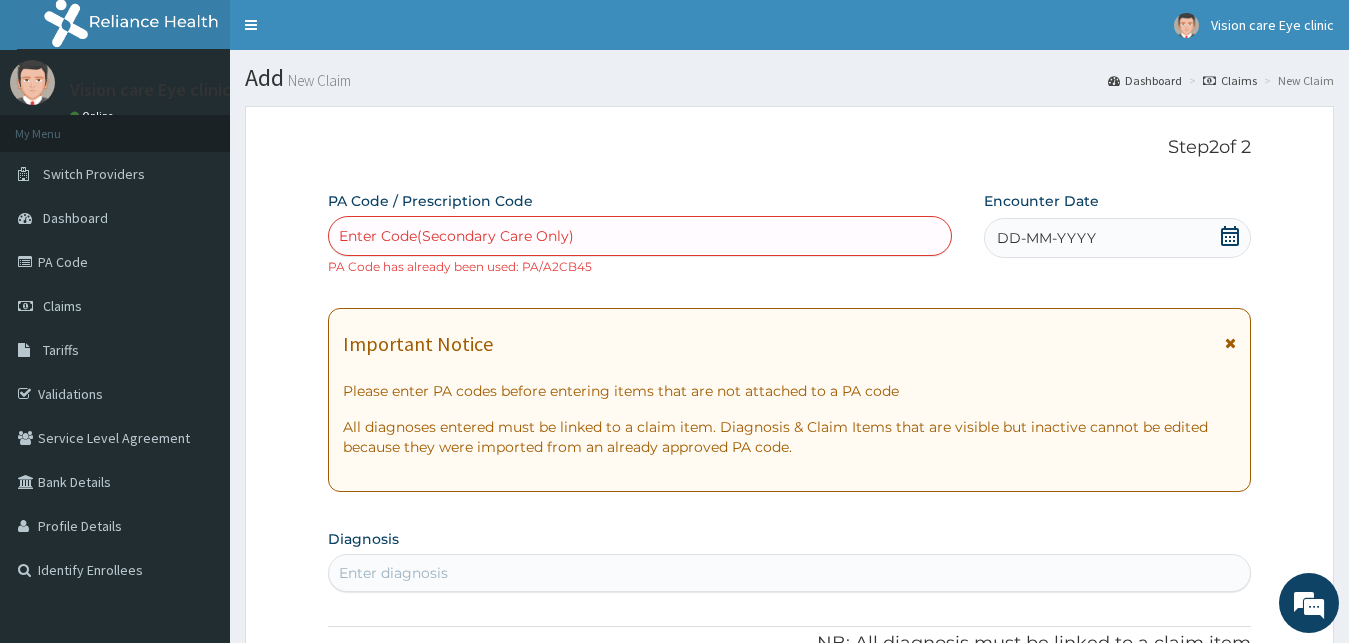 paste on "PA/A2CB45" 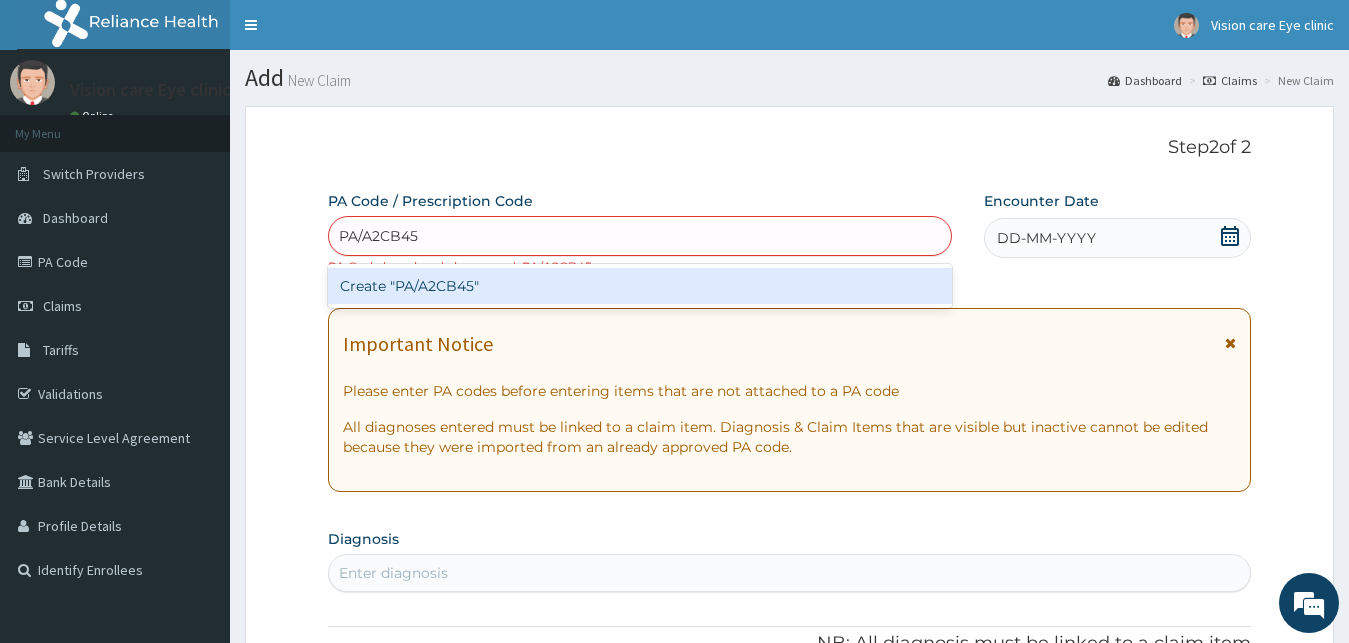 click on "Create "PA/A2CB45"" at bounding box center (640, 286) 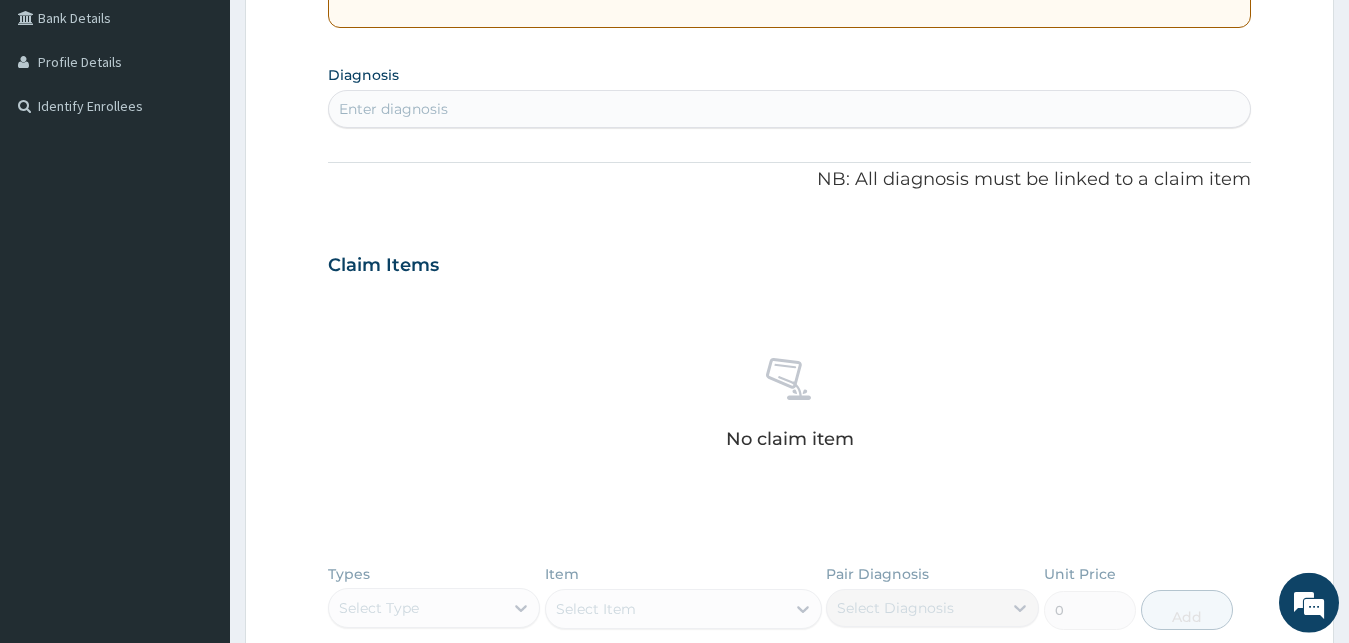scroll, scrollTop: 510, scrollLeft: 0, axis: vertical 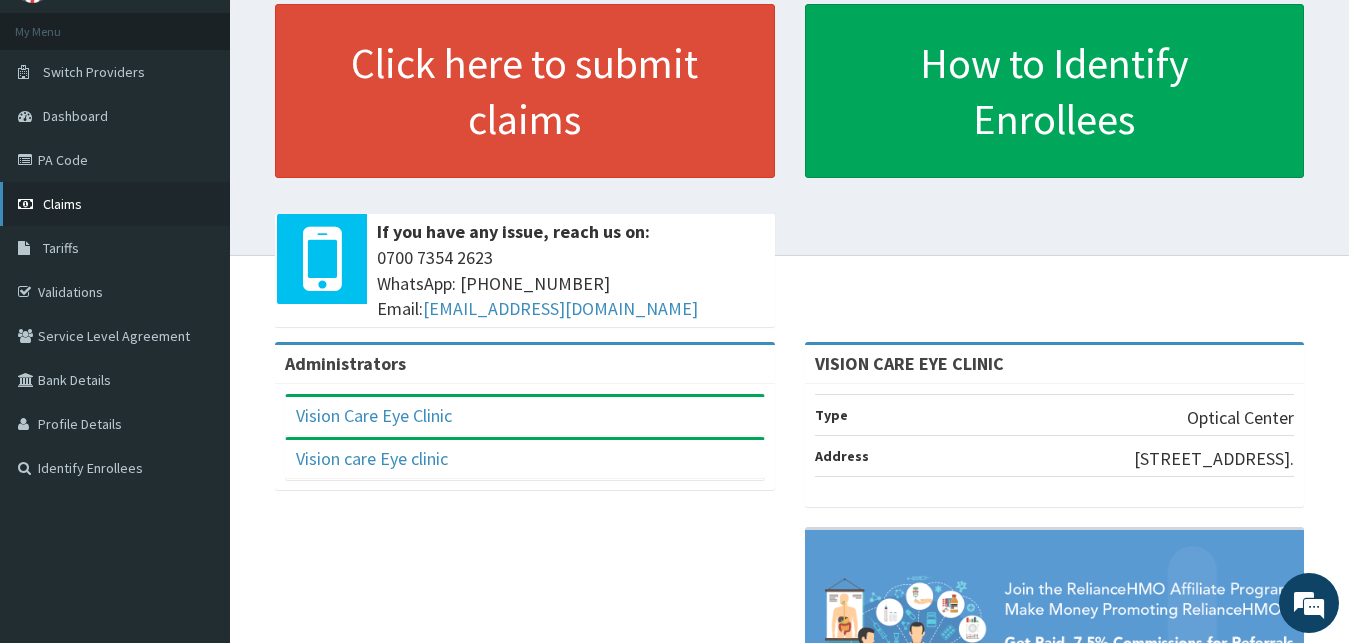 click on "Claims" at bounding box center (62, 204) 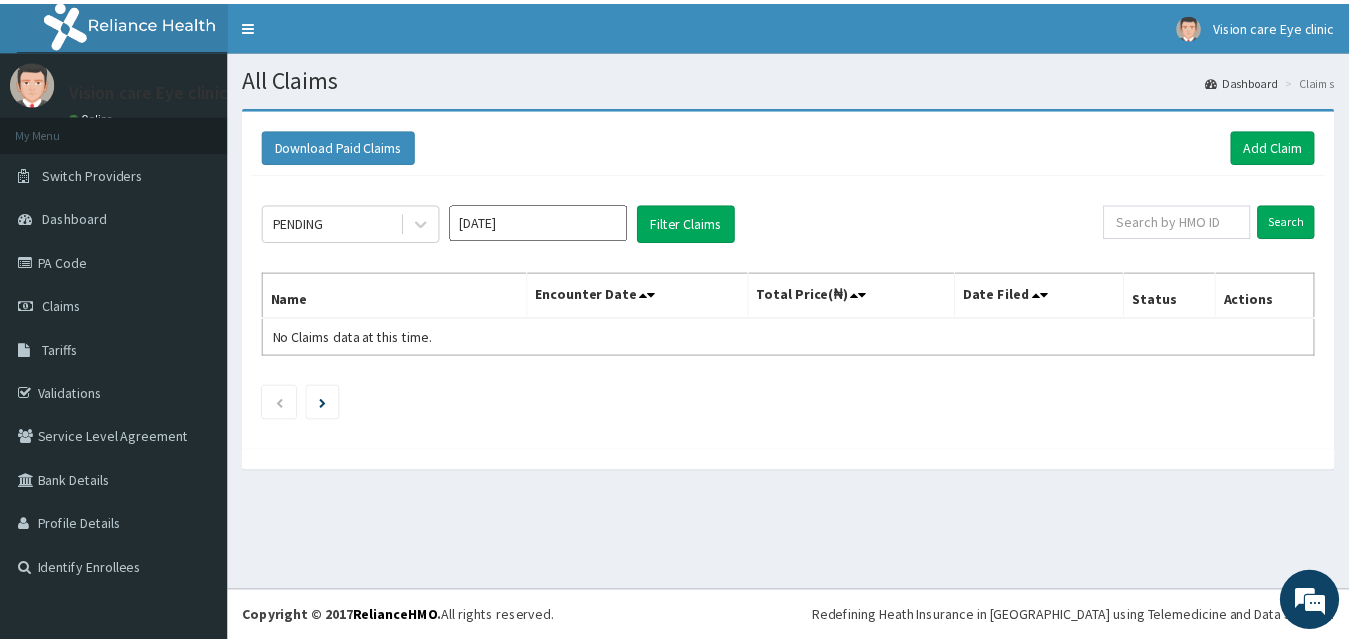 scroll, scrollTop: 0, scrollLeft: 0, axis: both 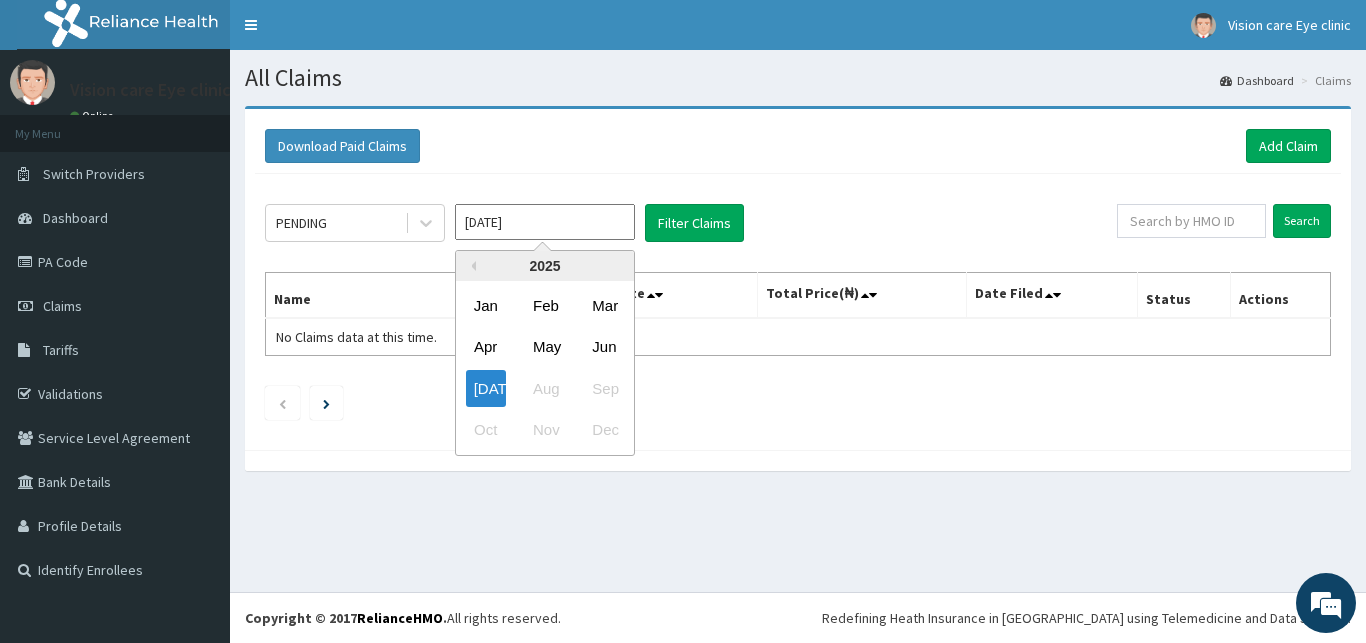 click on "[DATE]" at bounding box center [545, 222] 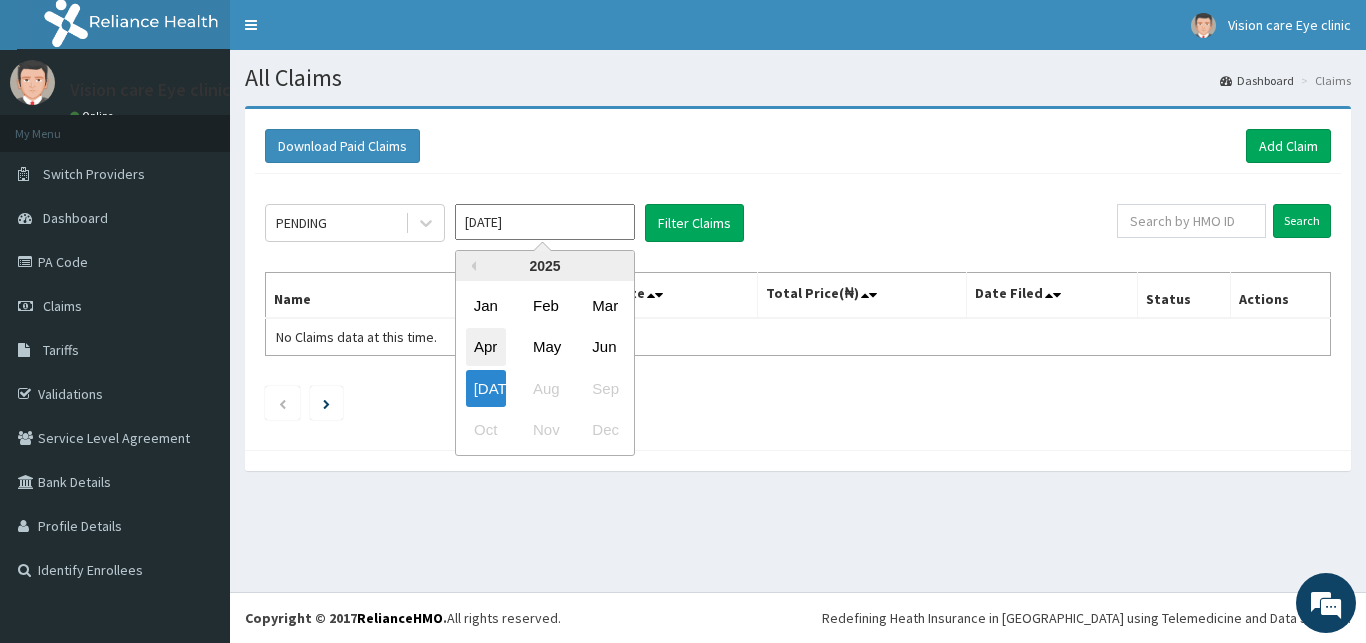 click on "Apr" at bounding box center [486, 347] 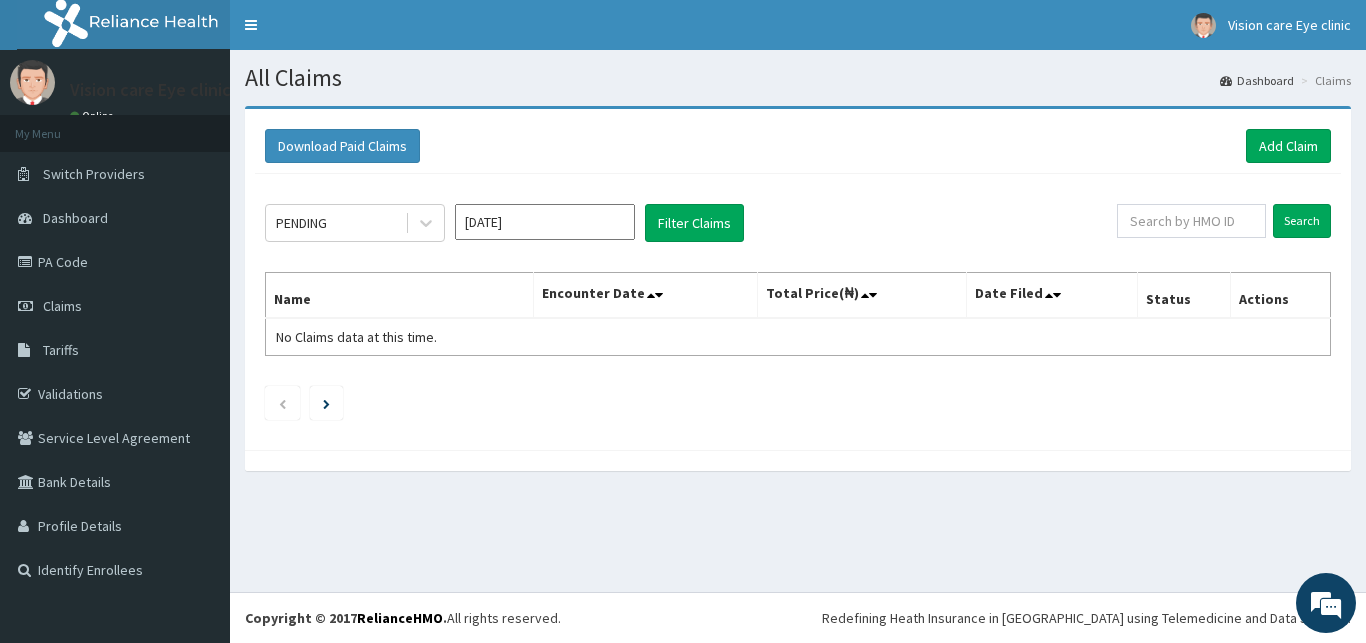 type on "[DATE]" 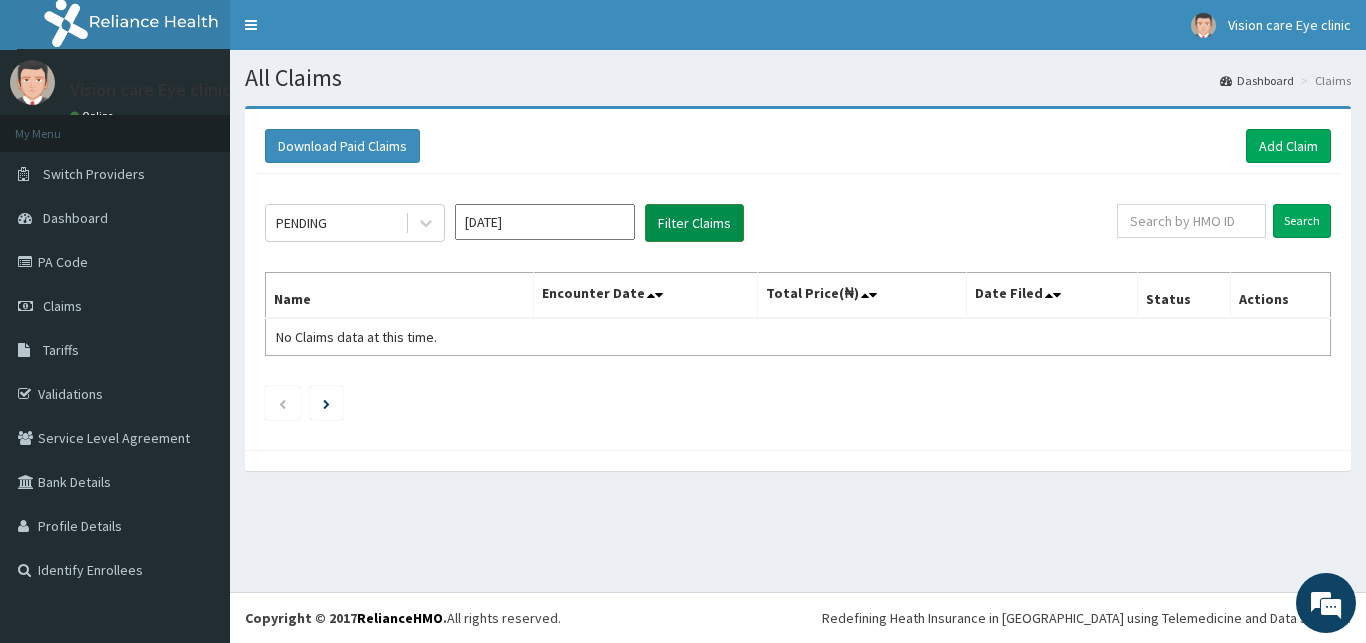 click on "Filter Claims" at bounding box center (694, 223) 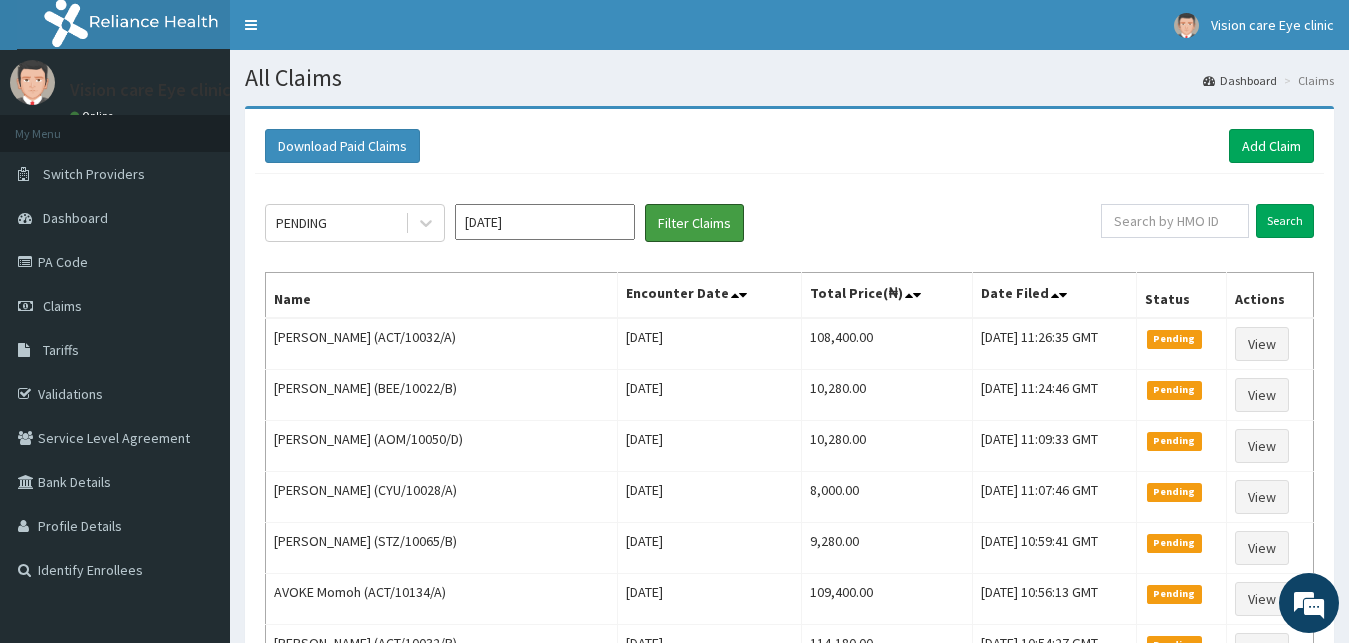 scroll, scrollTop: 0, scrollLeft: 0, axis: both 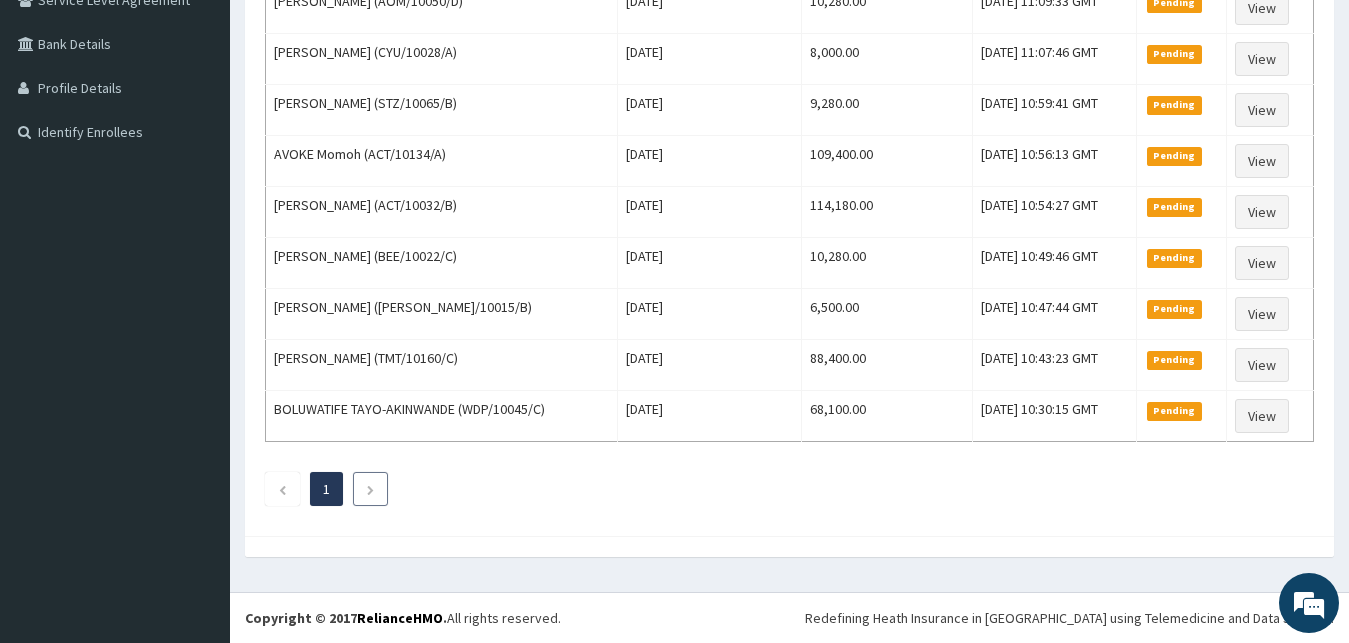 click at bounding box center (370, 490) 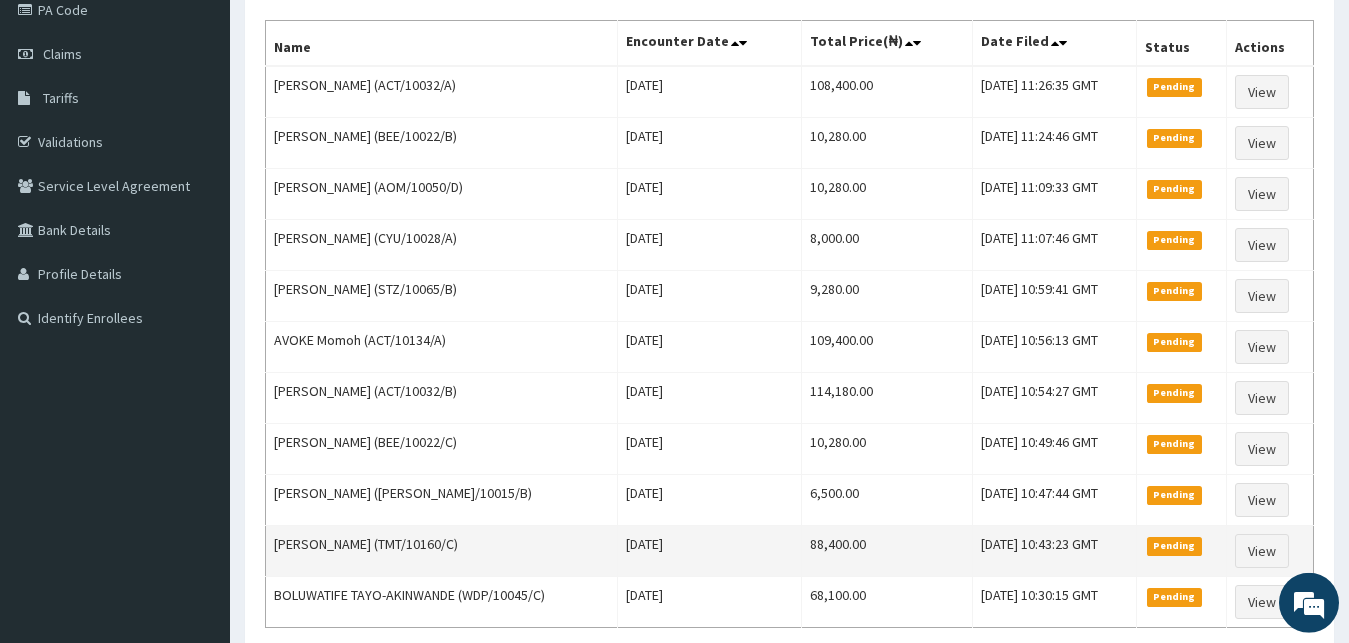 scroll, scrollTop: 234, scrollLeft: 0, axis: vertical 